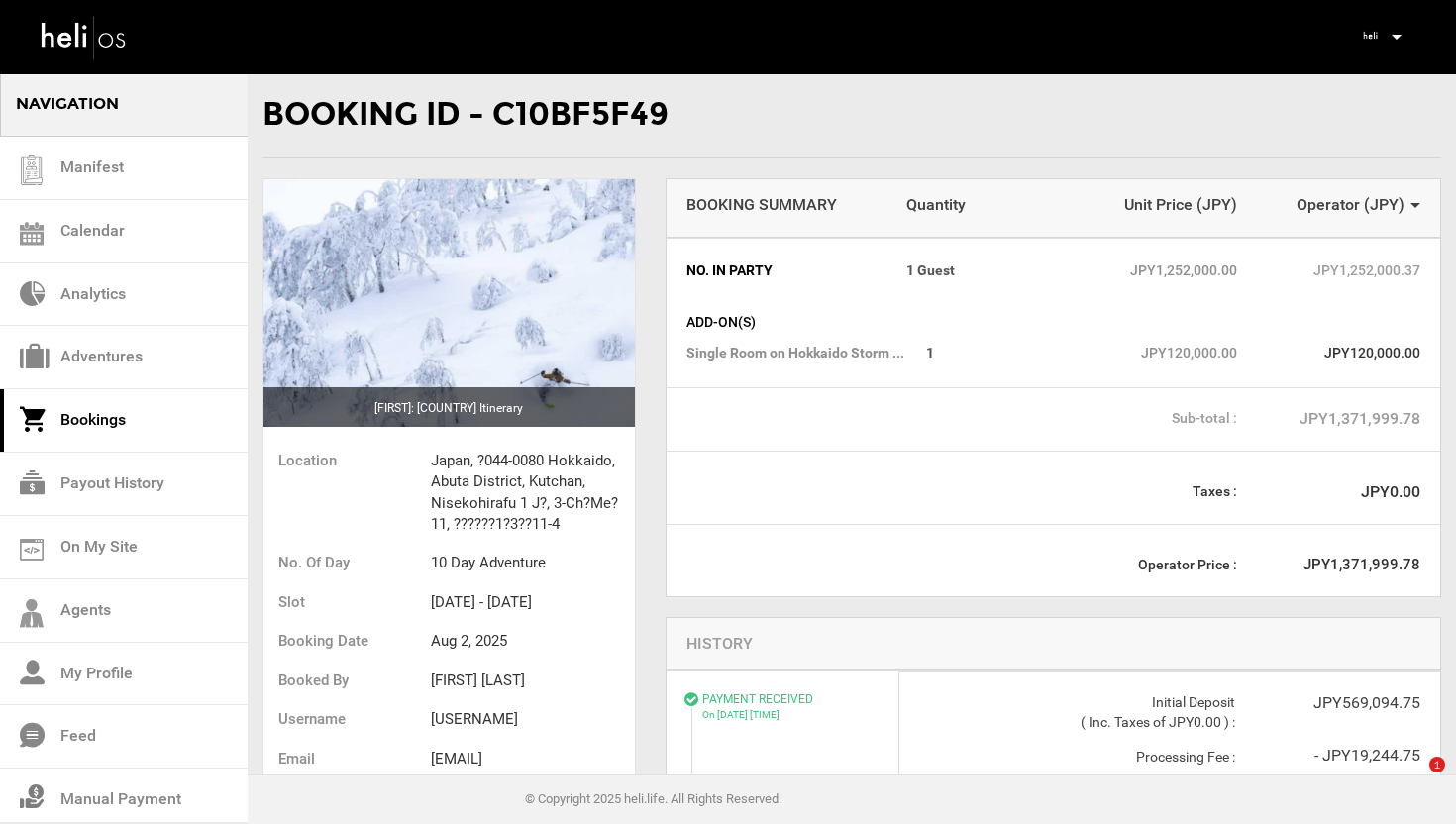 scroll, scrollTop: 0, scrollLeft: 0, axis: both 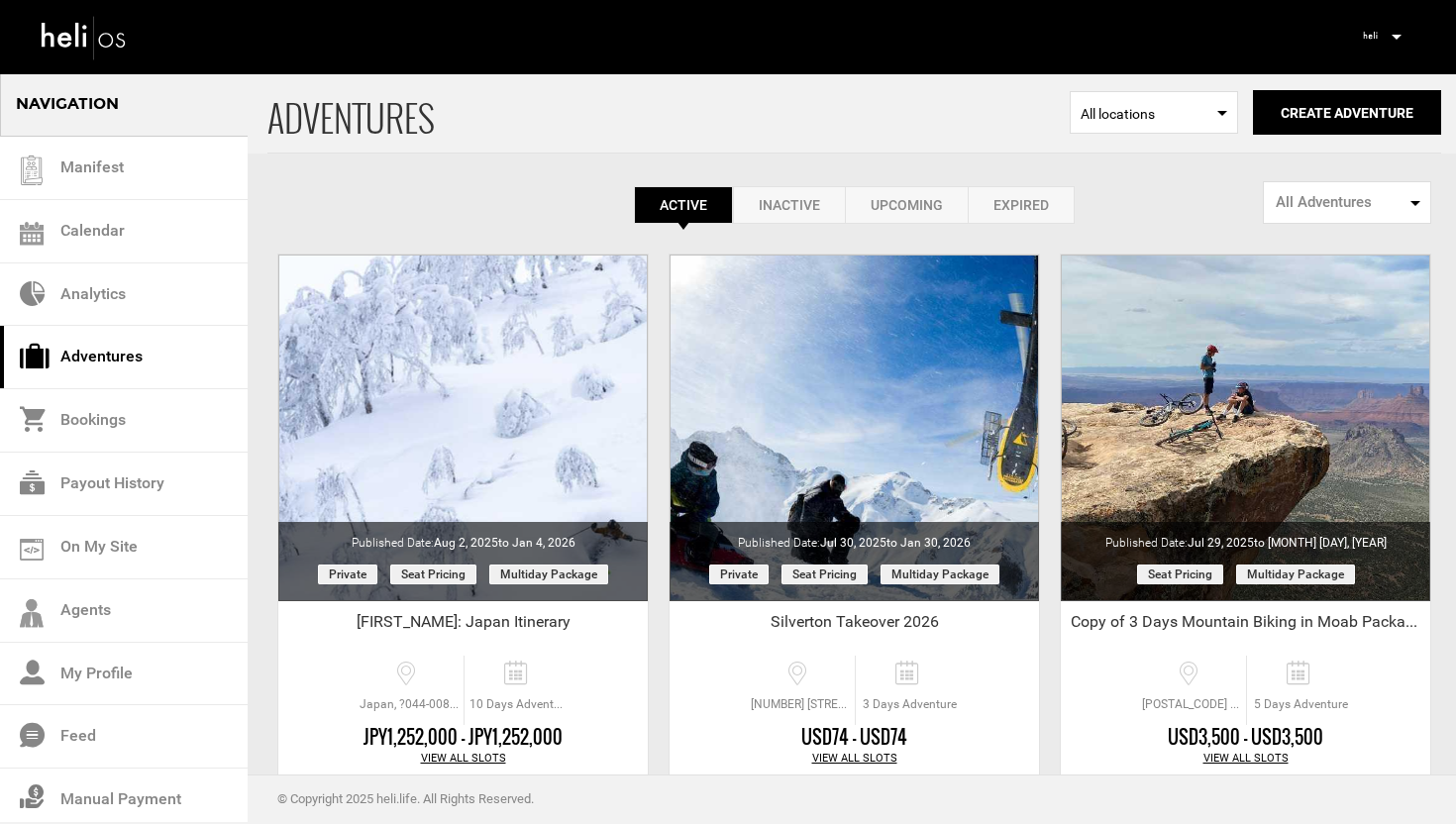 click at bounding box center [1397, 37] 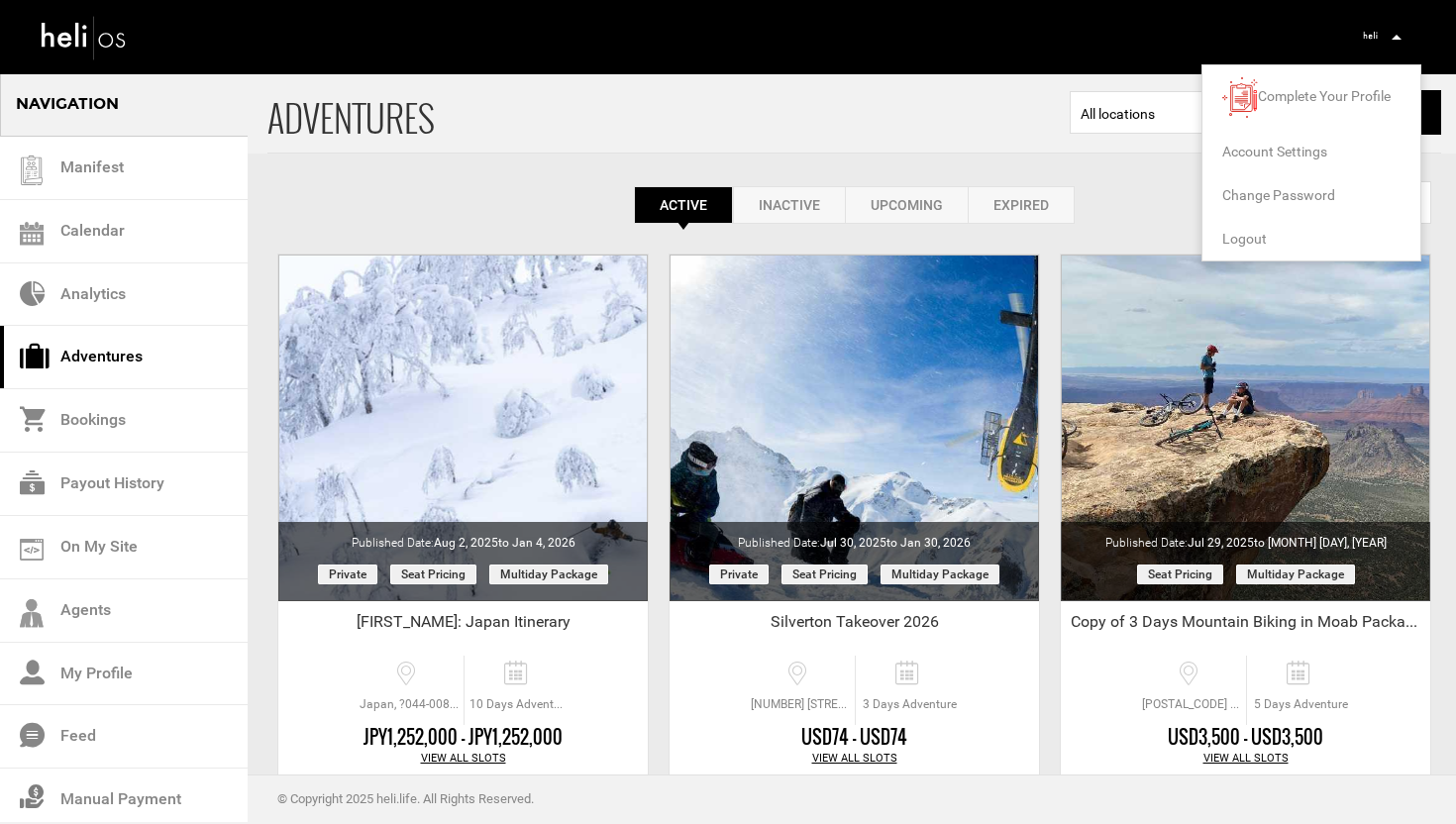 click on "Logout" at bounding box center (1244, 239) 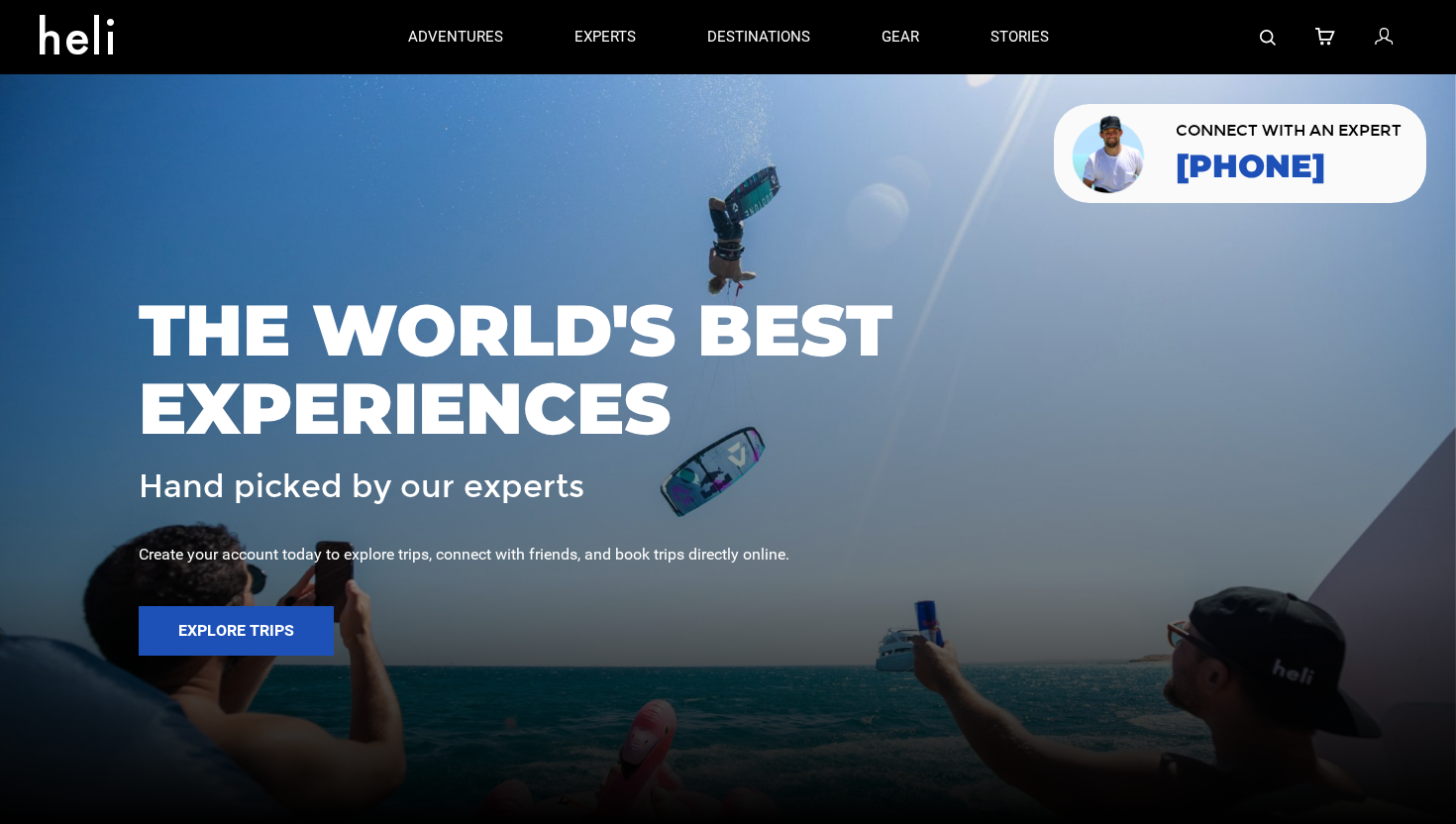 click at bounding box center (1384, 38) 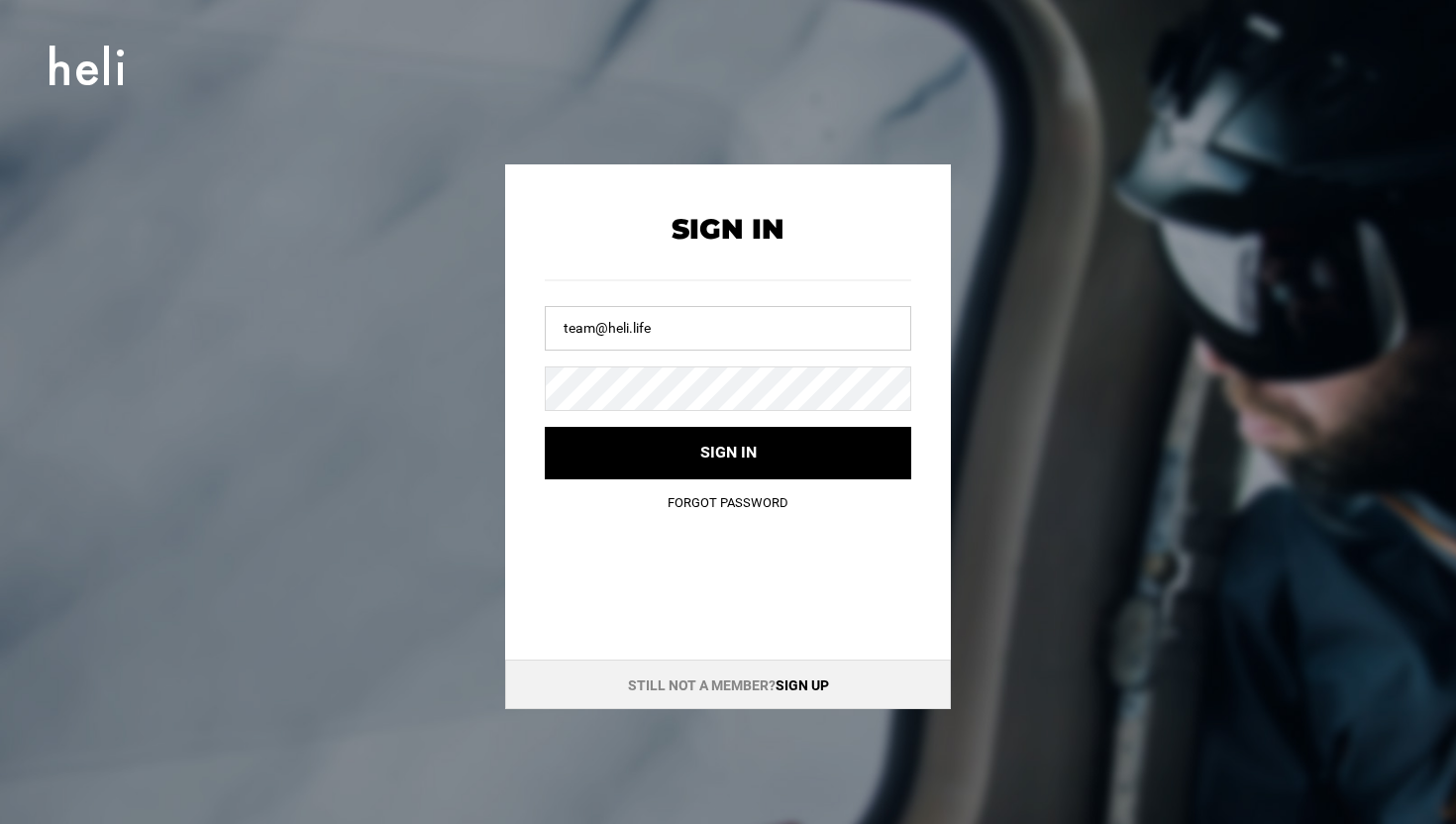 click on "team@heli.life" at bounding box center [728, 328] 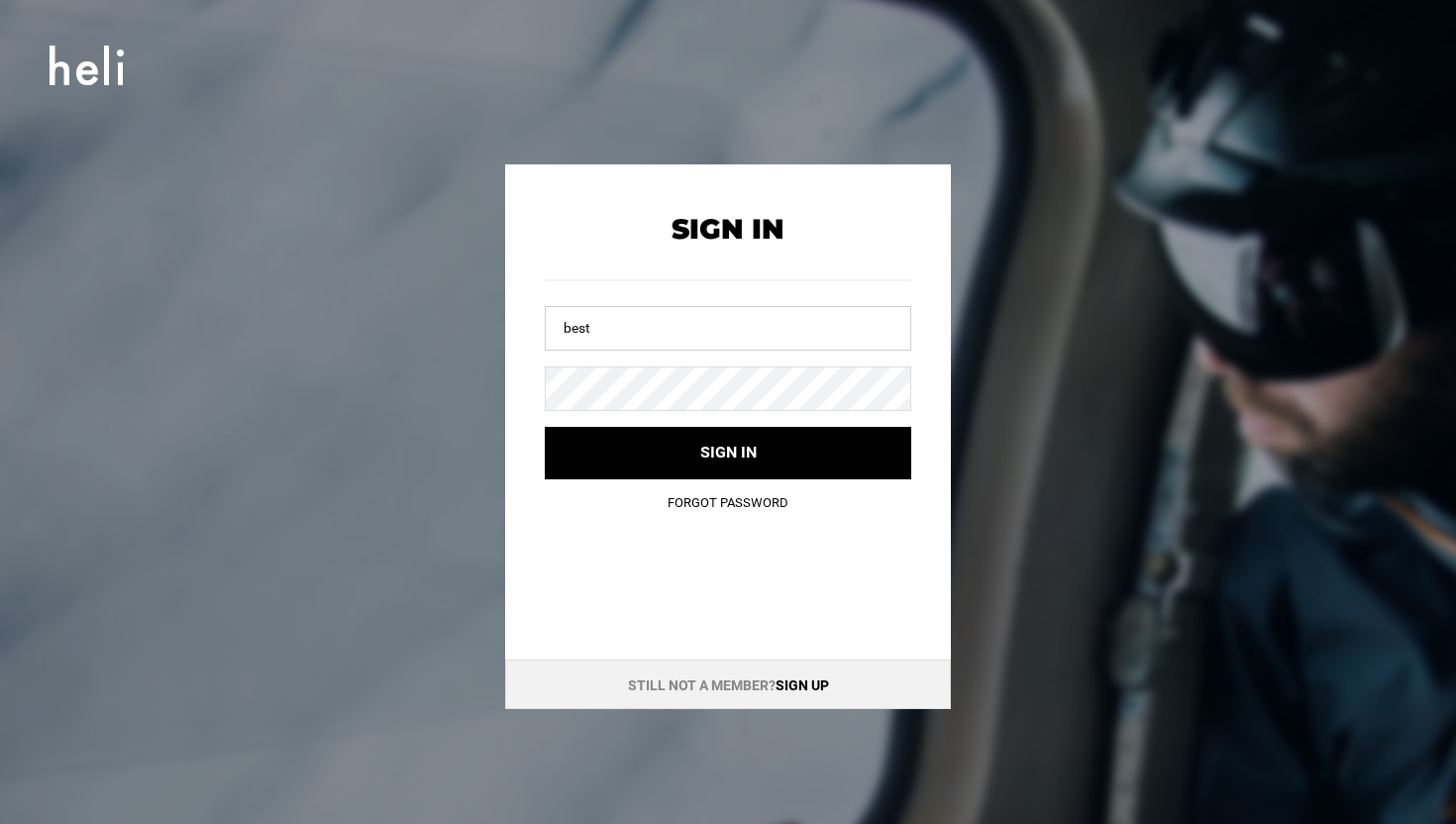 type on "bestdayever@canadianheli-skiing.com" 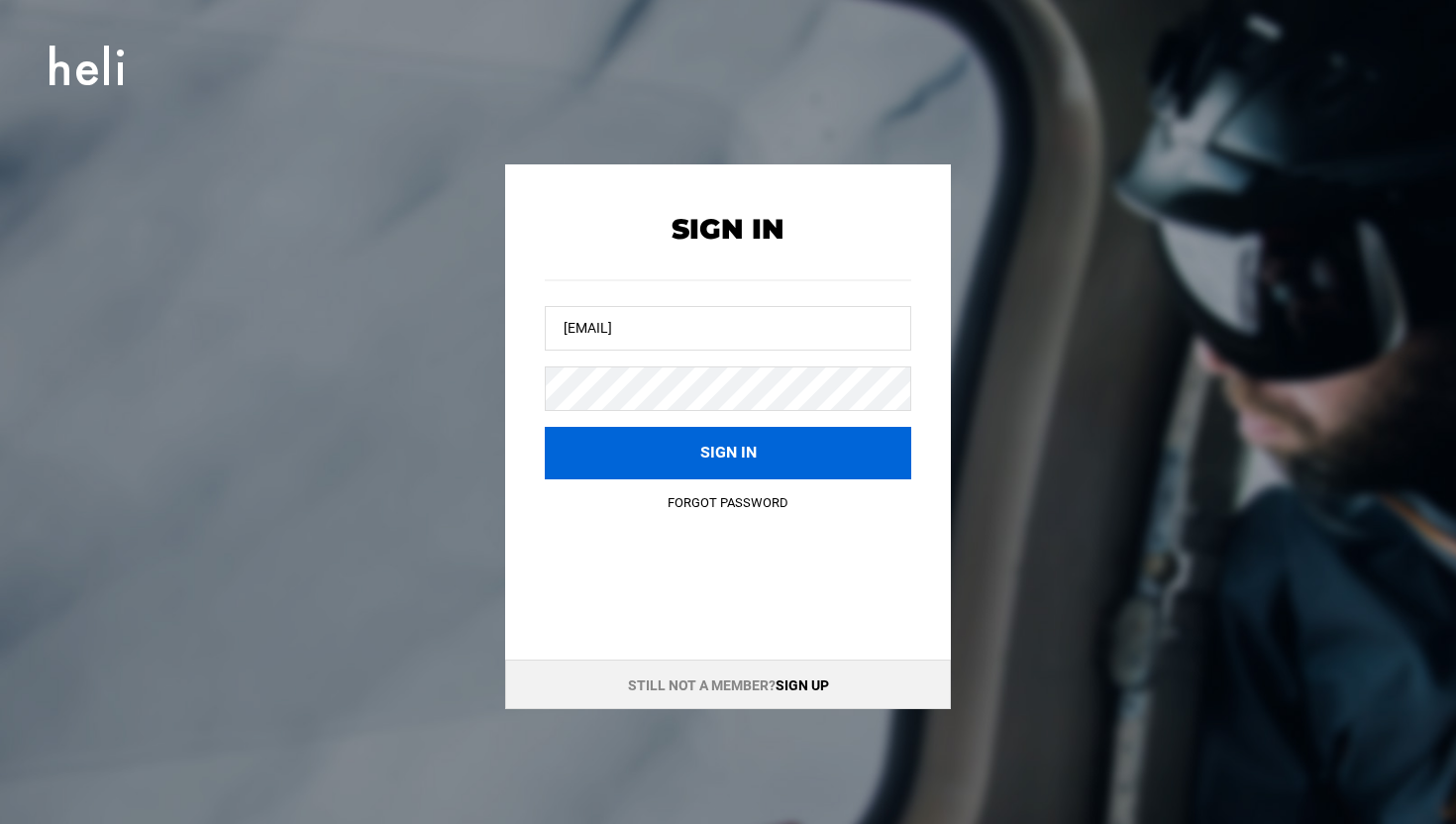 click on "Sign in" at bounding box center [728, 453] 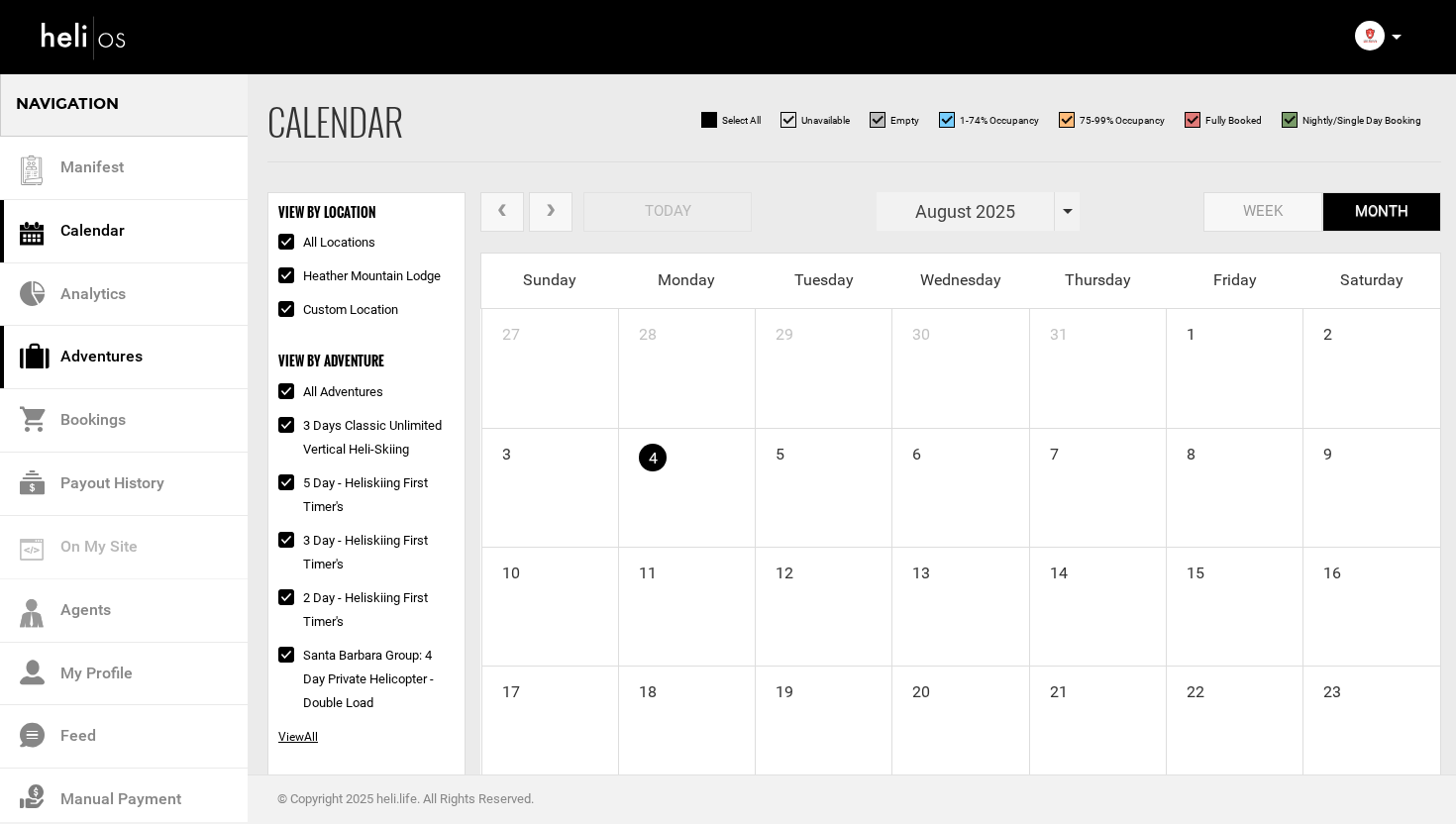 click on "Adventures" at bounding box center [124, 358] 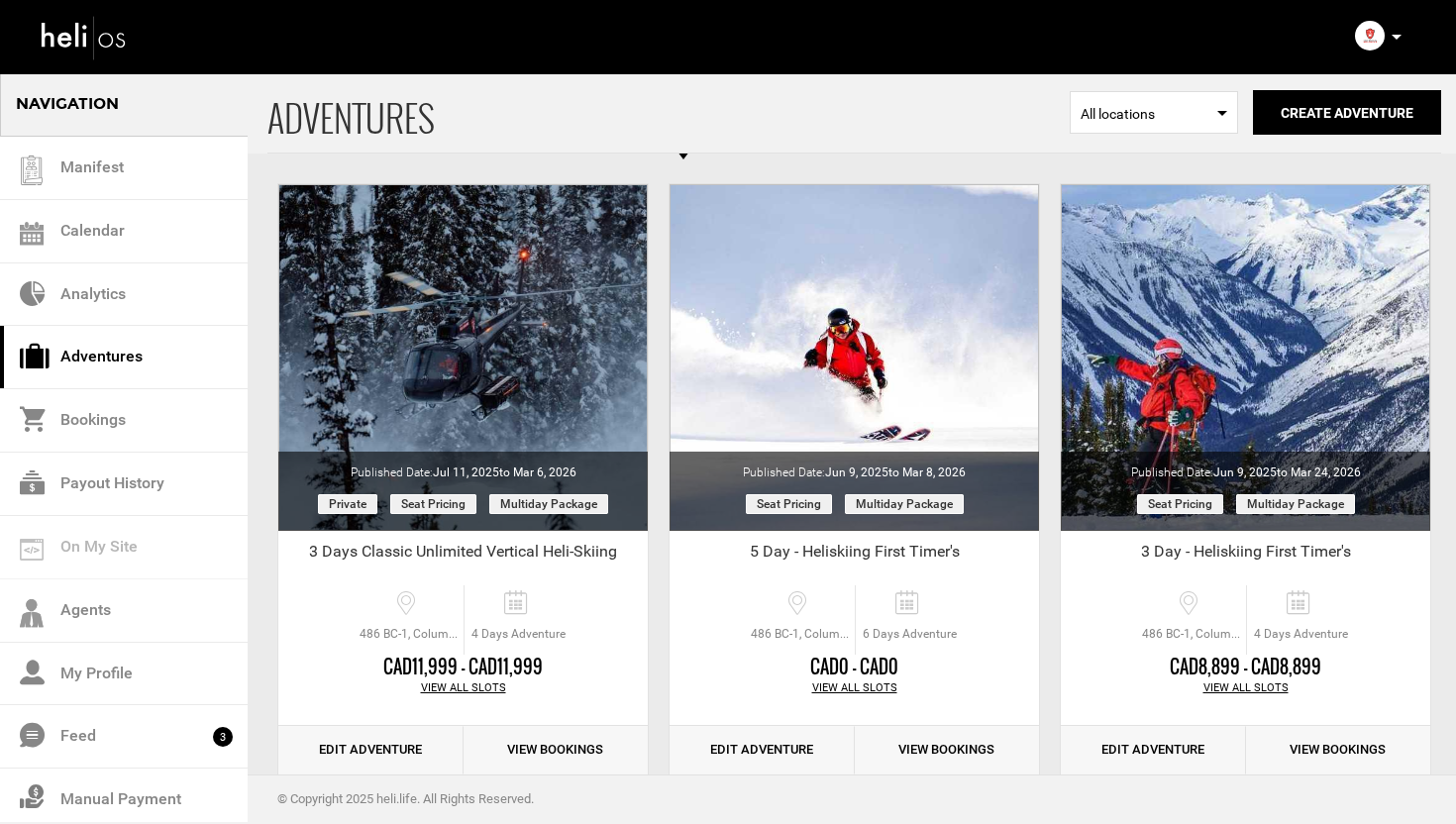 scroll, scrollTop: 80, scrollLeft: 0, axis: vertical 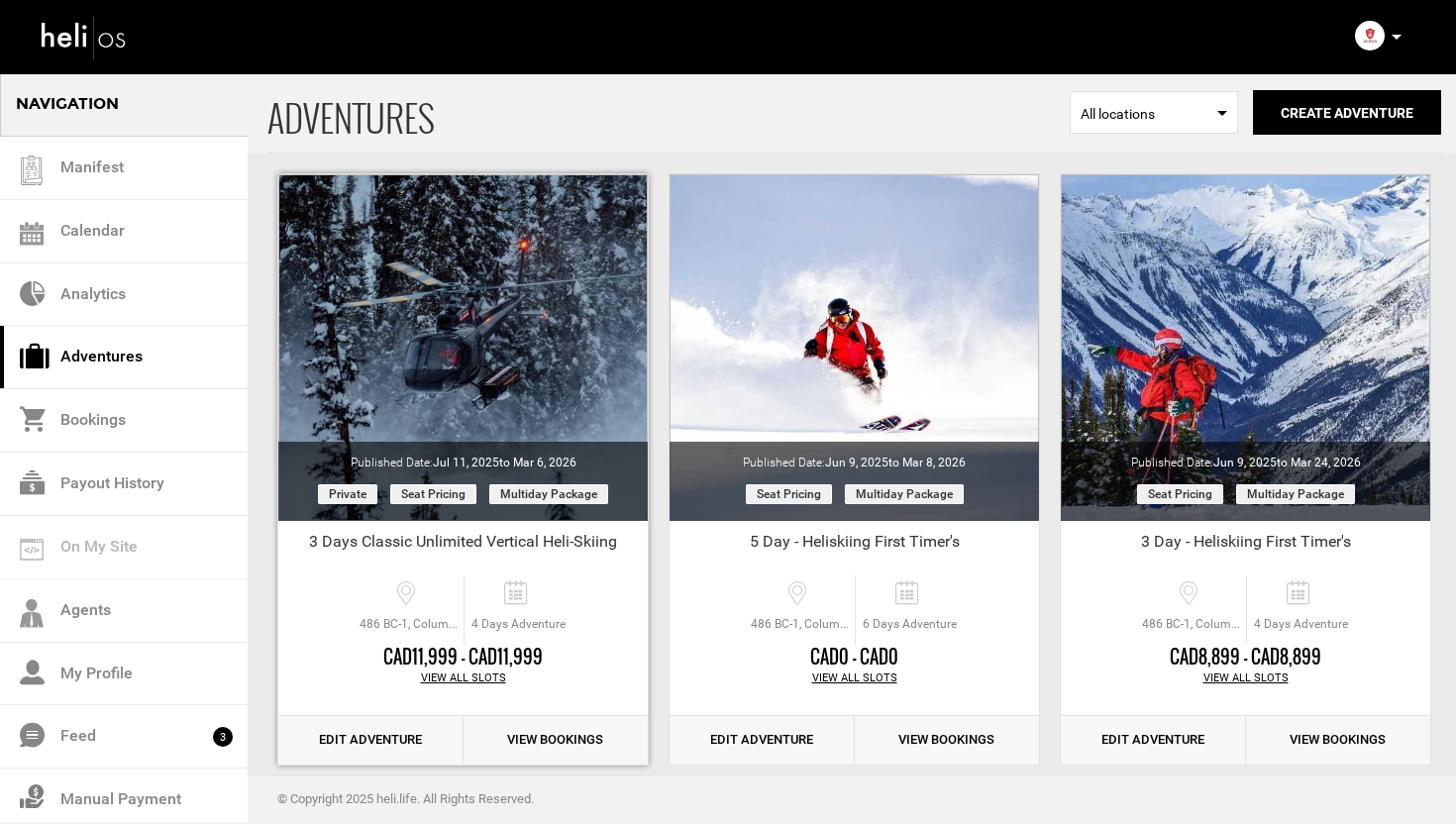 click on "View All Slots" at bounding box center [463, 678] 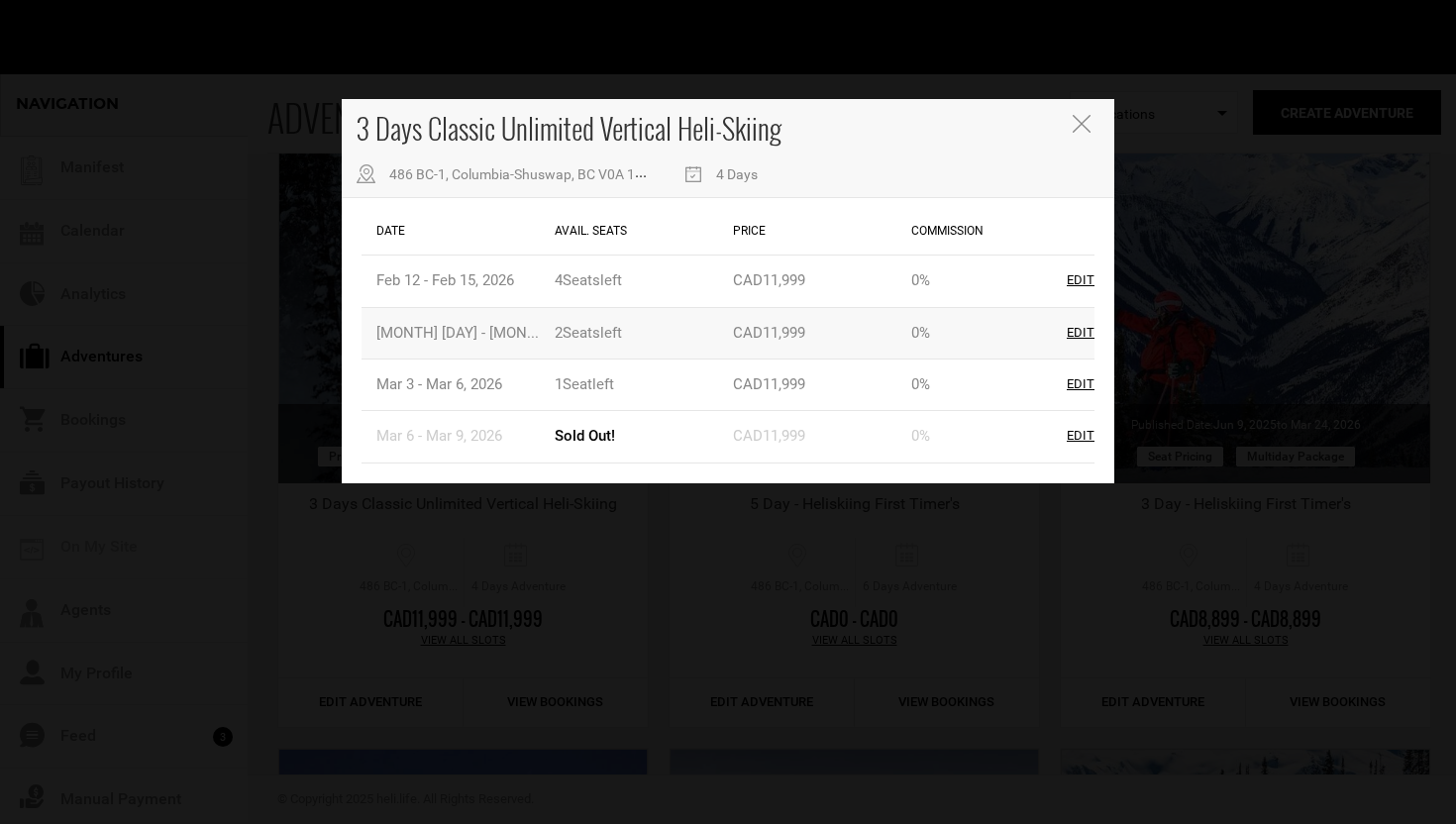 scroll, scrollTop: 53, scrollLeft: 0, axis: vertical 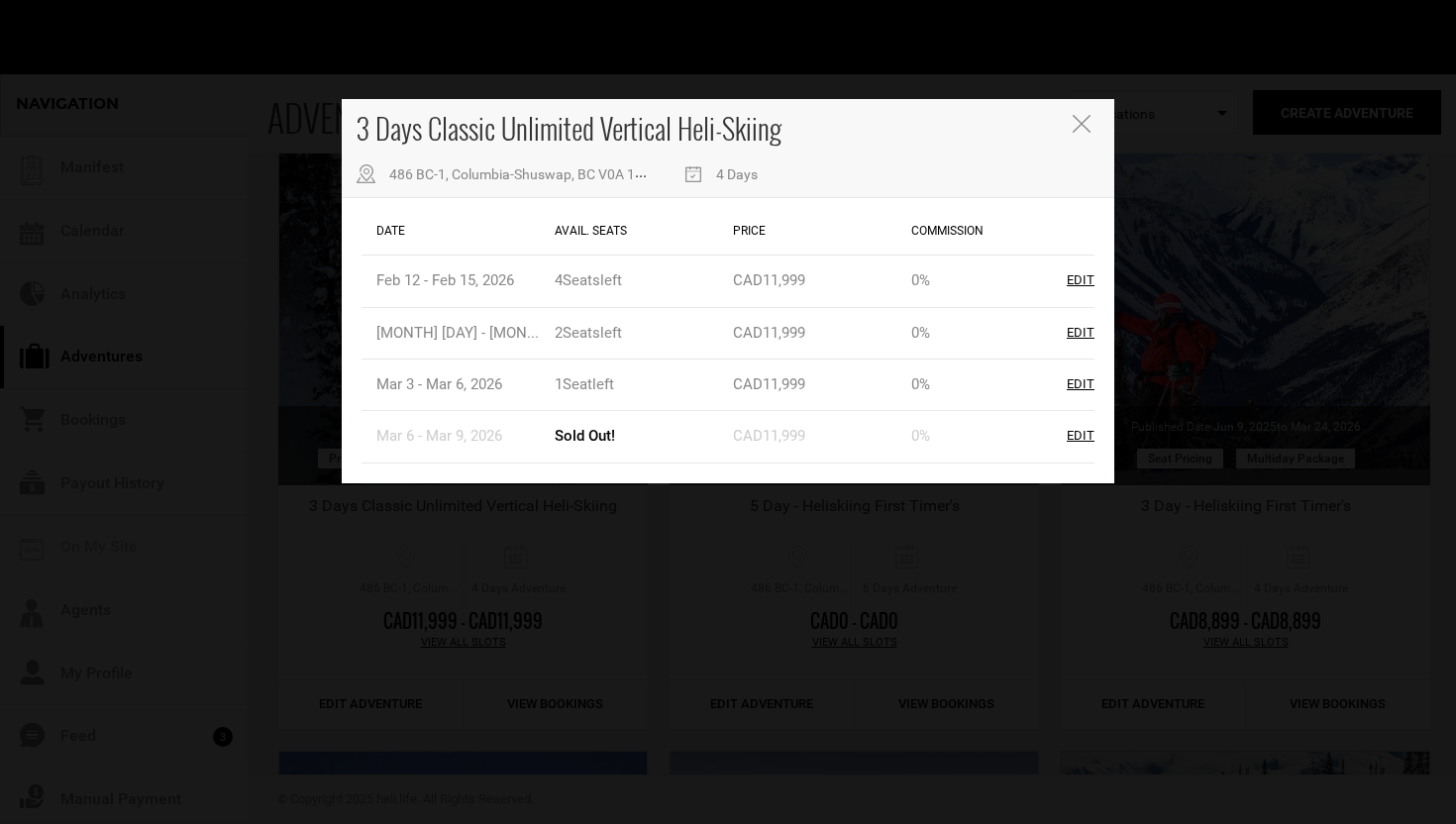 click at bounding box center (1082, 124) 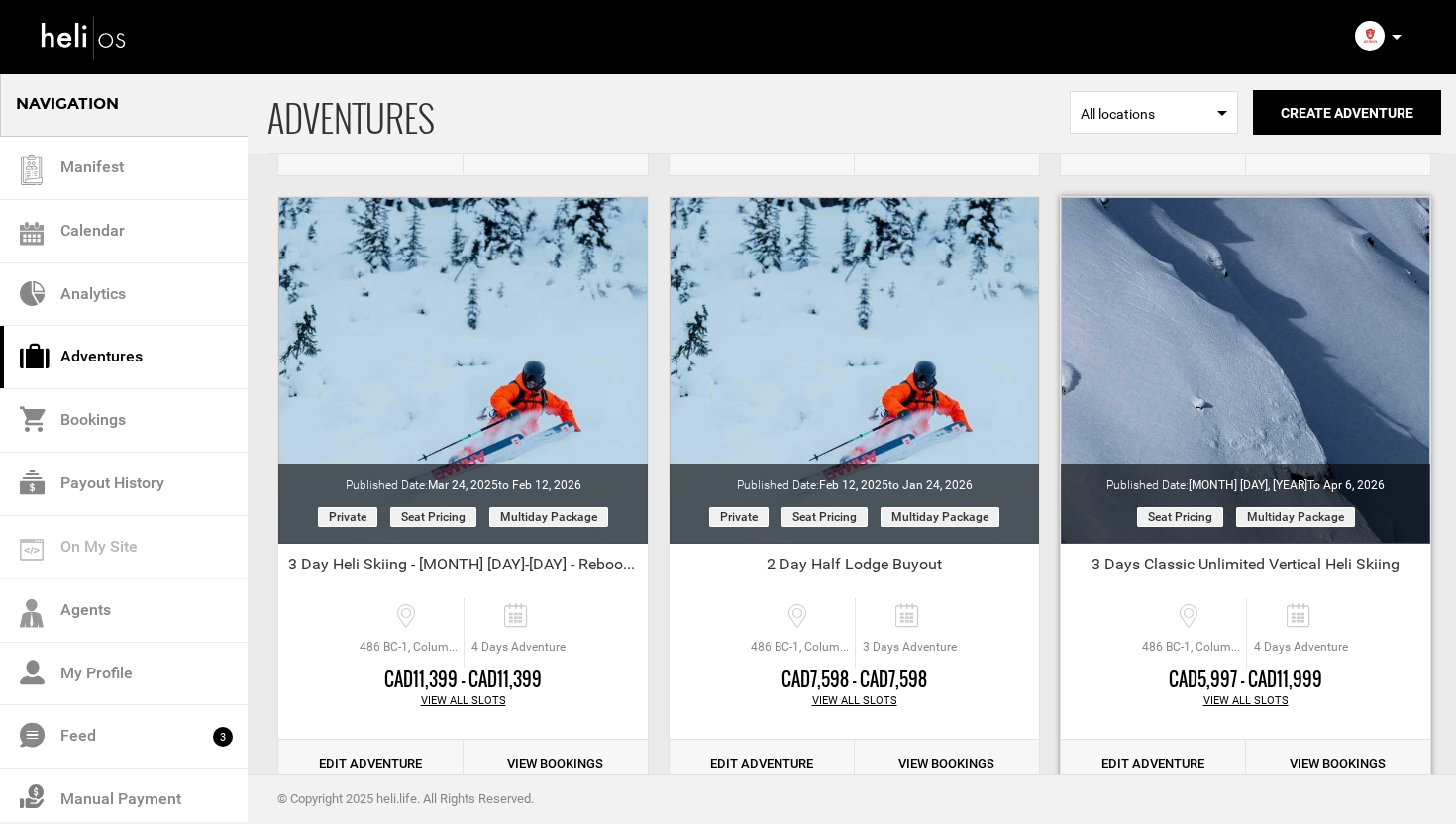 scroll, scrollTop: 1937, scrollLeft: 0, axis: vertical 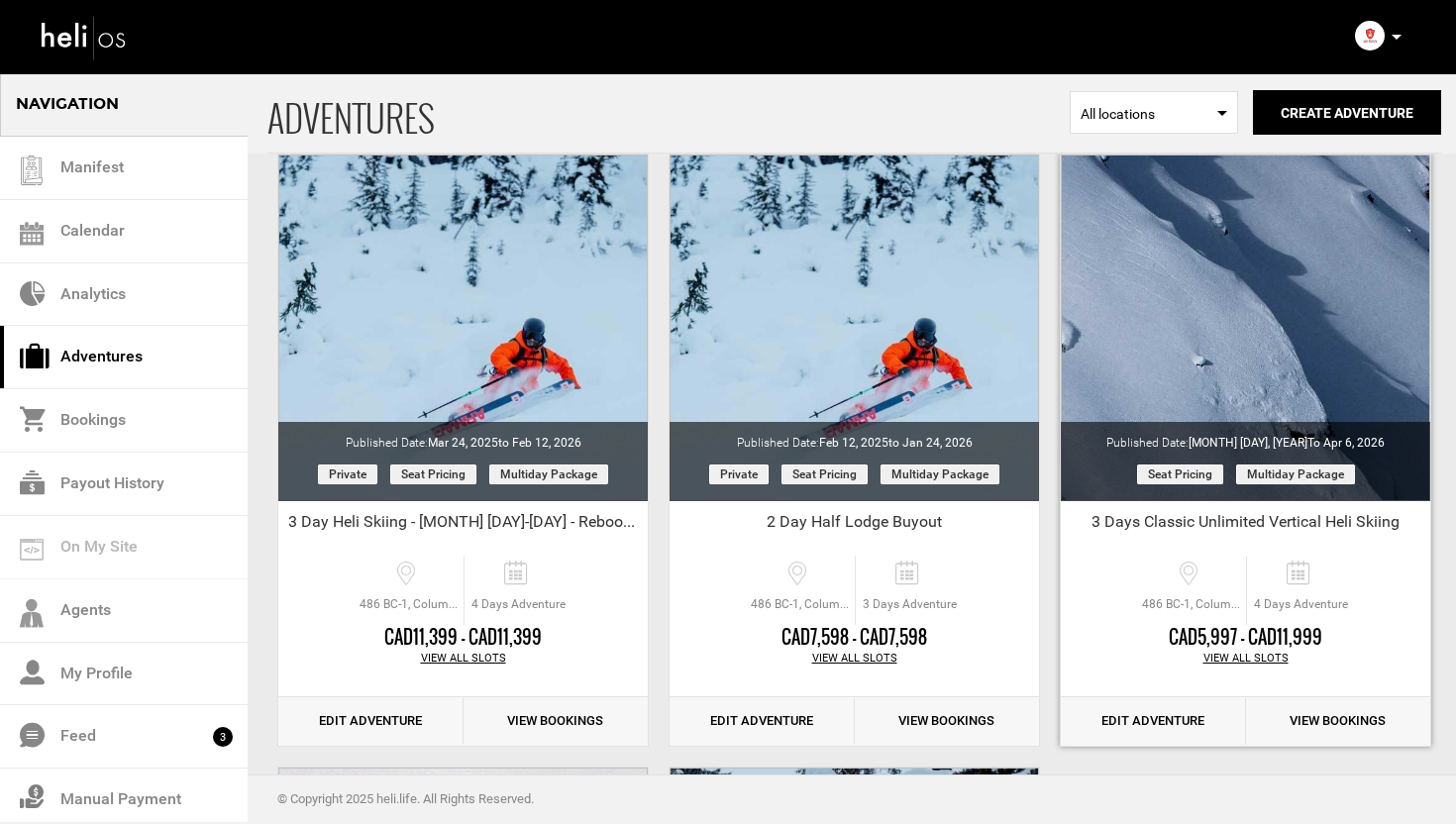 click on "View All Slots" at bounding box center (1245, 659) 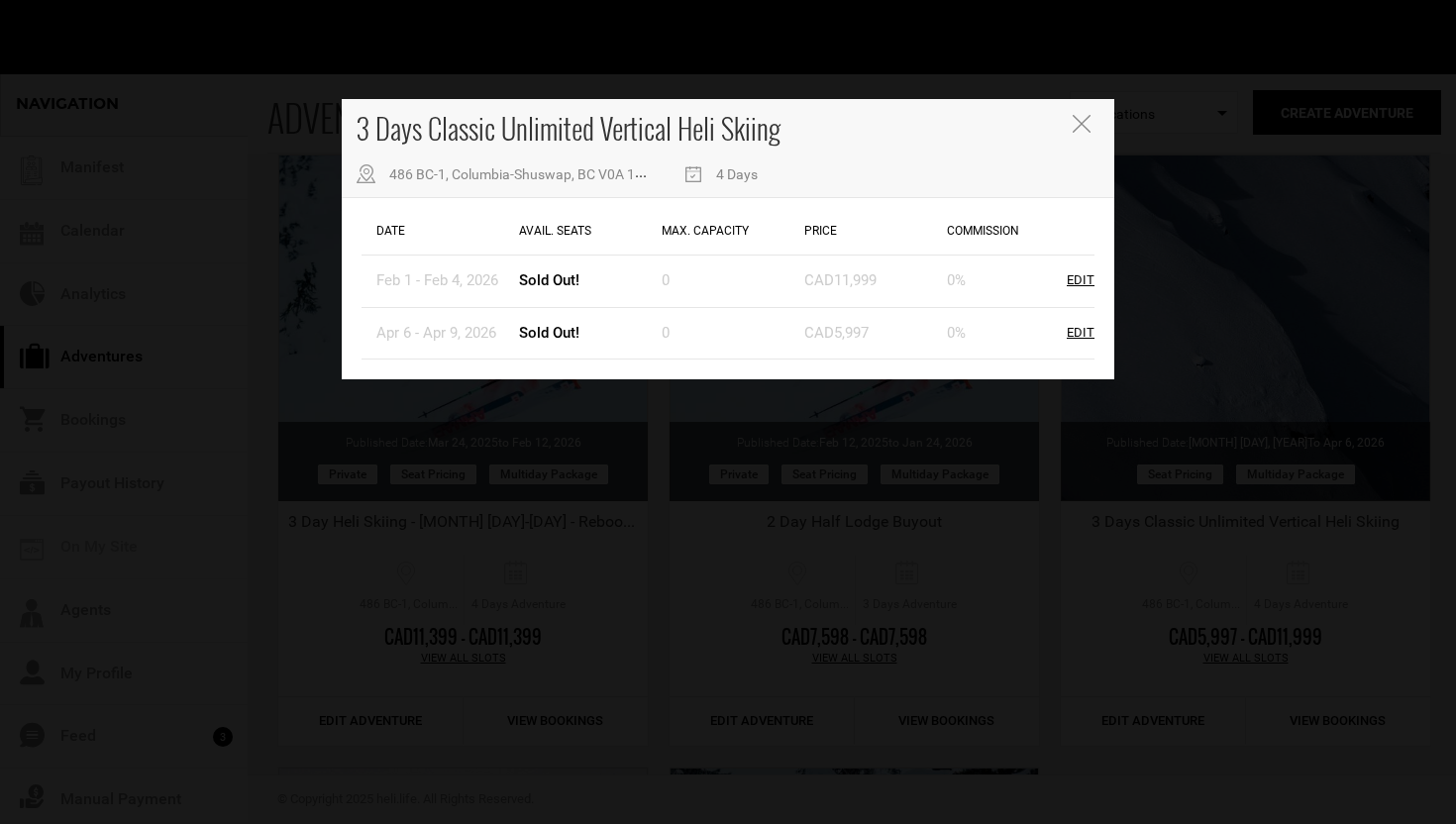 click at bounding box center (1082, 124) 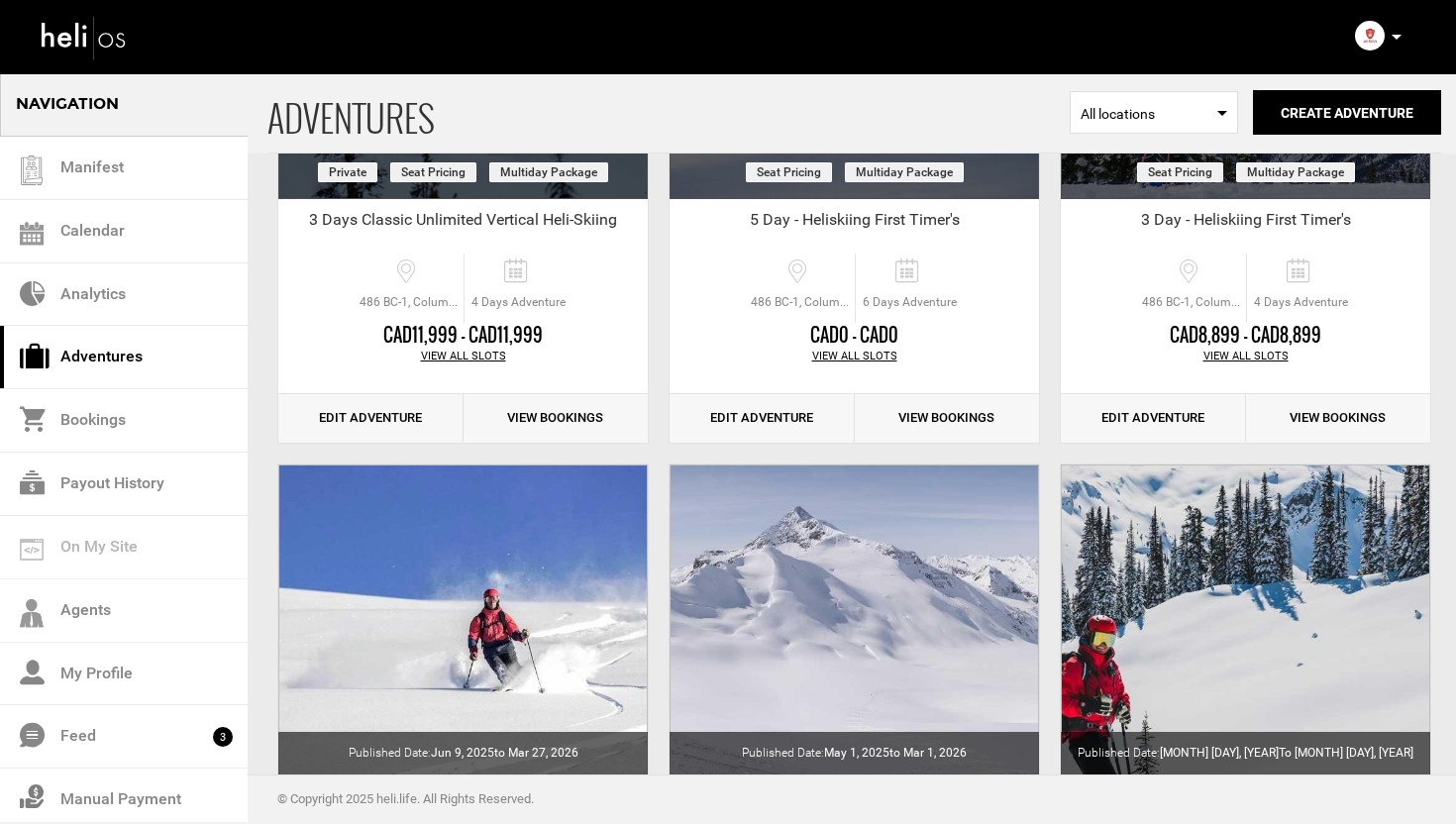 scroll, scrollTop: 0, scrollLeft: 0, axis: both 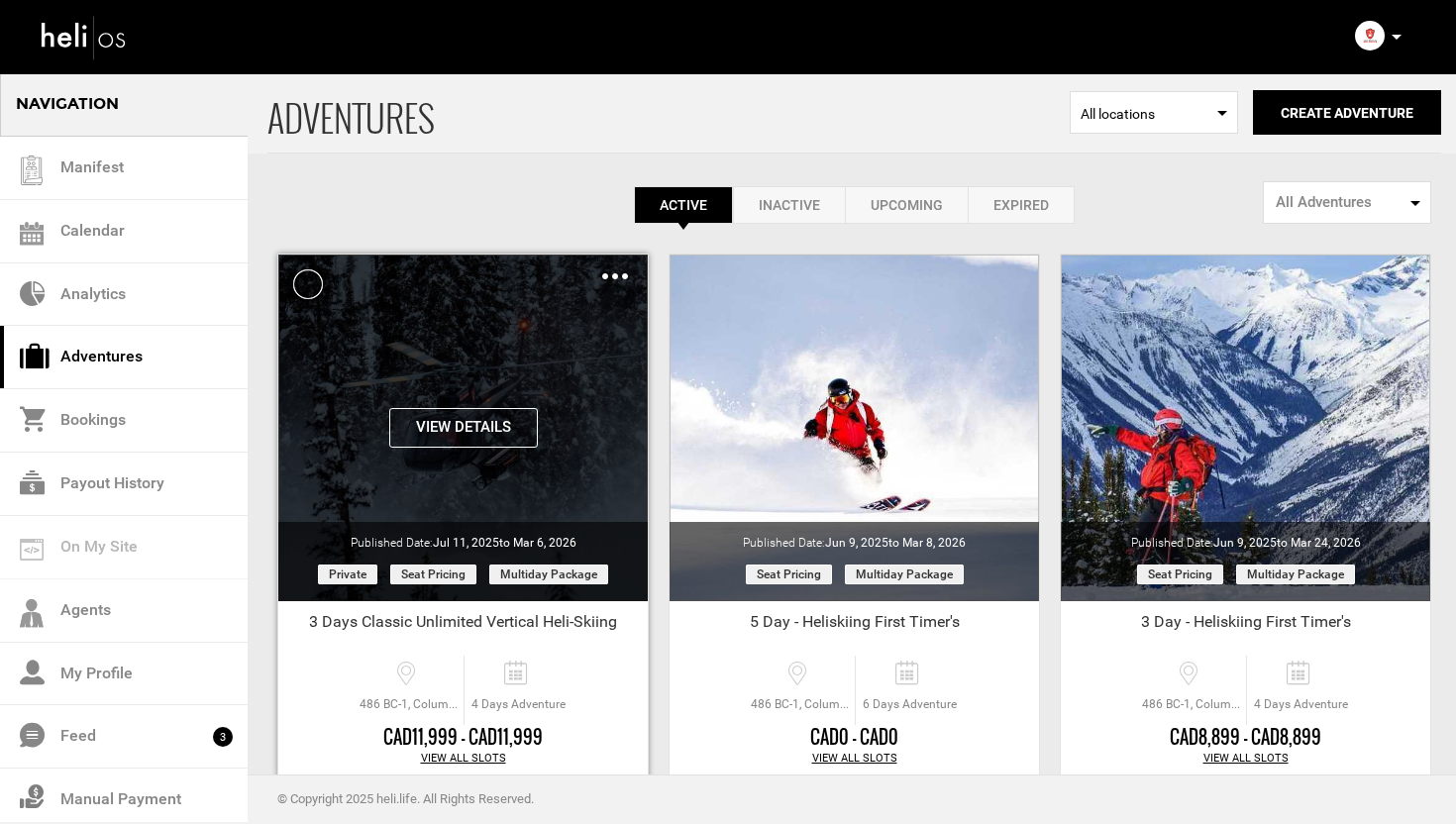 click on "View Details" at bounding box center [464, 428] 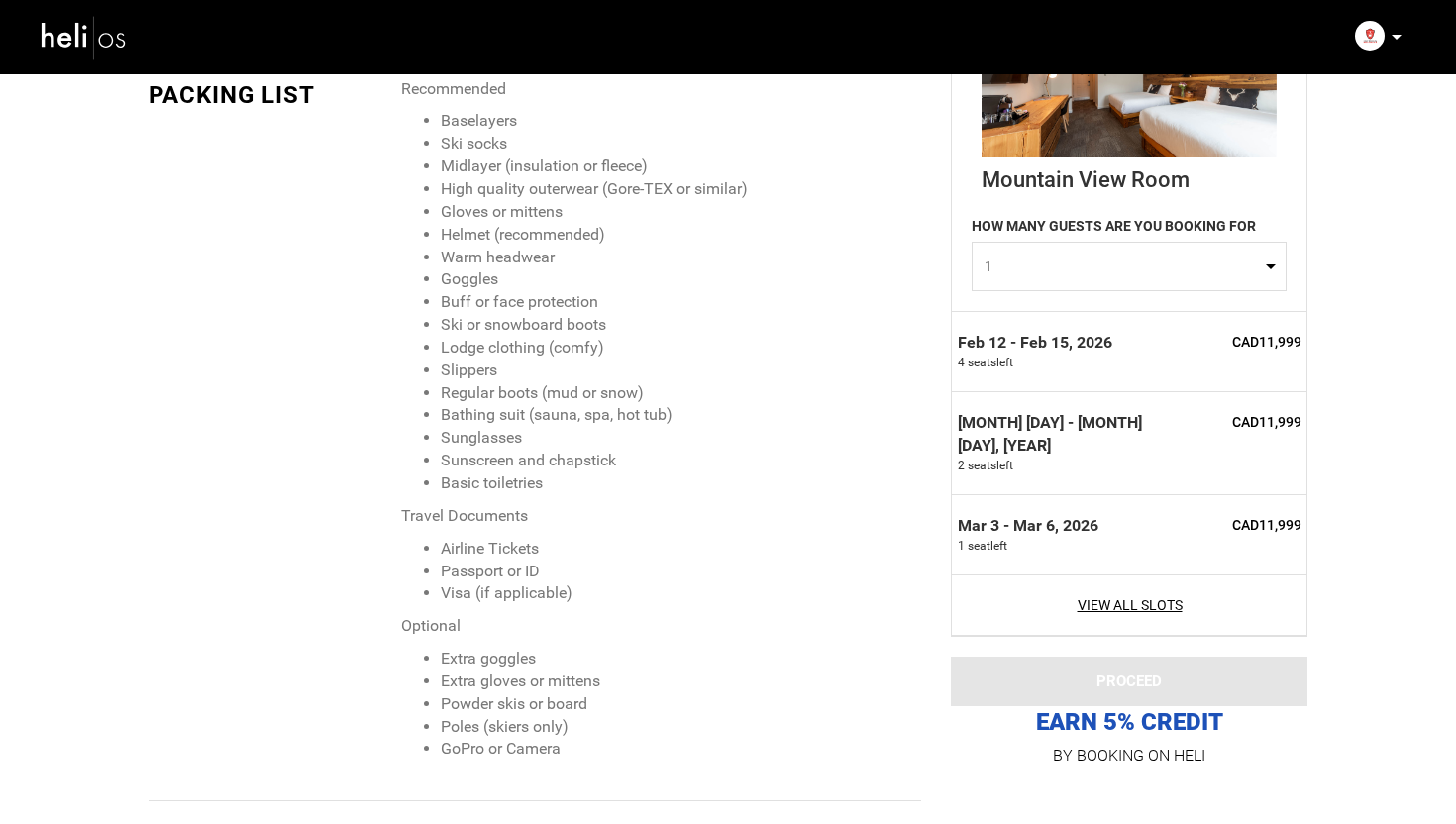 scroll, scrollTop: 1837, scrollLeft: 0, axis: vertical 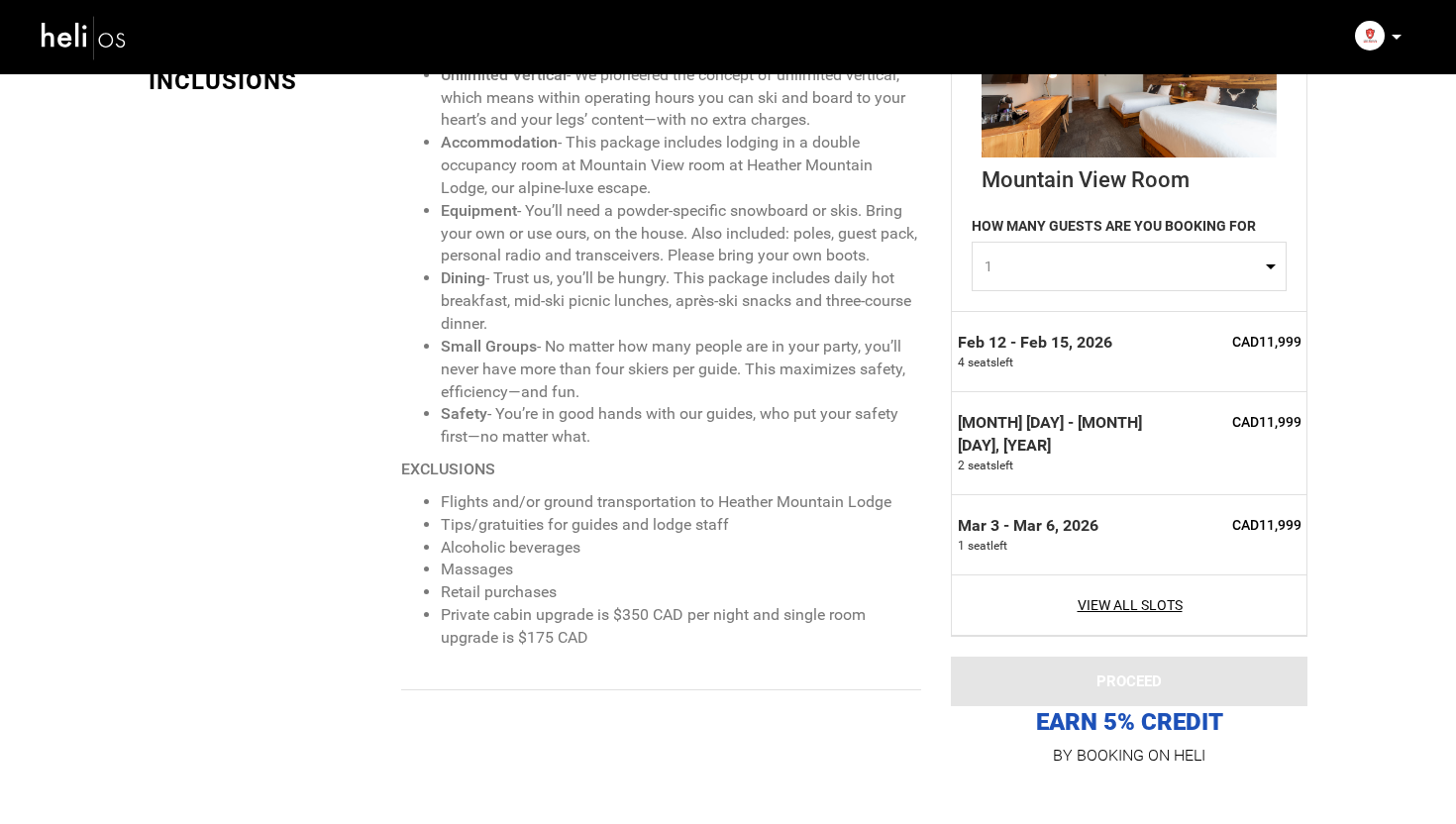click at bounding box center (84, 37) 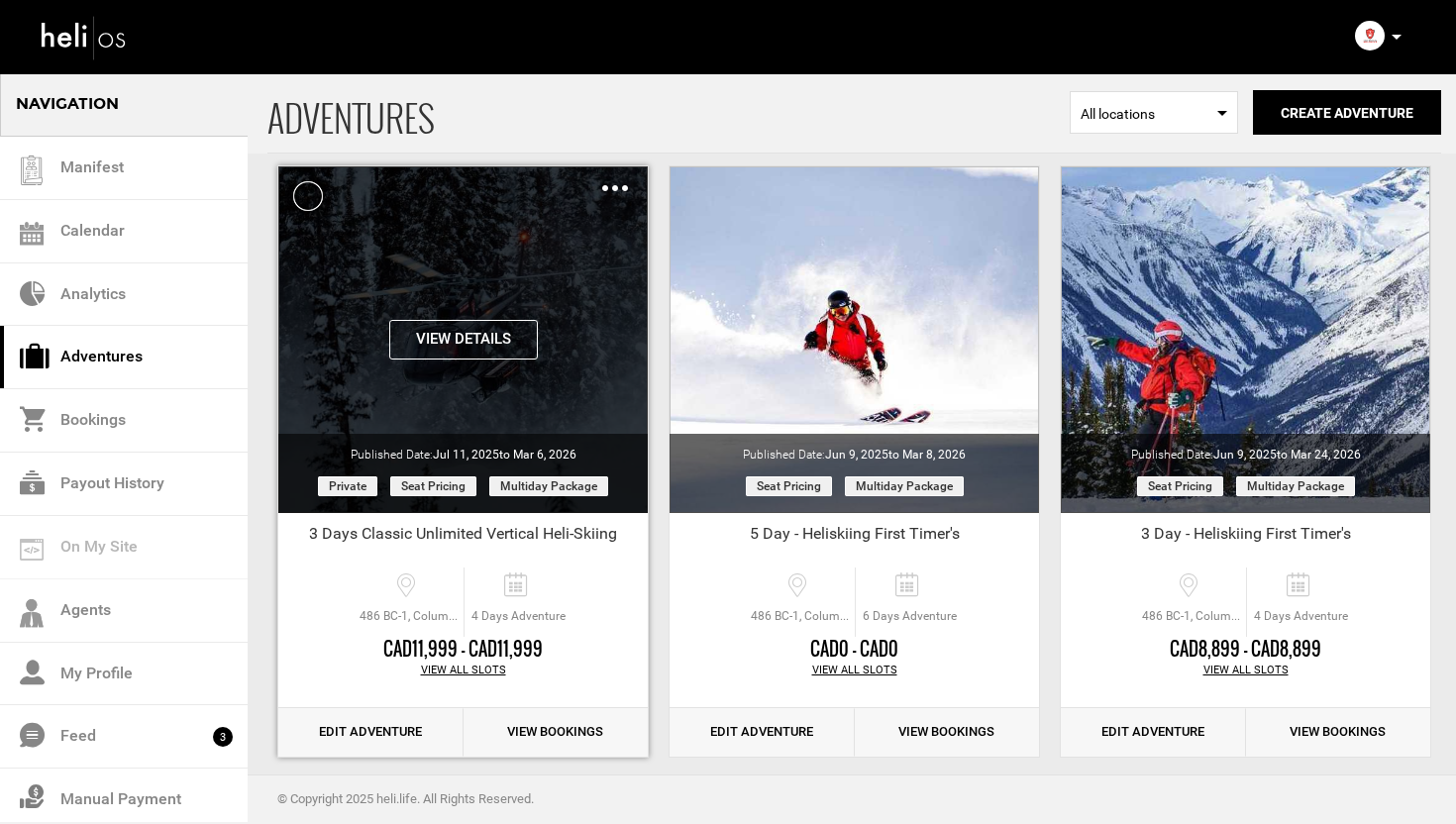 scroll, scrollTop: 72, scrollLeft: 0, axis: vertical 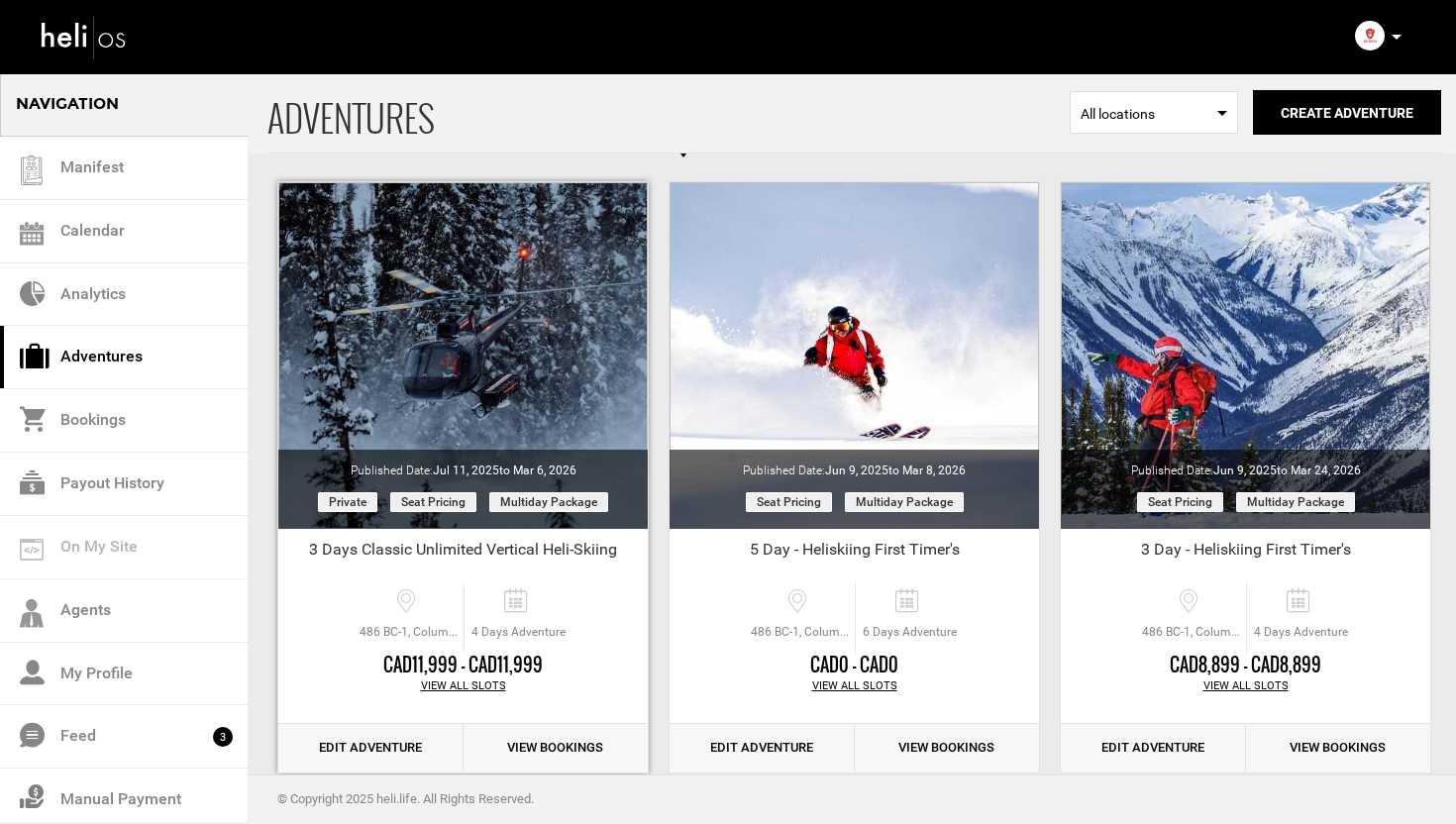 click on "Edit Adventure" at bounding box center (370, 748) 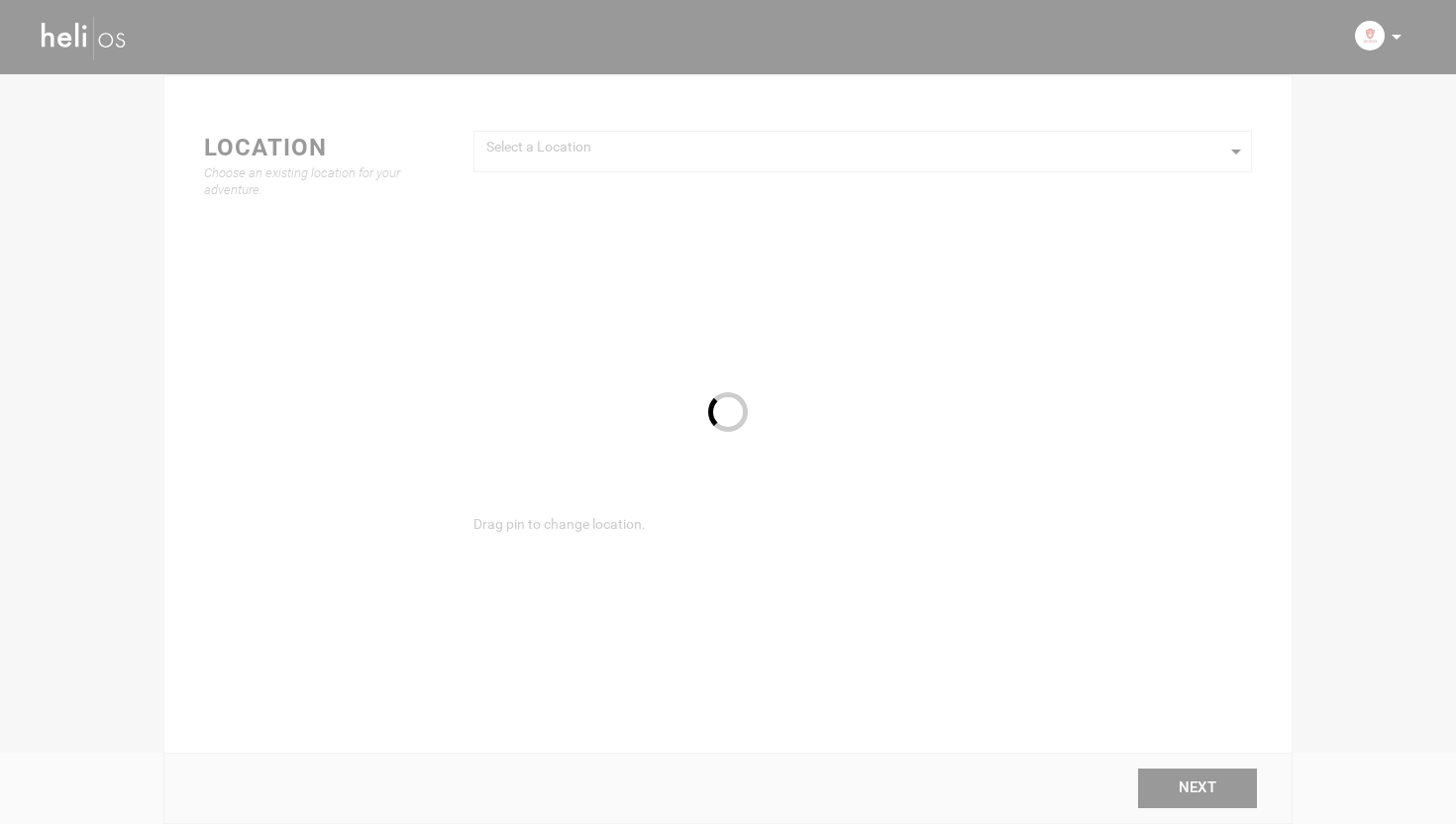 scroll, scrollTop: 0, scrollLeft: 0, axis: both 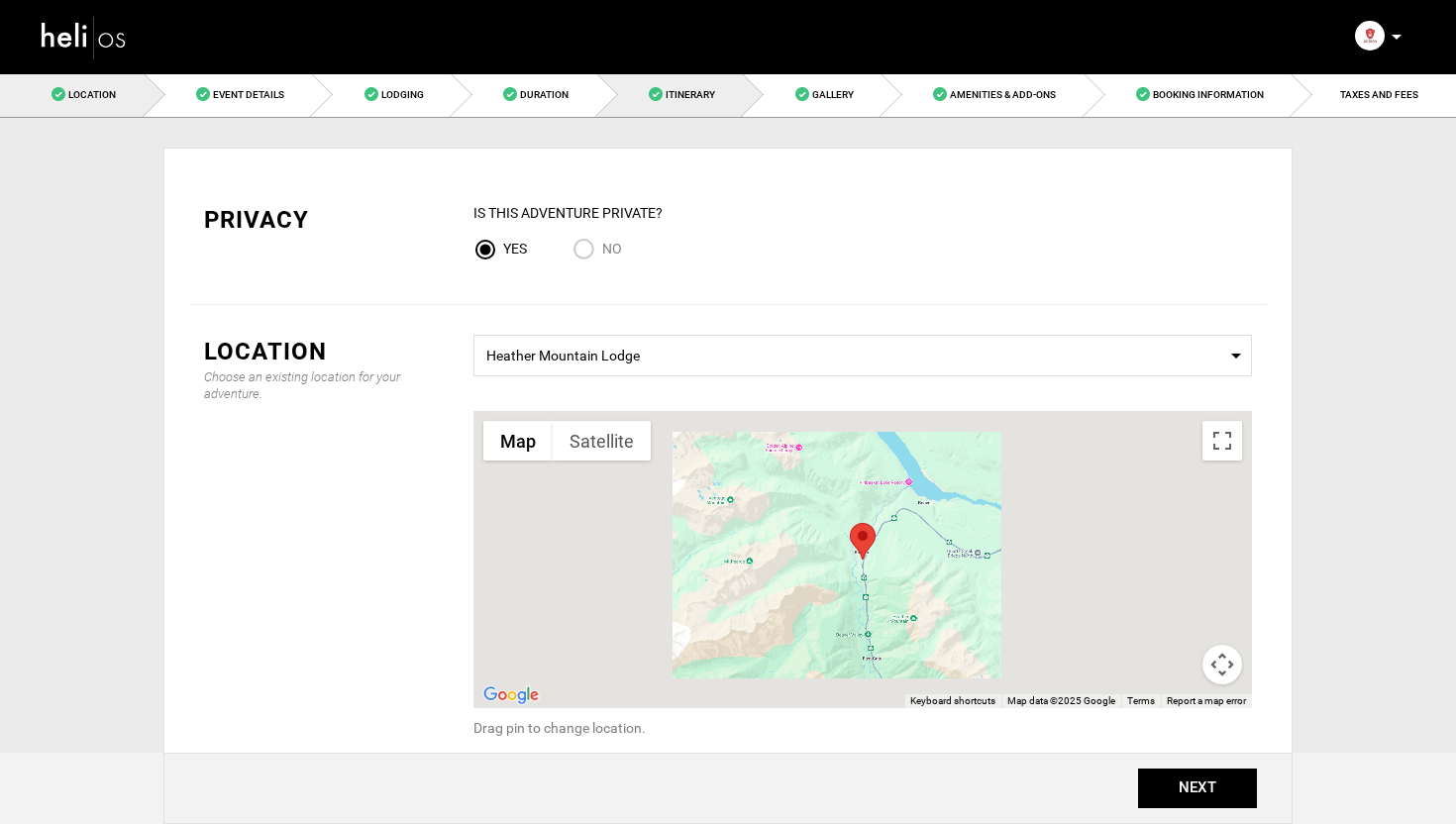 click on "Itinerary" at bounding box center [690, 94] 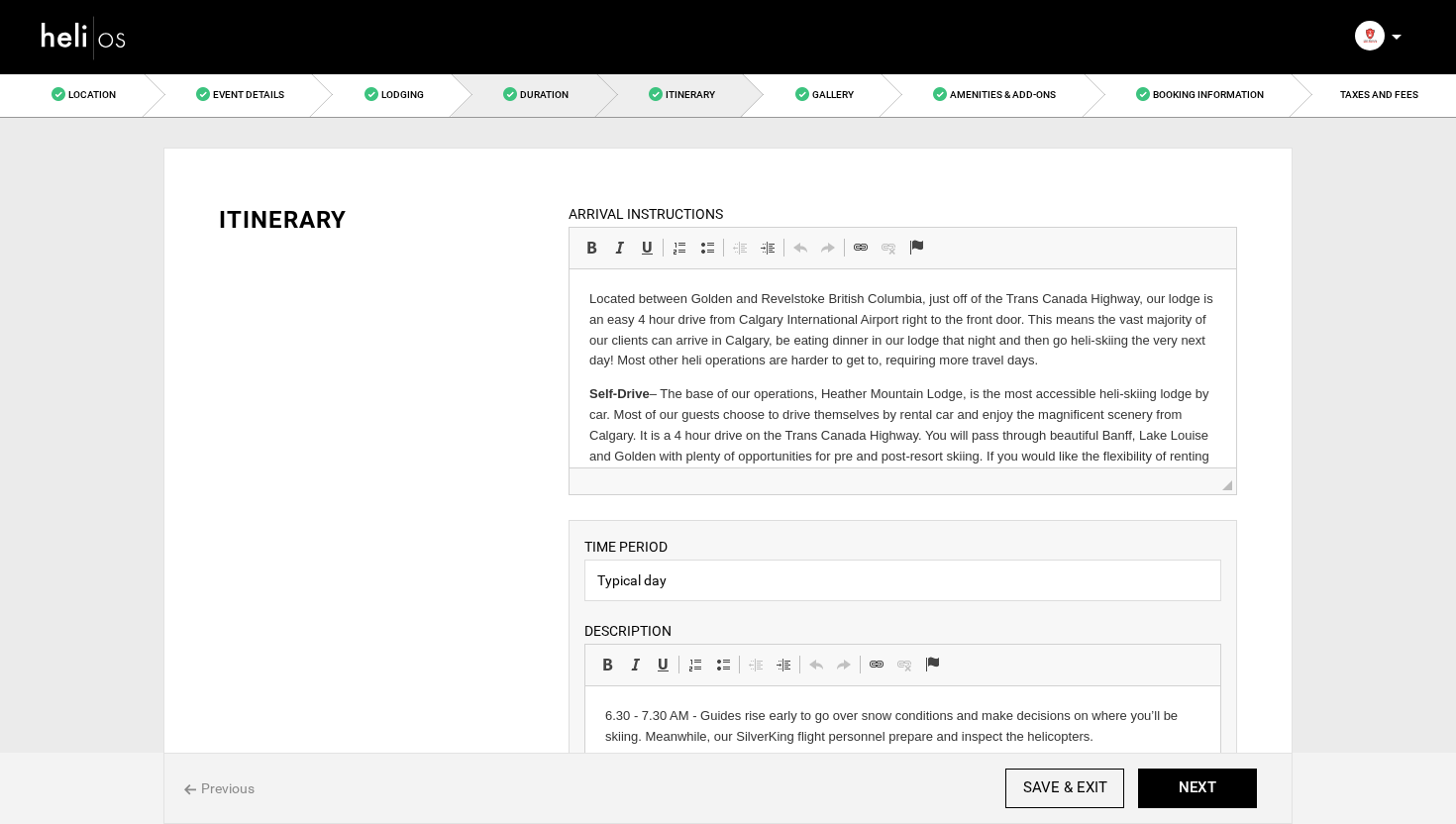scroll, scrollTop: 0, scrollLeft: 0, axis: both 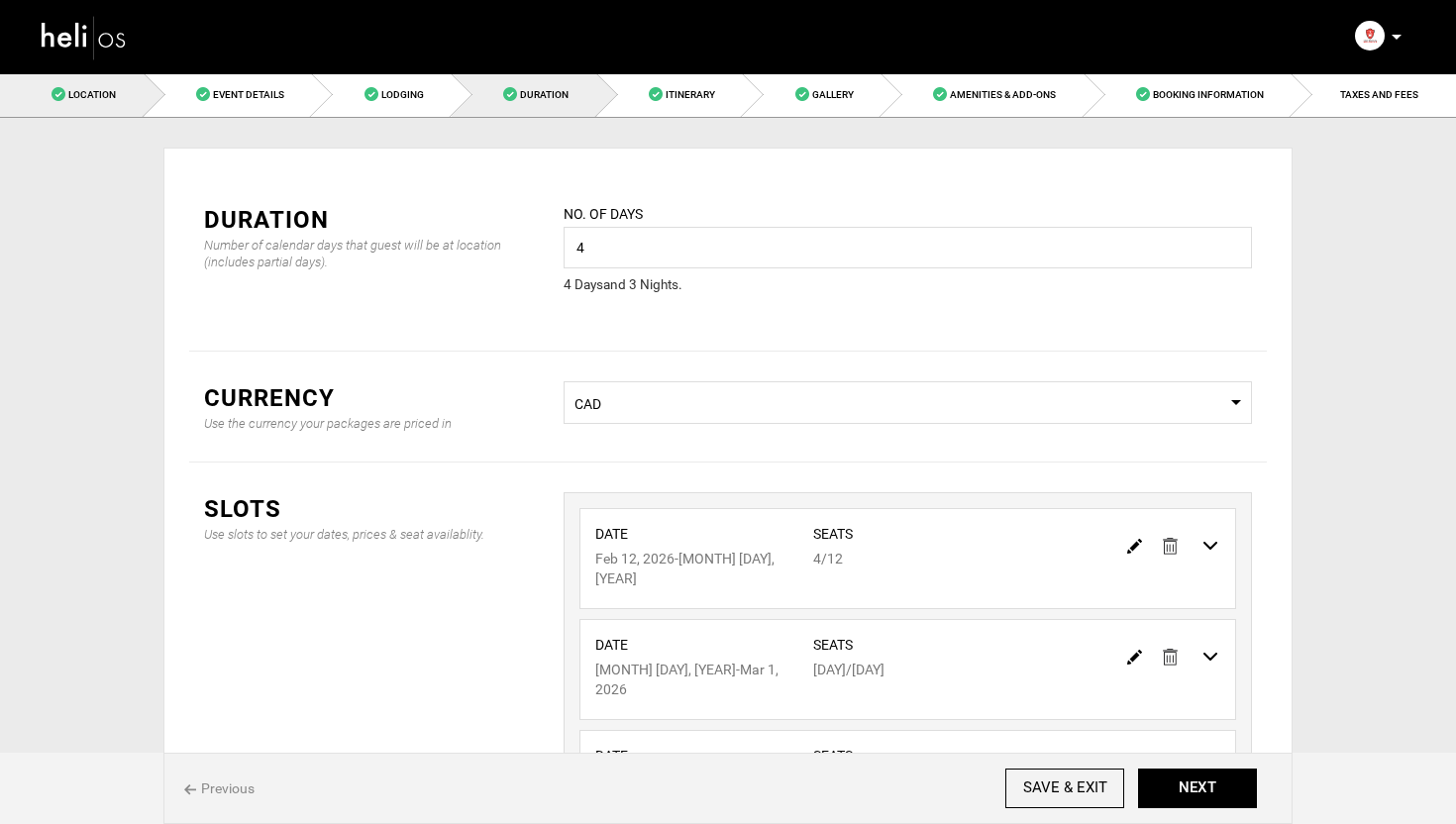click on "Location" at bounding box center (72, 94) 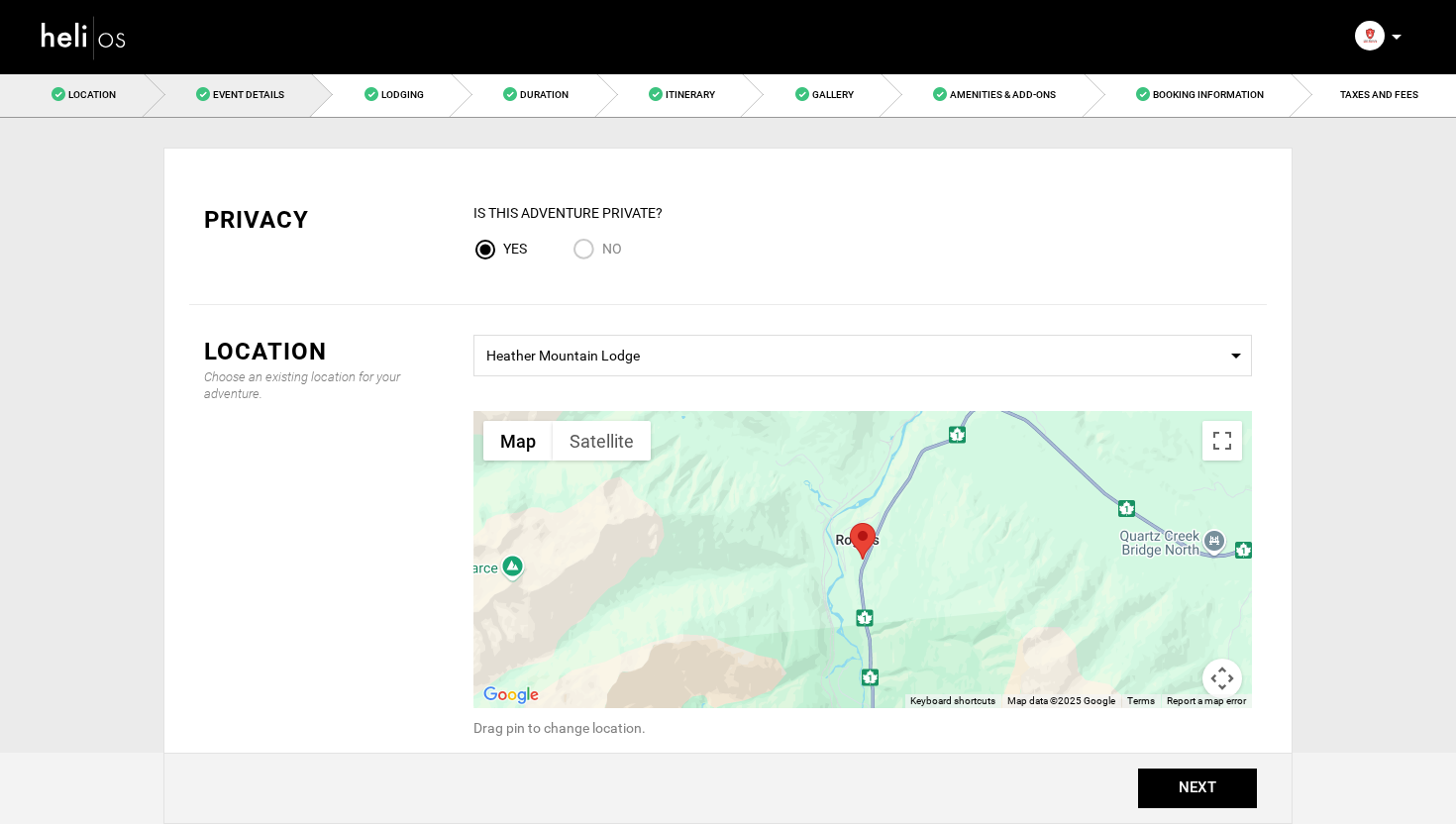click on "Event Details" at bounding box center [249, 94] 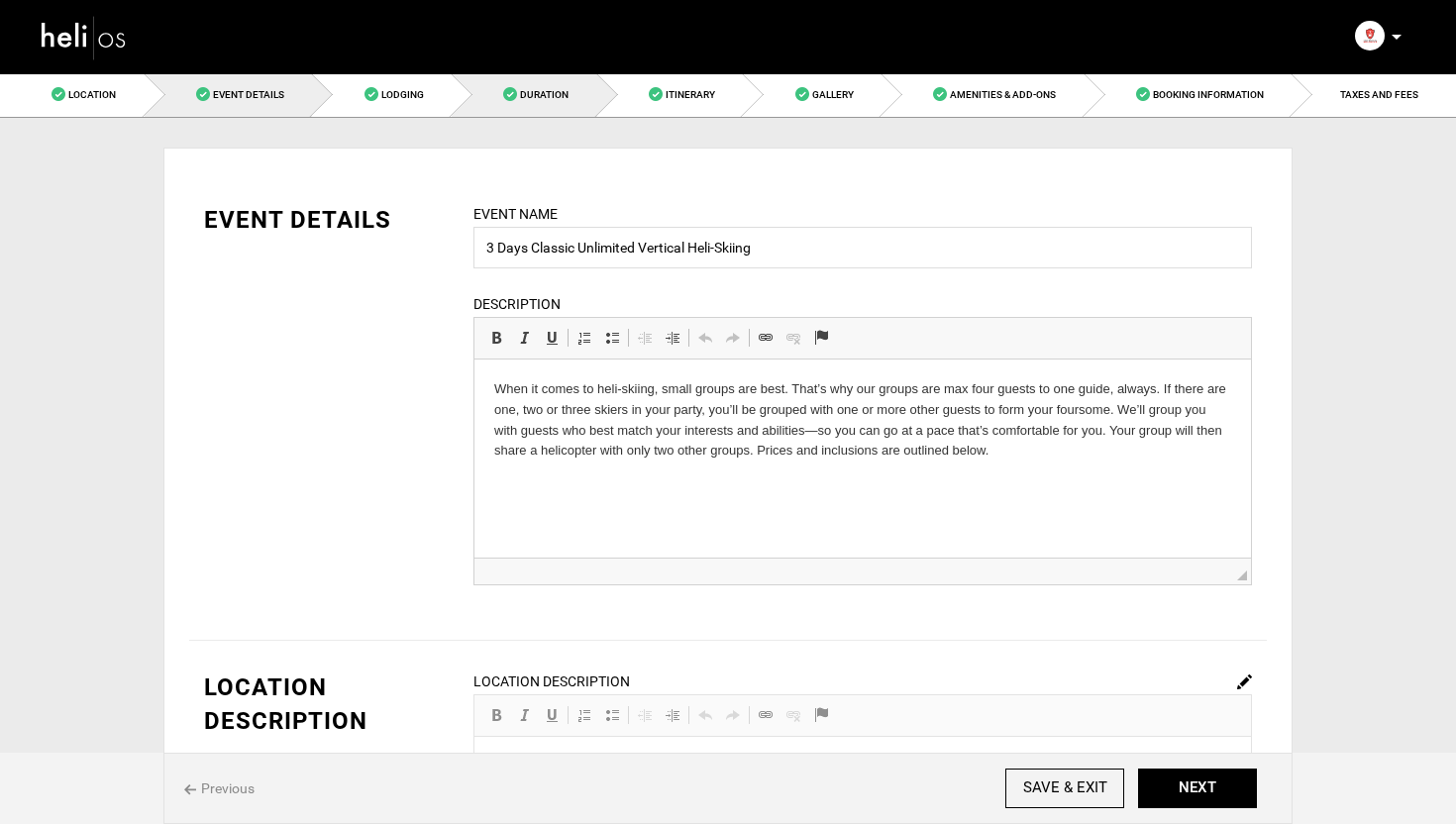 click on "Duration" at bounding box center [524, 94] 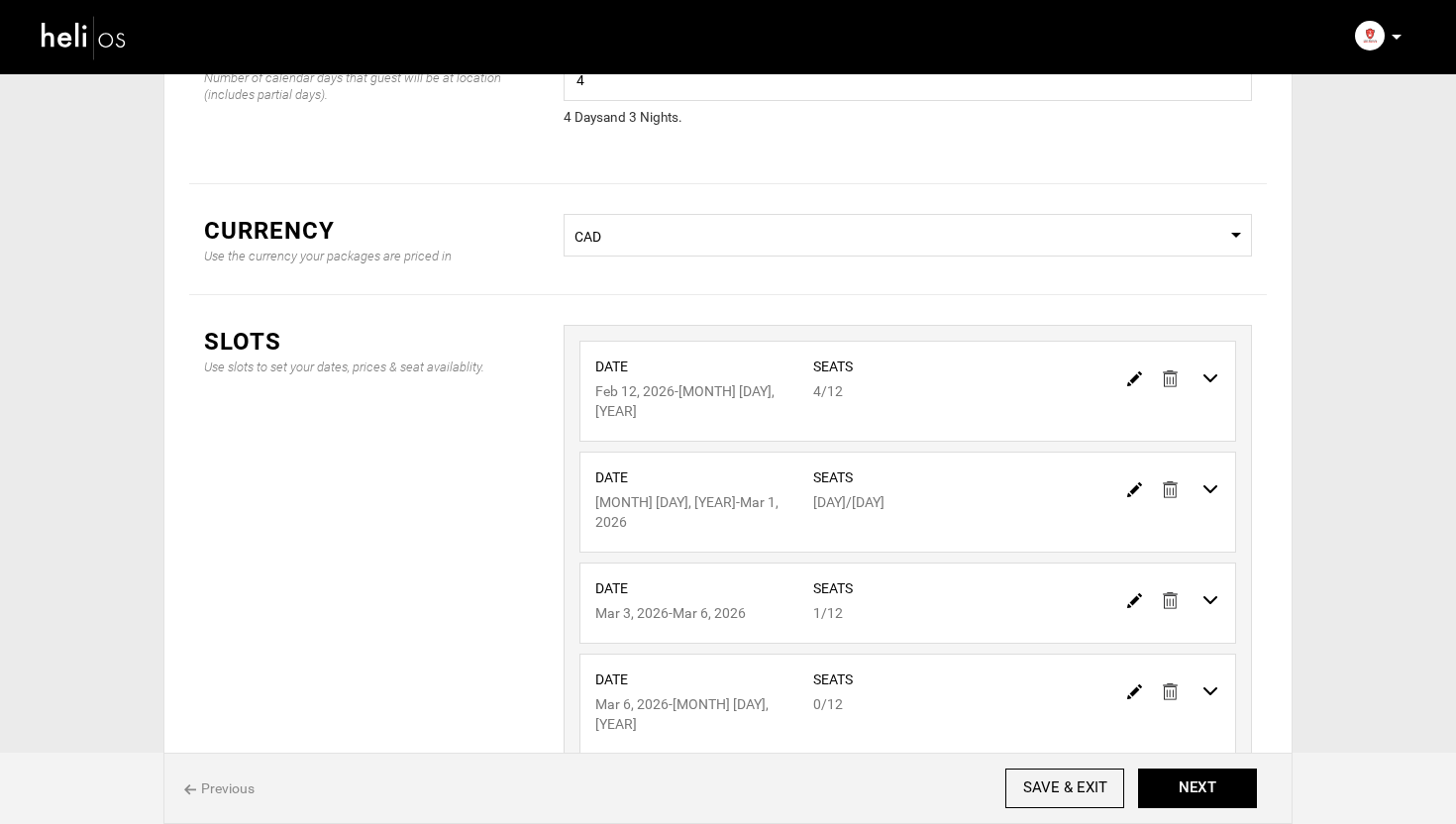 scroll, scrollTop: 204, scrollLeft: 0, axis: vertical 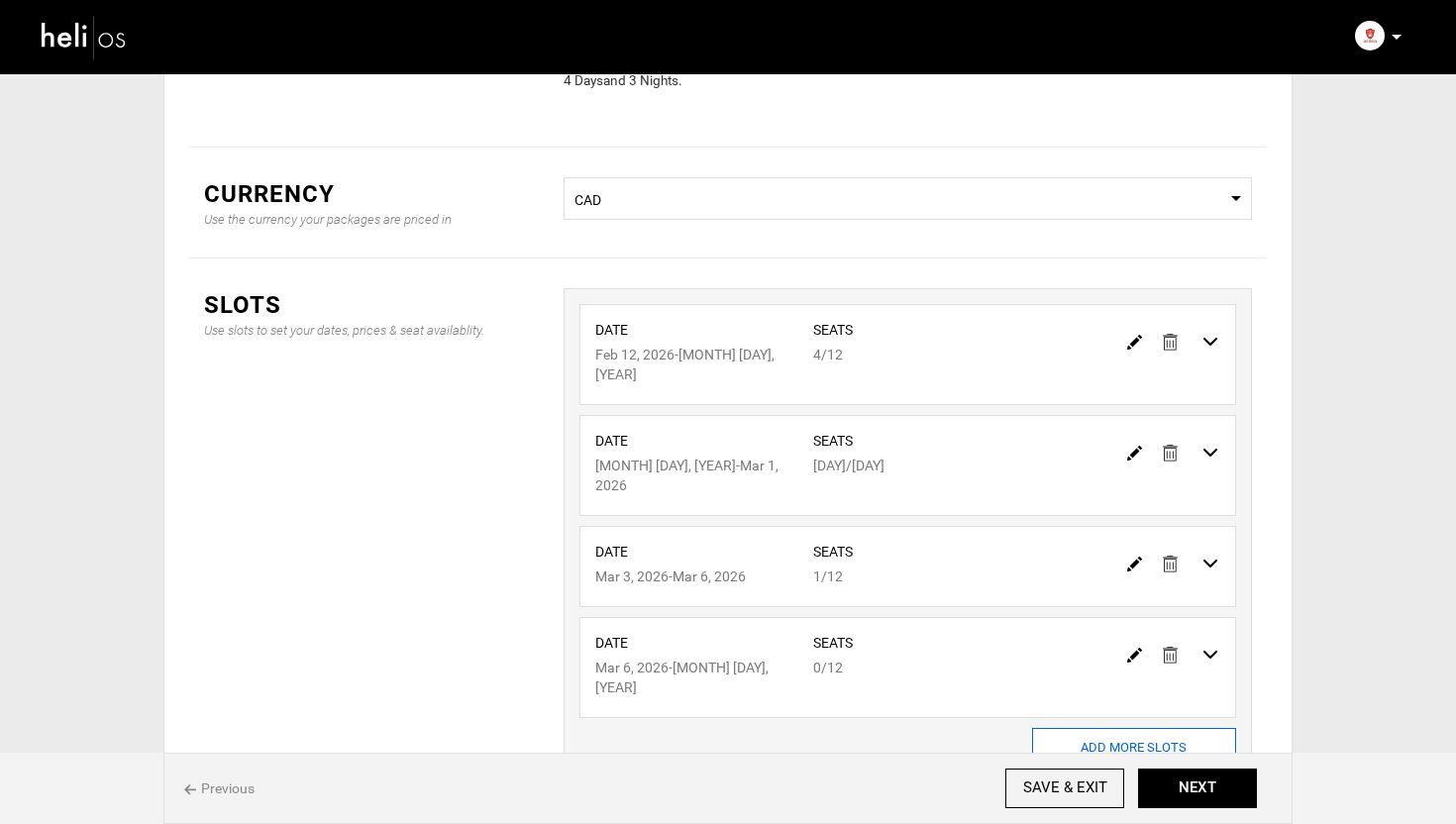 click on "ADD MORE SLOTS" at bounding box center (1134, 748) 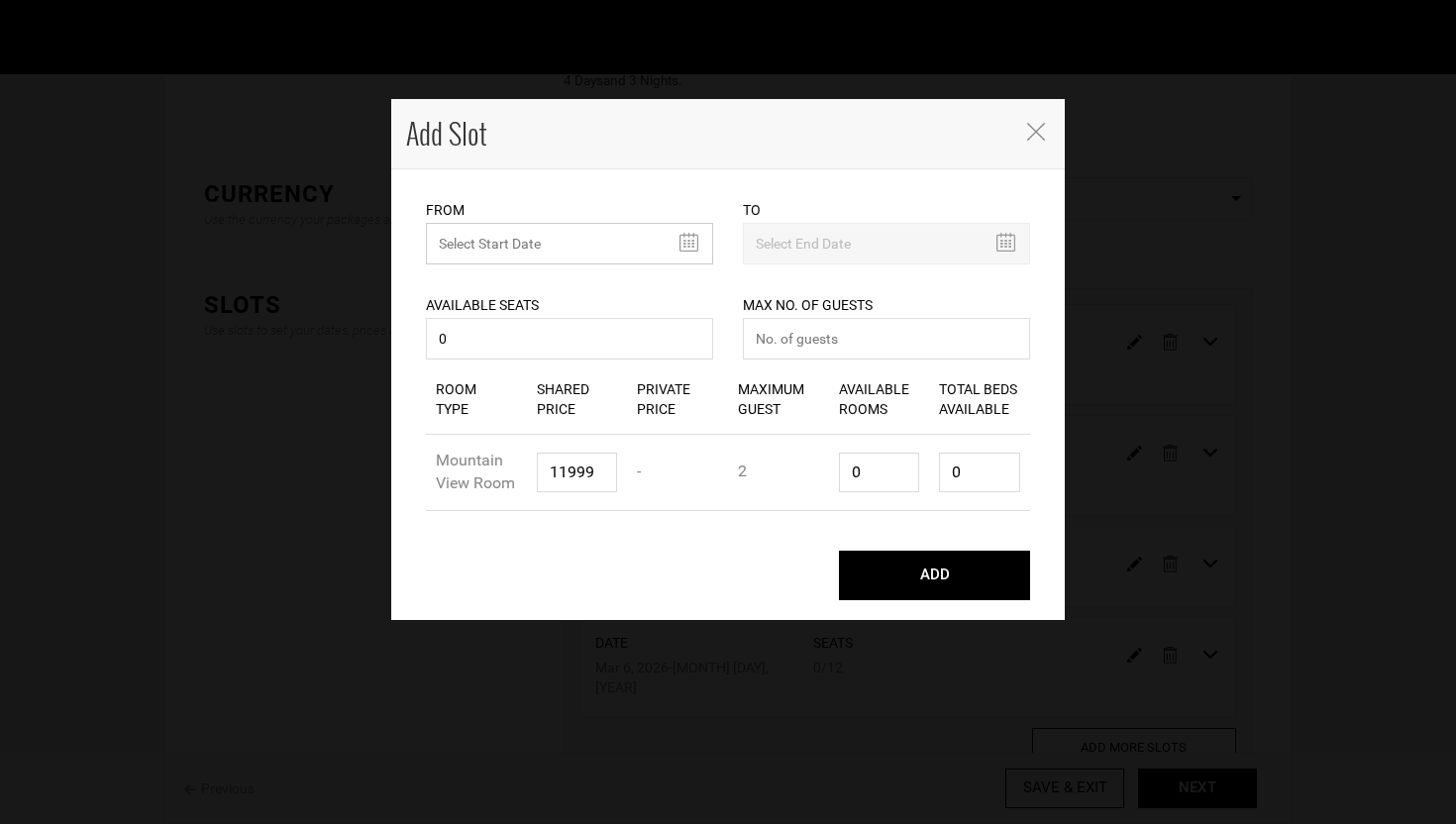 click at bounding box center (570, 244) 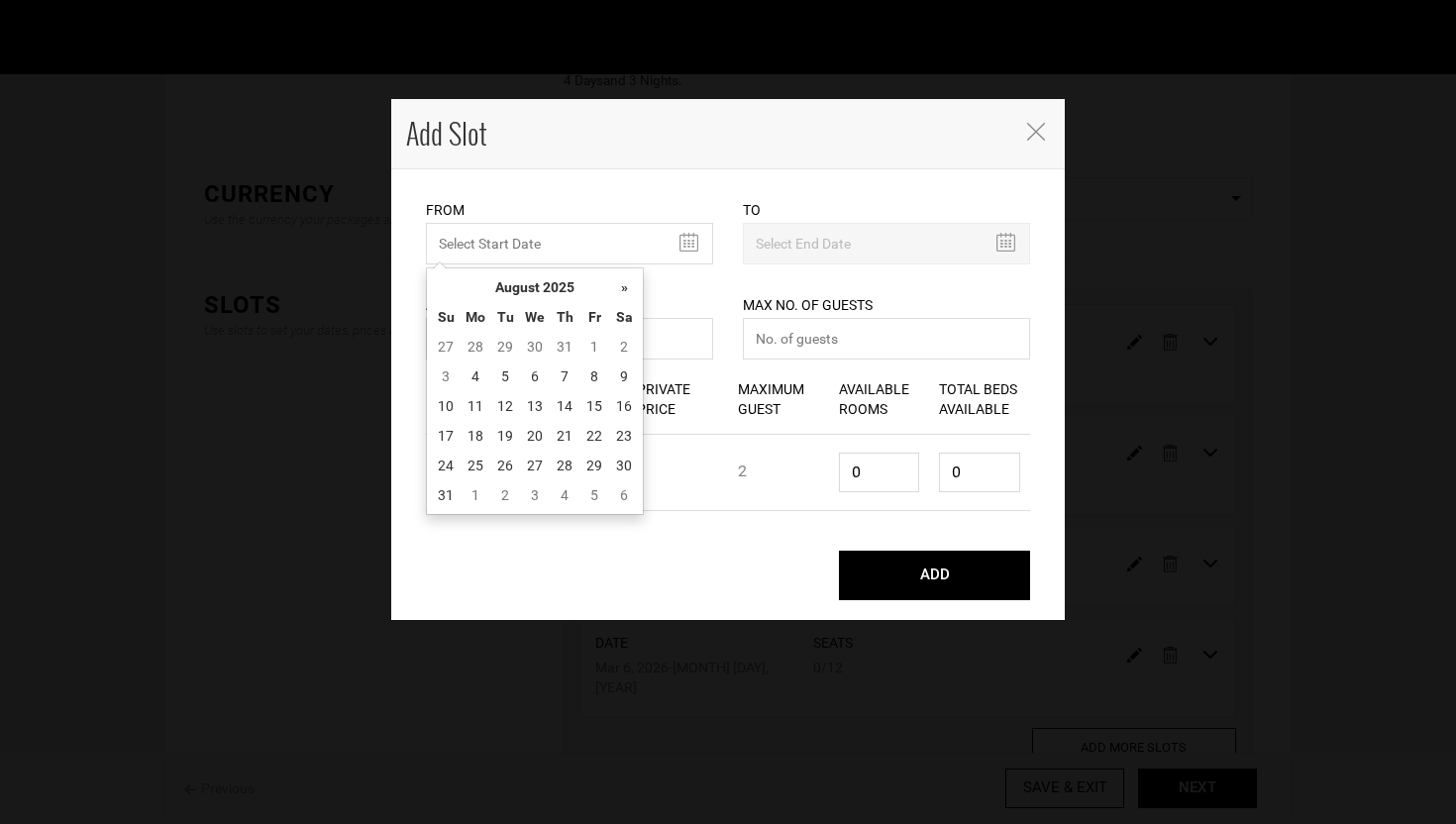 click at bounding box center (1036, 132) 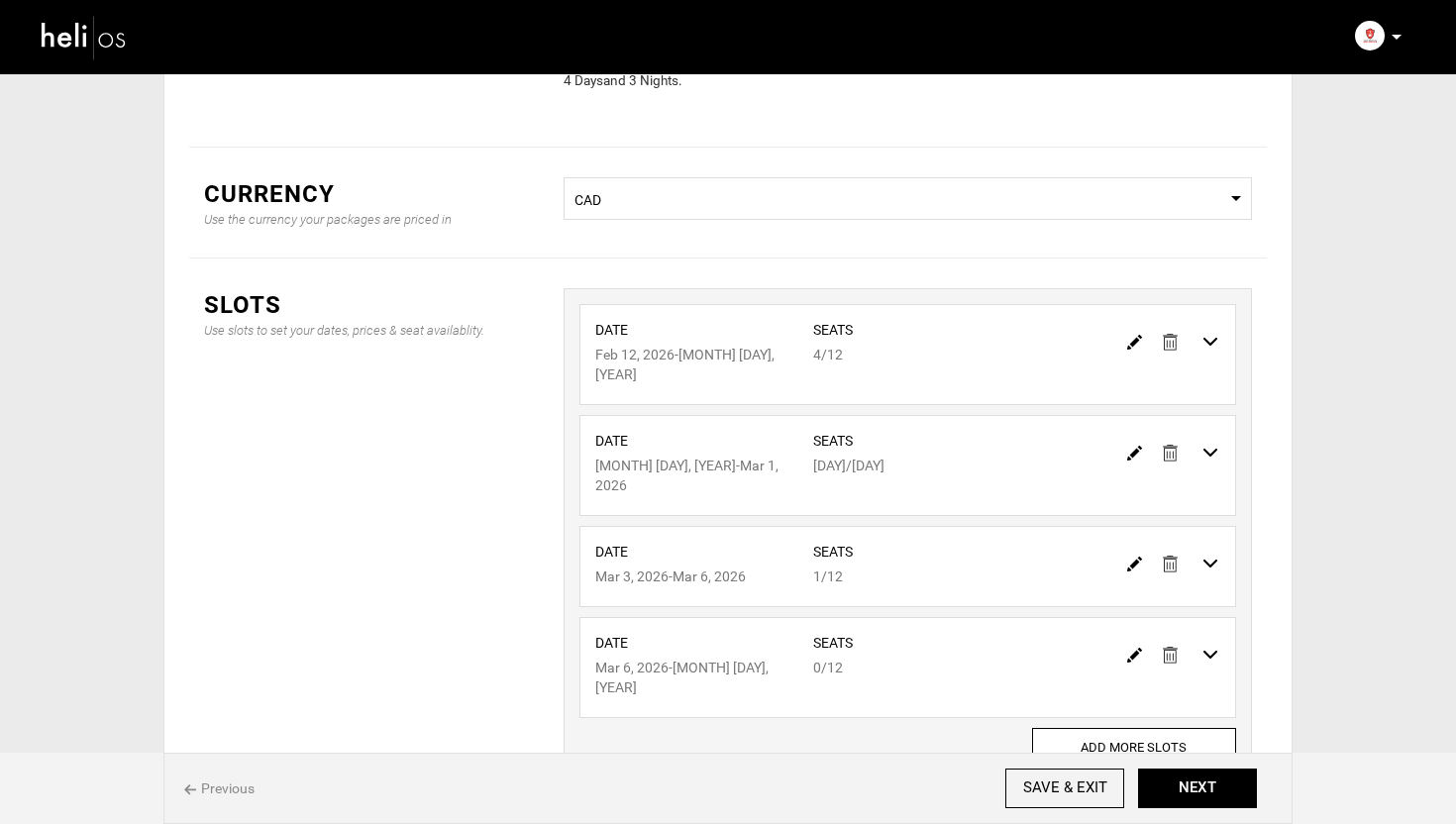 click at bounding box center (84, 37) 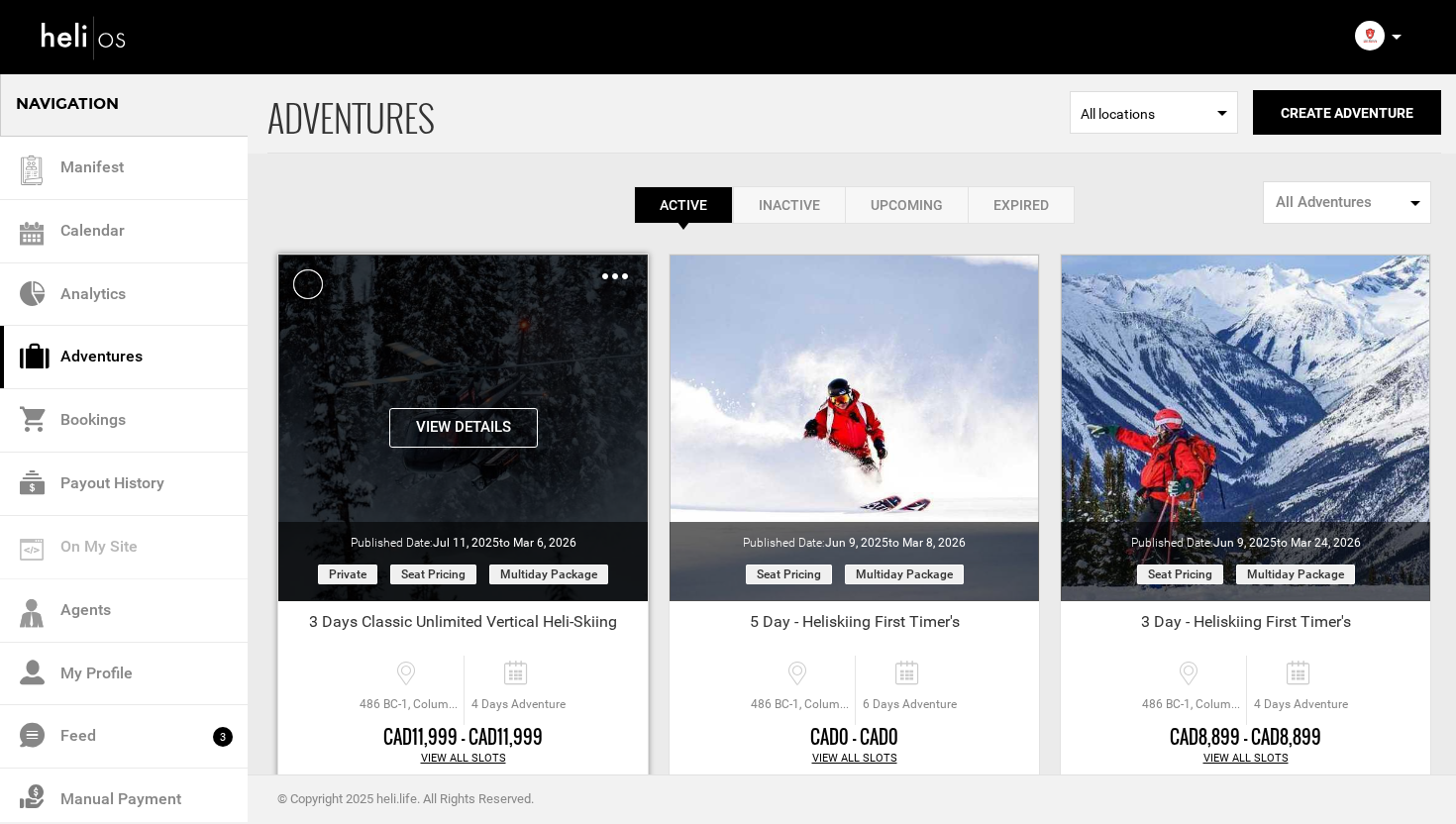 click at bounding box center [615, 276] 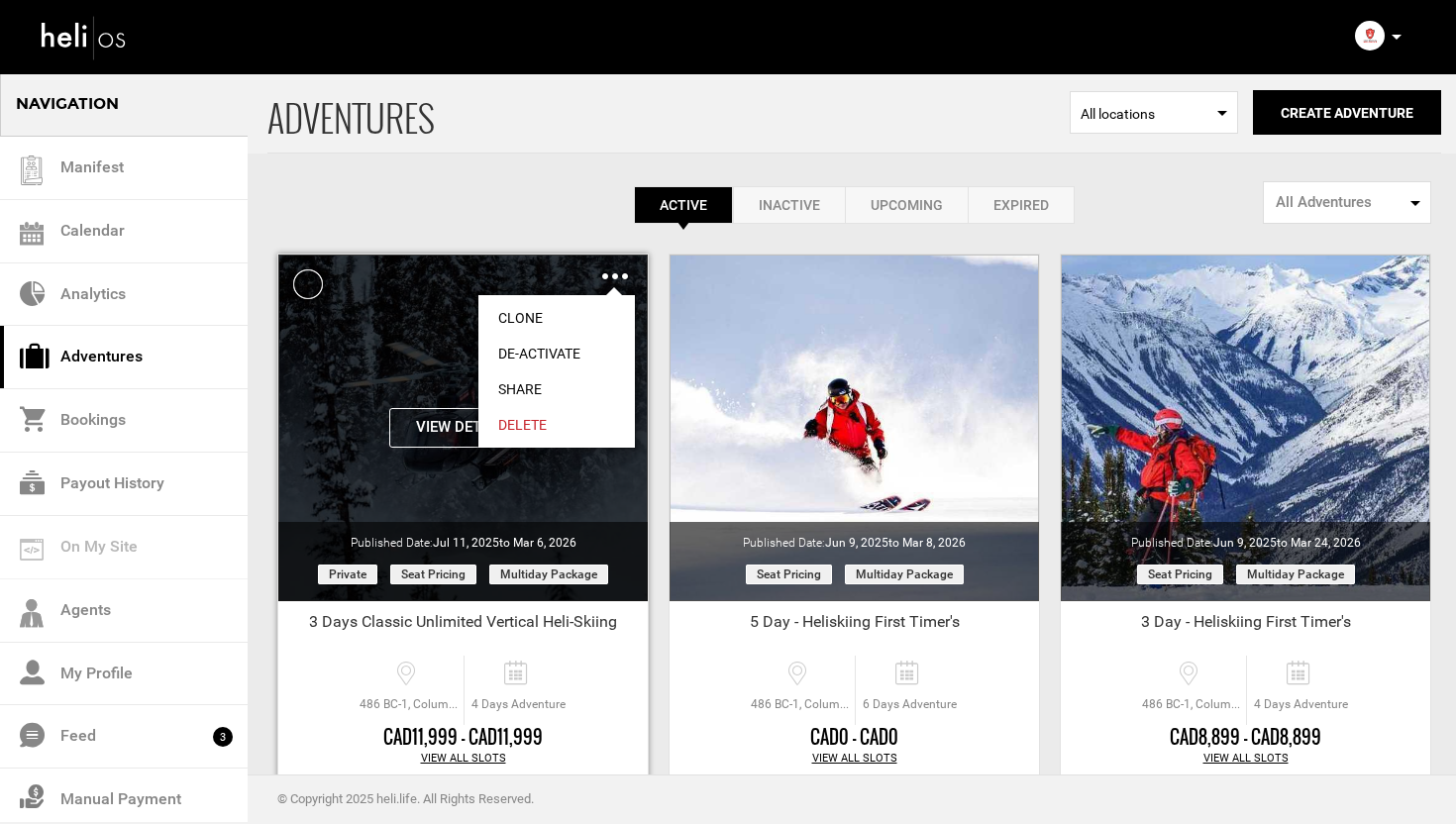 click on "Clone" at bounding box center [557, 318] 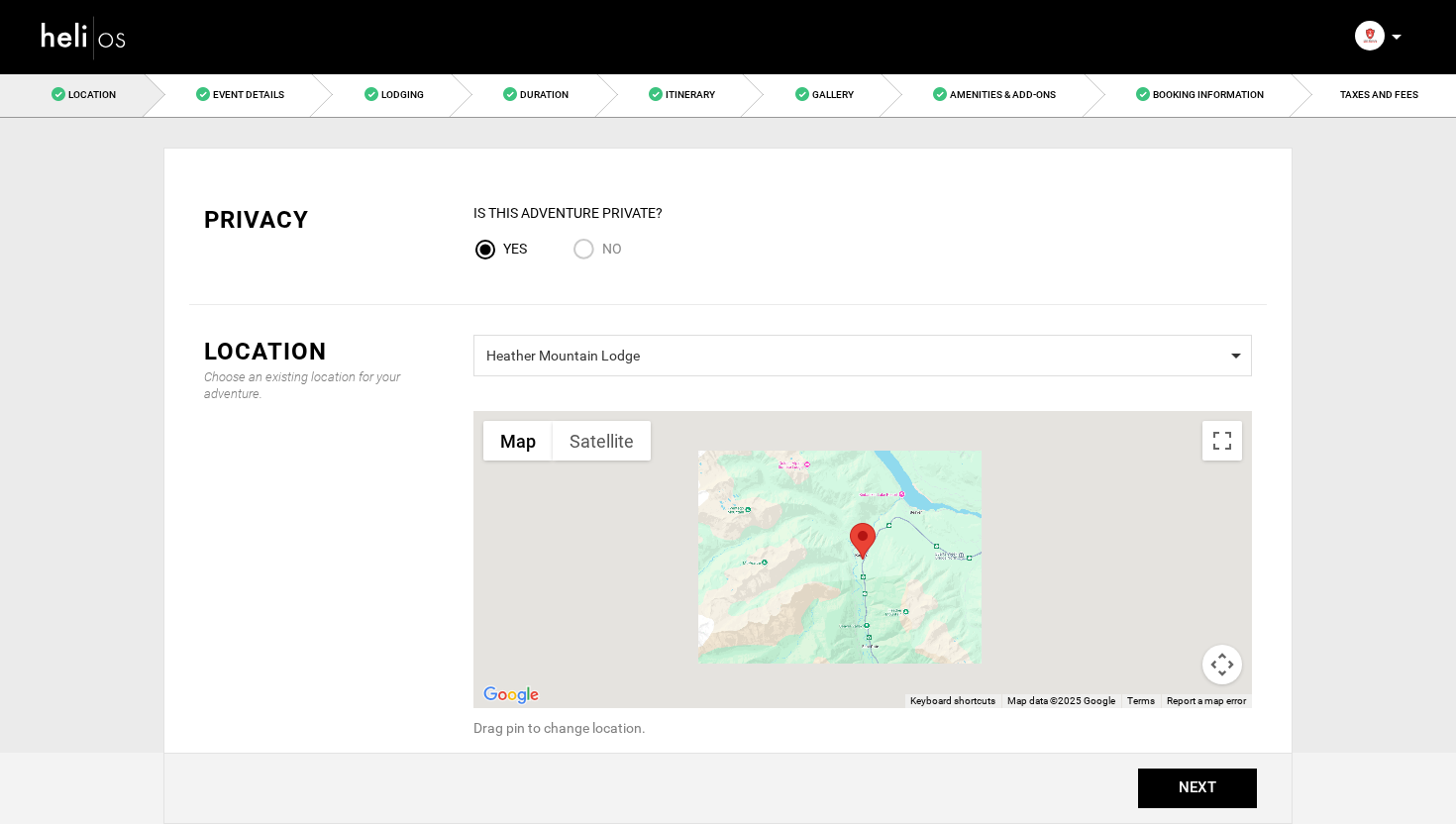 scroll, scrollTop: 0, scrollLeft: 0, axis: both 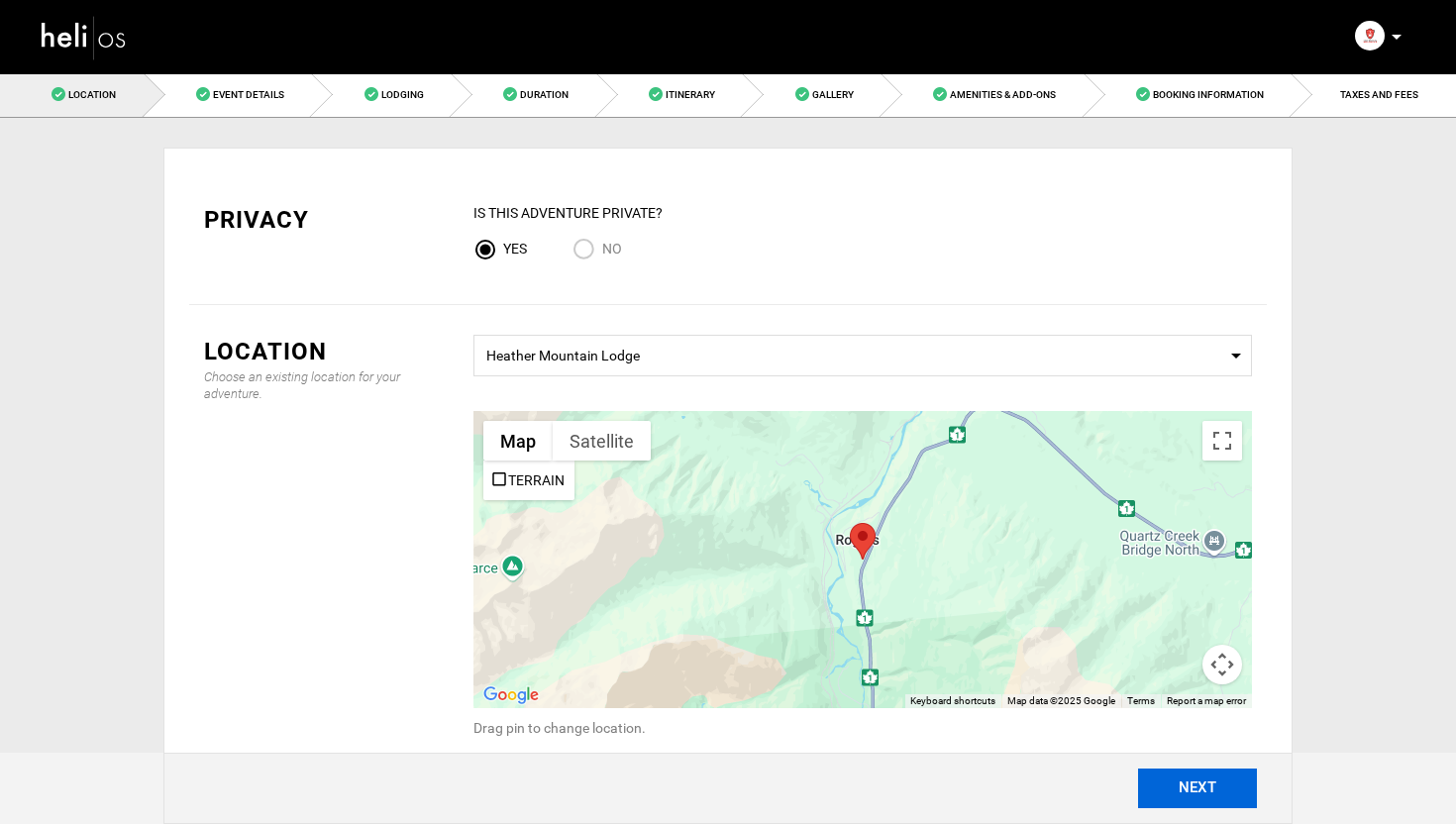 click on "NEXT" at bounding box center [1197, 788] 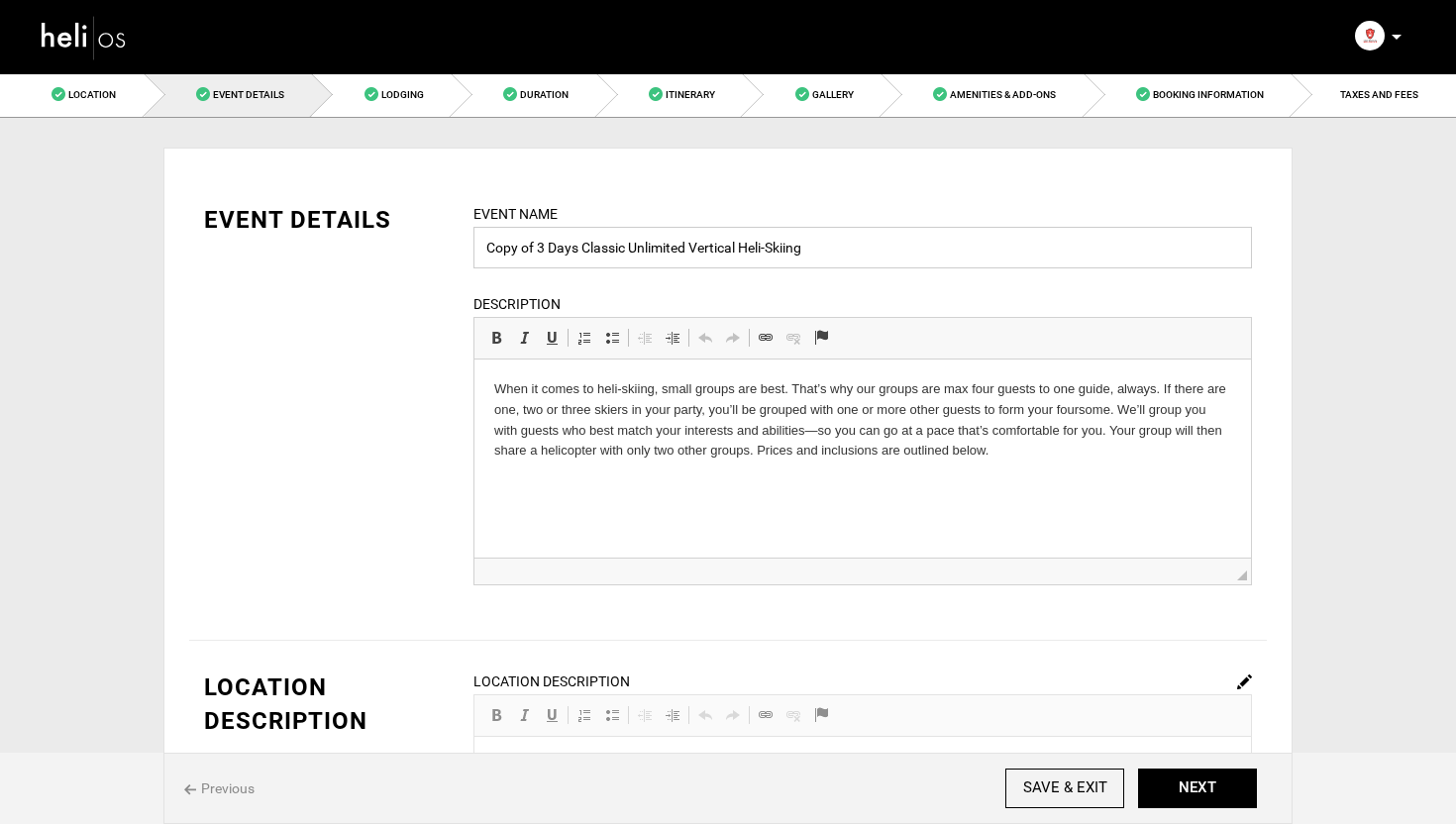 drag, startPoint x: 537, startPoint y: 254, endPoint x: 480, endPoint y: 254, distance: 57 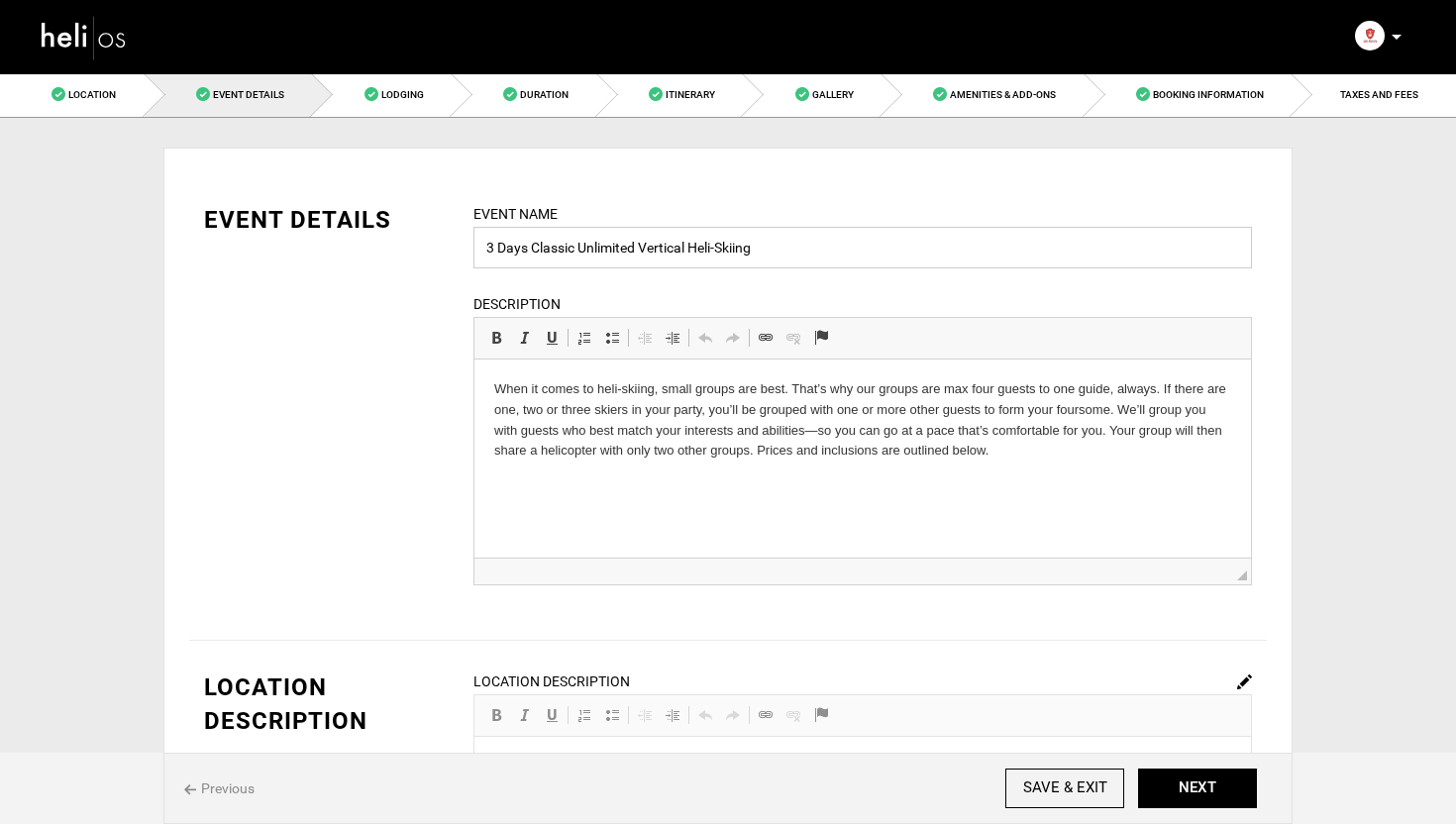 type on "3 Days Classic Unlimited Vertical Heli-Skiing" 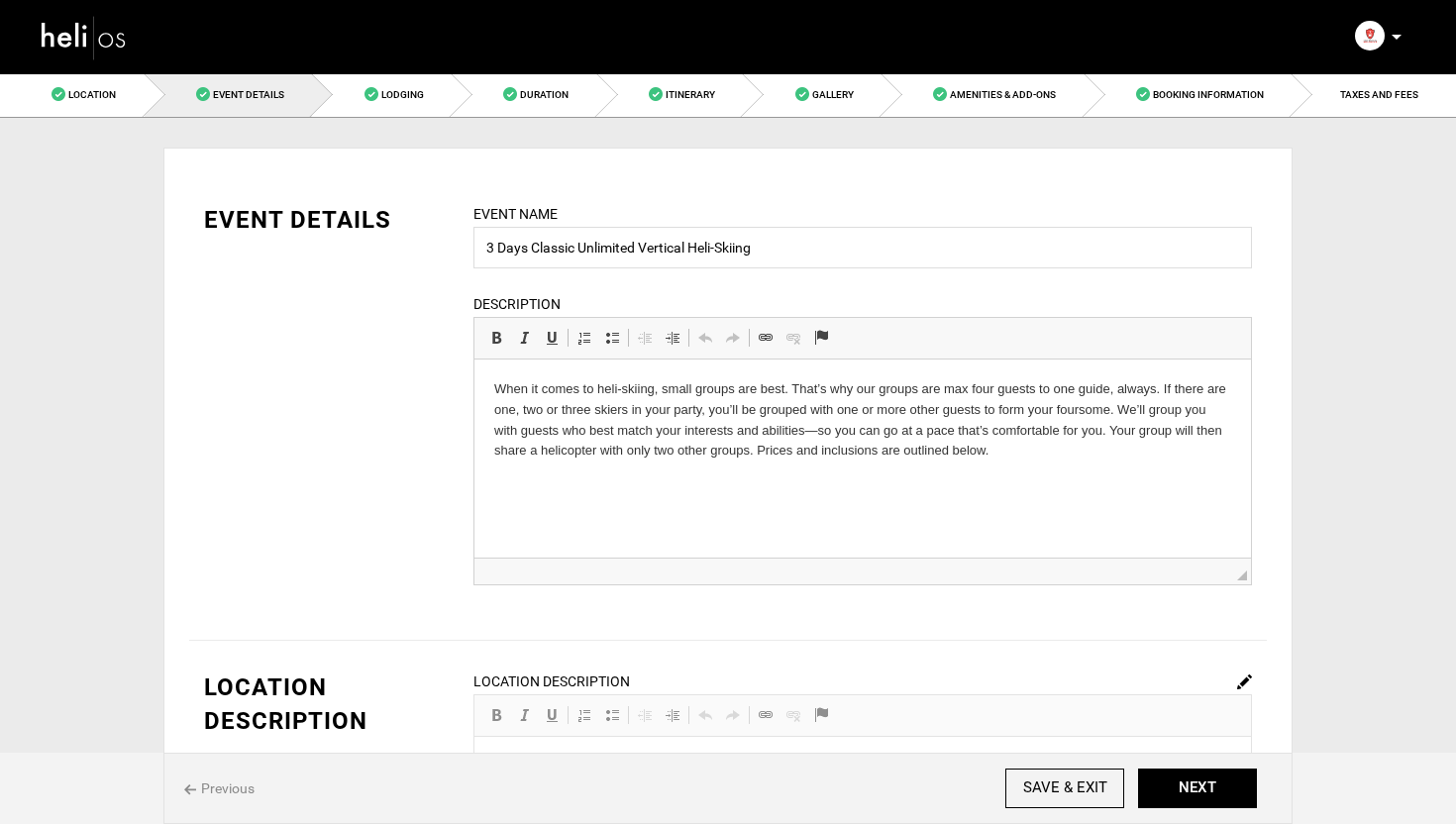 click on "EVENT DETAILS
Event Name
3 Days Classic Unlimited Vertical Heli-Skiing
Event name can not be less
than
3 characters.
Description
Rich Text Editor, editor28 Editor toolbars Basic Styles   Bold Keyboard shortcut Command+B   Italic Keyboard shortcut Command+I   Underline Keyboard shortcut Command+U Paragraph   Insert/Remove Numbered List   Insert/Remove Bulleted List   Decrease Indent   Increase Indent Clipboard/Undo   Undo Keyboard shortcut Command+Z   Redo Keyboard shortcut Command+Y Links   Link Keyboard shortcut Command+K   Unlink   Anchor Press ALT 0 for help ◢" at bounding box center [728, 406] 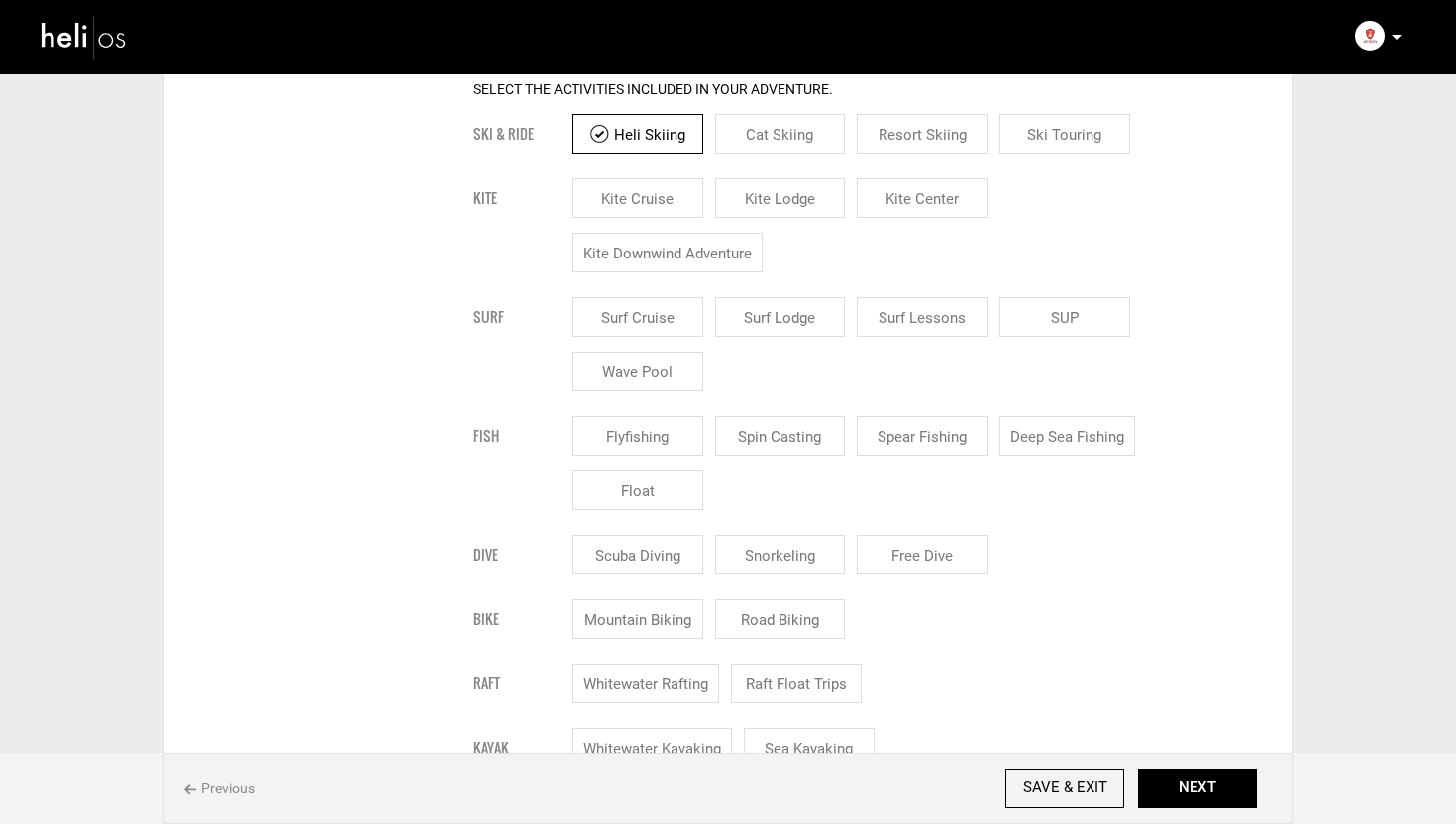 scroll, scrollTop: 978, scrollLeft: 0, axis: vertical 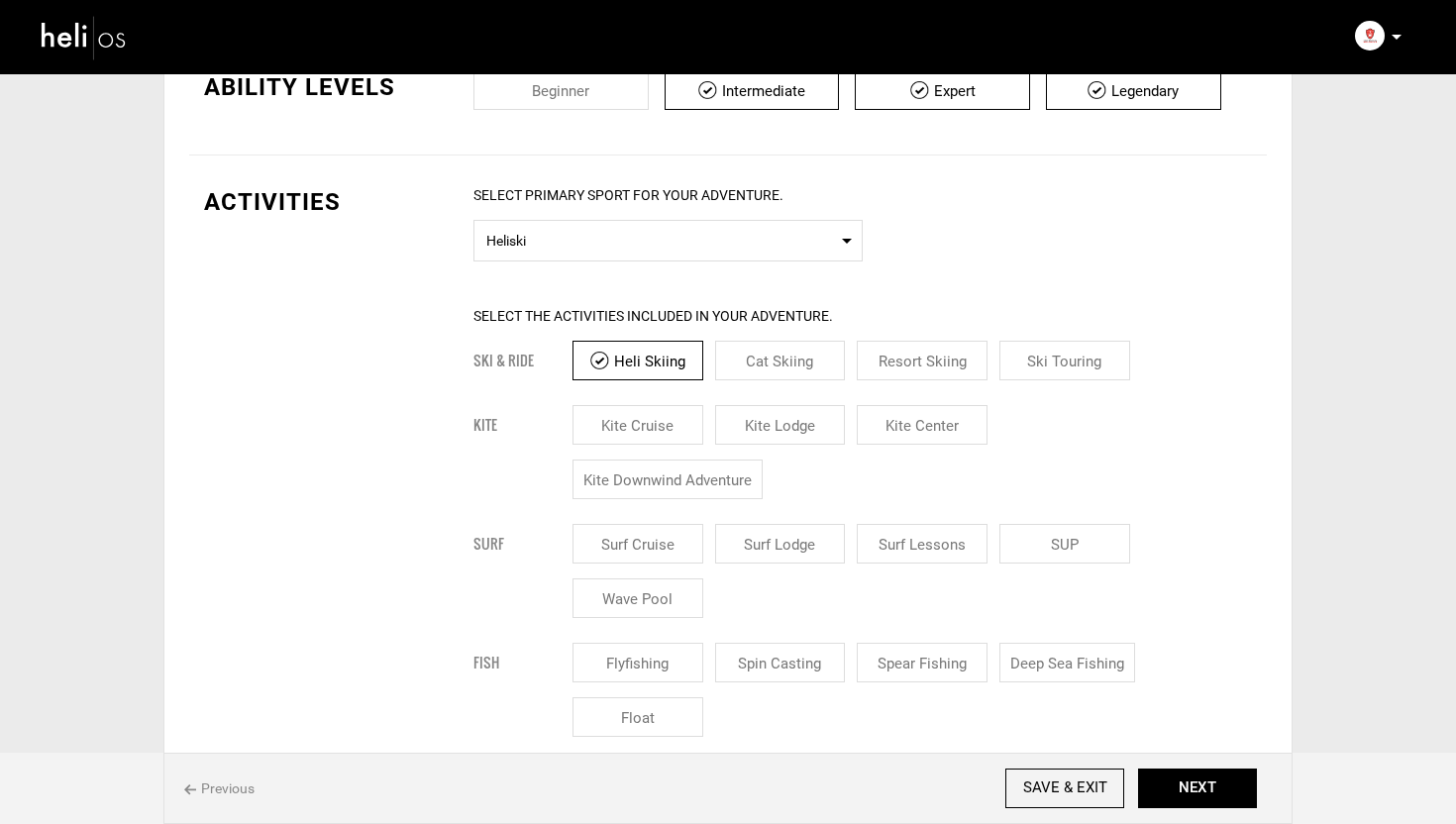 click at bounding box center [84, 37] 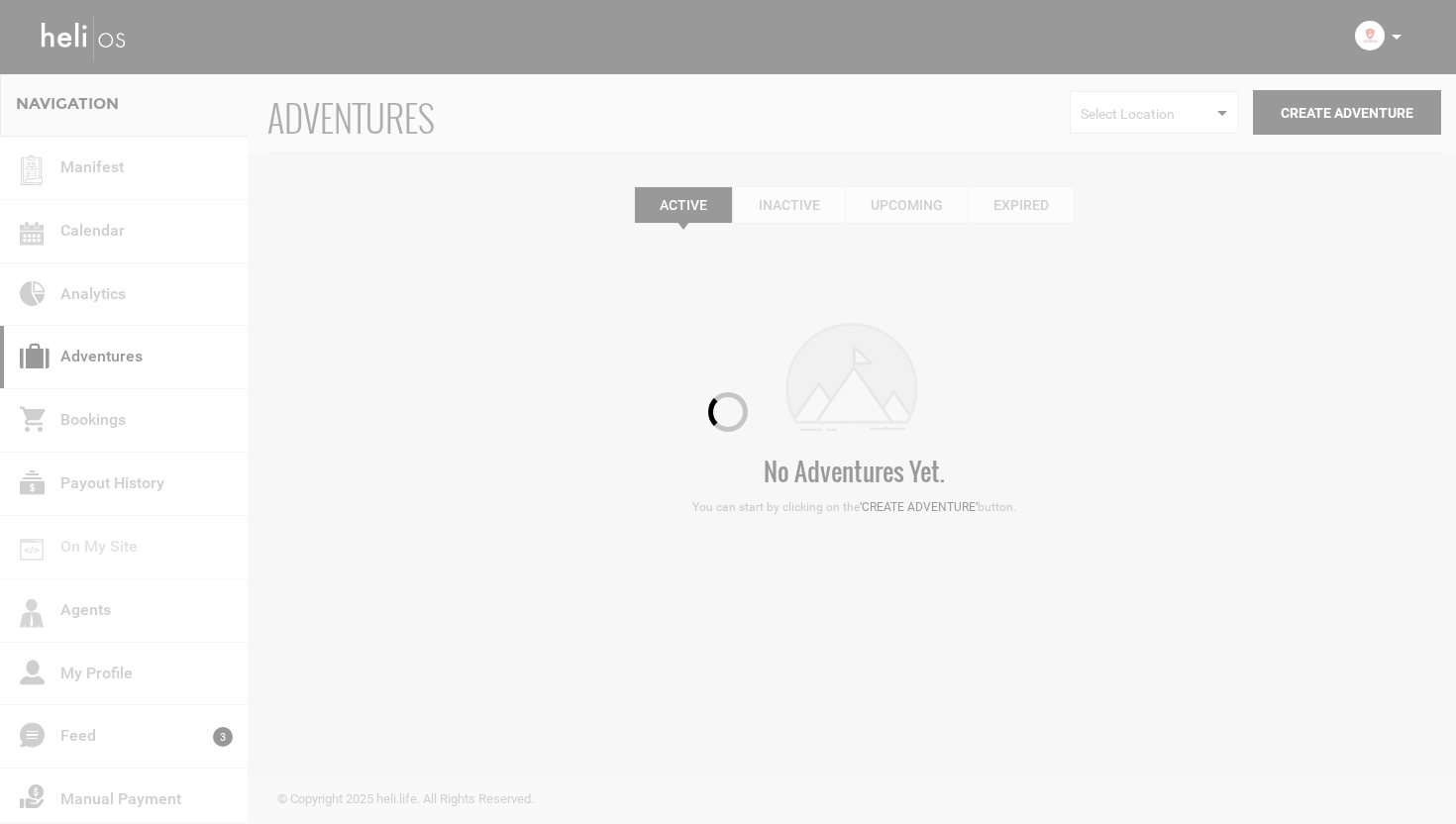 scroll, scrollTop: 0, scrollLeft: 0, axis: both 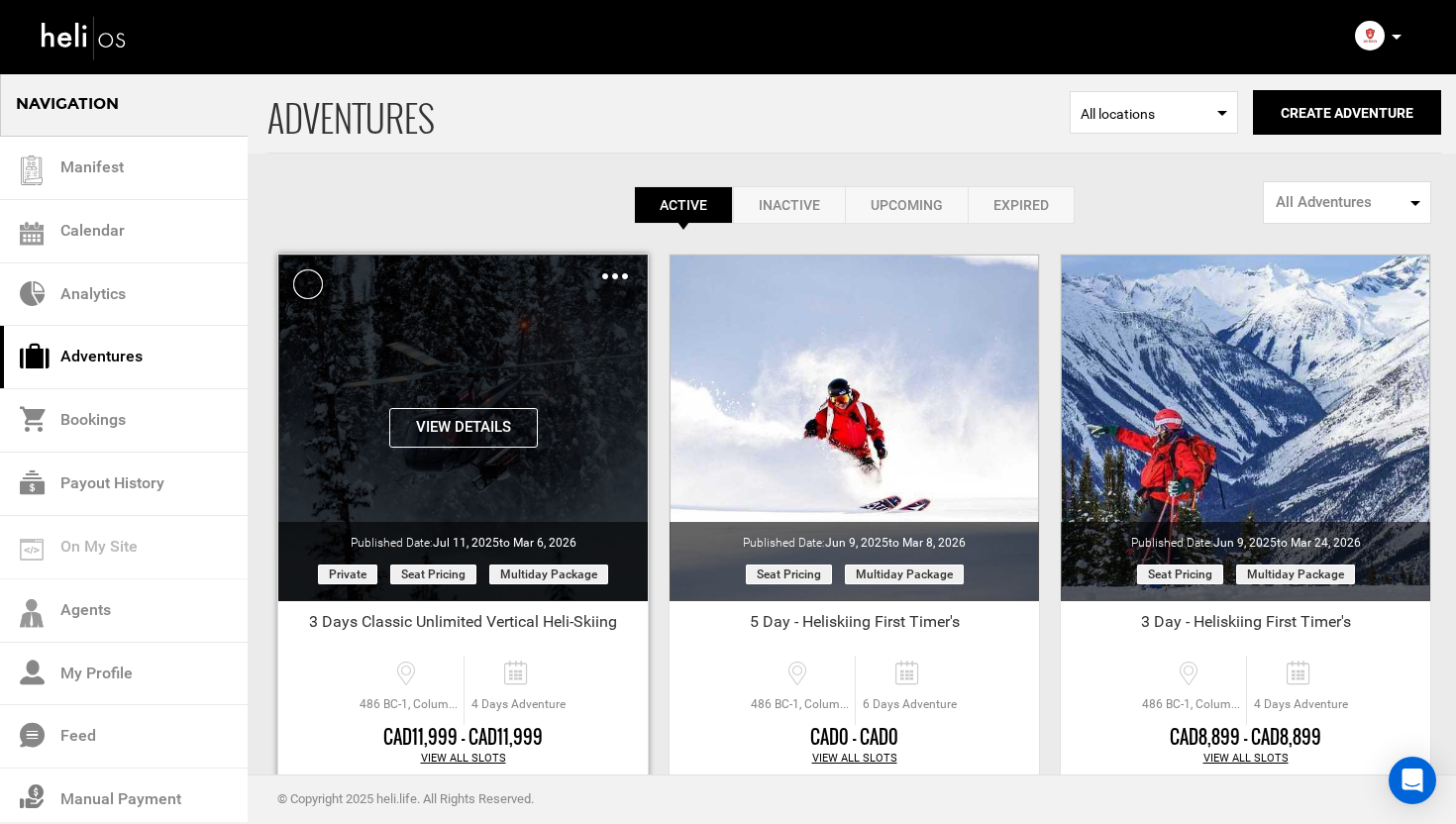 click at bounding box center (615, 276) 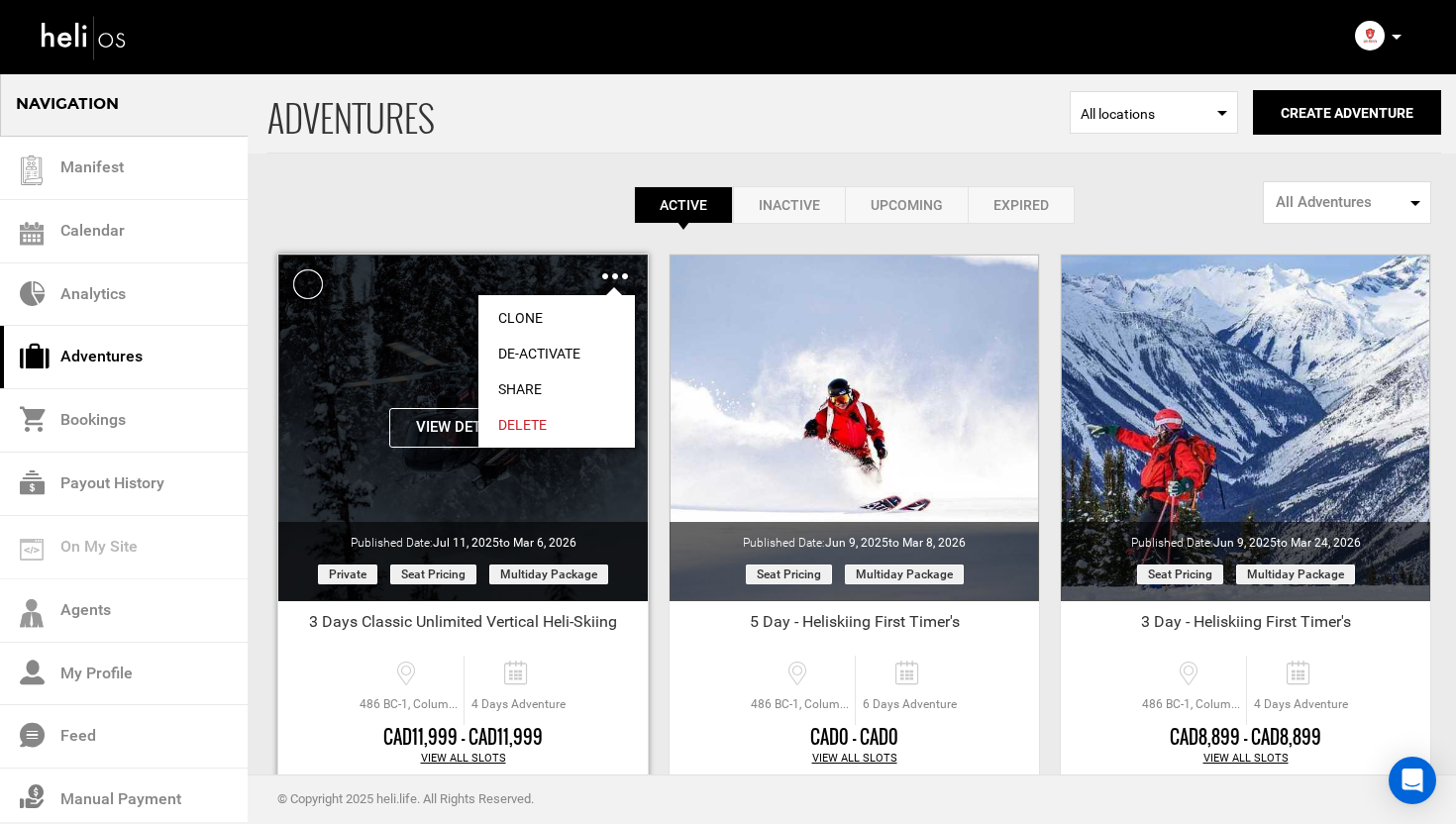 click on "Clone" at bounding box center [557, 318] 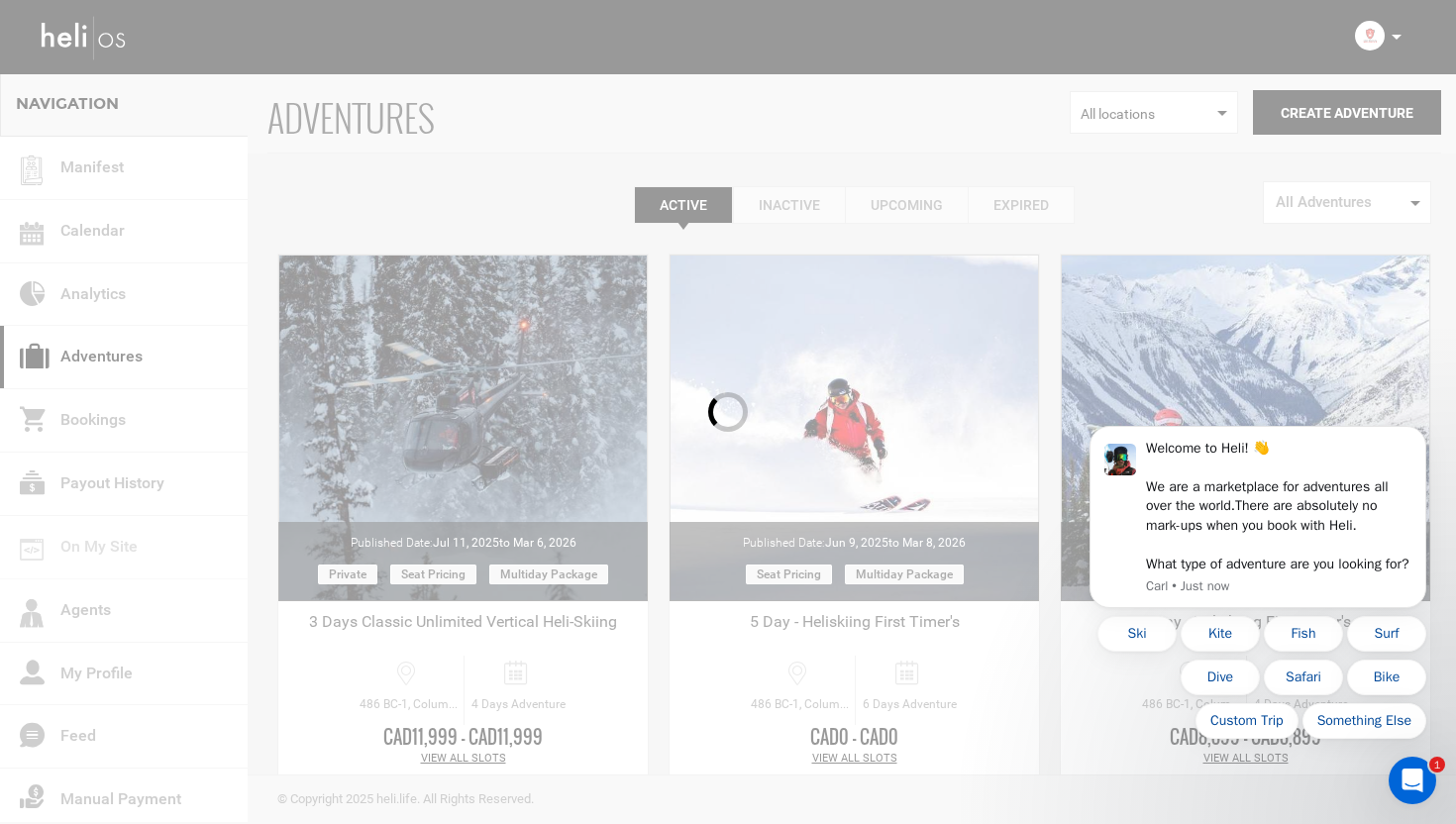 scroll, scrollTop: 0, scrollLeft: 0, axis: both 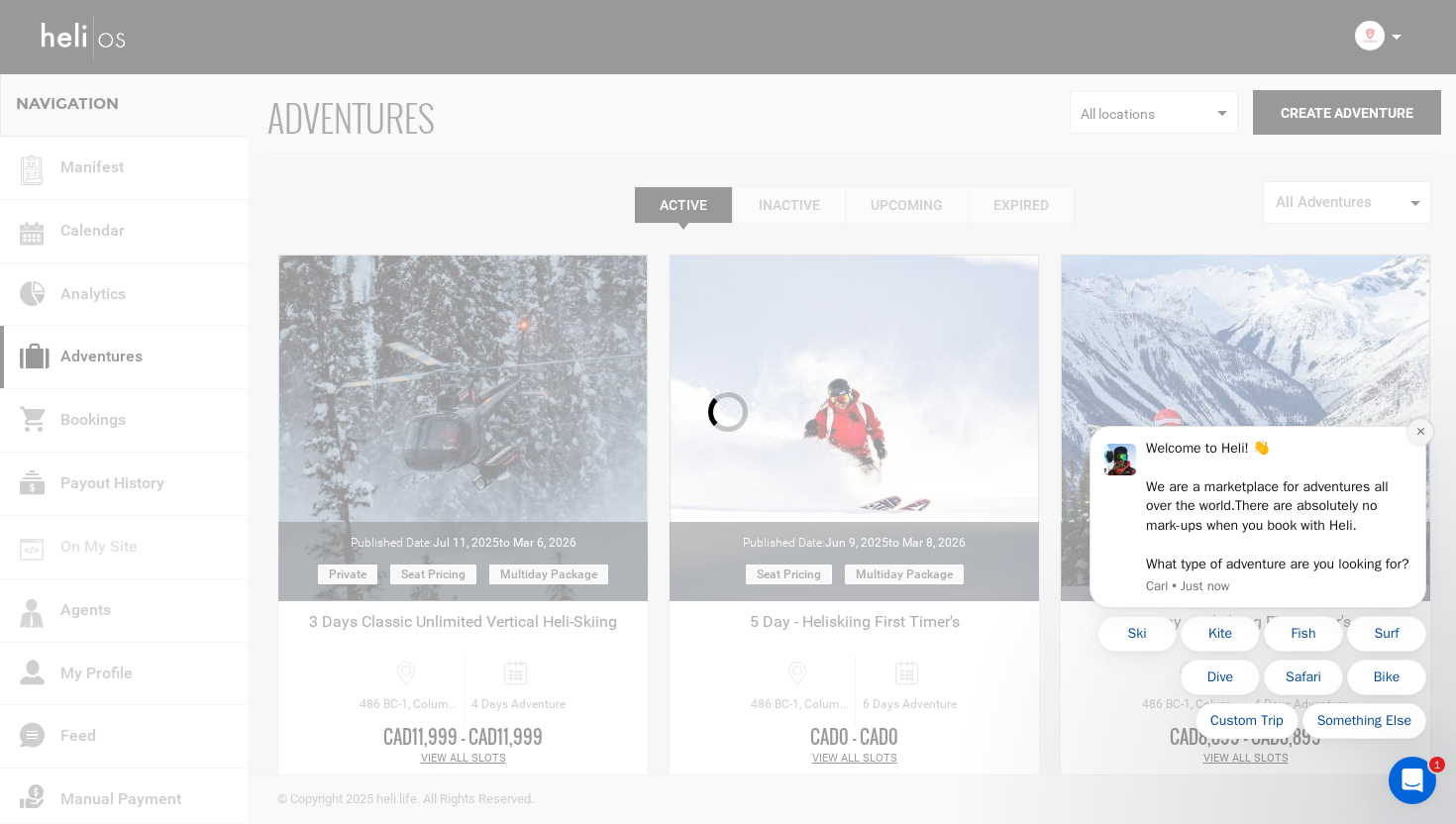 click at bounding box center [1420, 432] 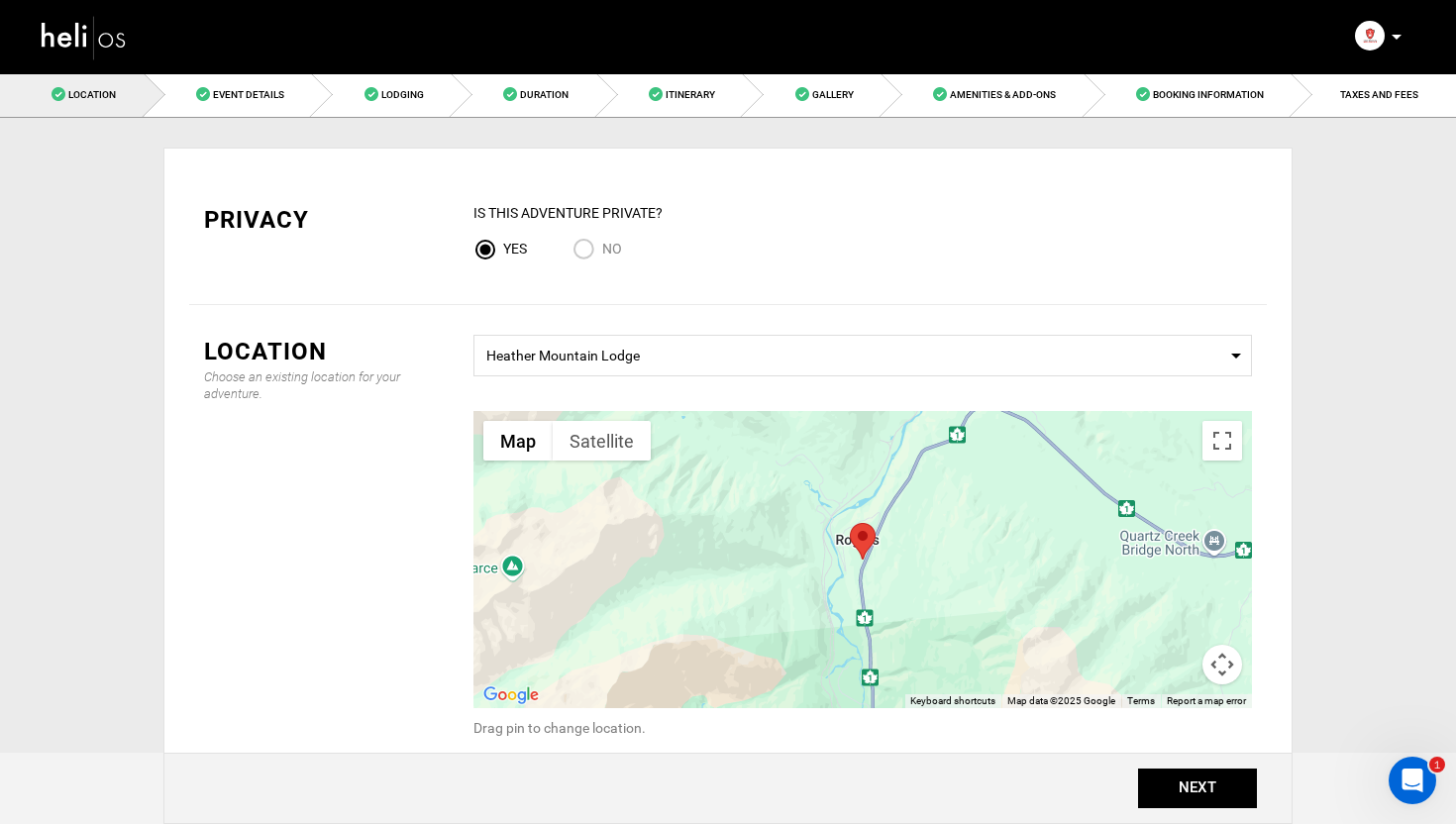 scroll, scrollTop: 0, scrollLeft: 0, axis: both 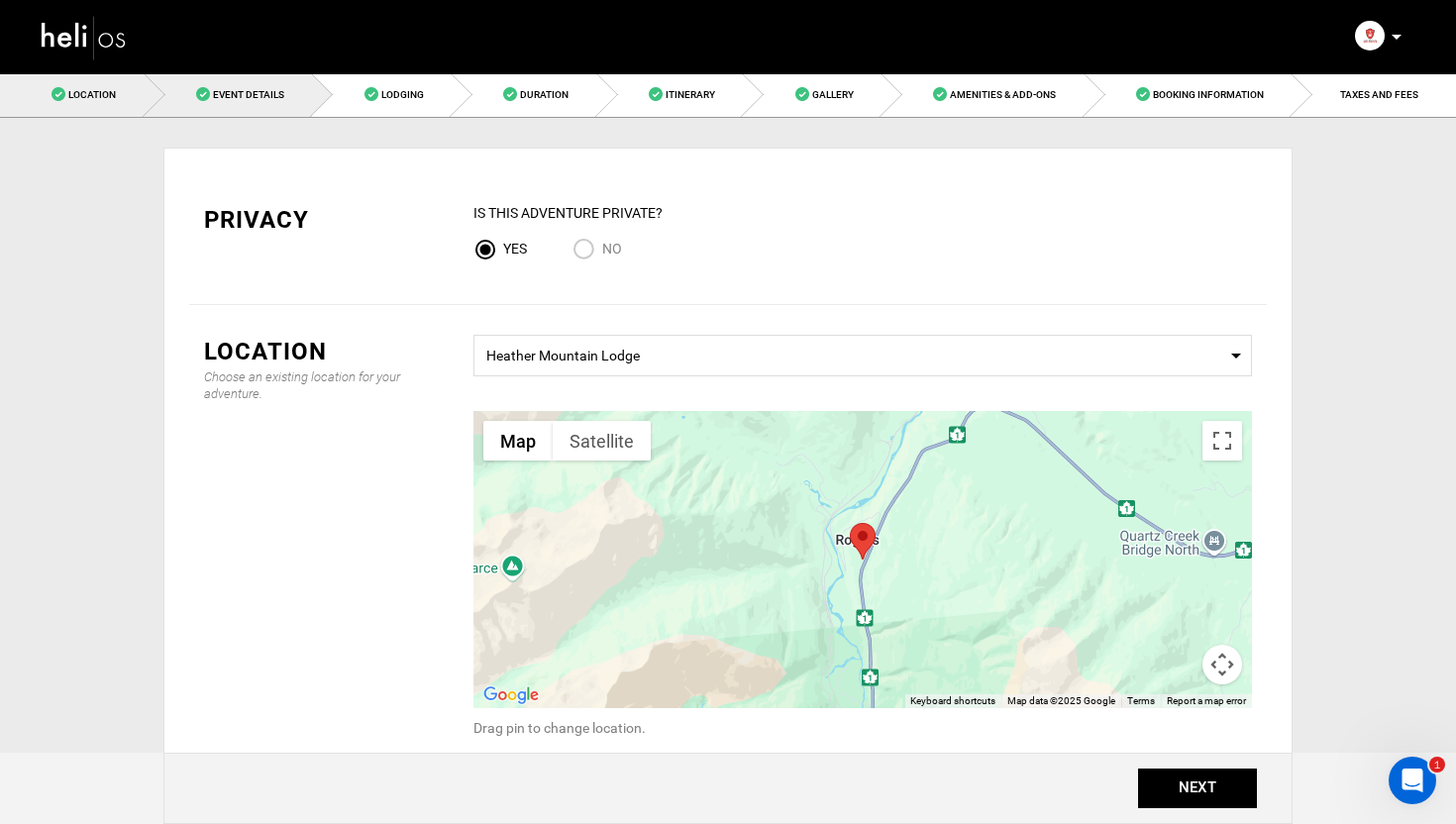 click on "Event Details" at bounding box center [229, 94] 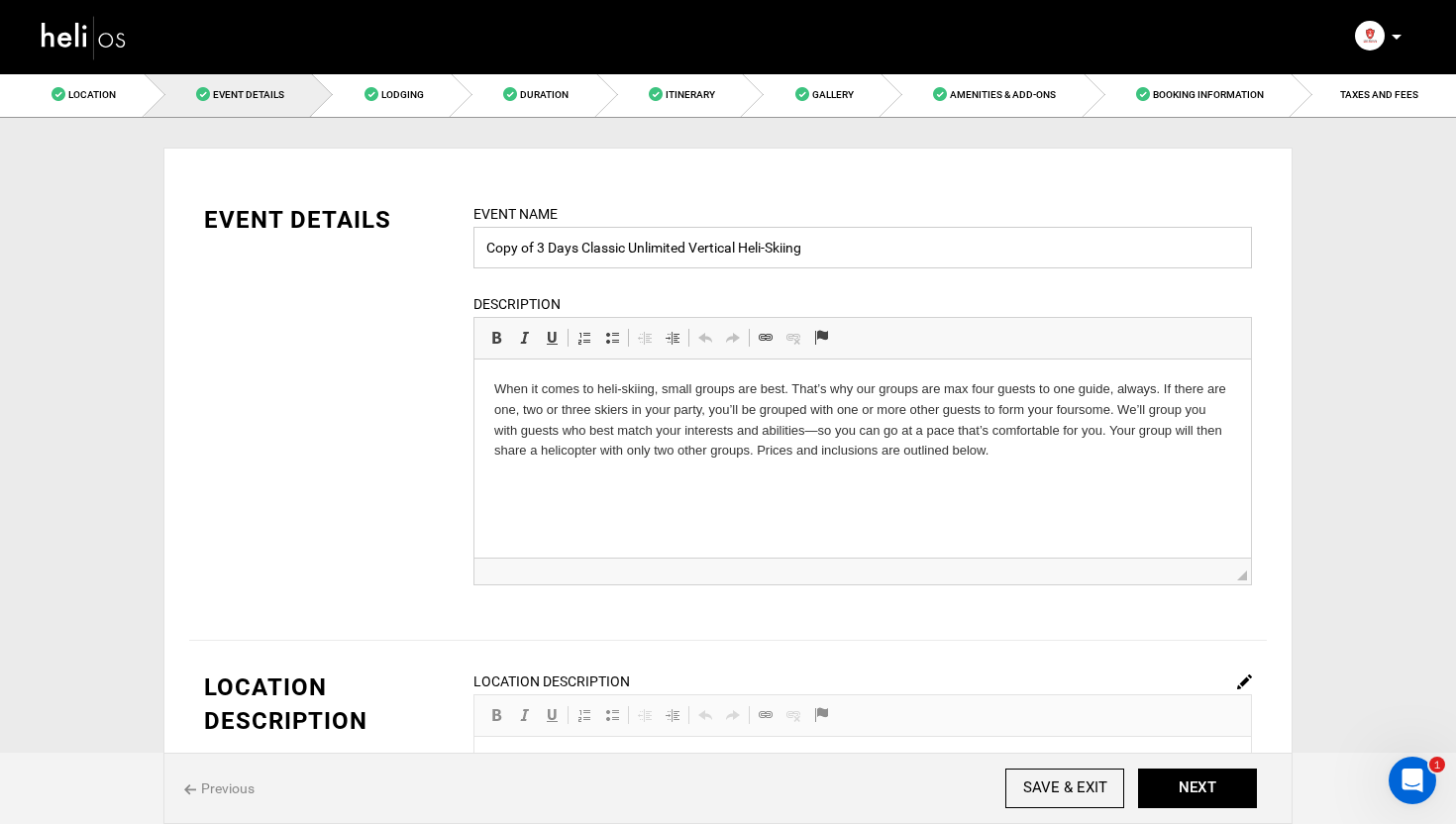 drag, startPoint x: 537, startPoint y: 251, endPoint x: 483, endPoint y: 251, distance: 54 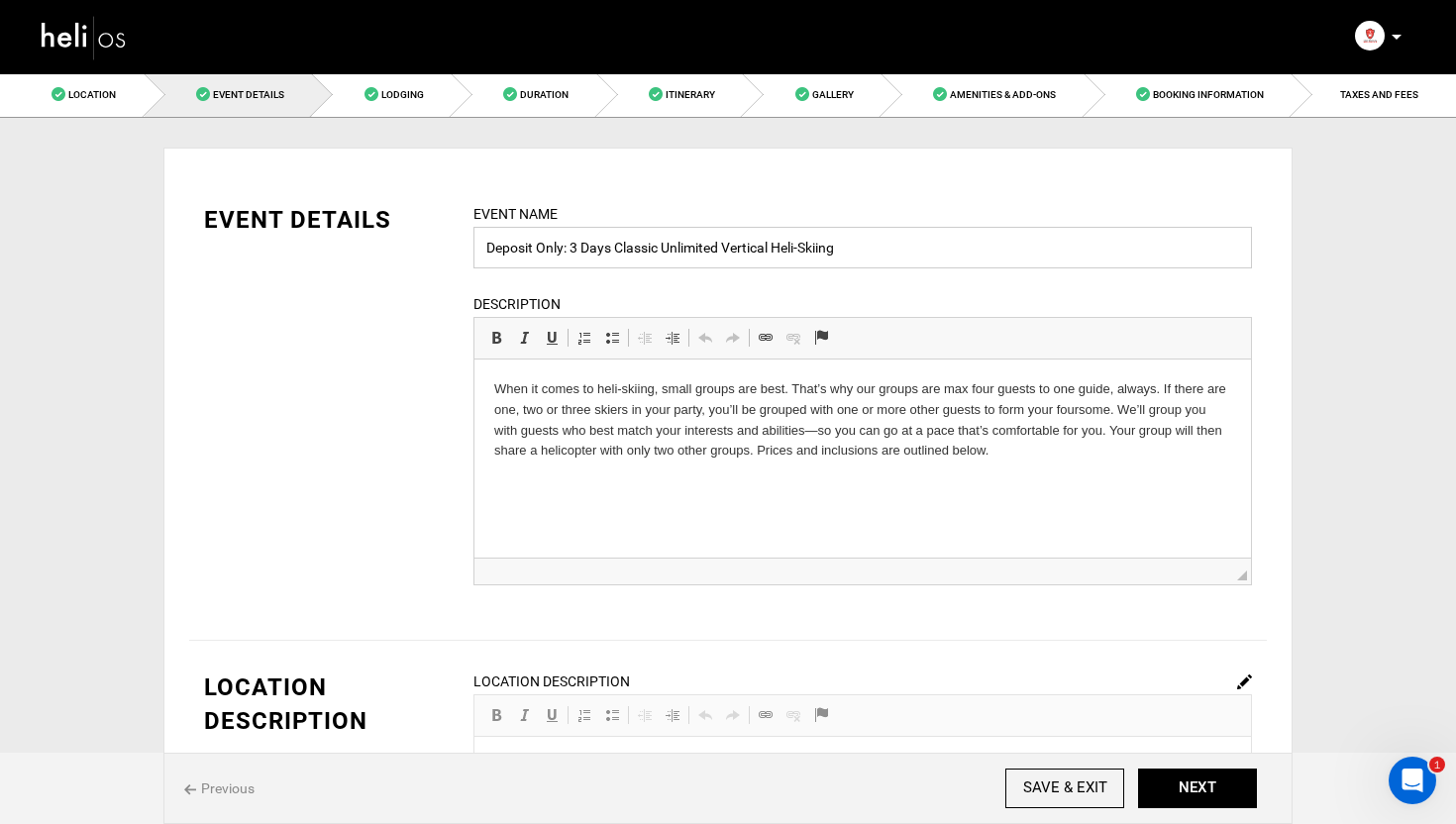 type on "Deposit Only: 3 Days Classic Unlimited Vertical Heli-Skiing" 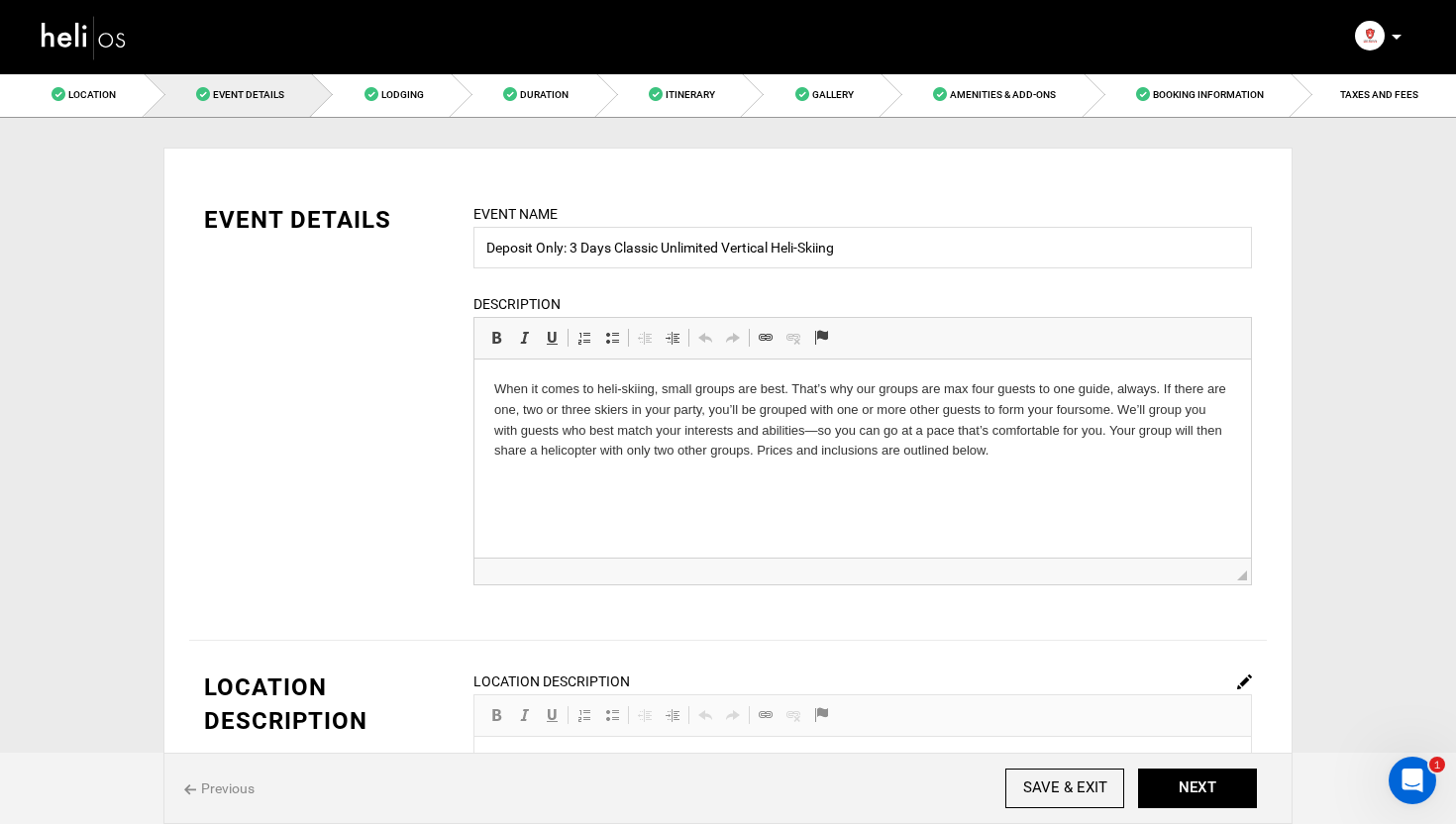 click on "EVENT DETAILS
Event Name
Deposit Only: 3 Days Classic Unlimited Vertical Heli-Skiing
Event name can not be less
than
3 characters.
Description
Rich Text Editor, editor10 Editor toolbars Basic Styles   Bold Keyboard shortcut Command+B   Italic Keyboard shortcut Command+I   Underline Keyboard shortcut Command+U Paragraph   Insert/Remove Numbered List   Insert/Remove Bulleted List   Decrease Indent   Increase Indent Clipboard/Undo   Undo Keyboard shortcut Command+Z   Redo Keyboard shortcut Command+Y Links   Link Keyboard shortcut Command+K   Unlink   Anchor ◢" at bounding box center [728, 406] 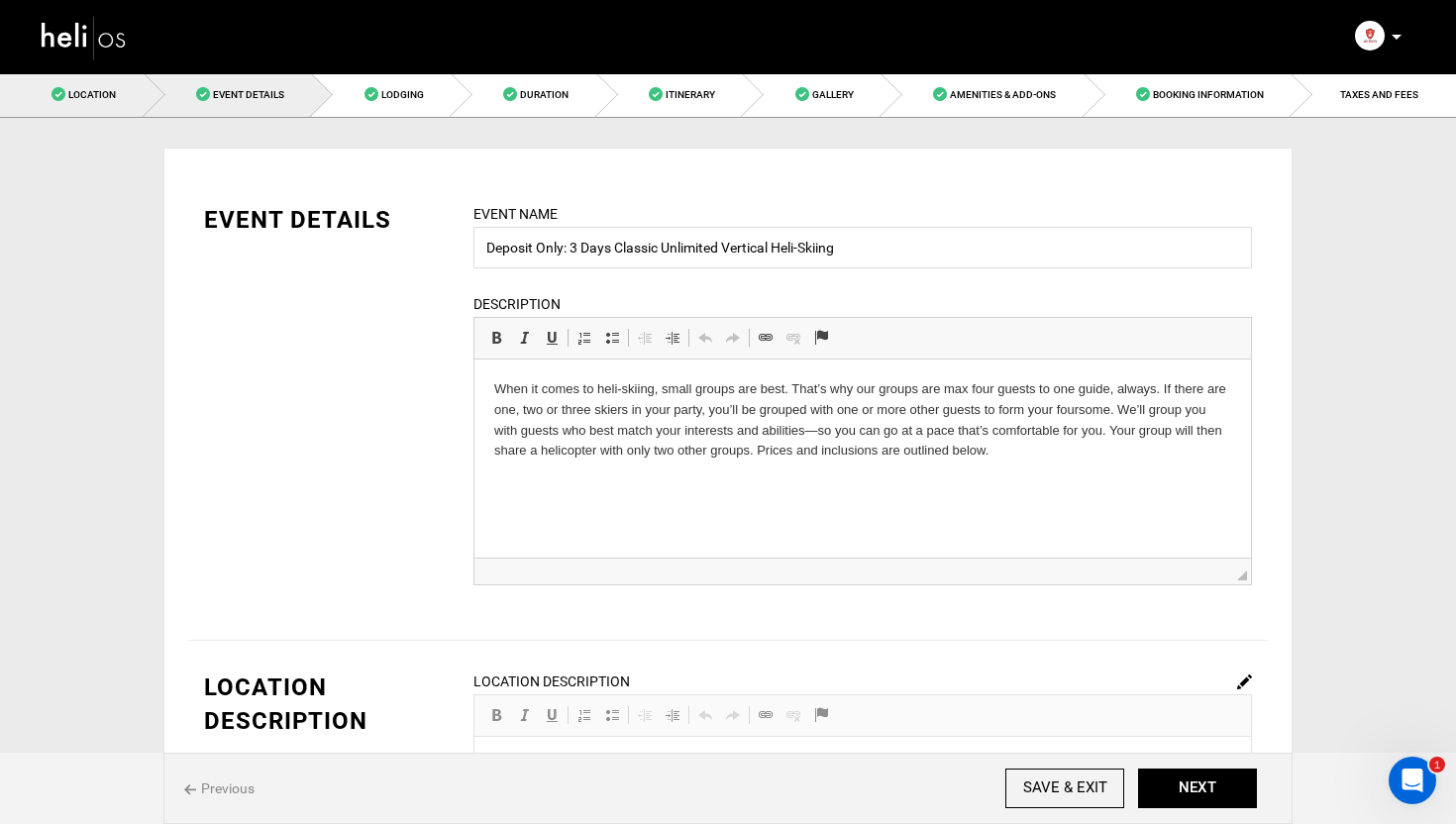 click on "Location" at bounding box center (72, 94) 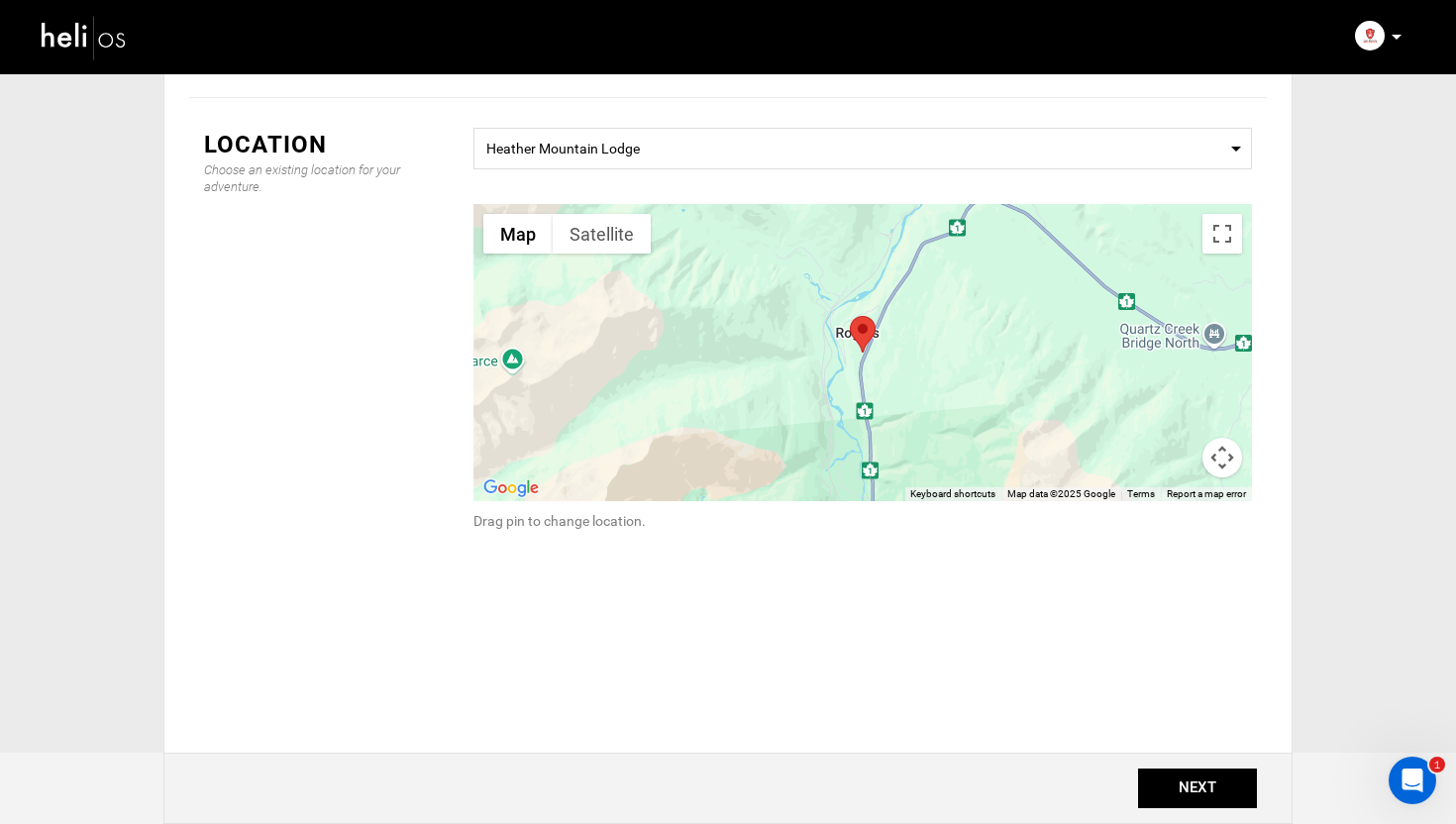 scroll, scrollTop: 0, scrollLeft: 0, axis: both 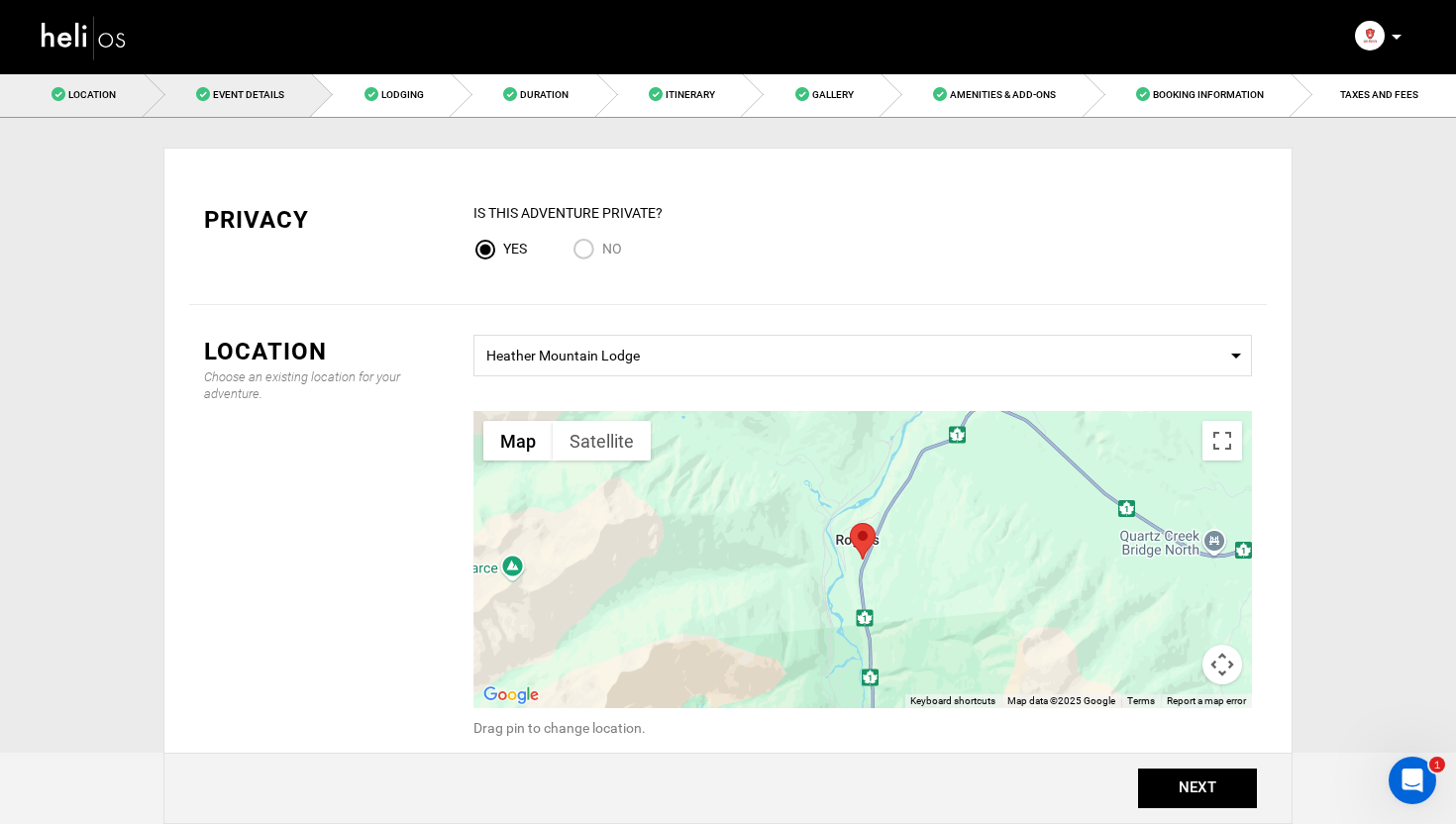 click on "Event Details" at bounding box center (249, 94) 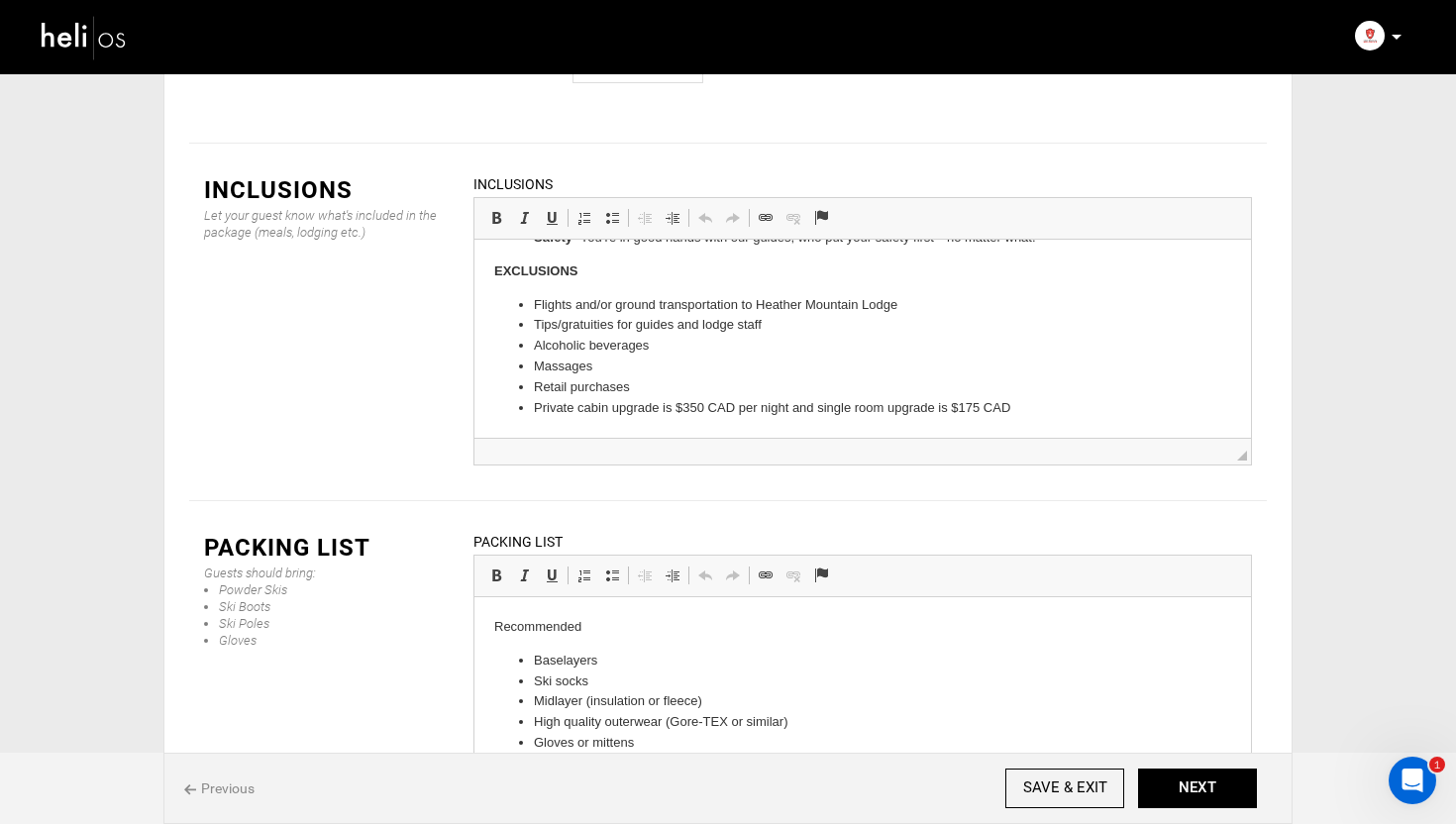 scroll, scrollTop: 2800, scrollLeft: 0, axis: vertical 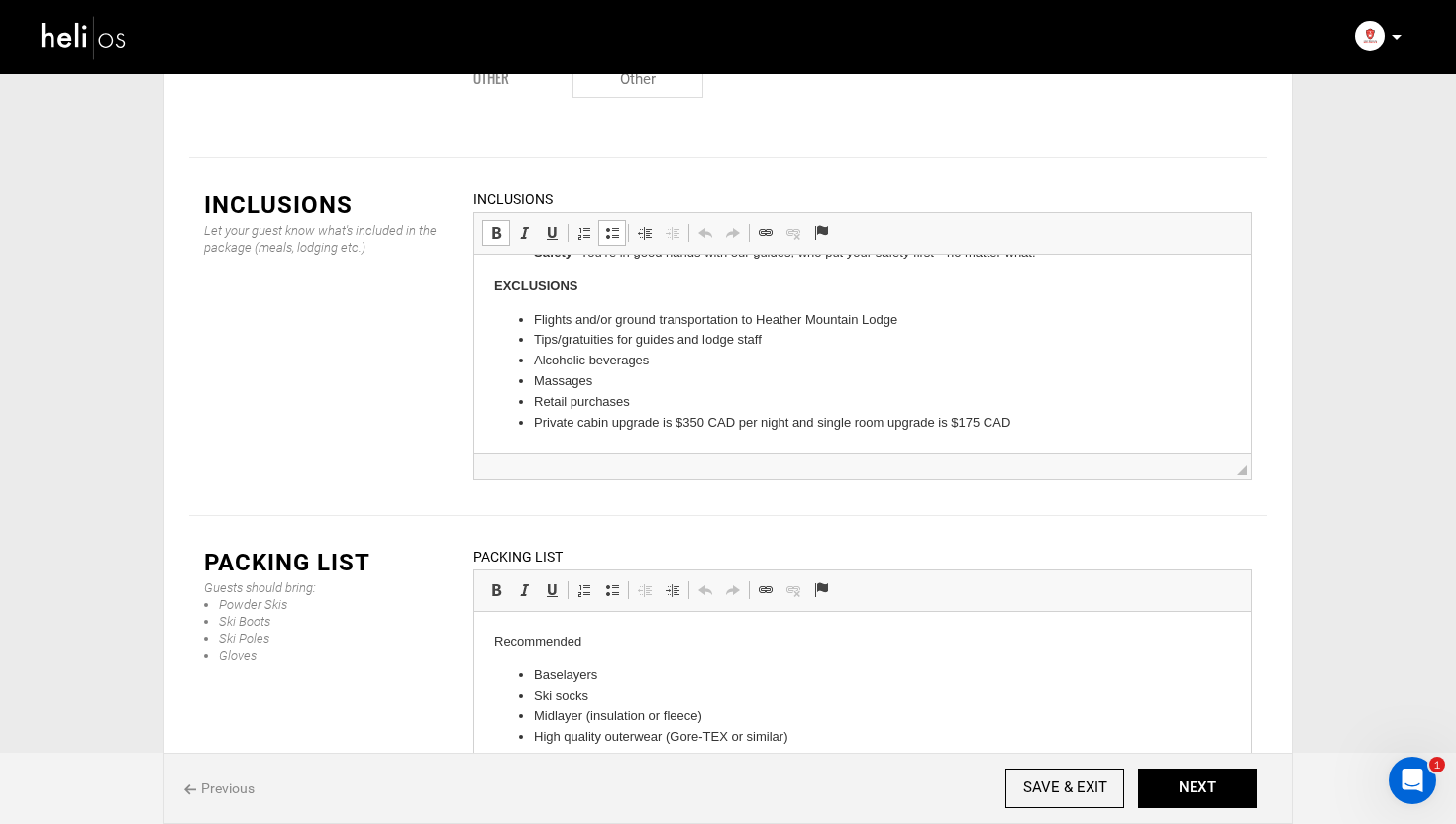 click on "Private cabin upgrade is $350 CAD per night and single room upgrade is $175 CAD" at bounding box center (863, 423) 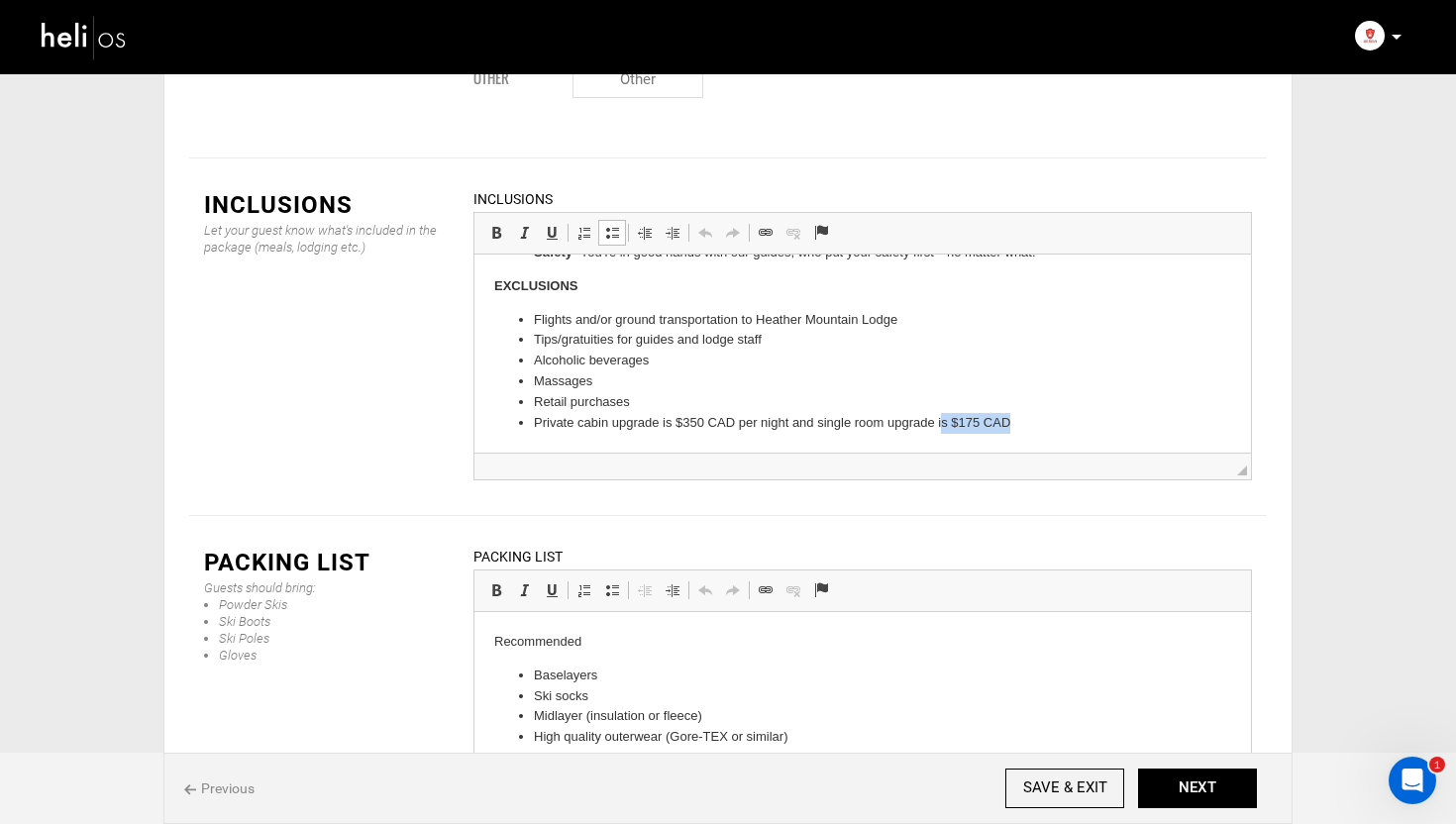 drag, startPoint x: 1015, startPoint y: 422, endPoint x: 940, endPoint y: 423, distance: 75.00667 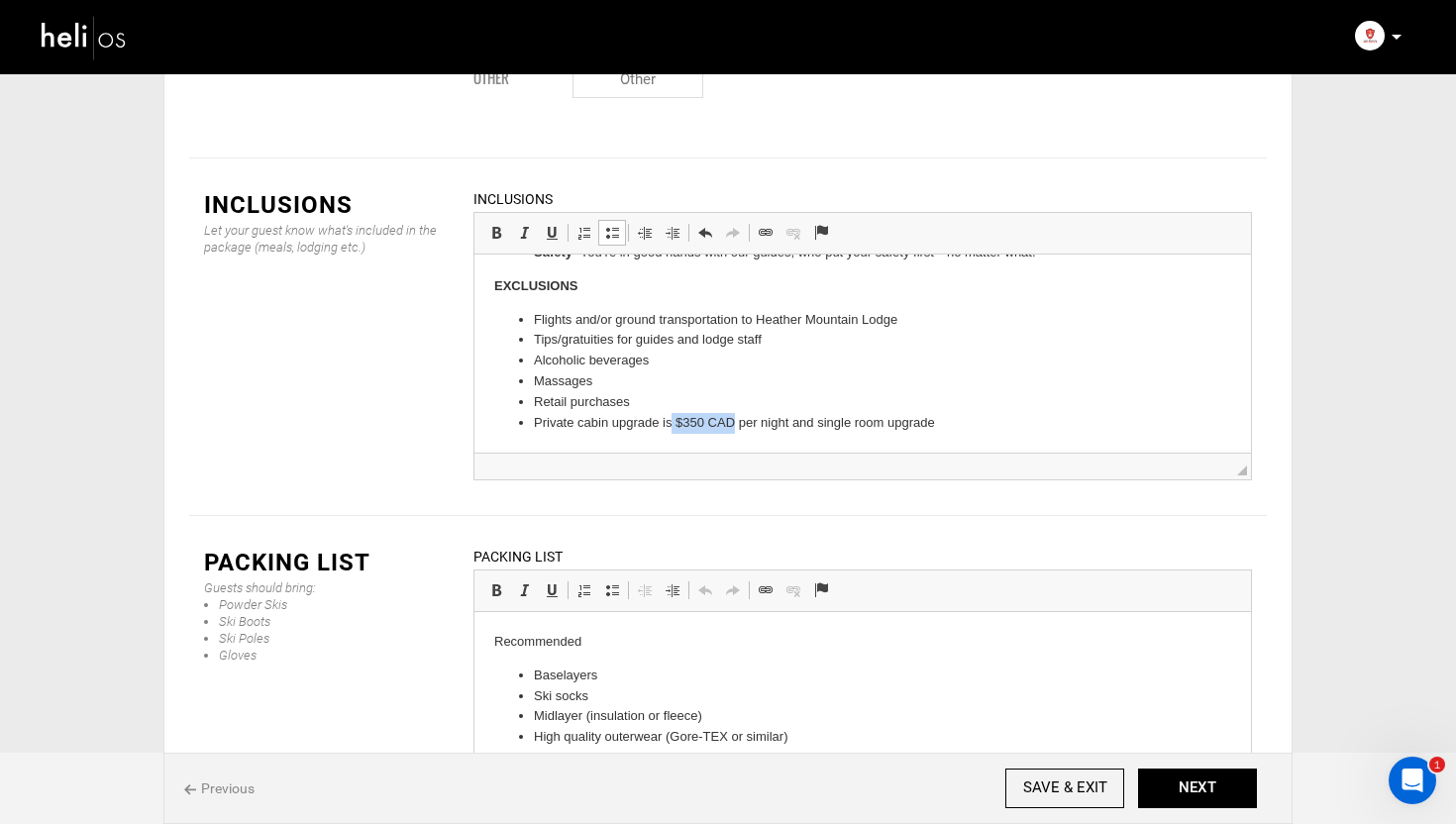 drag, startPoint x: 736, startPoint y: 425, endPoint x: 668, endPoint y: 425, distance: 68 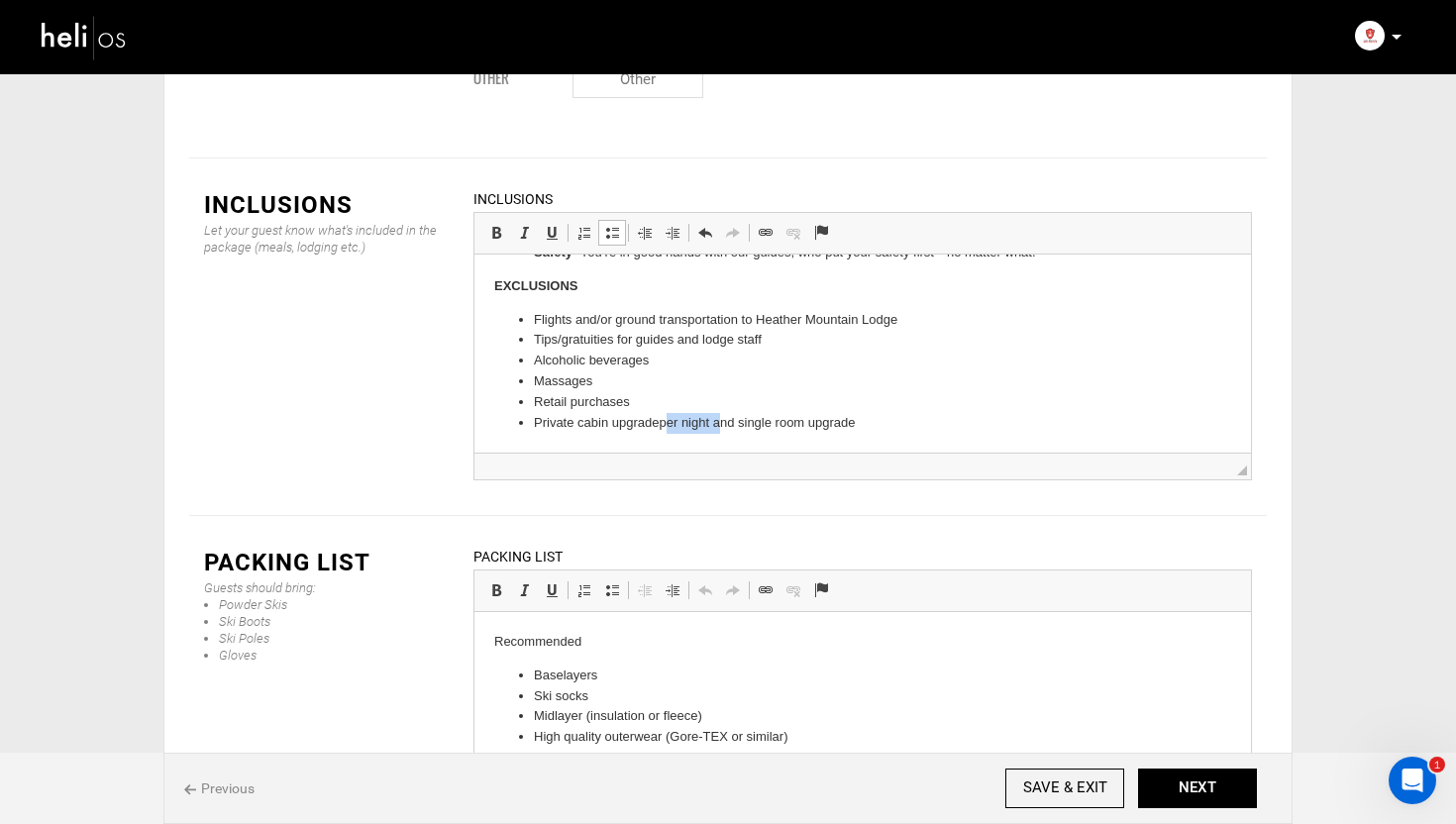 drag, startPoint x: 719, startPoint y: 422, endPoint x: 666, endPoint y: 422, distance: 53 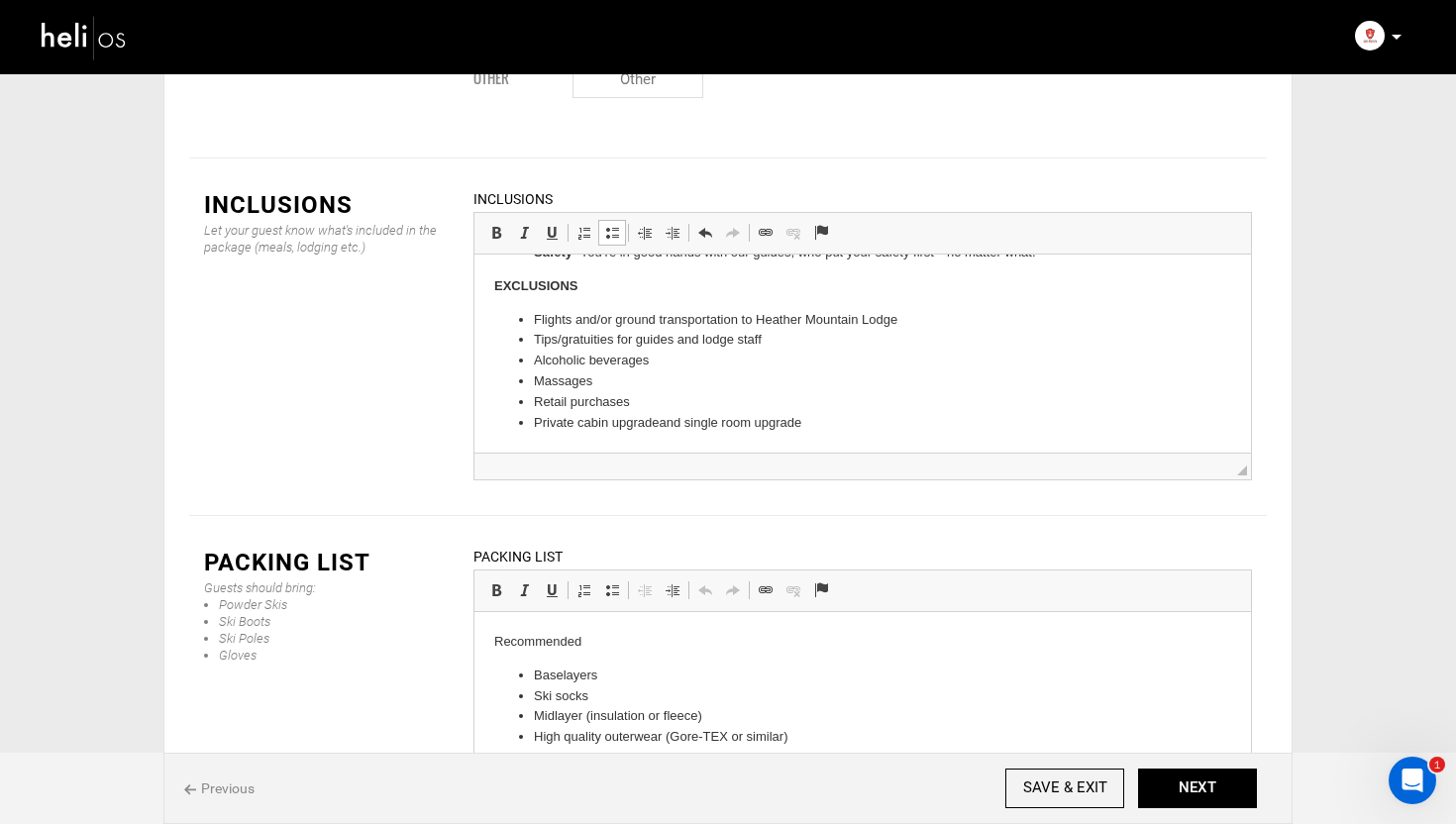 click on "Private cabin upgrade and single room upgrade" at bounding box center (863, 423) 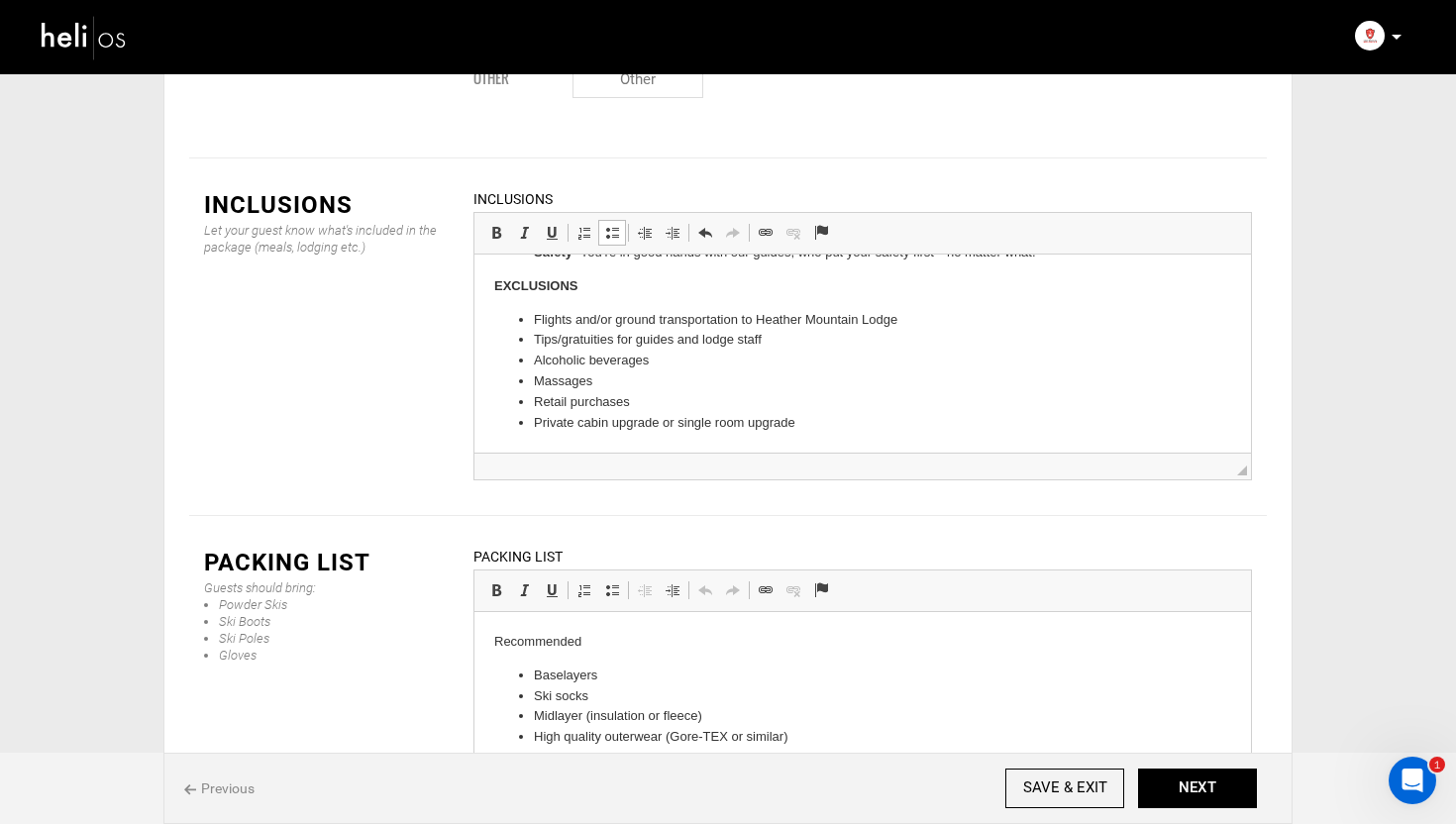 scroll, scrollTop: 0, scrollLeft: 0, axis: both 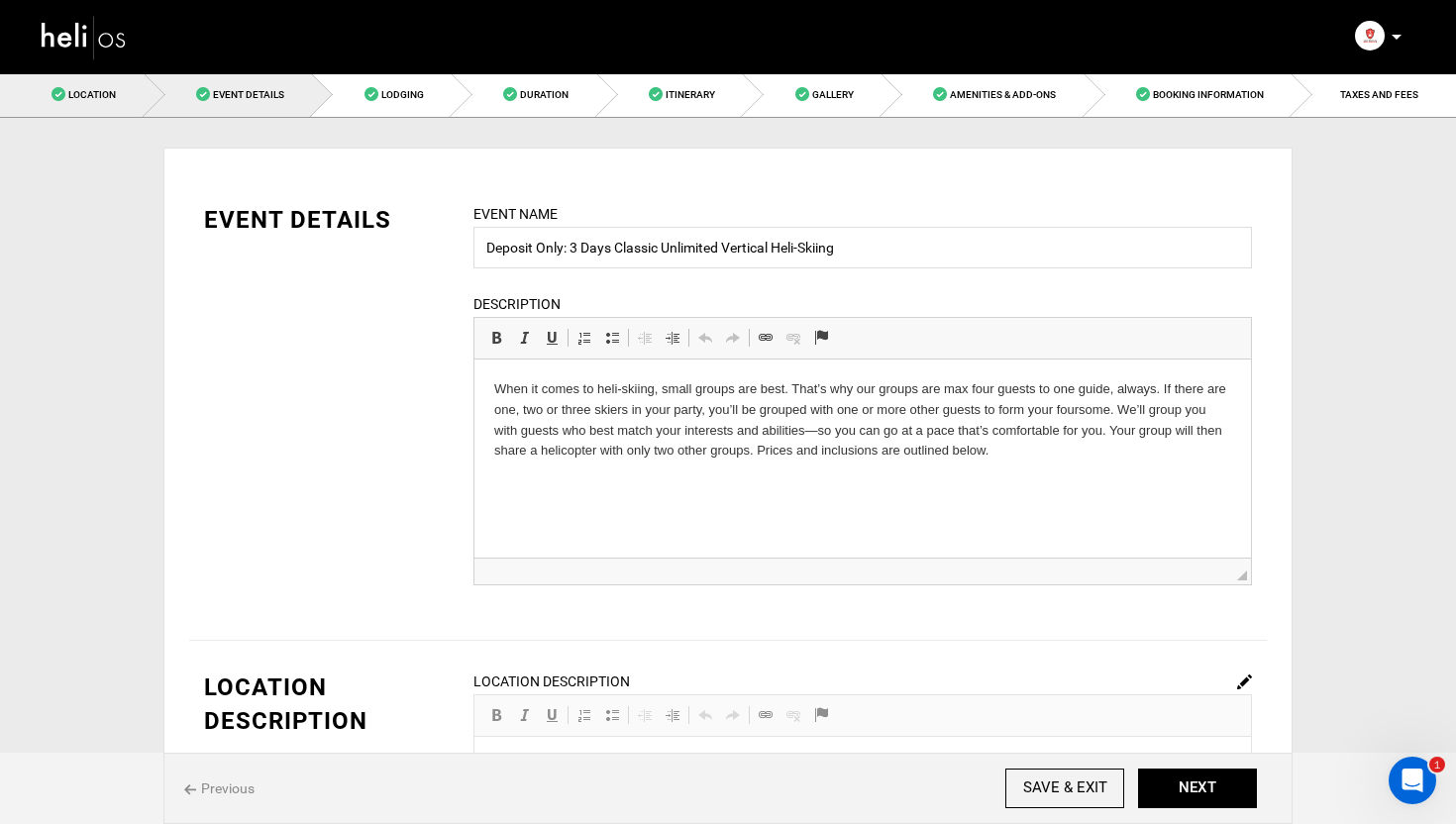 click on "Location" at bounding box center [72, 94] 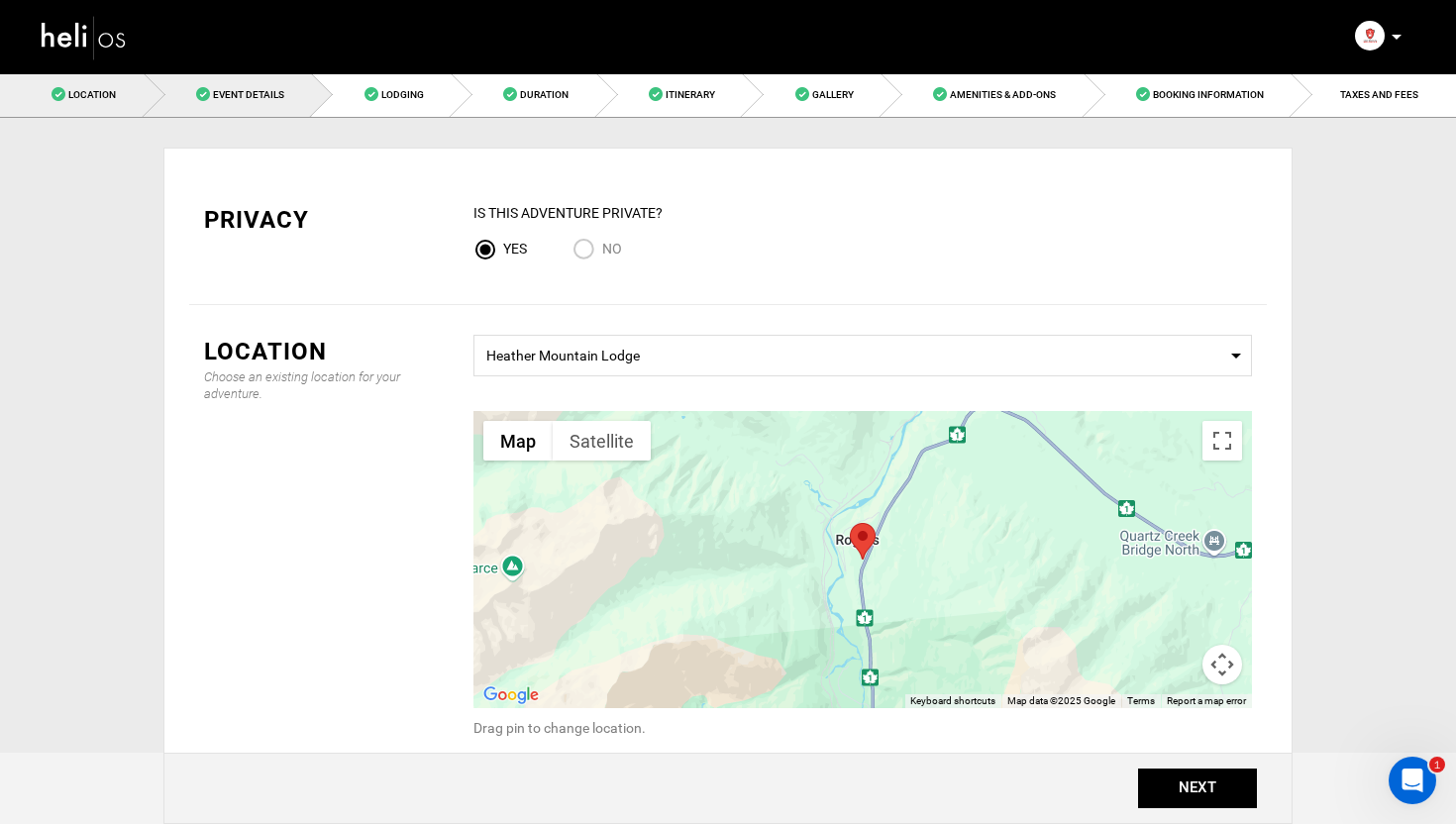 click on "Event Details" at bounding box center (229, 94) 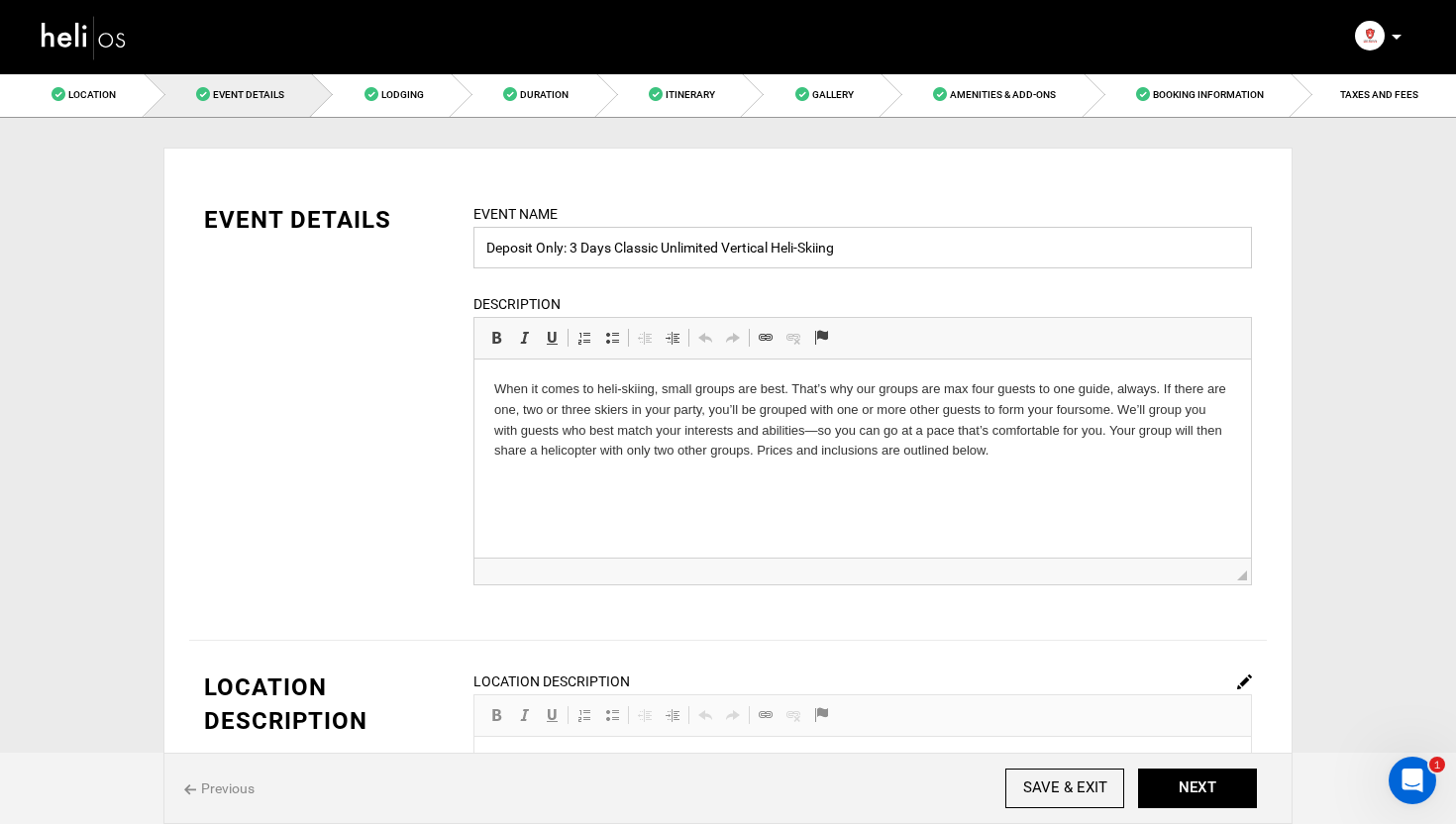 click on "Deposit Only: 3 Days Classic Unlimited Vertical Heli-Skiing" at bounding box center [863, 248] 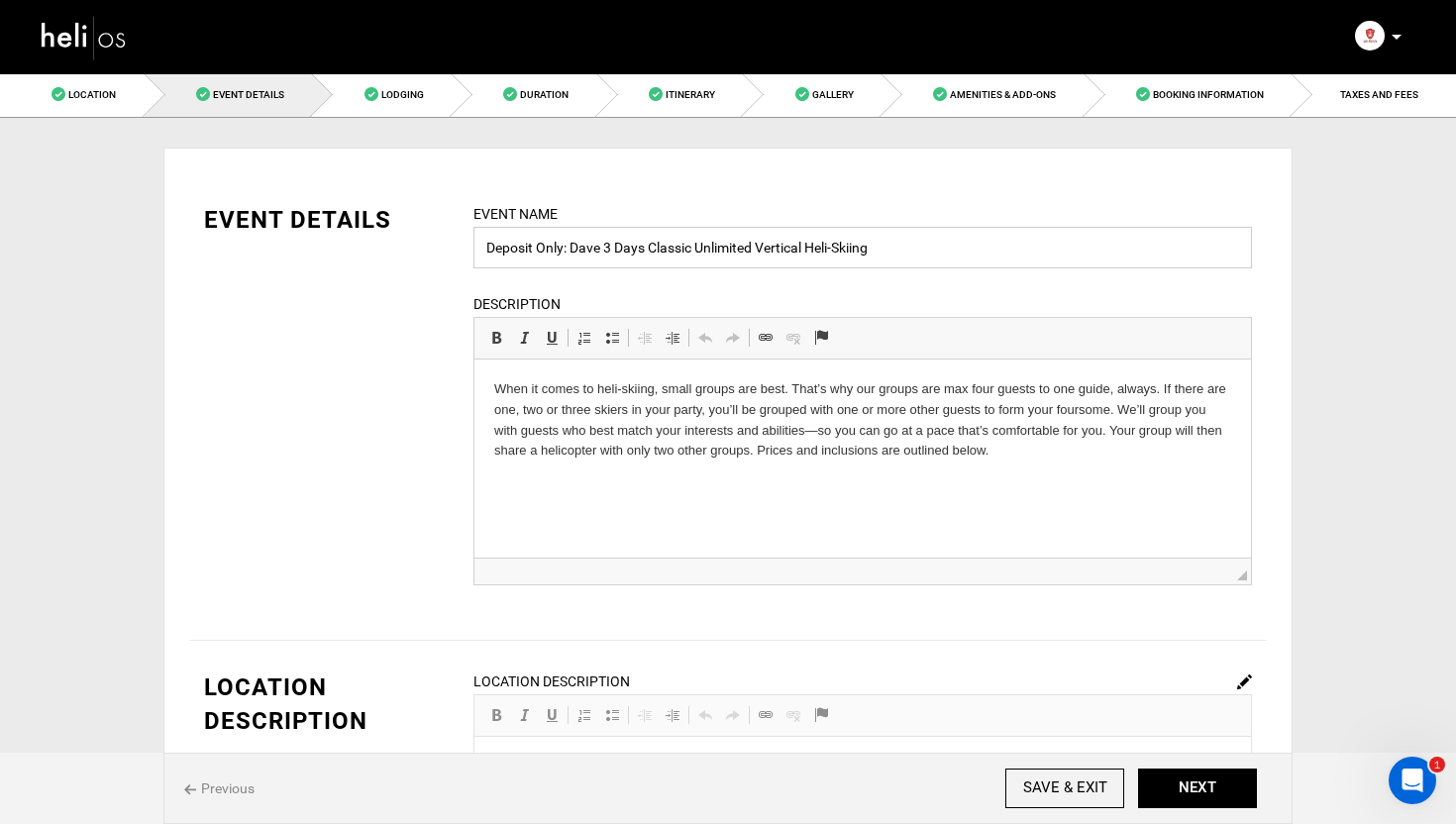 type on "Deposit Only: Dave 3 Days Classic Unlimited Vertical Heli-Skiing" 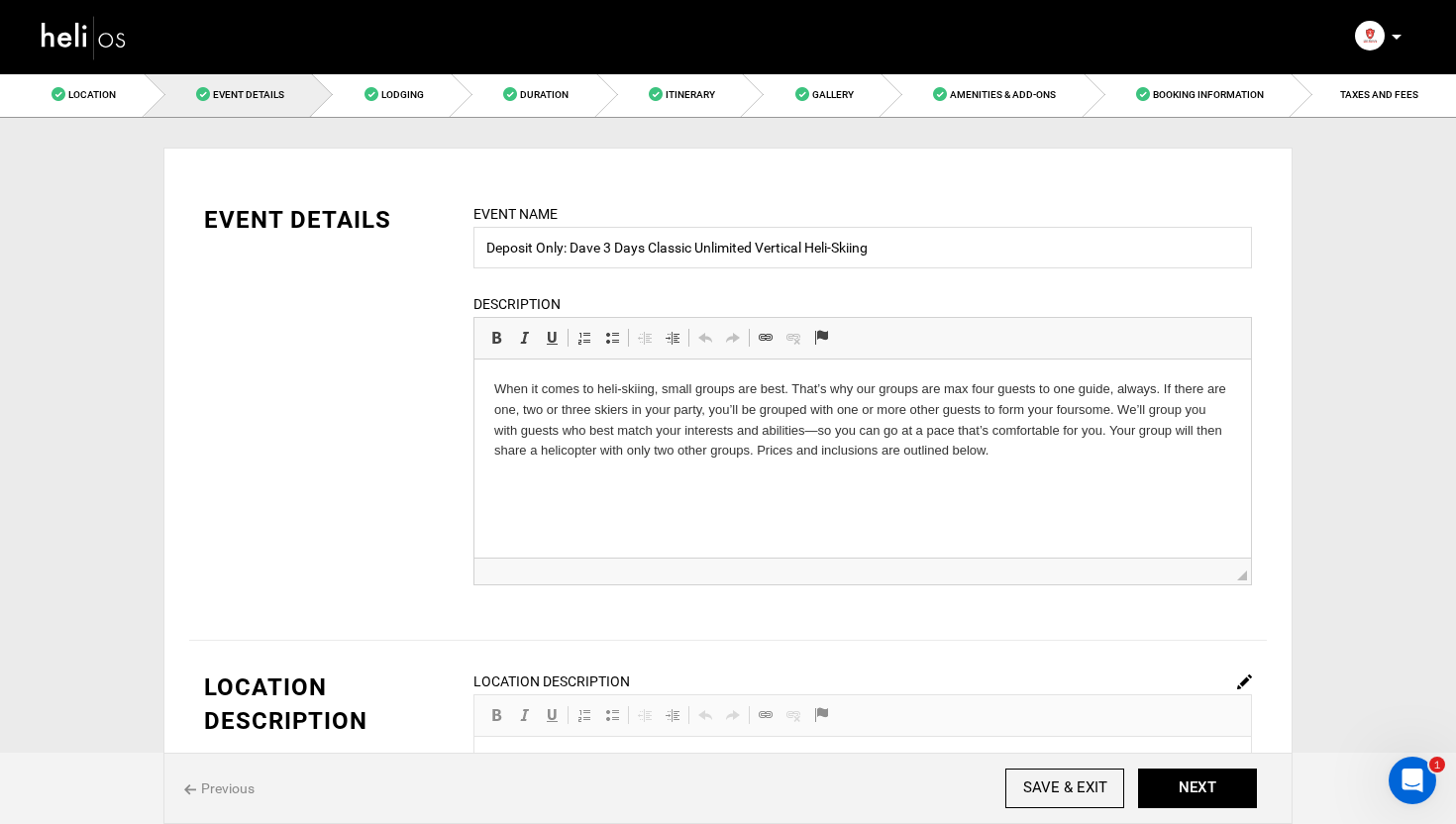 click on "EVENT DETAILS
Event Name
Deposit Only: [PERSON] [NUMBER] Days Classic Unlimited Vertical Heli-Skiing
Event name can not be less
than
[NUMBER] characters.
Description
Rich Text Editor, editor[NUMBER] Editor toolbars Basic Styles   Bold Keyboard shortcut Command+B   Italic Keyboard shortcut Command+I   Underline Keyboard shortcut Command+U Paragraph   Insert/Remove Numbered List   Insert/Remove Bulleted List   Decrease Indent   Increase Indent Clipboard/Undo   Undo Keyboard shortcut Command+Z   Redo Keyboard shortcut Command+Y Links   Link Keyboard shortcut Command+K   Unlink   Anchor ◢" at bounding box center [728, 406] 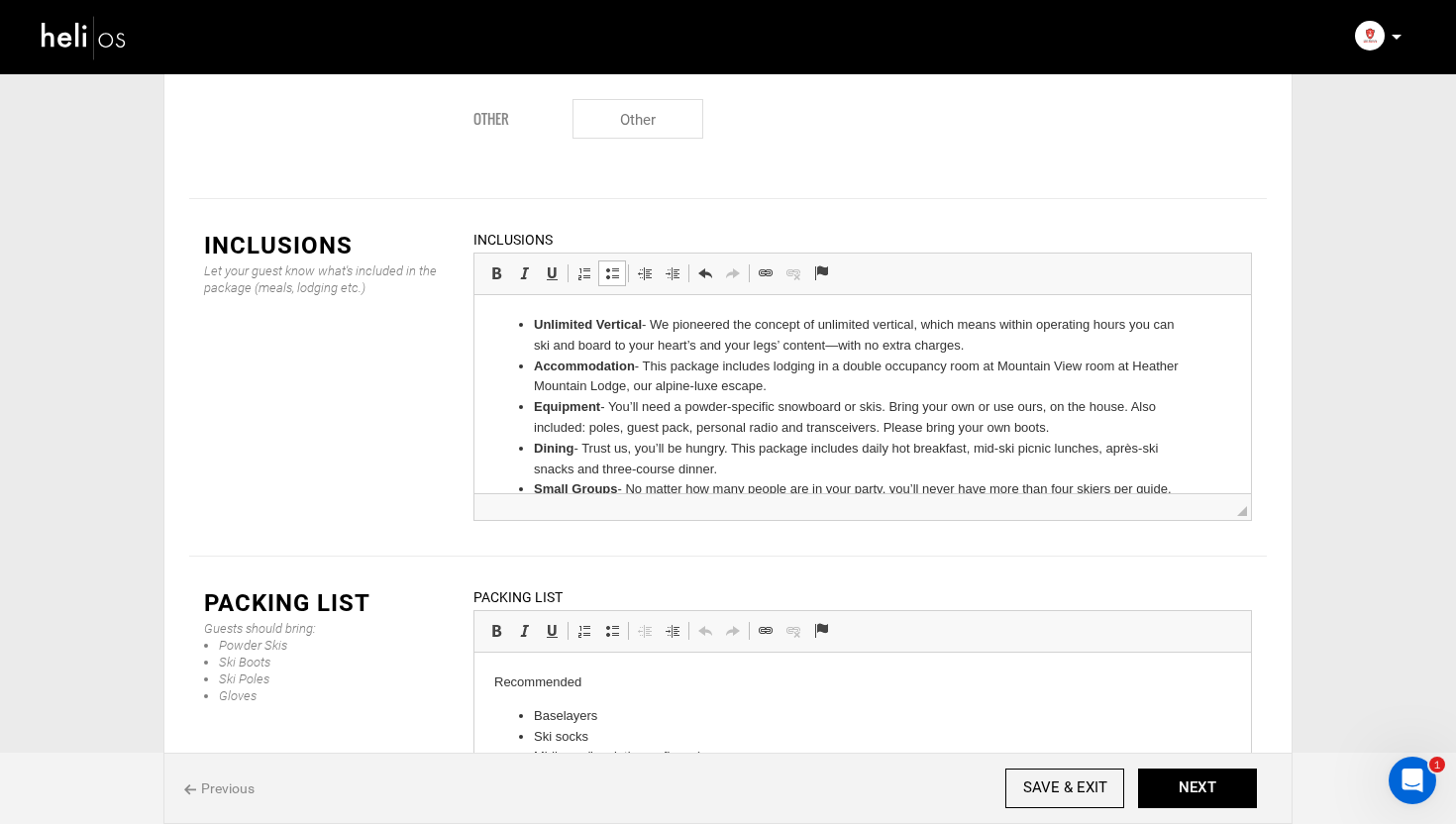 scroll, scrollTop: 2753, scrollLeft: 0, axis: vertical 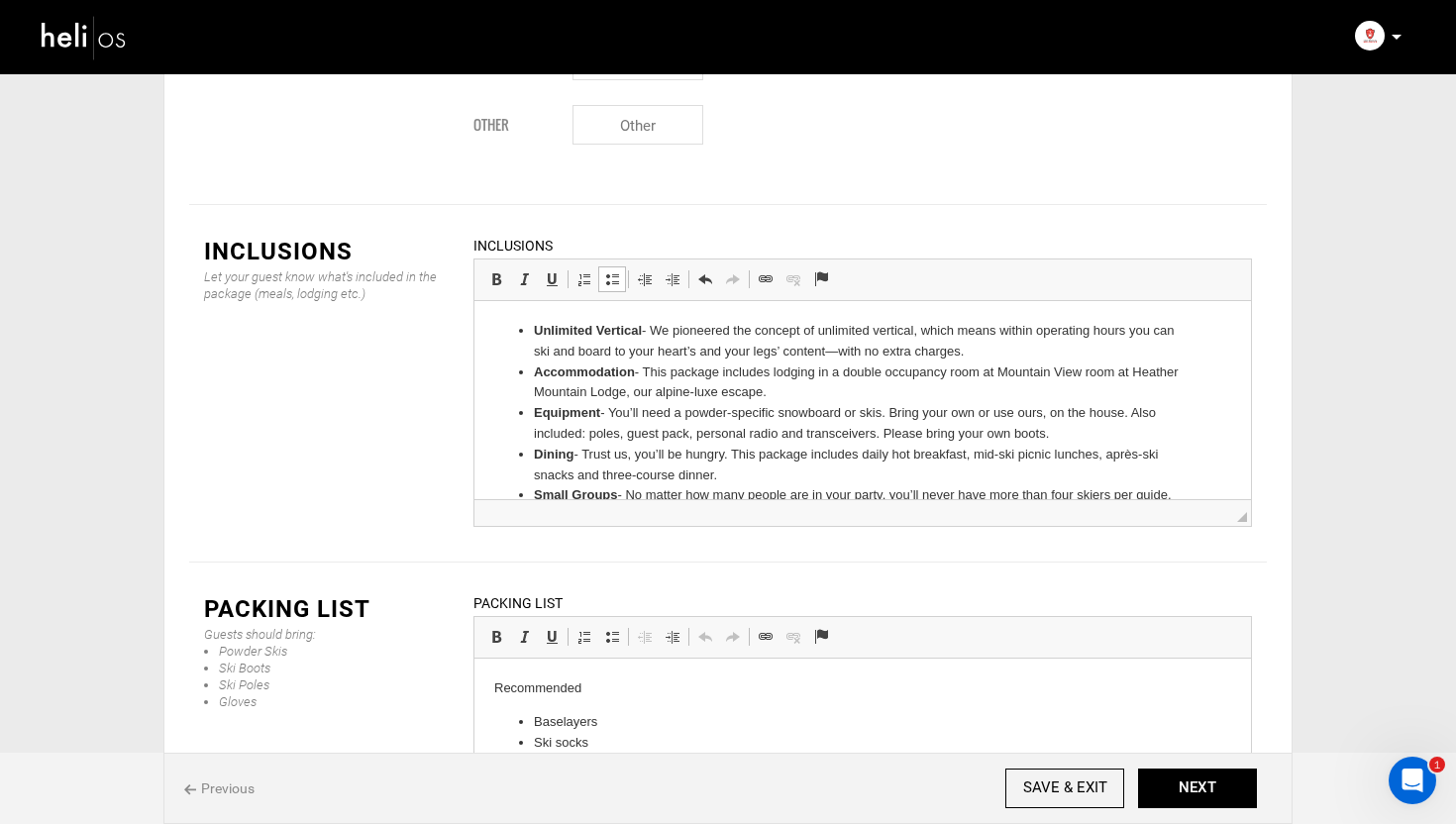 click on "Accommodation - This package includes lodging in a double occupancy room at Mountain View room at Heather Mountain Lodge, our alpine-luxe escape." at bounding box center [863, 383] 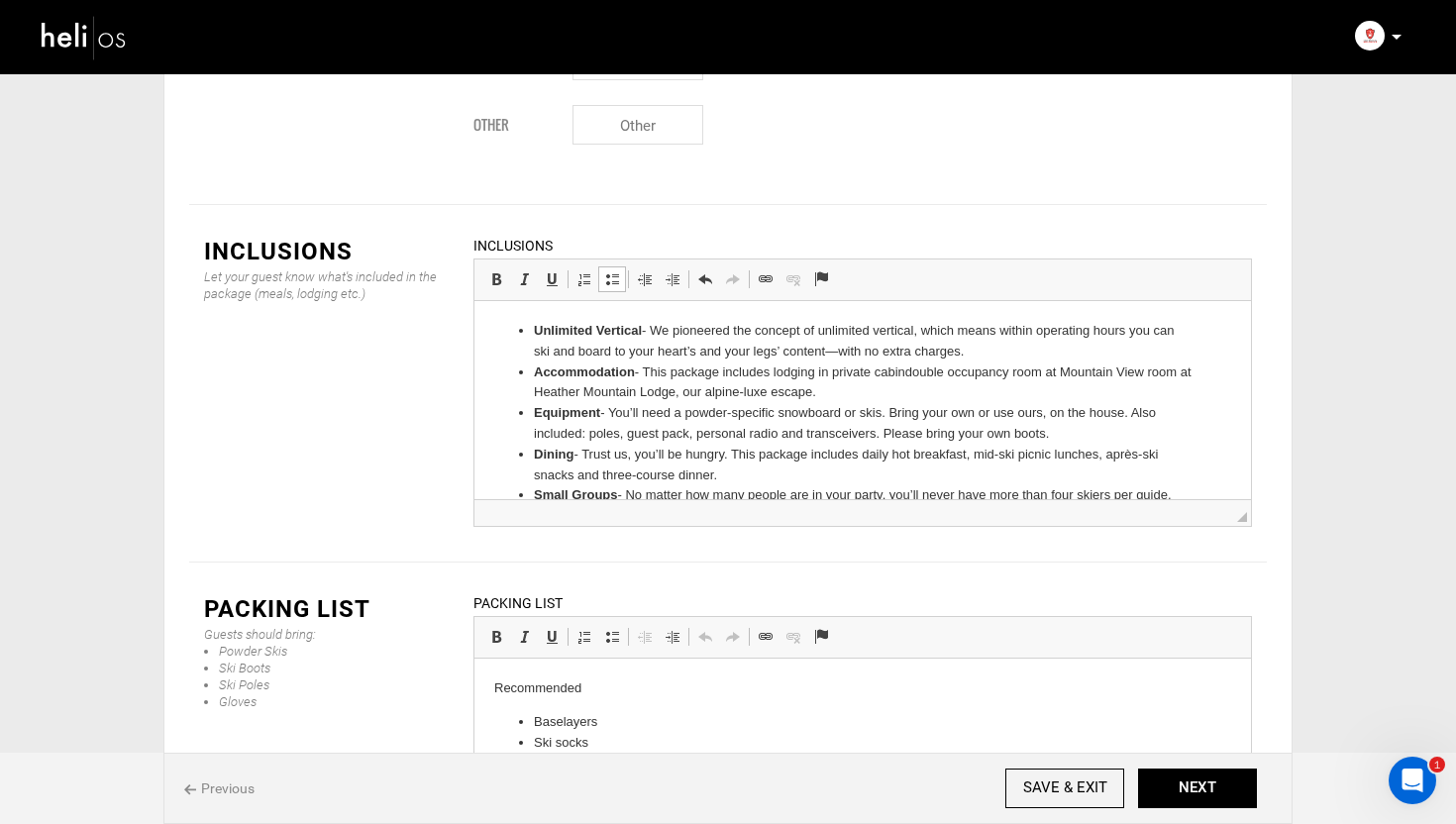 drag, startPoint x: 1192, startPoint y: 369, endPoint x: 906, endPoint y: 373, distance: 286.02797 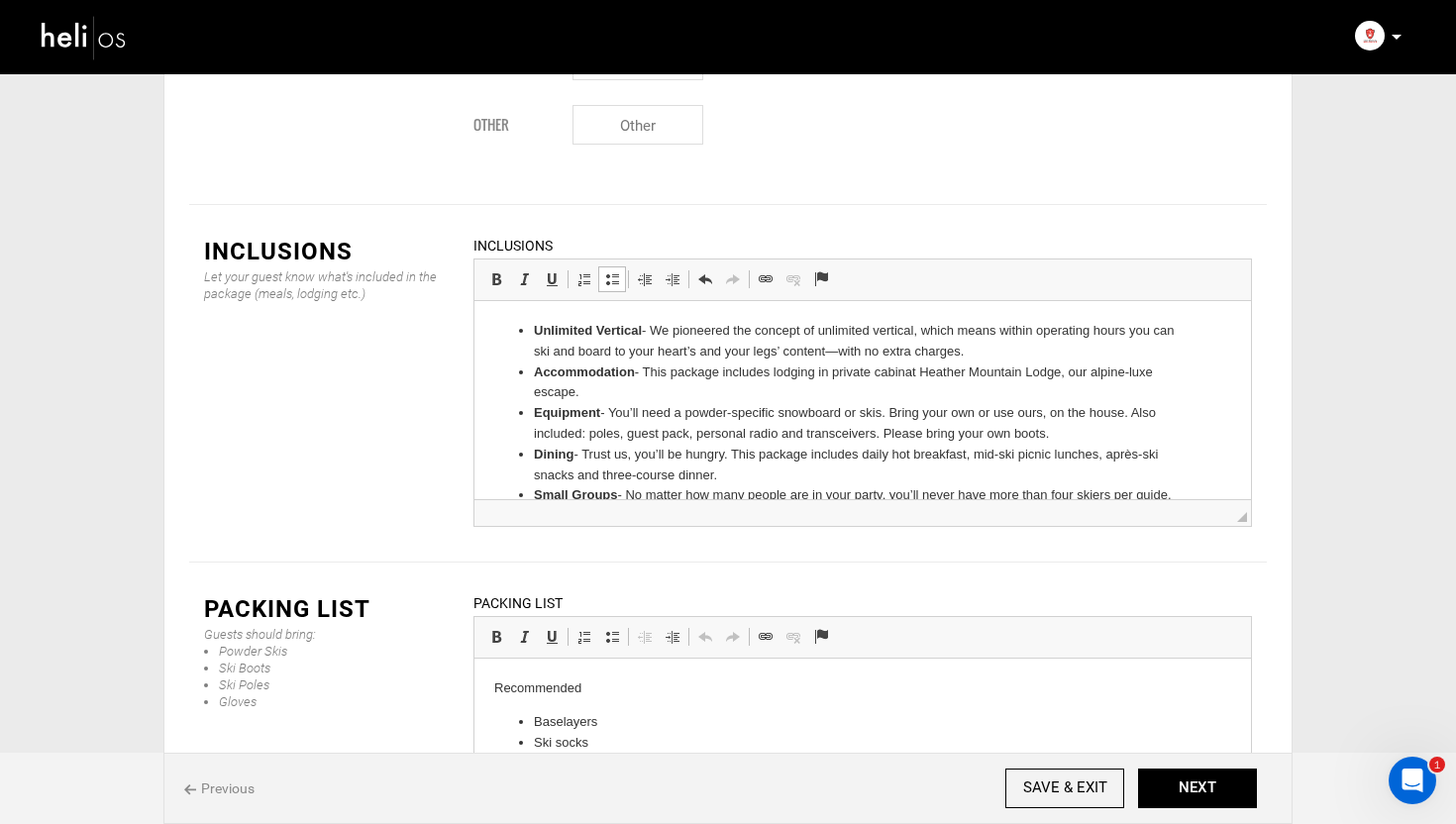 click on "Accommodation - This package includes lodging in private cabin at Heather Mountain Lodge, our alpine-luxe escape." at bounding box center [863, 383] 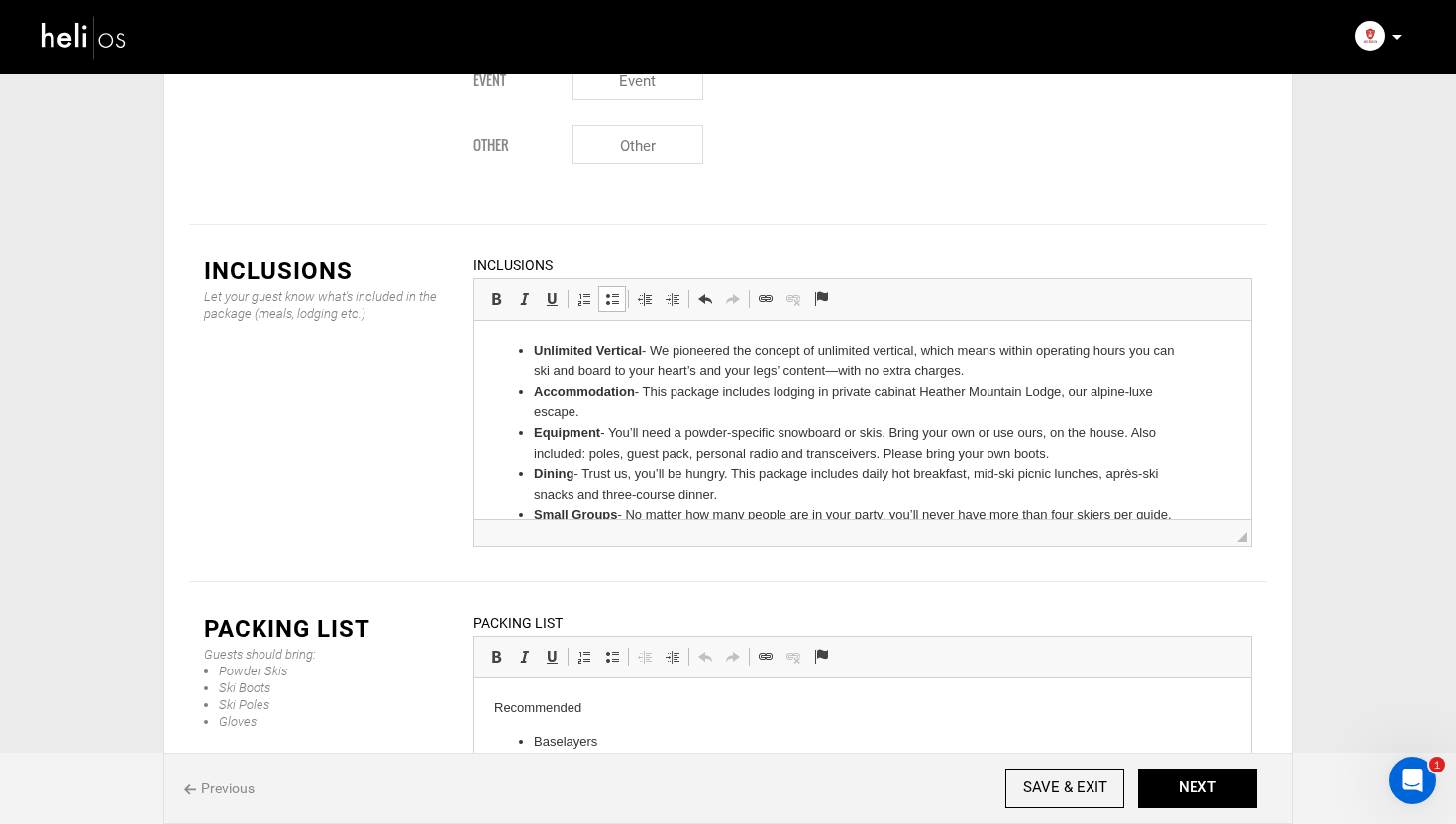 click on "Accommodation - This package includes lodging in private cabin at Heather Mountain Lodge, our alpine-luxe escape." at bounding box center (863, 403) 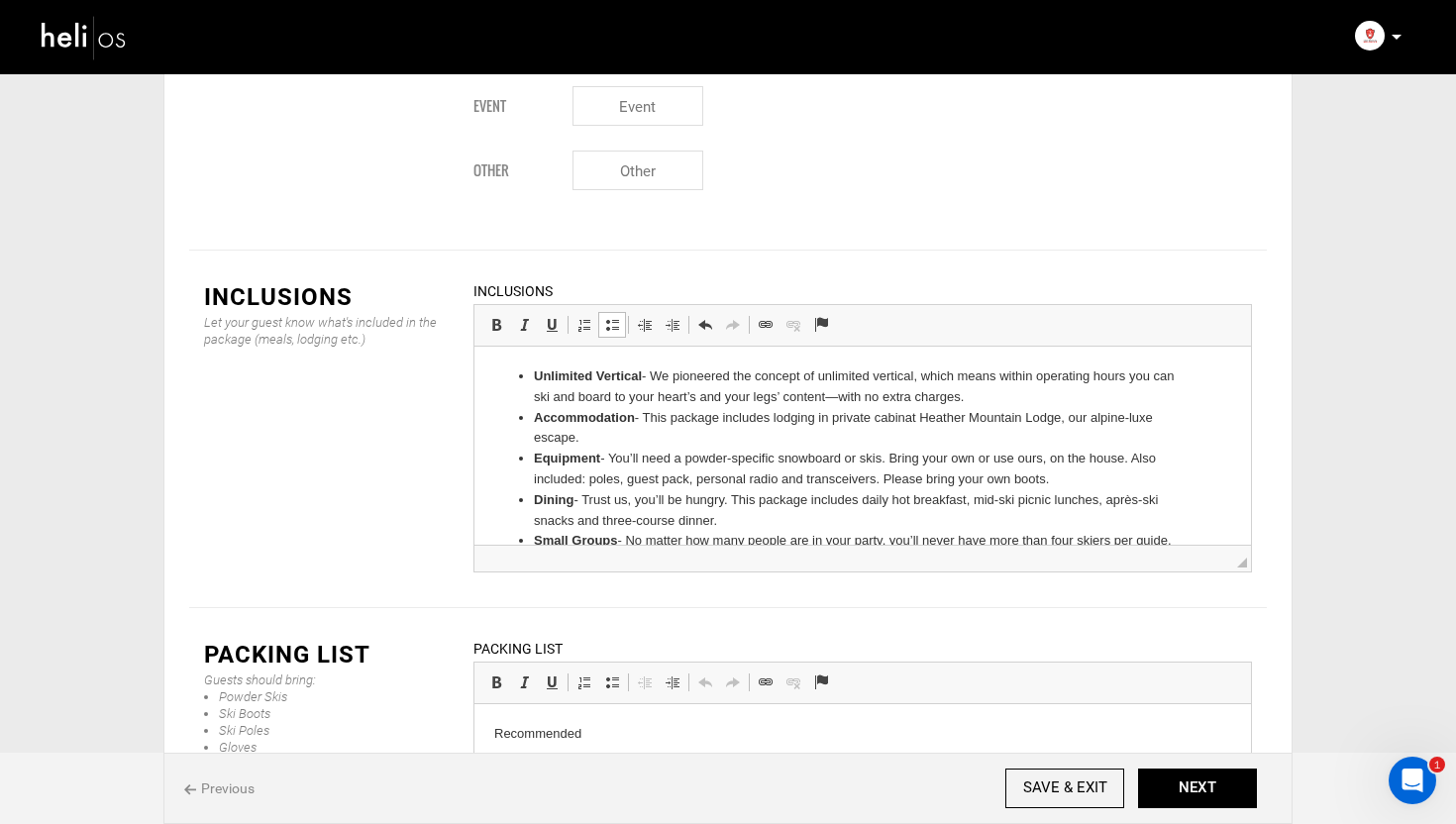 scroll, scrollTop: 2718, scrollLeft: 0, axis: vertical 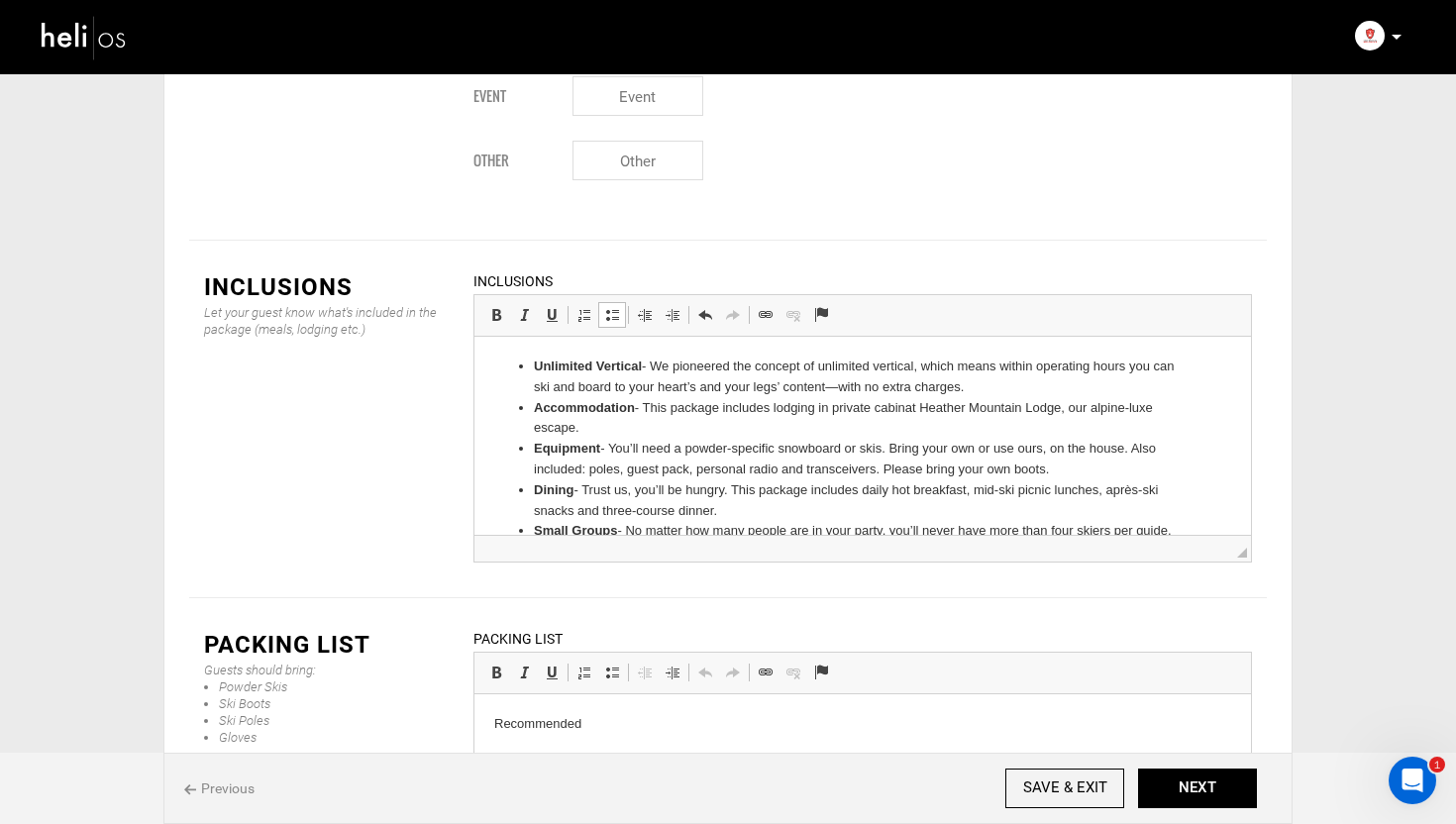click on "Accommodation - This package includes lodging in private cabin at Heather Mountain Lodge, our alpine-luxe escape." at bounding box center (863, 419) 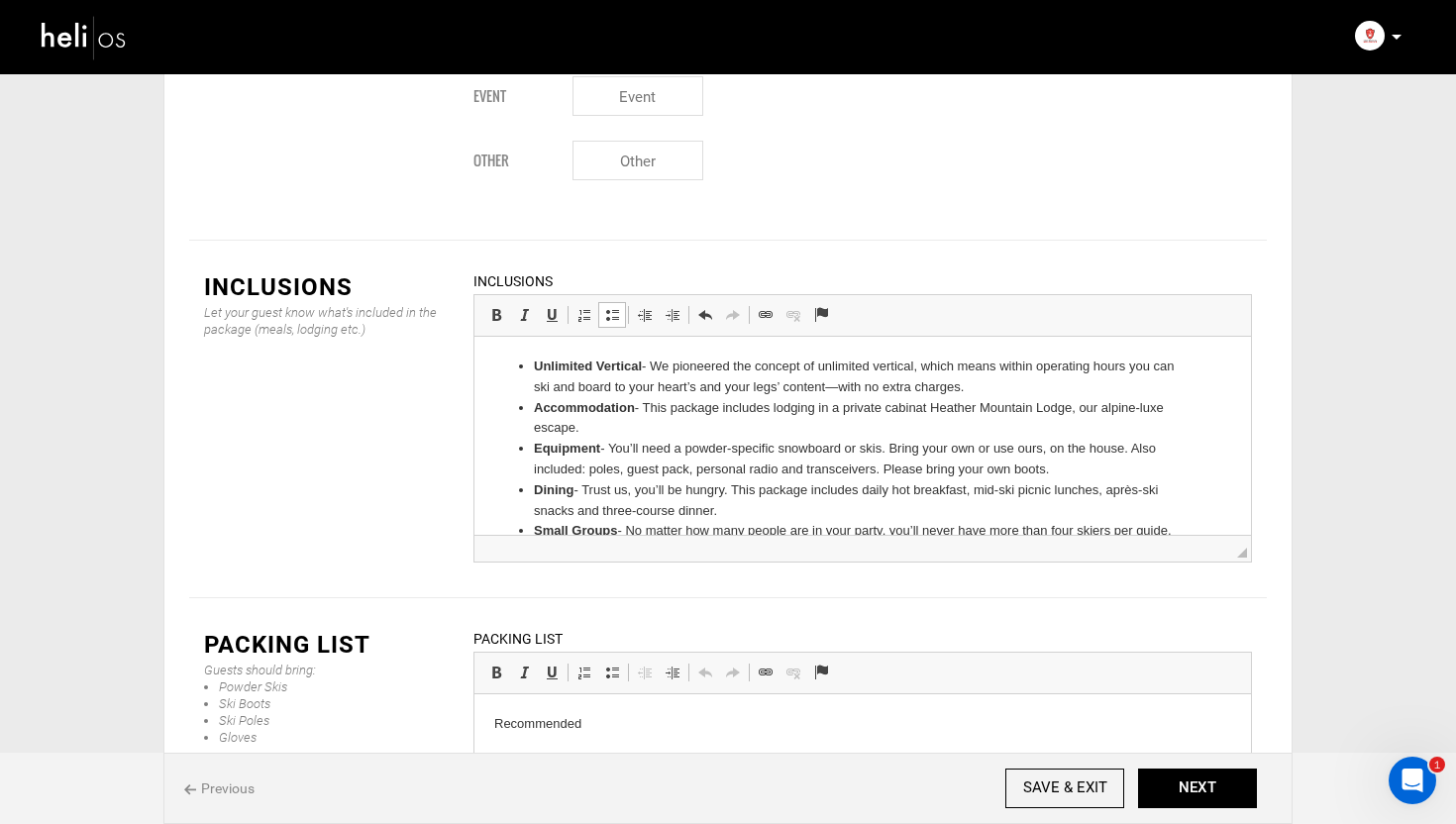 click on "Accommodation - This package includes lodging in a private cabin at Heather Mountain Lodge, our alpine-luxe escape." at bounding box center (863, 419) 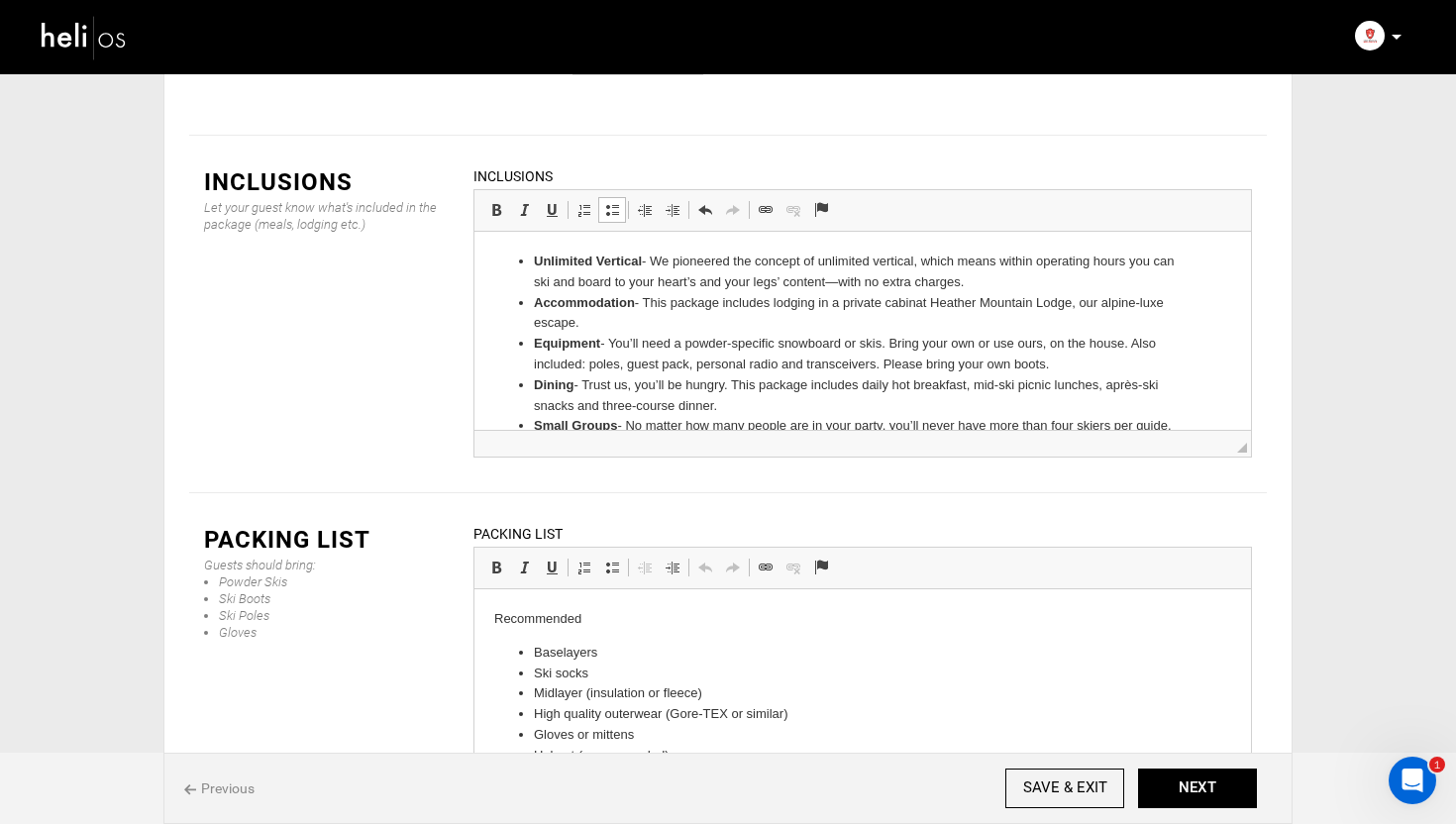 scroll, scrollTop: 2826, scrollLeft: 0, axis: vertical 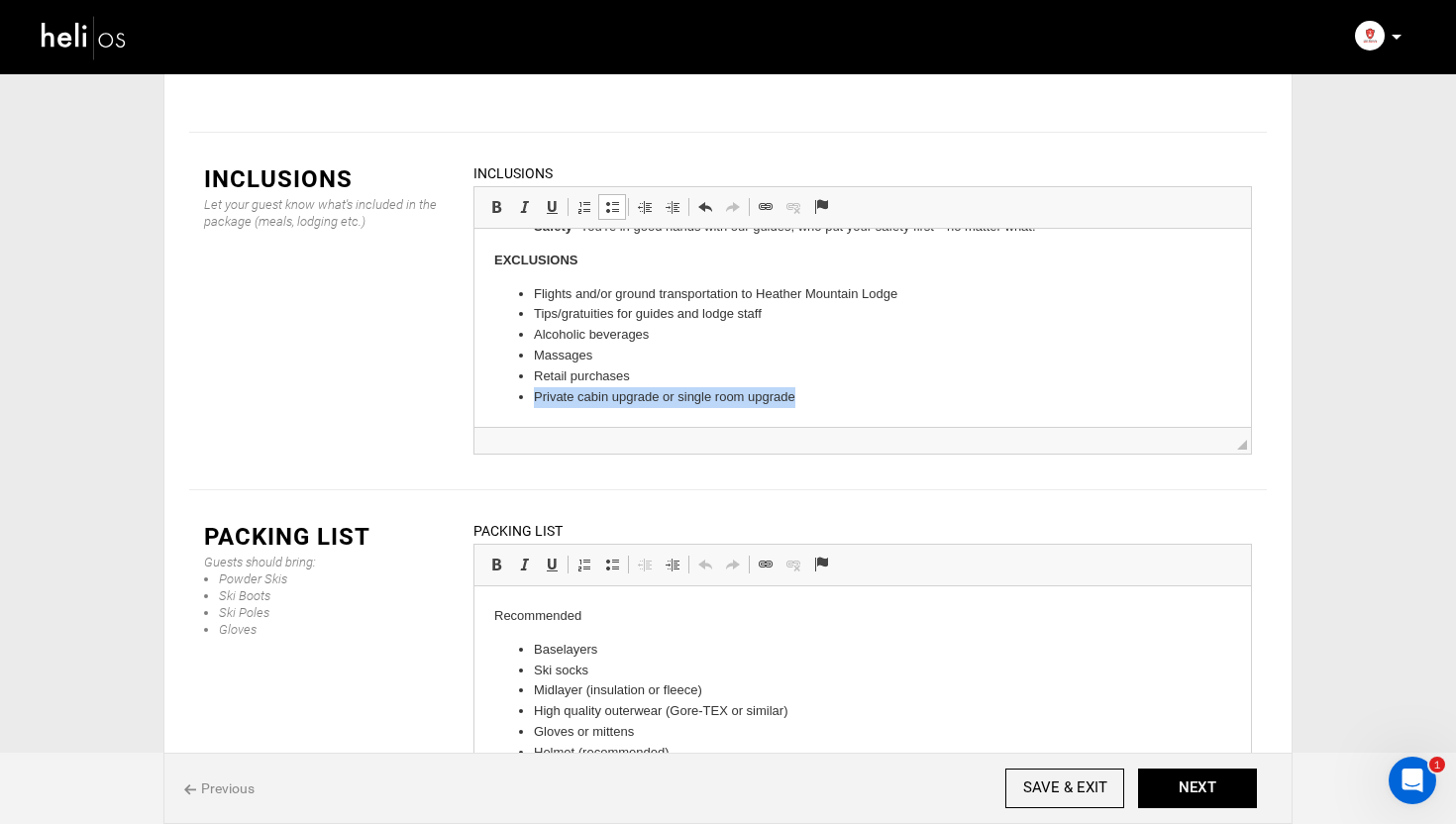 drag, startPoint x: 810, startPoint y: 395, endPoint x: 533, endPoint y: 394, distance: 277.0018 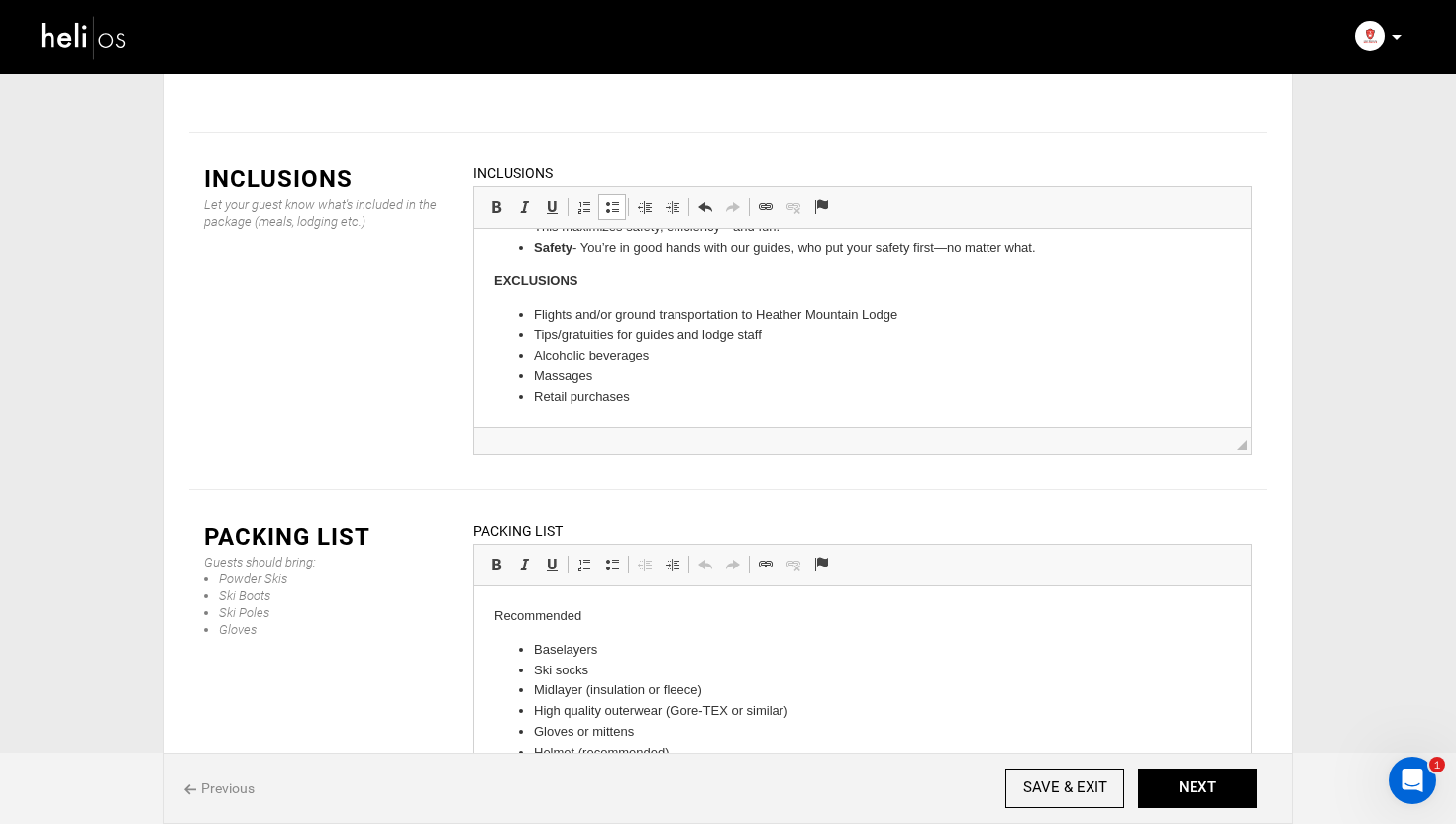 scroll, scrollTop: 0, scrollLeft: 0, axis: both 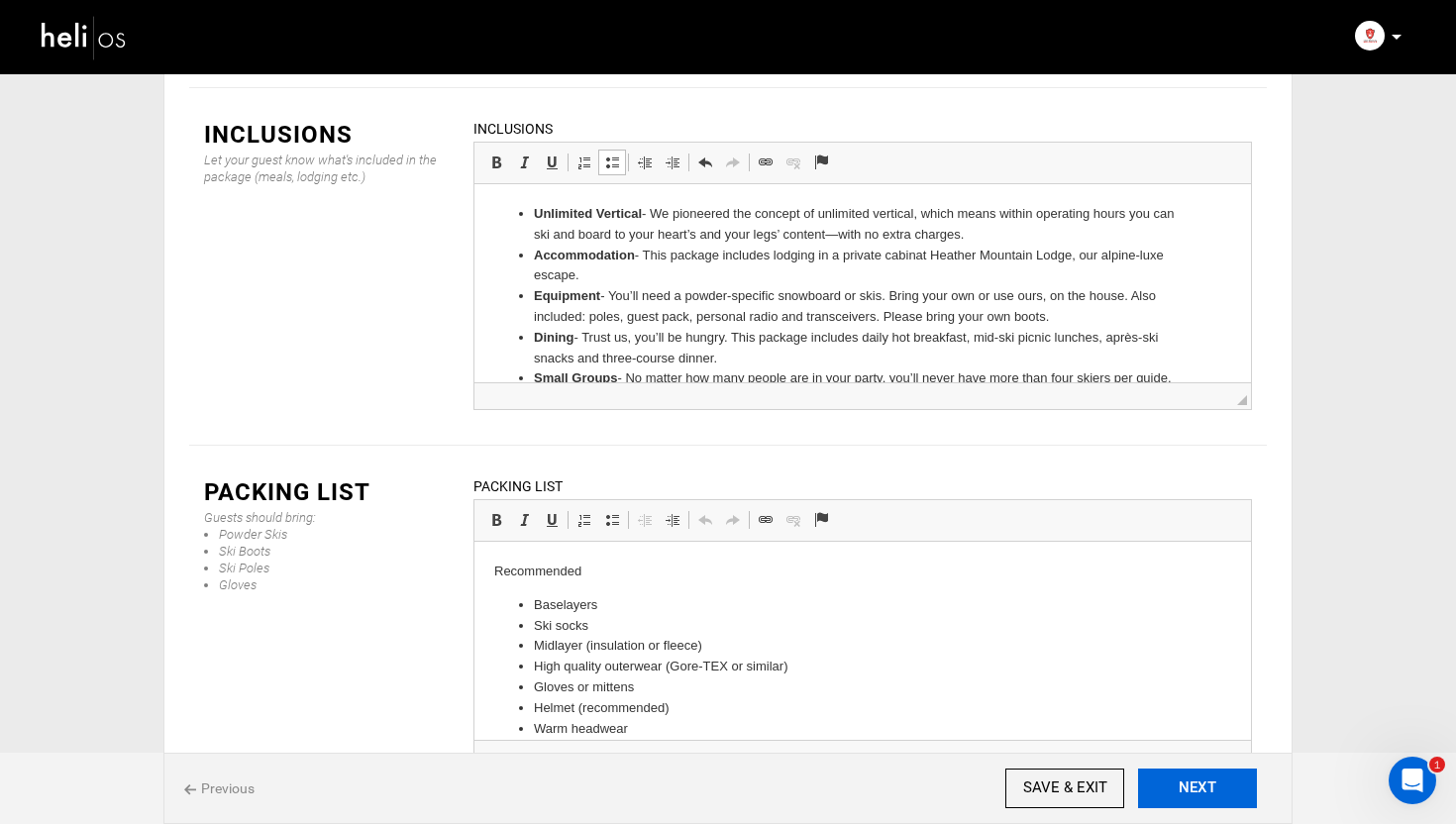 click on "NEXT" at bounding box center [1197, 788] 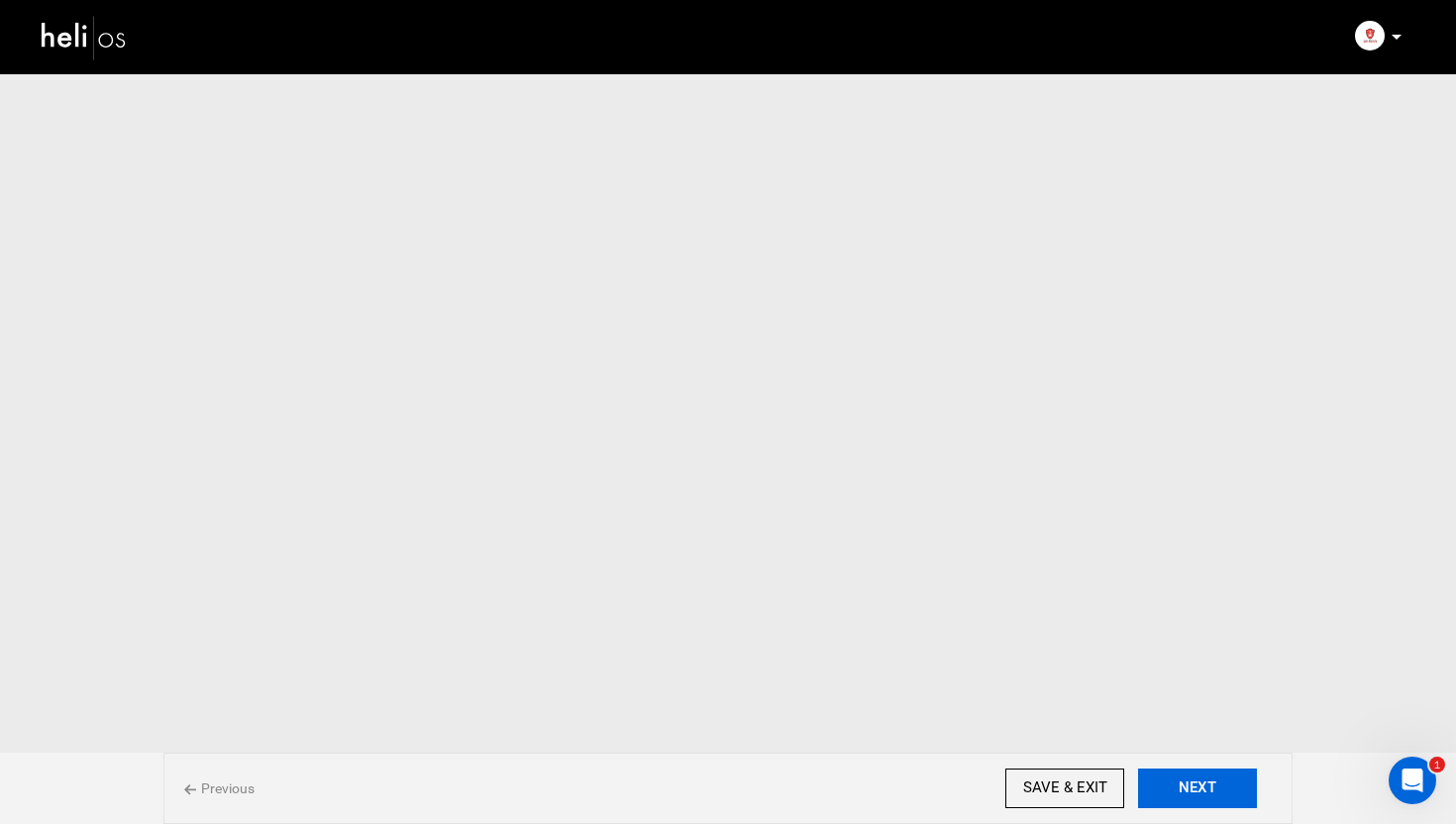 scroll, scrollTop: 0, scrollLeft: 0, axis: both 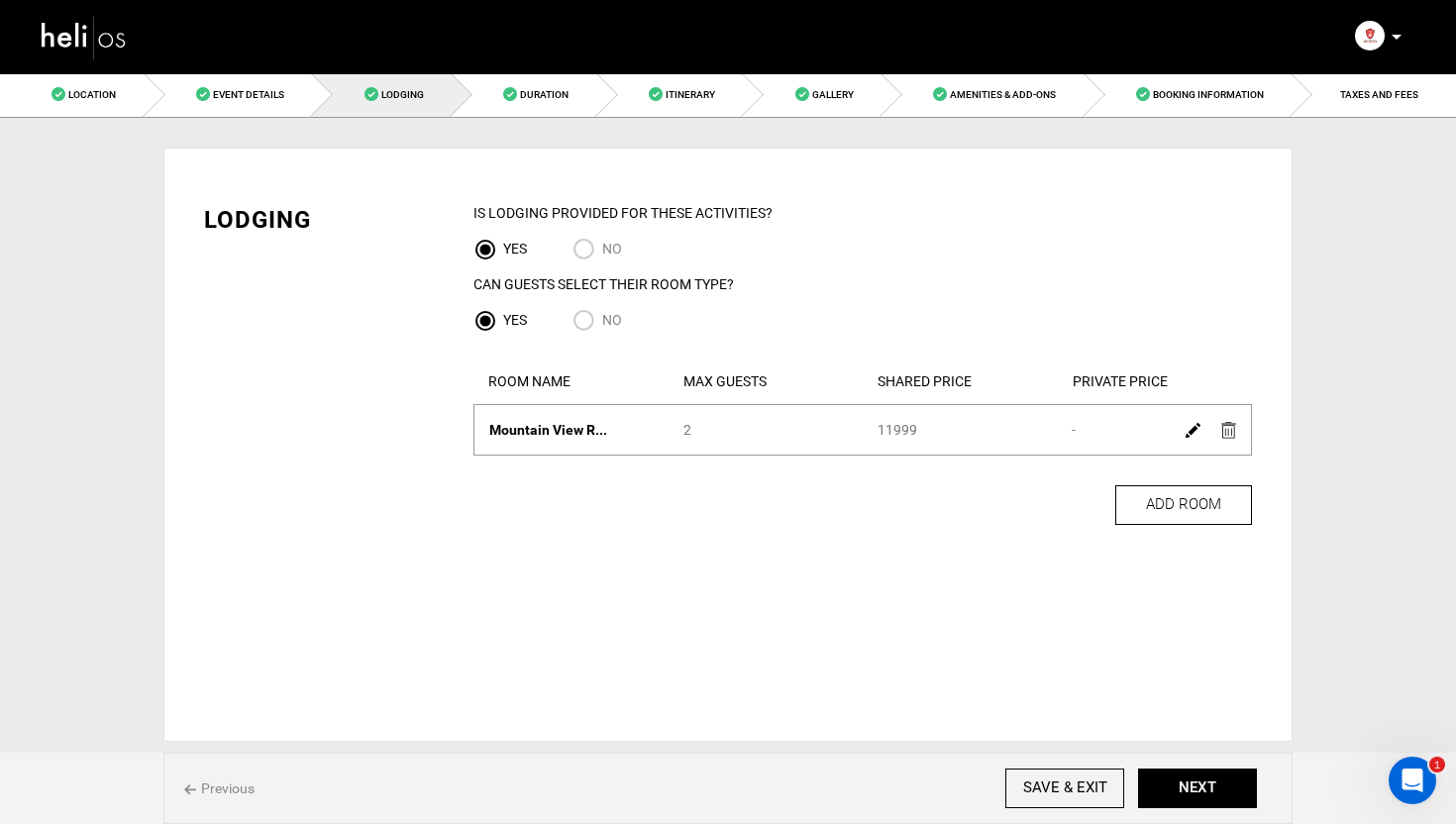 click on "No" at bounding box center (587, 322) 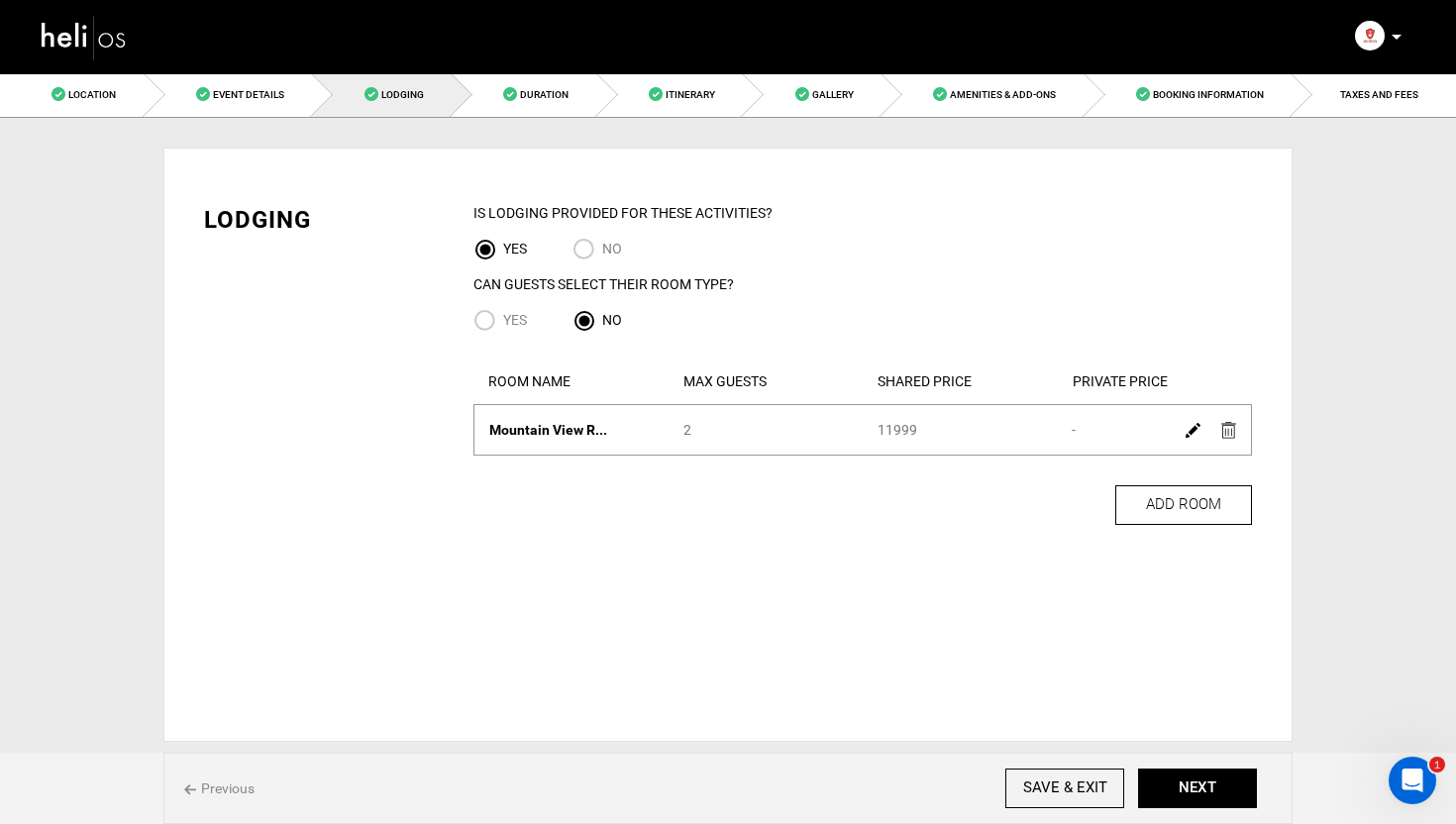 radio on "true" 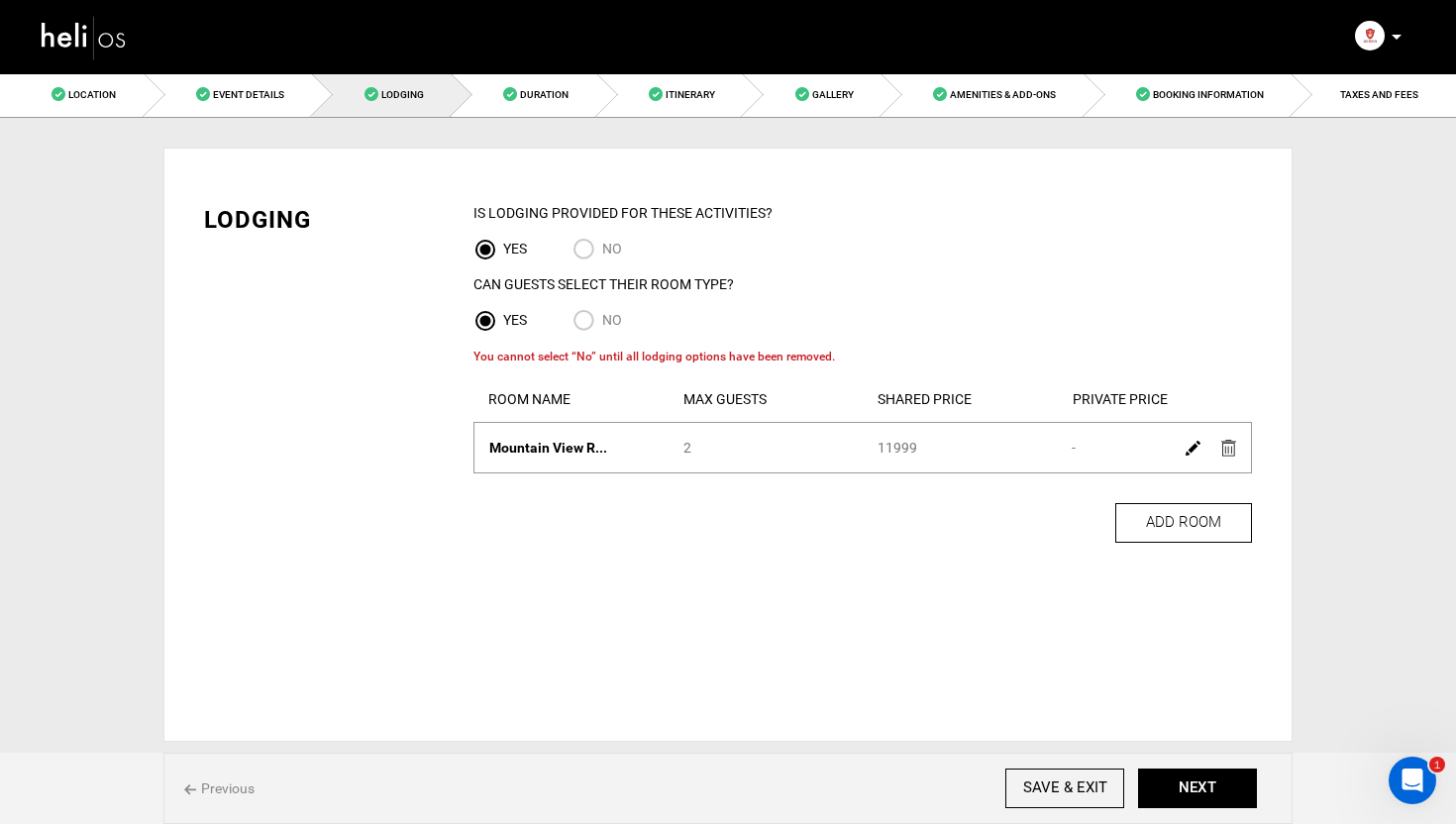 click at bounding box center (1193, 448) 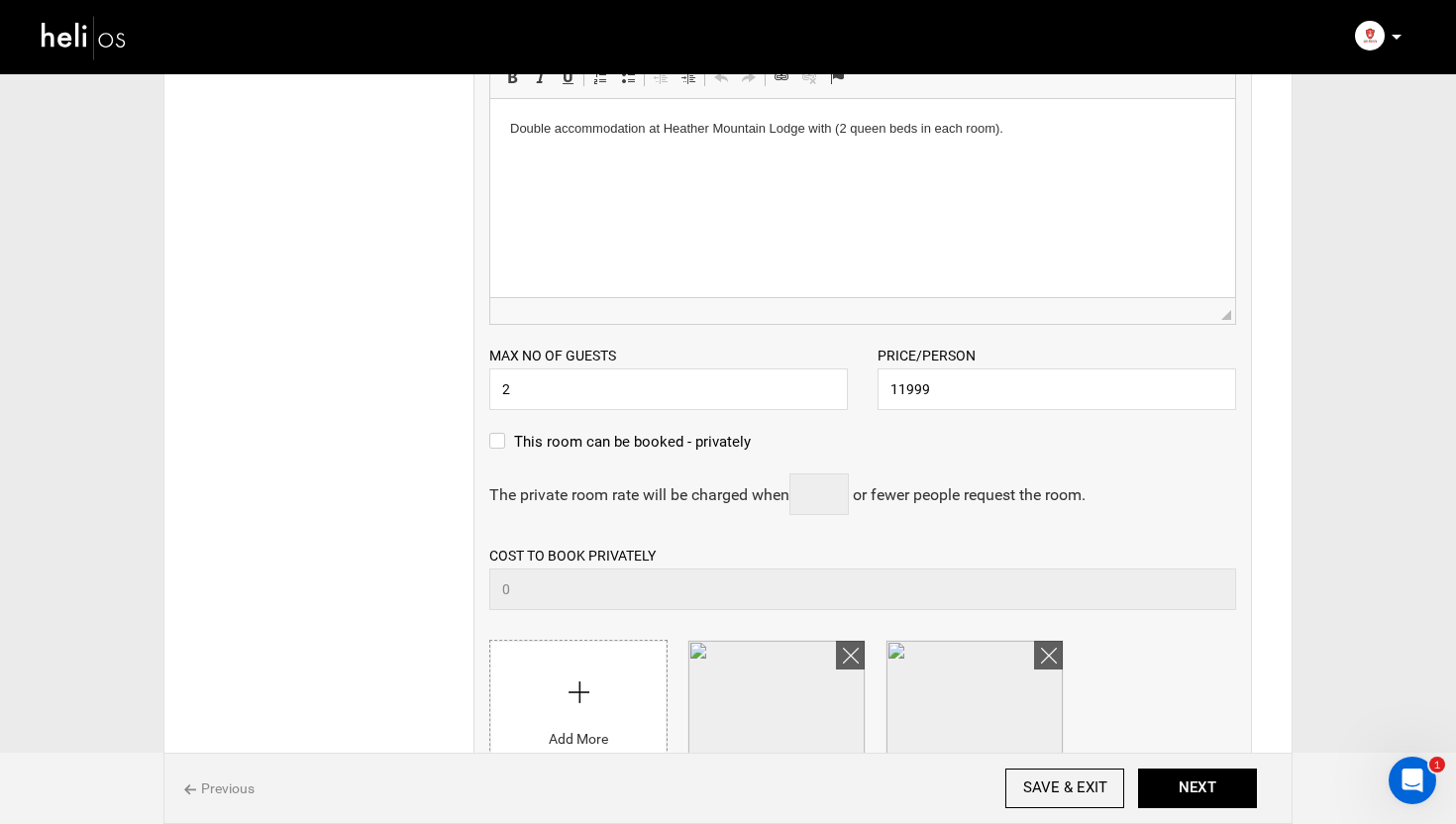scroll, scrollTop: 917, scrollLeft: 0, axis: vertical 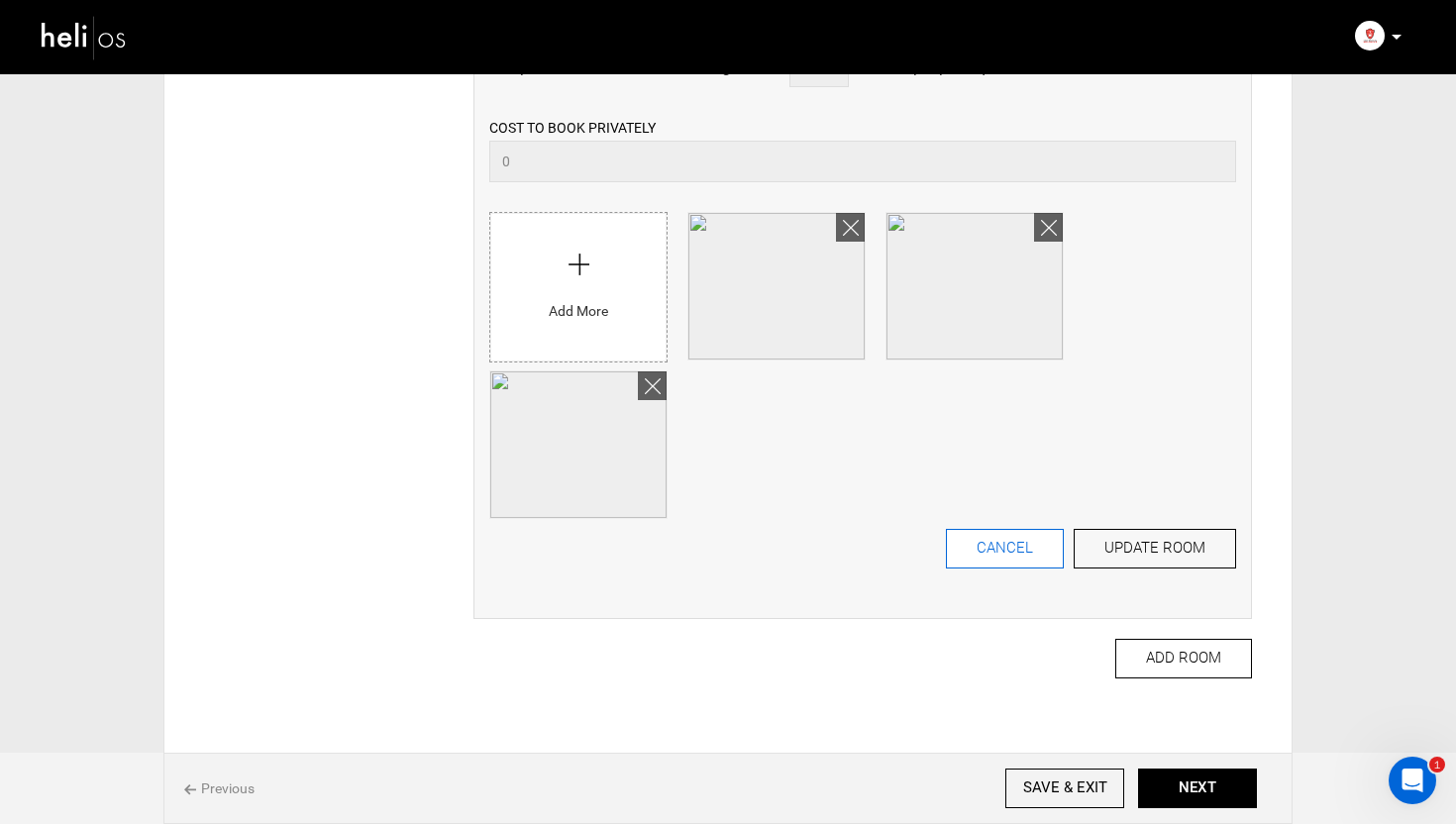 click on "CANCEL" at bounding box center [1004, 549] 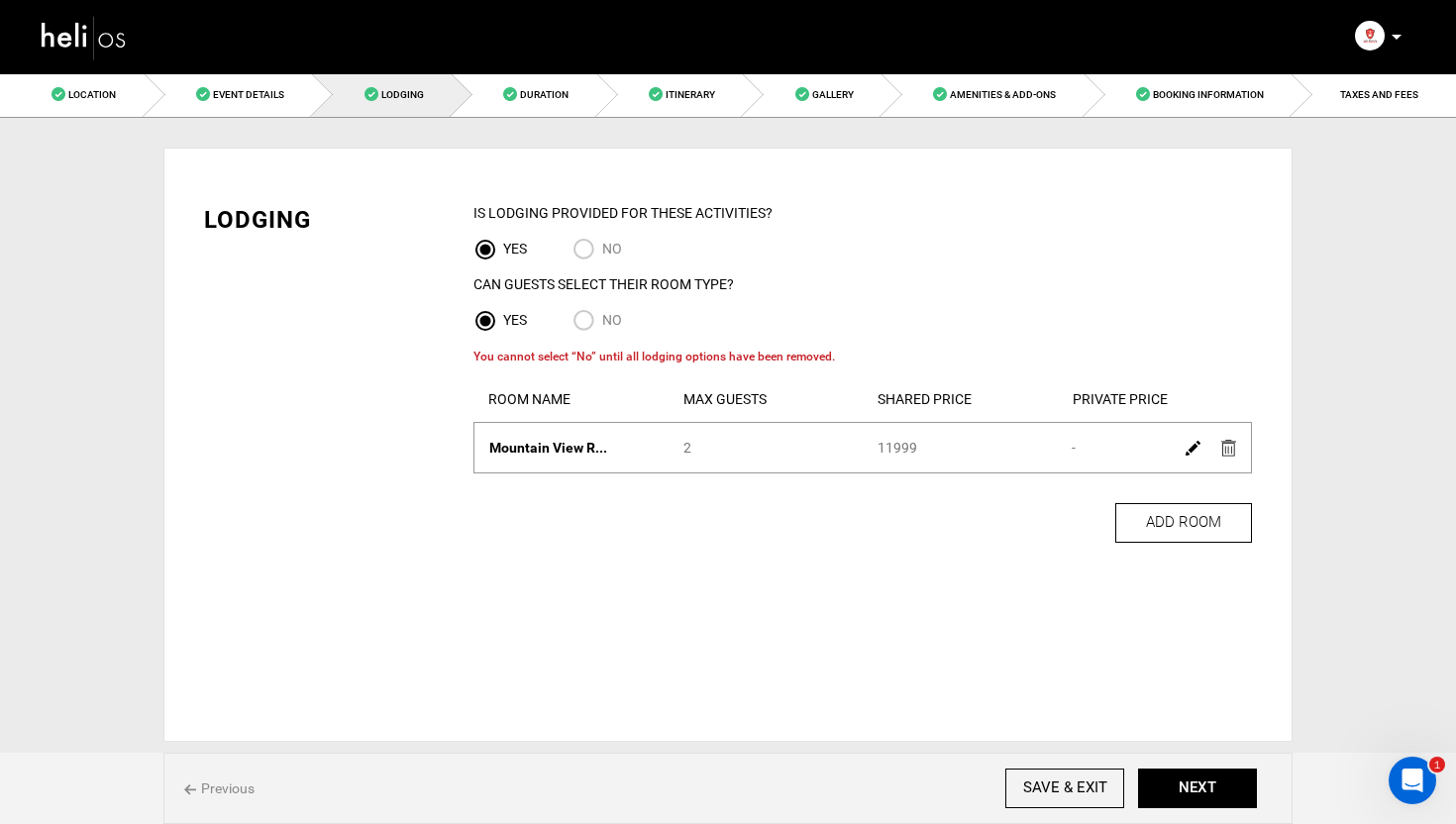 scroll, scrollTop: 0, scrollLeft: 0, axis: both 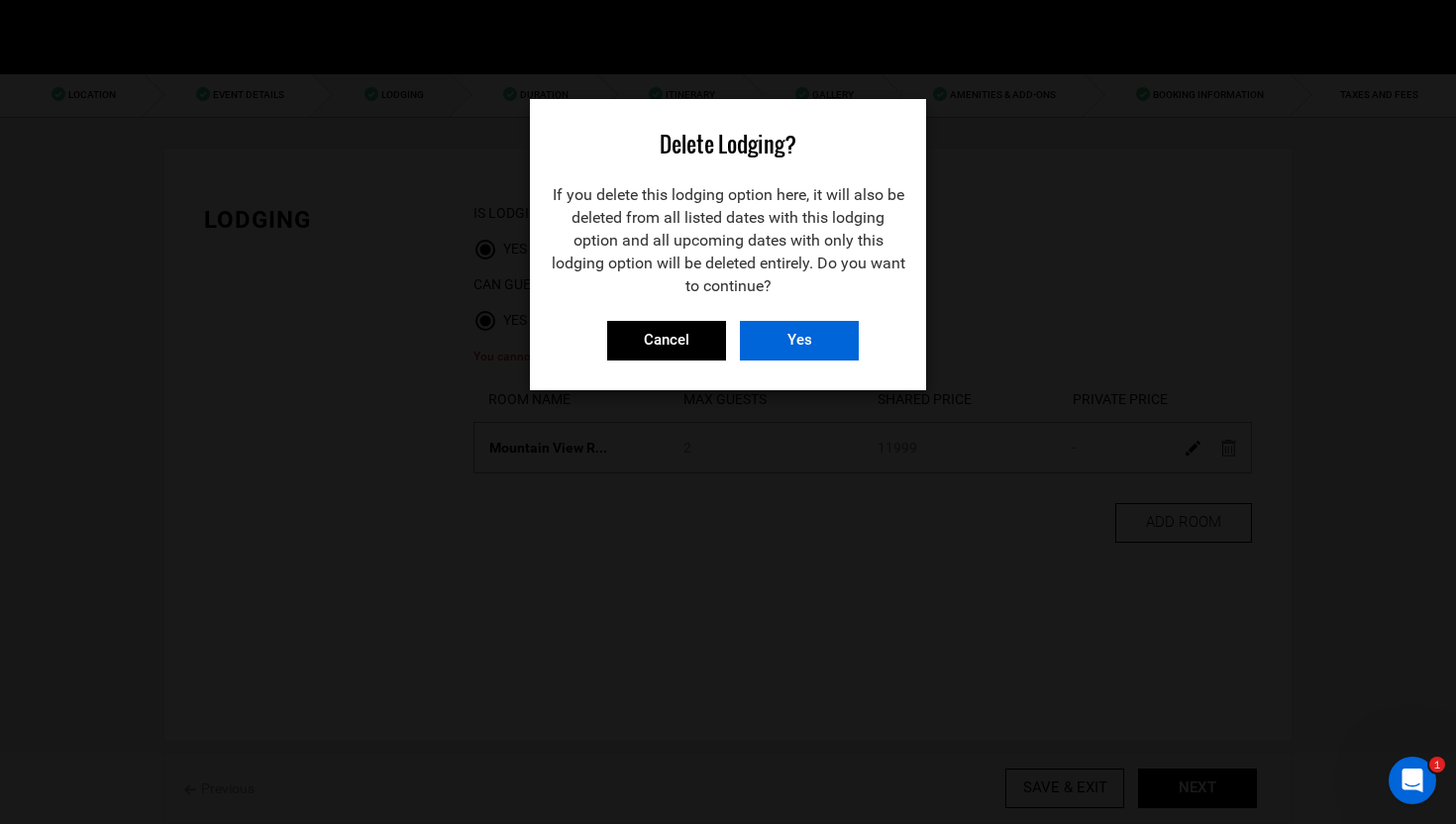 click on "Yes" at bounding box center [799, 341] 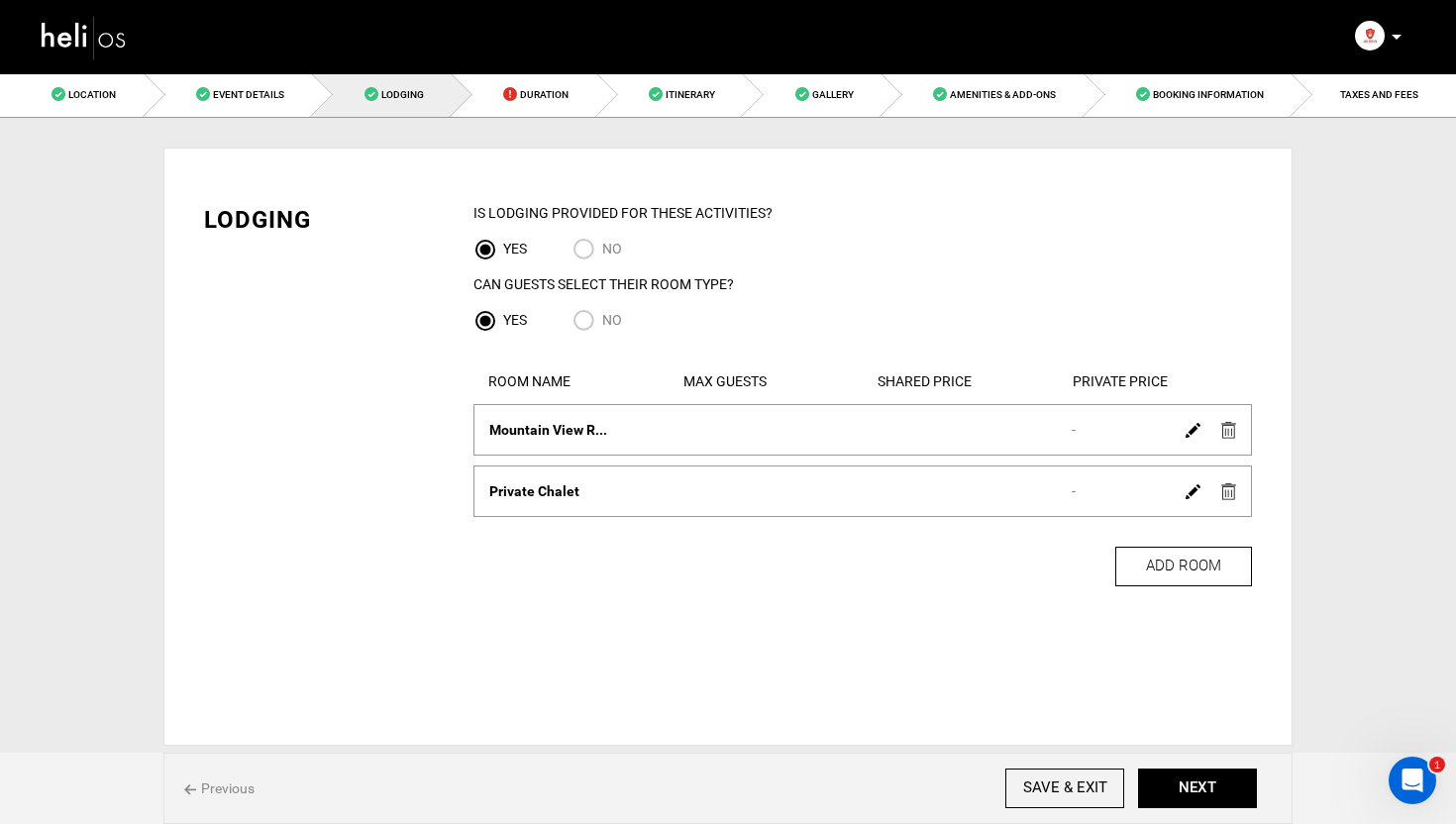 click on "No" at bounding box center (587, 322) 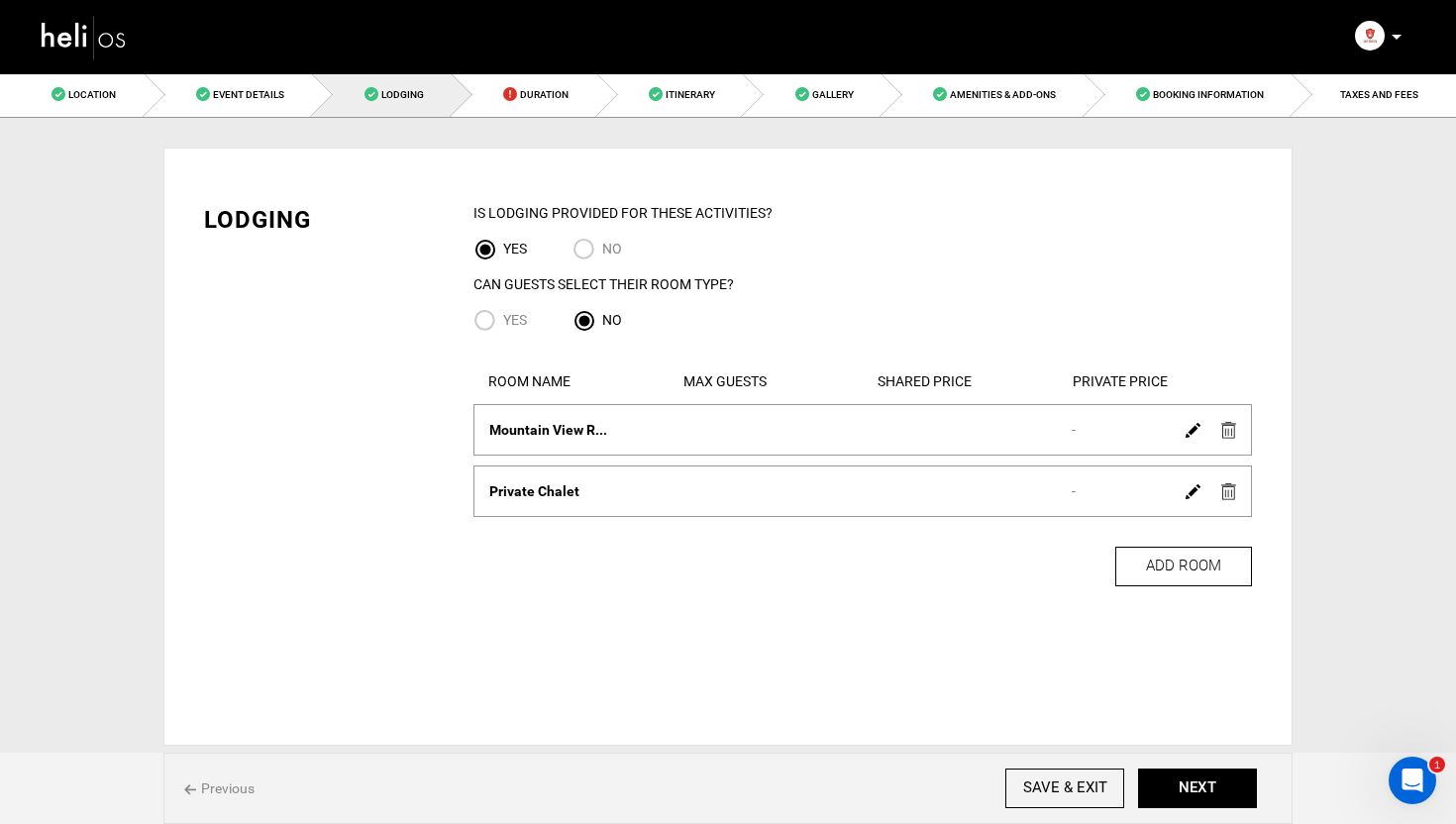 radio on "true" 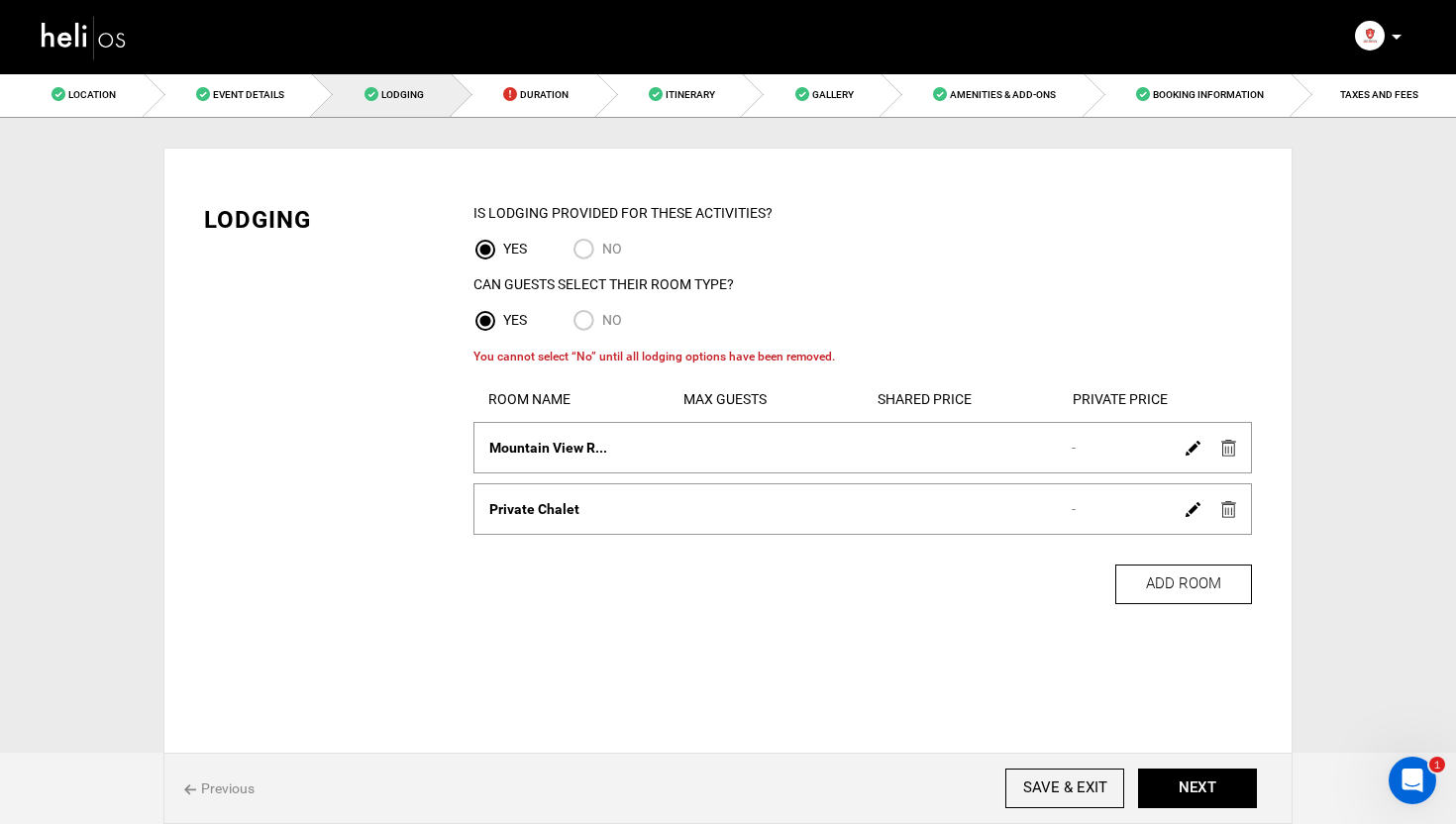 click at bounding box center (1228, 448) 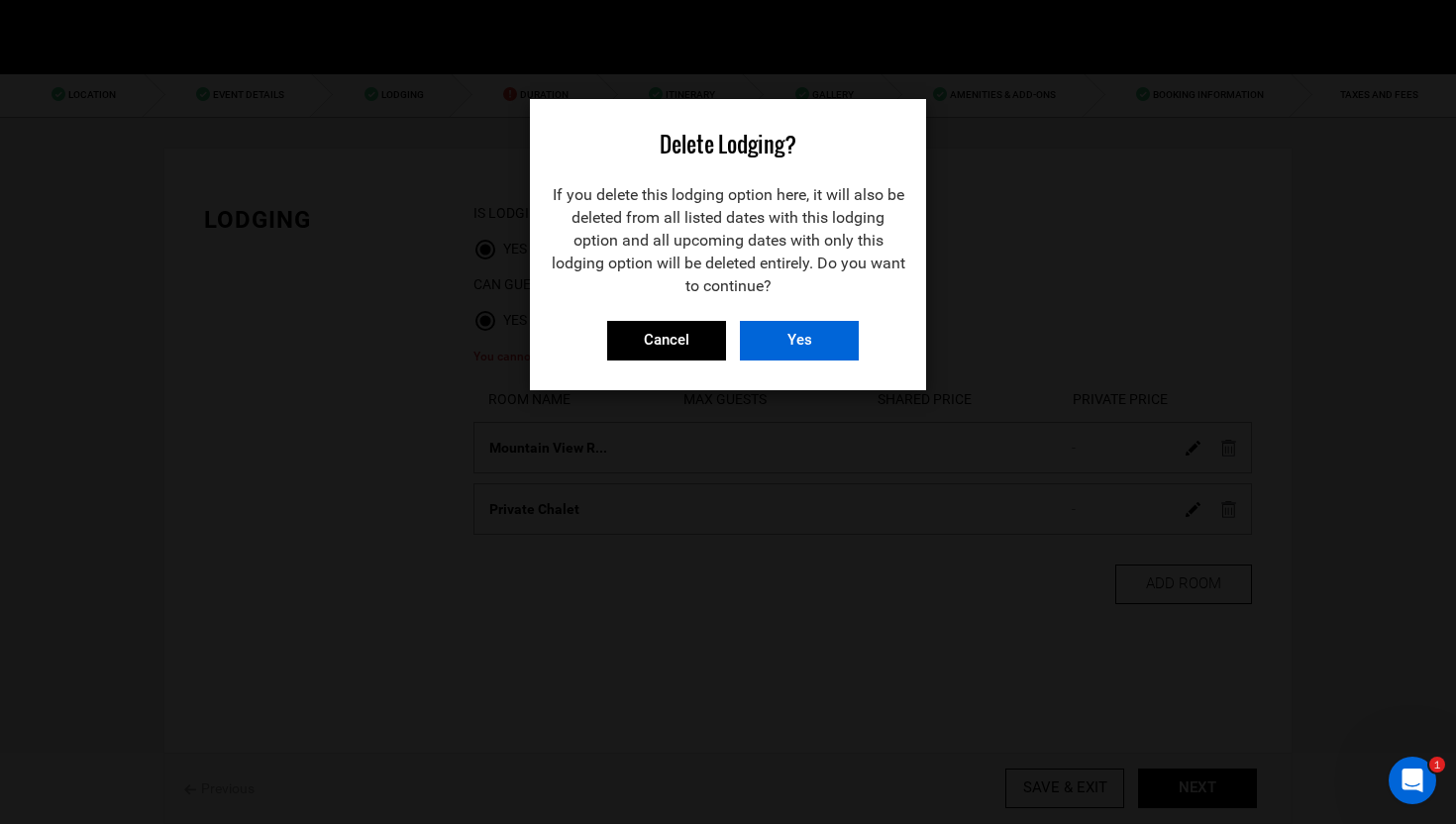 click on "Yes" at bounding box center (799, 341) 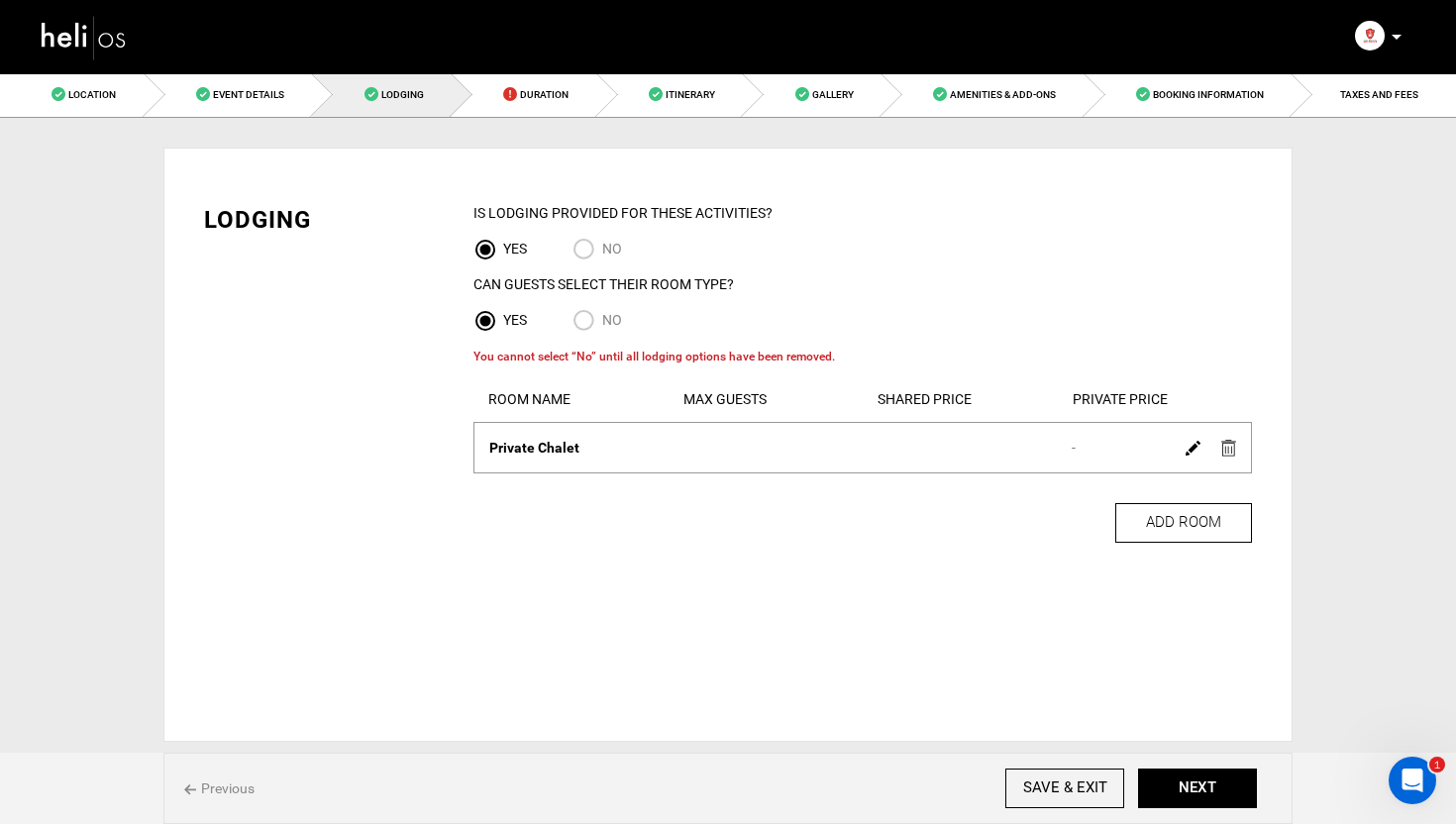 click on "No" at bounding box center [587, 322] 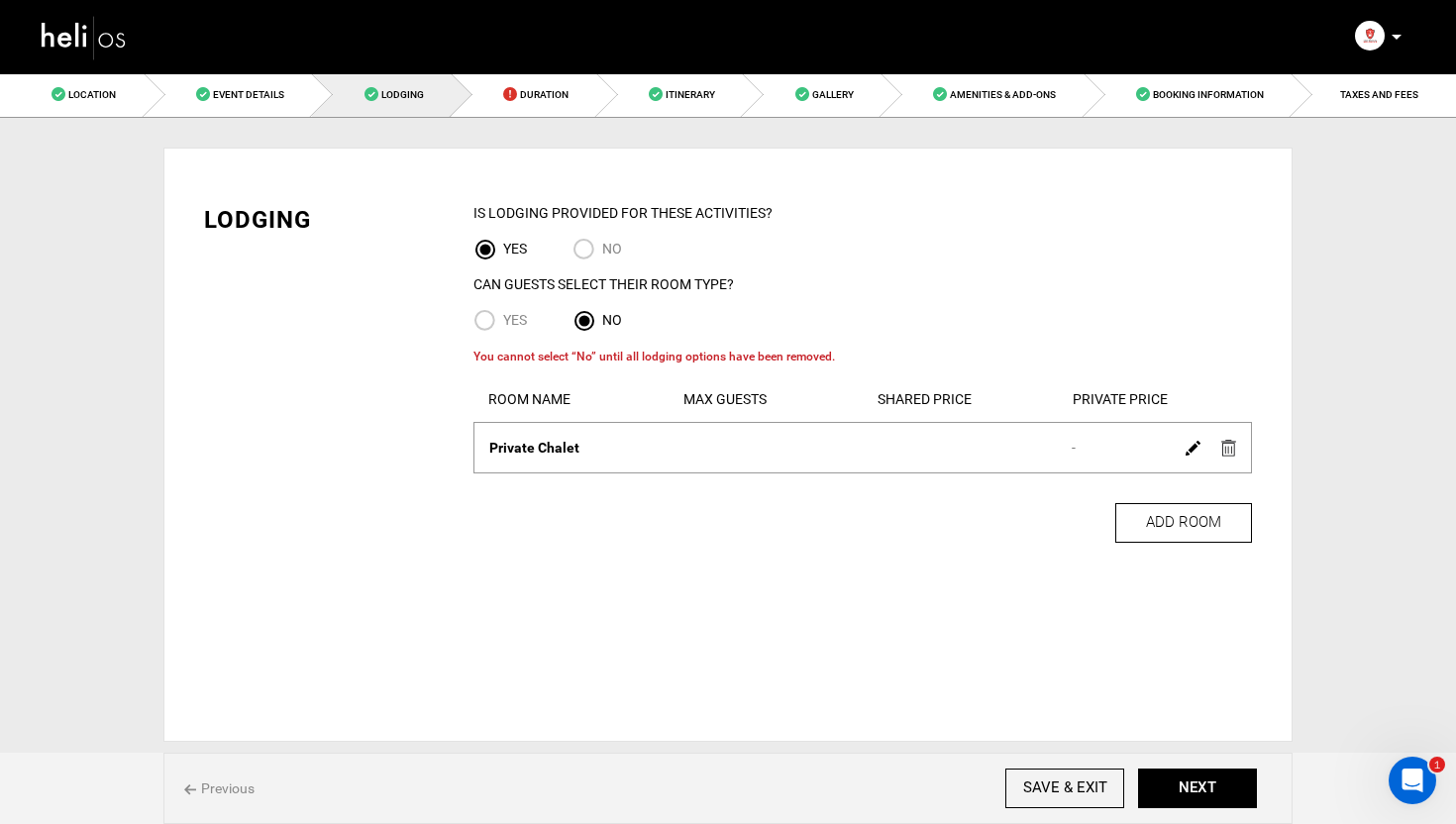 radio on "true" 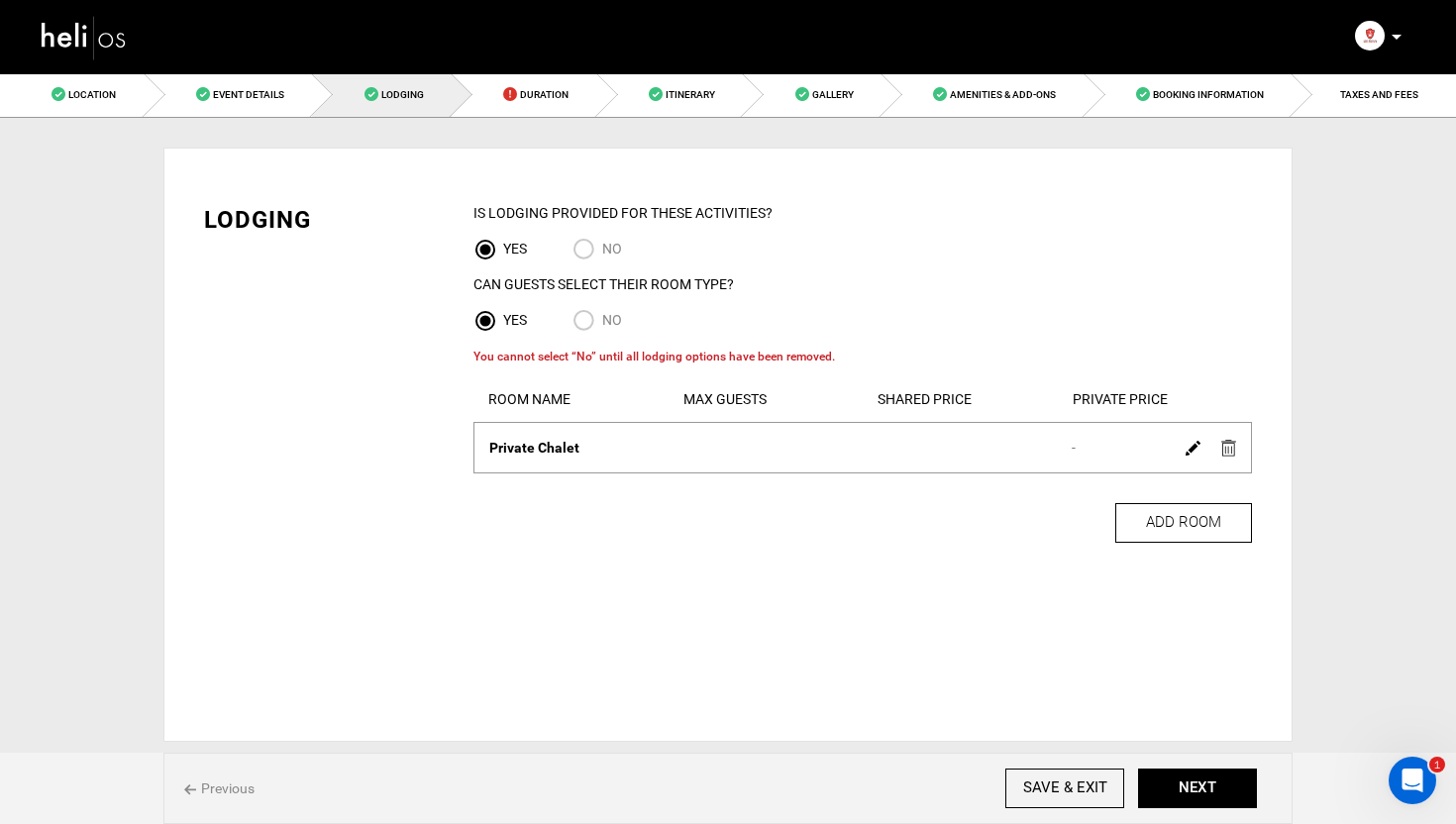 click at bounding box center [1193, 448] 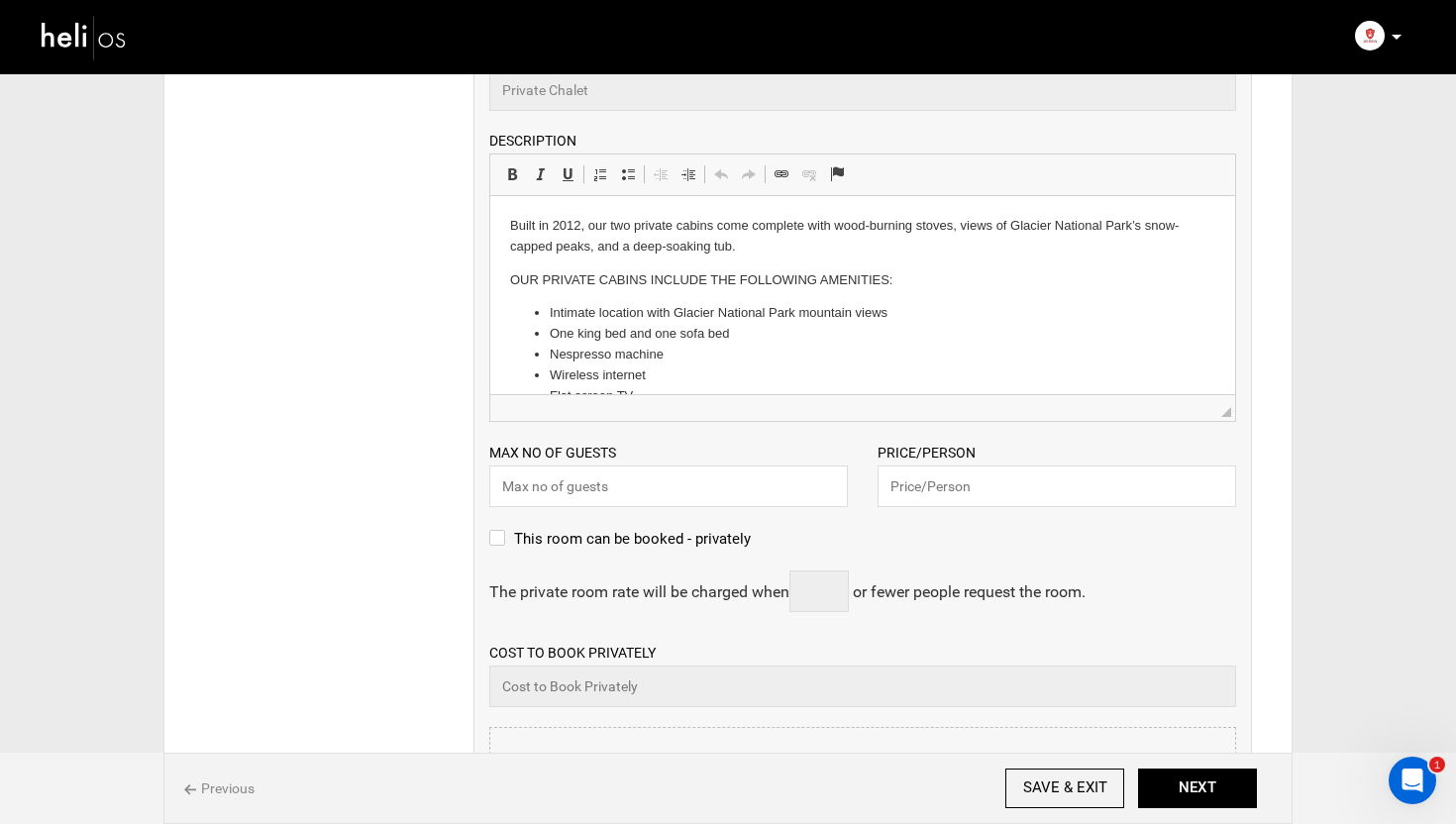 scroll, scrollTop: 431, scrollLeft: 0, axis: vertical 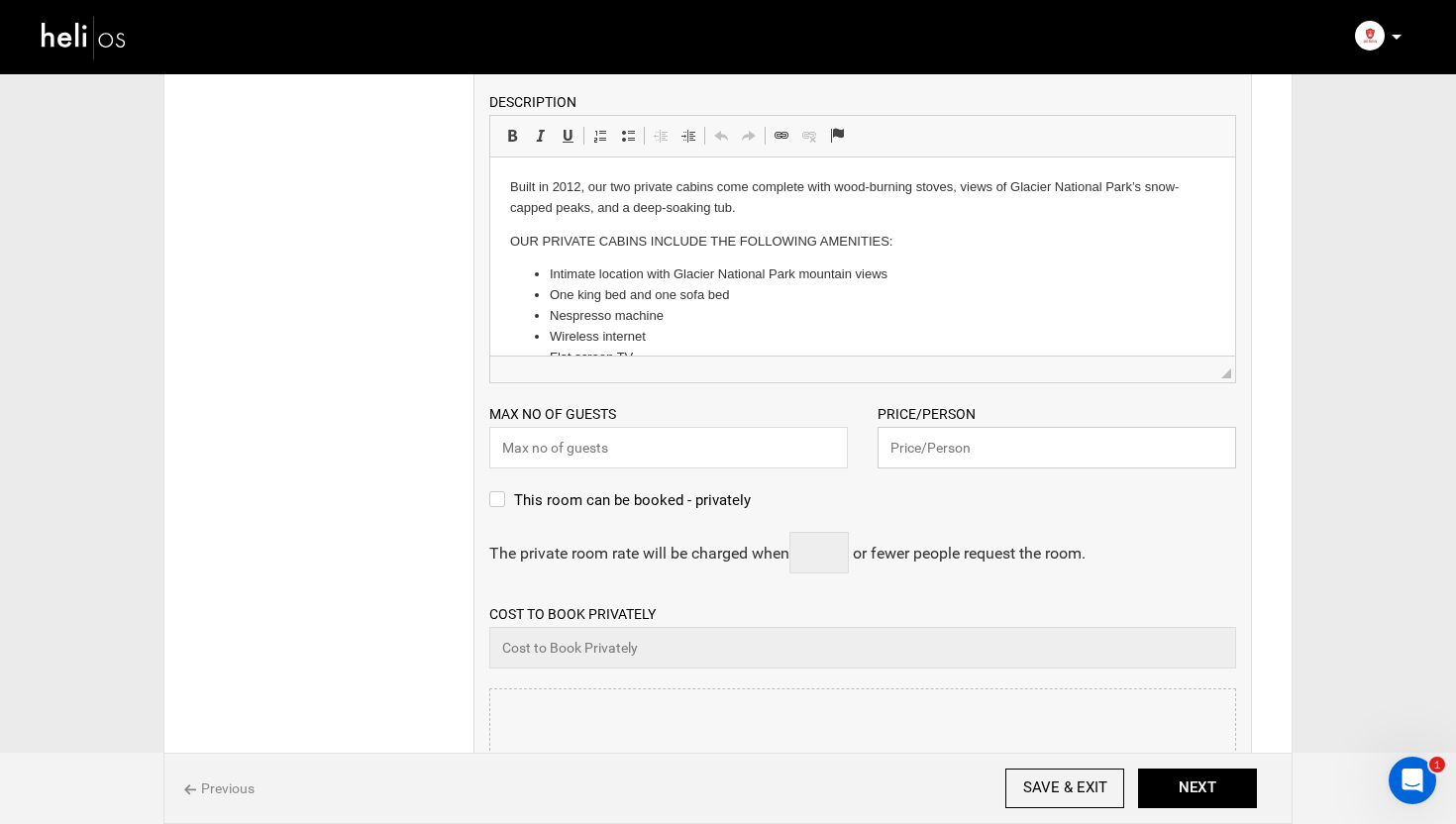 click at bounding box center (1057, 448) 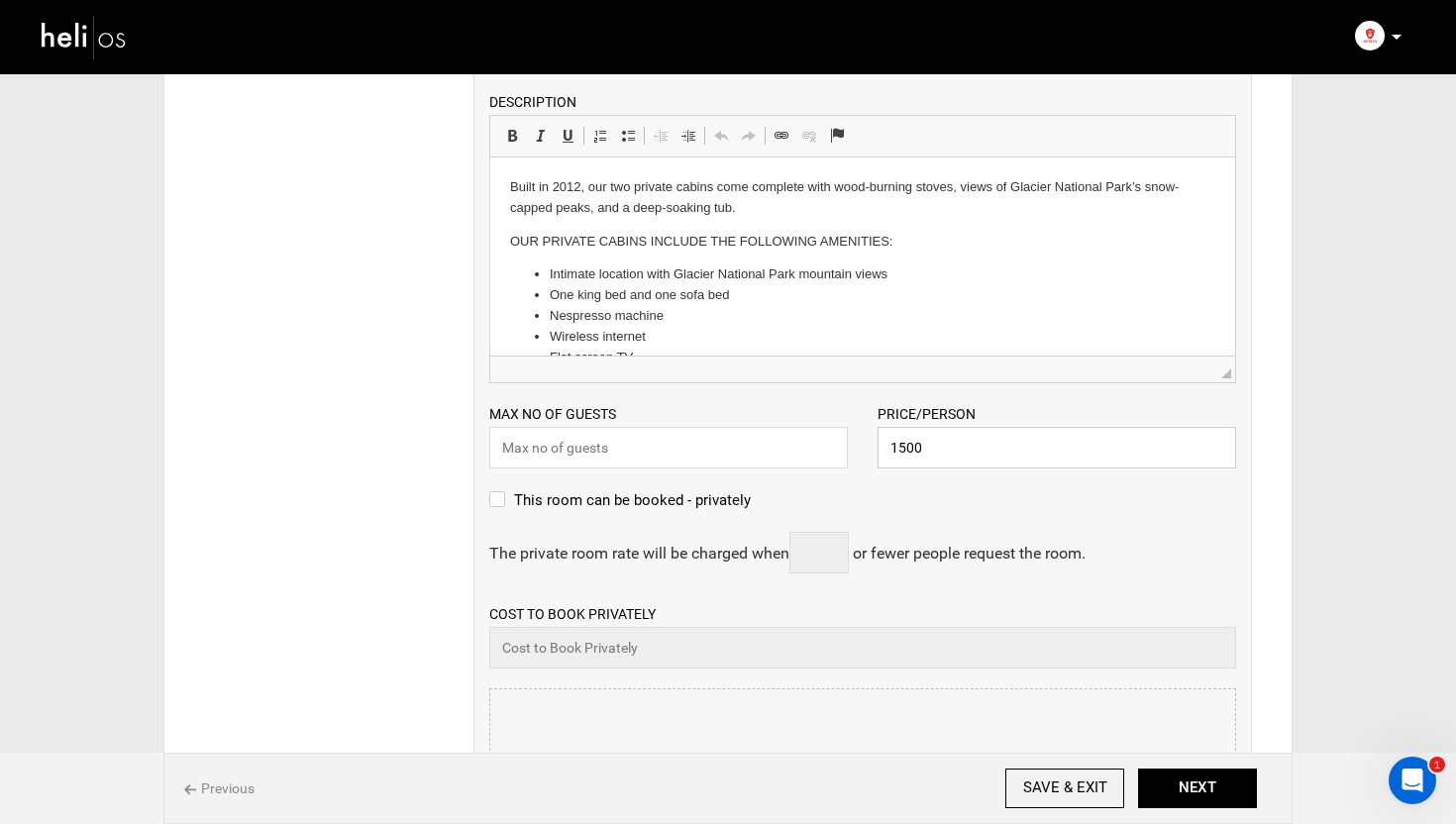type on "1500" 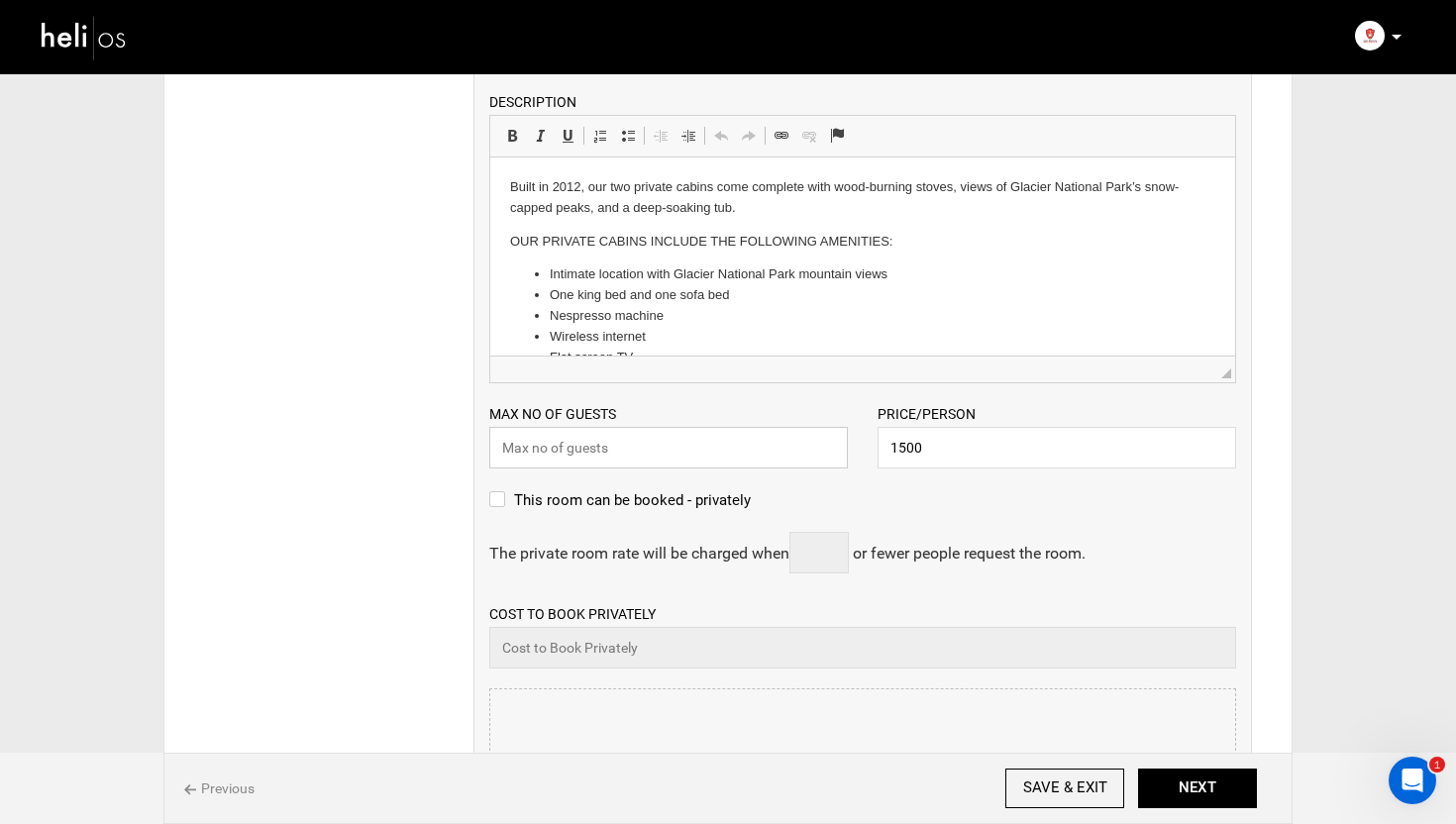 click at bounding box center (669, 448) 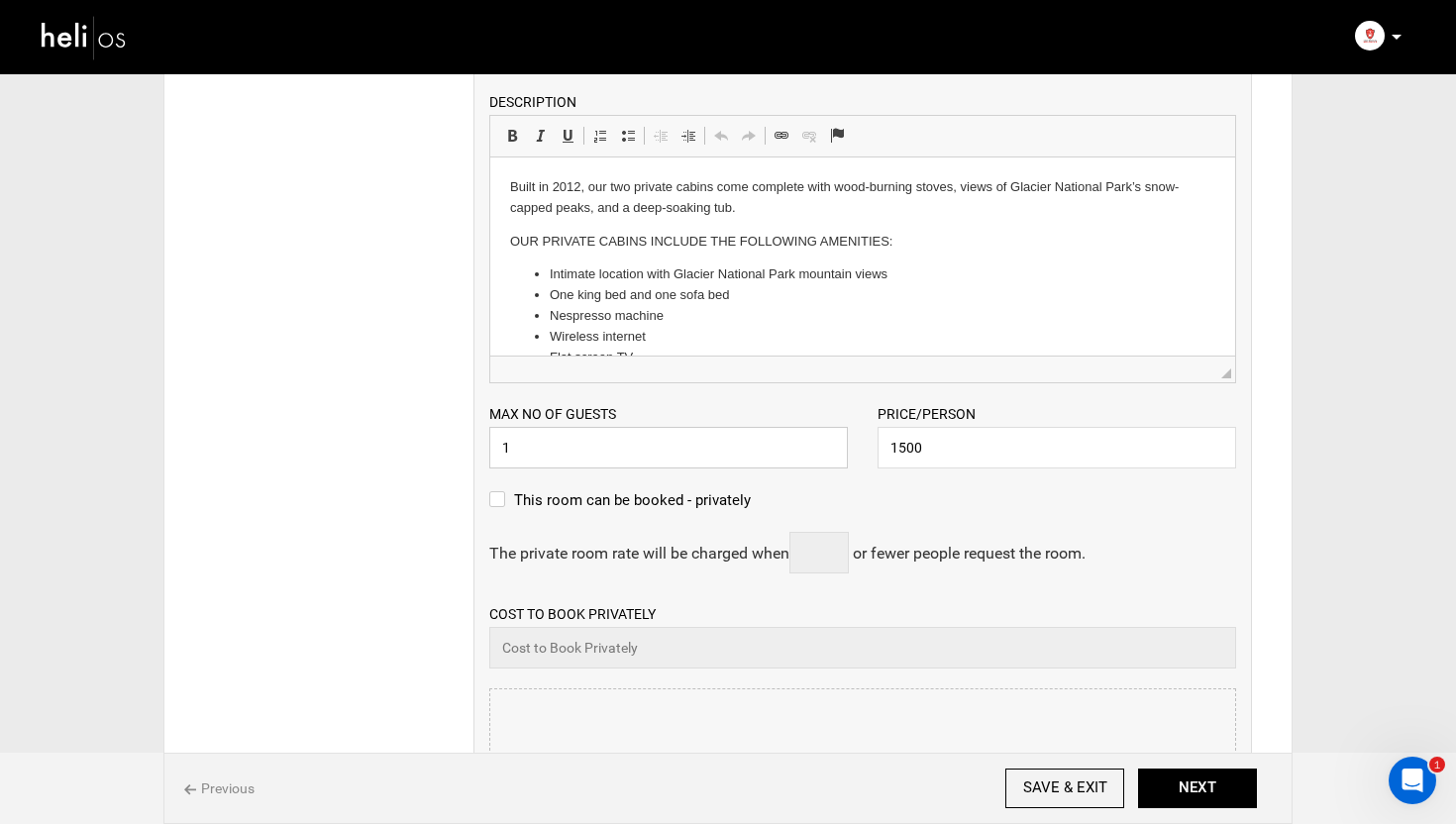 type on "1" 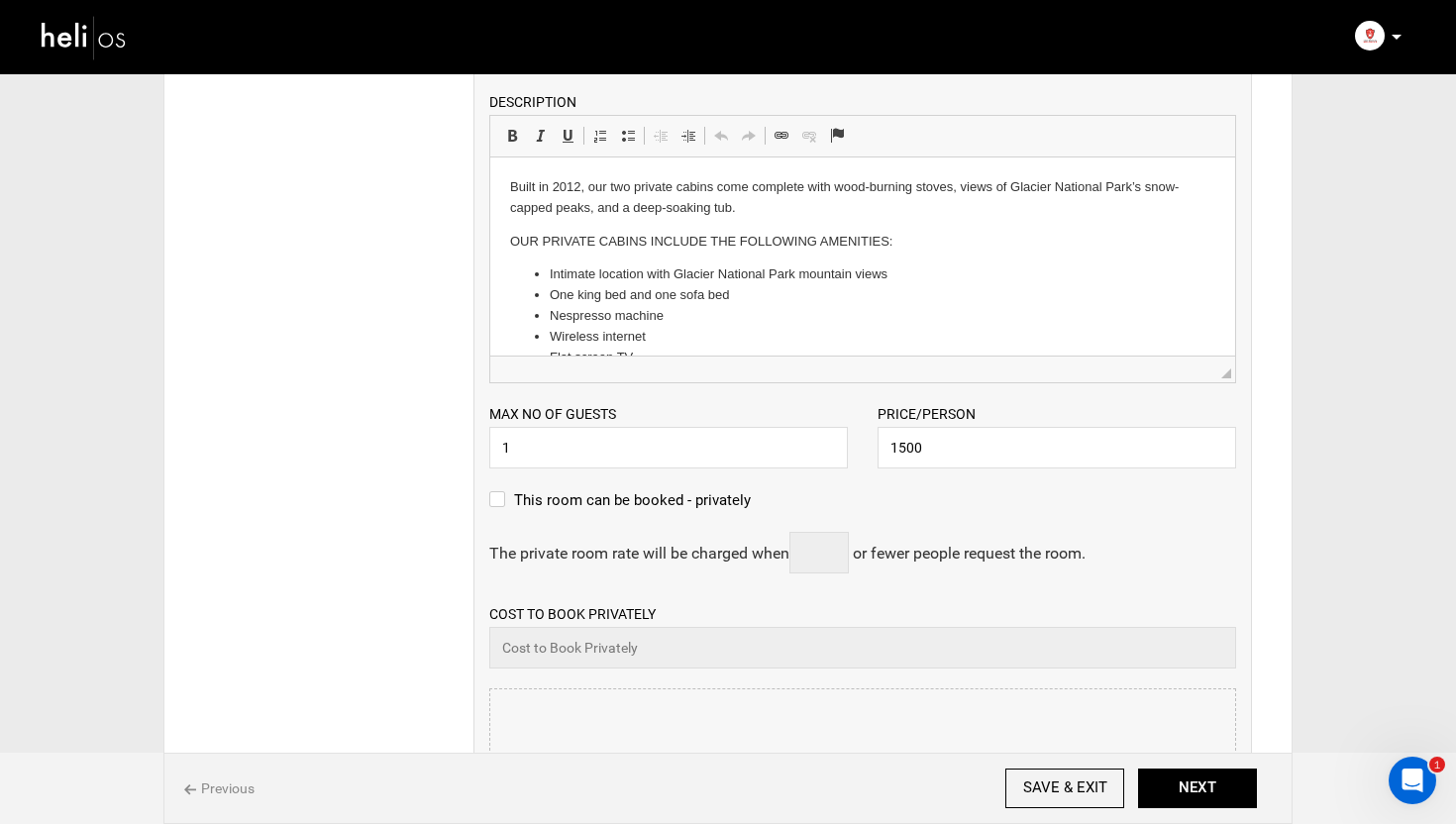 click on "IS Lodging Provided for These activities?
YES
NO
Can Guests Select Their Room Type?
Yes
No
Lodging can not be blank. Room Name" at bounding box center (863, 453) 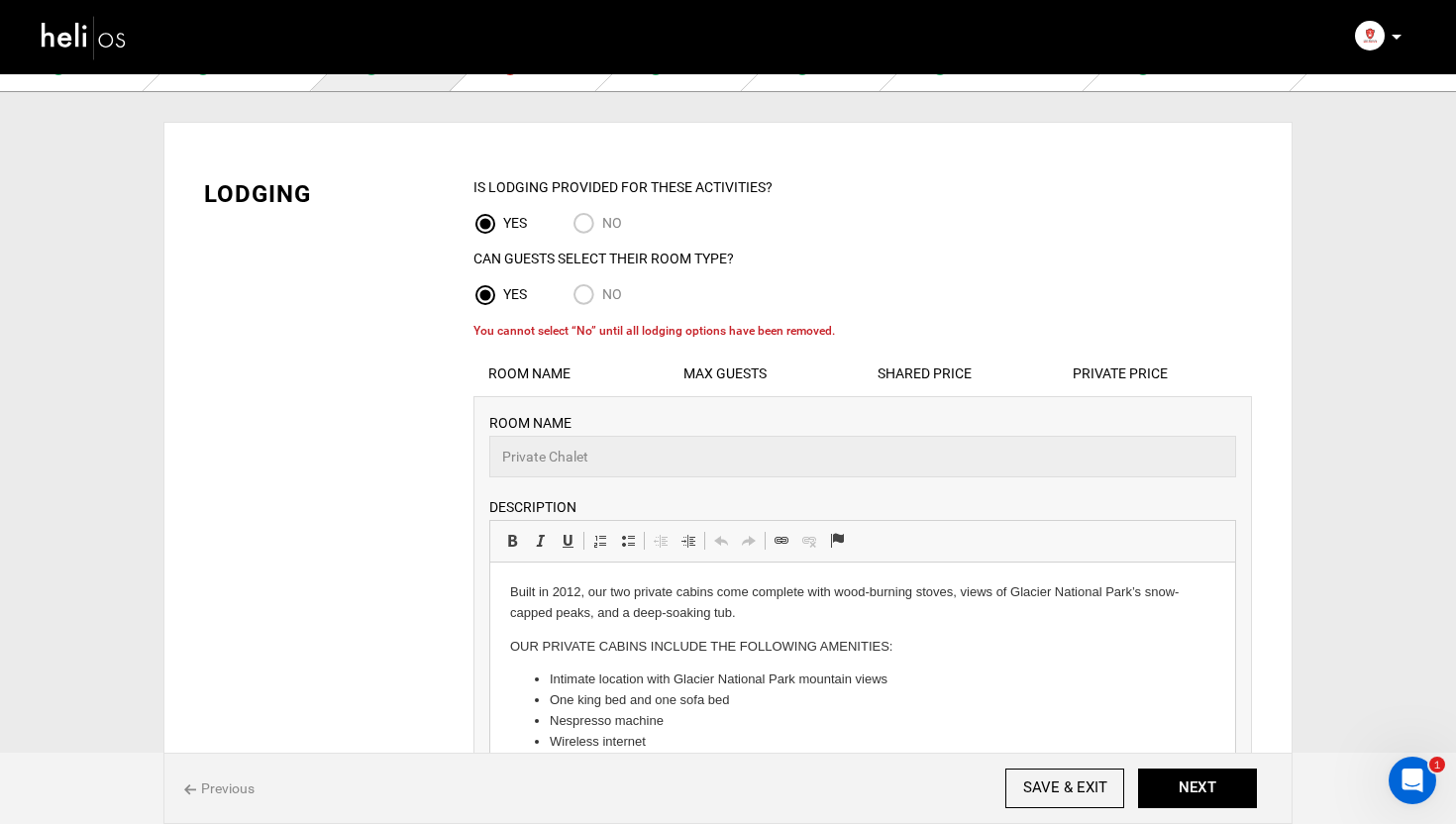 scroll, scrollTop: 0, scrollLeft: 0, axis: both 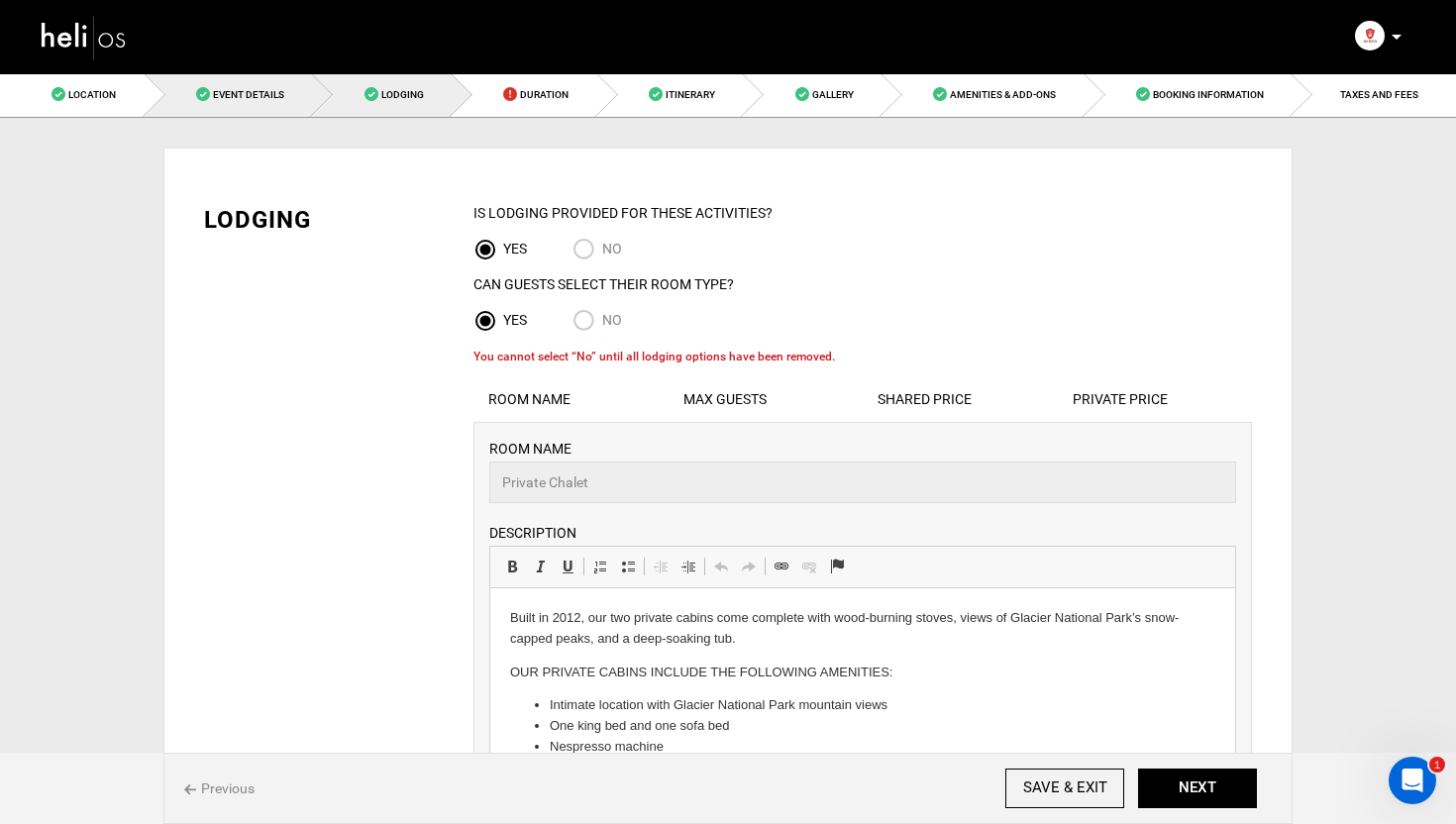 click on "Event Details" at bounding box center (249, 94) 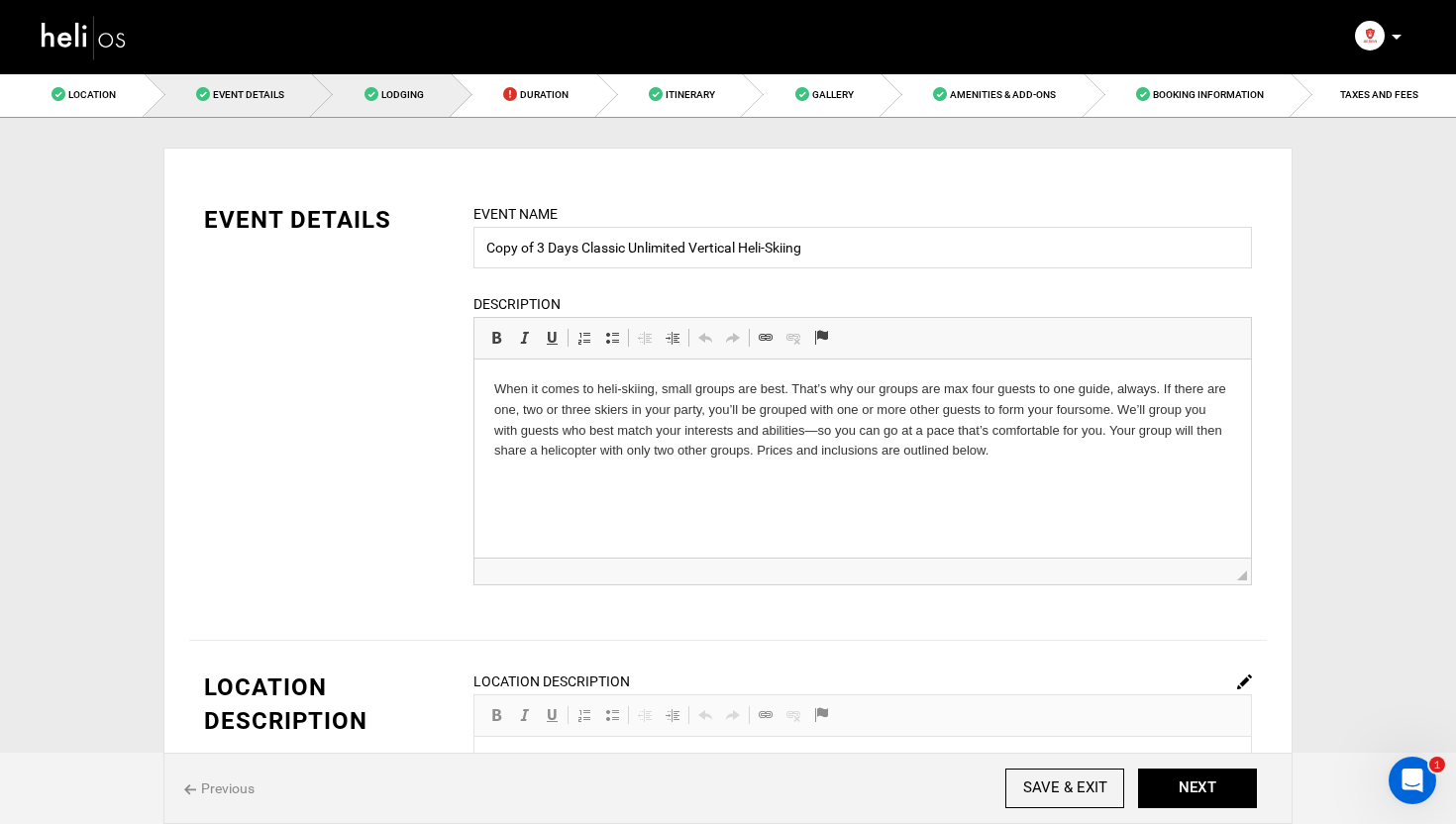 click on "Lodging" at bounding box center [402, 94] 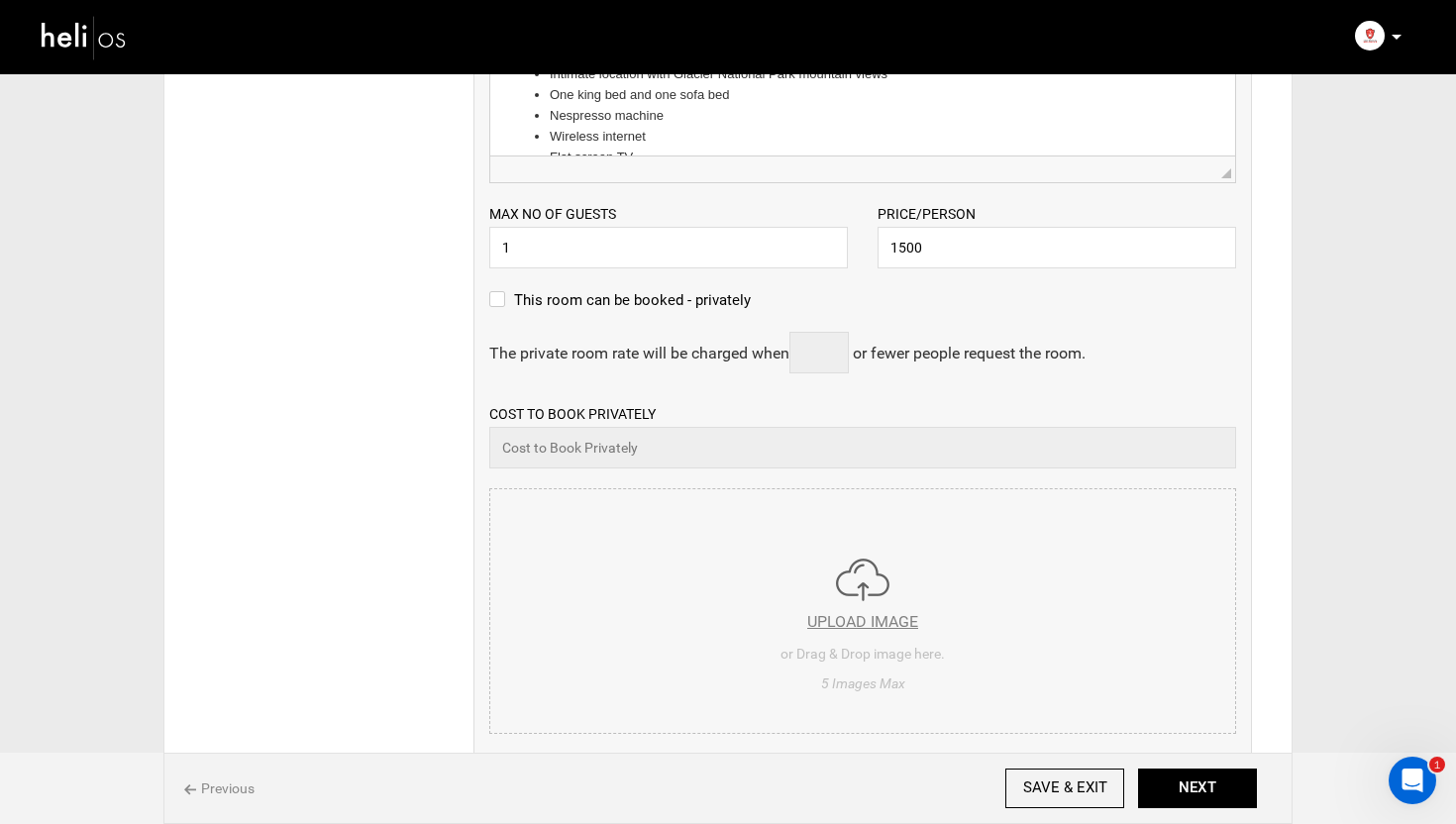 scroll, scrollTop: 654, scrollLeft: 0, axis: vertical 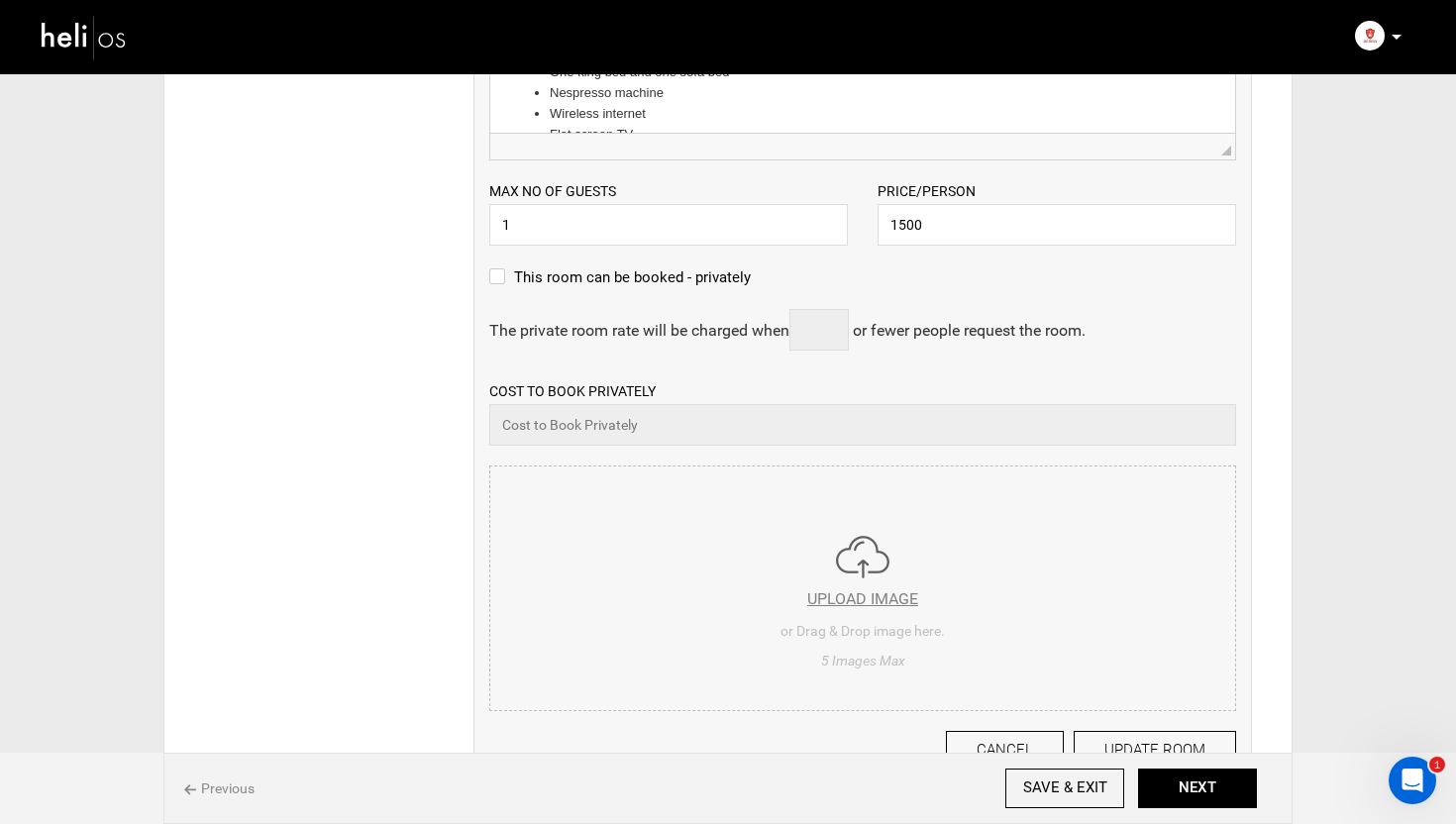 click on "ROOM NAME Private Chalet Please enter room name. DESCRIPTION Rich Text Editor, editor22 Editor toolbars Basic Styles Bold Keyboard shortcut Command+B Italic Keyboard shortcut Command+I Underline Keyboard shortcut Command+U Paragraph Insert/Remove Numbered List Insert/Remove Bulleted List Decrease Indent Increase Indent Clipboard/Undo Undo Keyboard shortcut Command+Z Redo Keyboard shortcut Command+Y Links Link Keyboard shortcut Command+K Unlink Anchor Press ALT 0 for help ◢ Please enter room description. Max no of guests 1 1500" at bounding box center (863, 294) 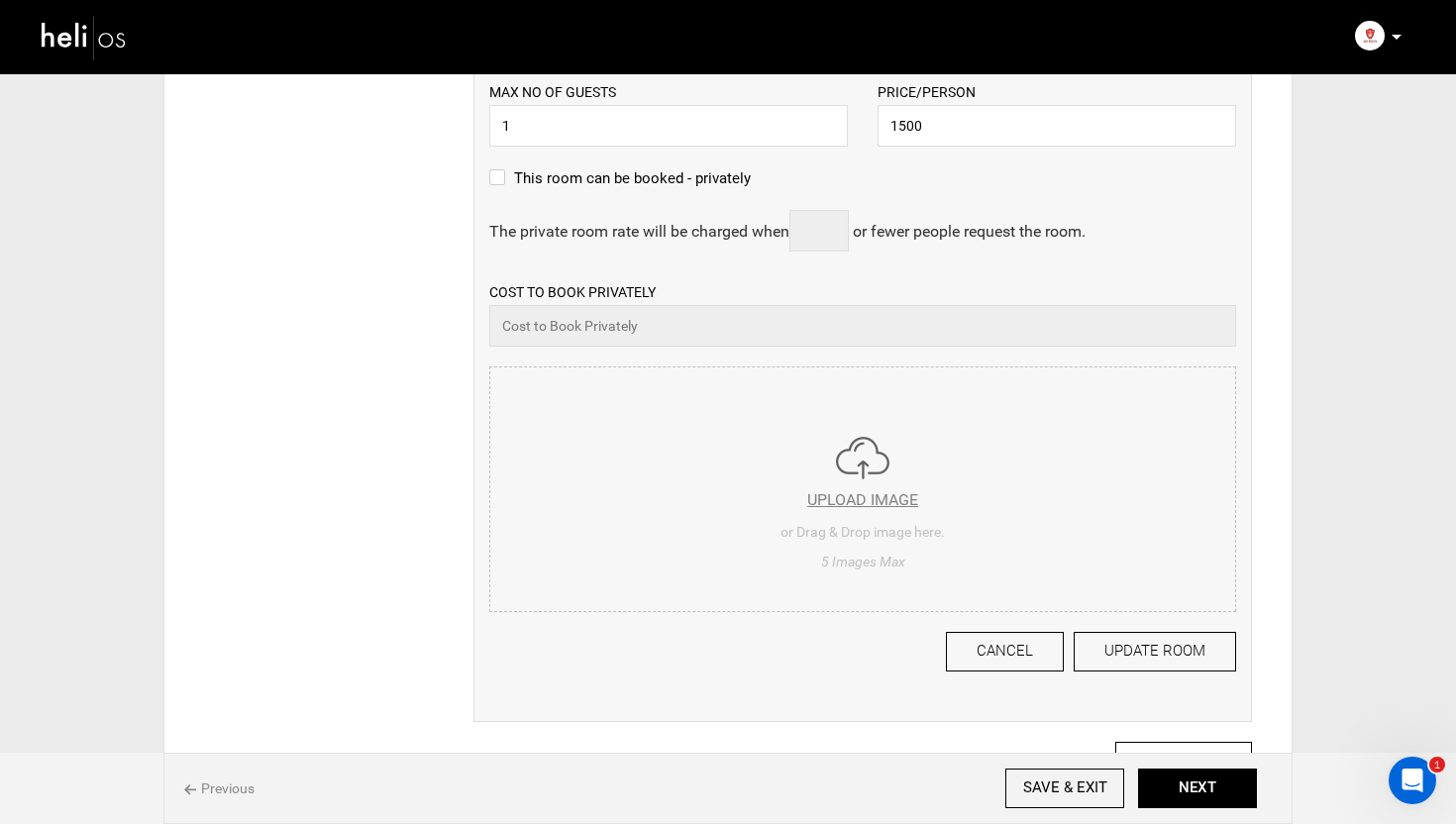 scroll, scrollTop: 789, scrollLeft: 0, axis: vertical 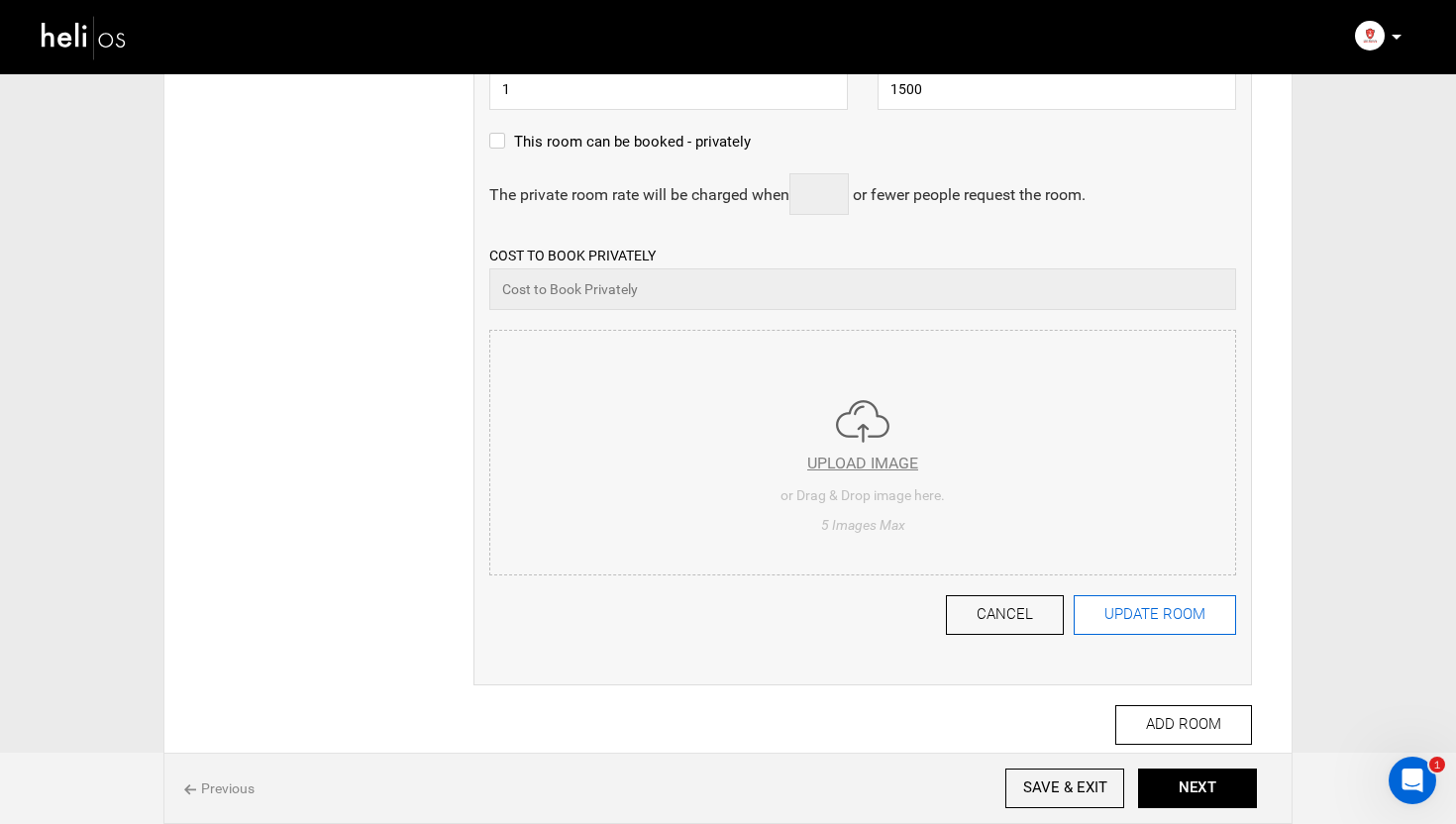 click on "UPDATE ROOM" at bounding box center [1155, 615] 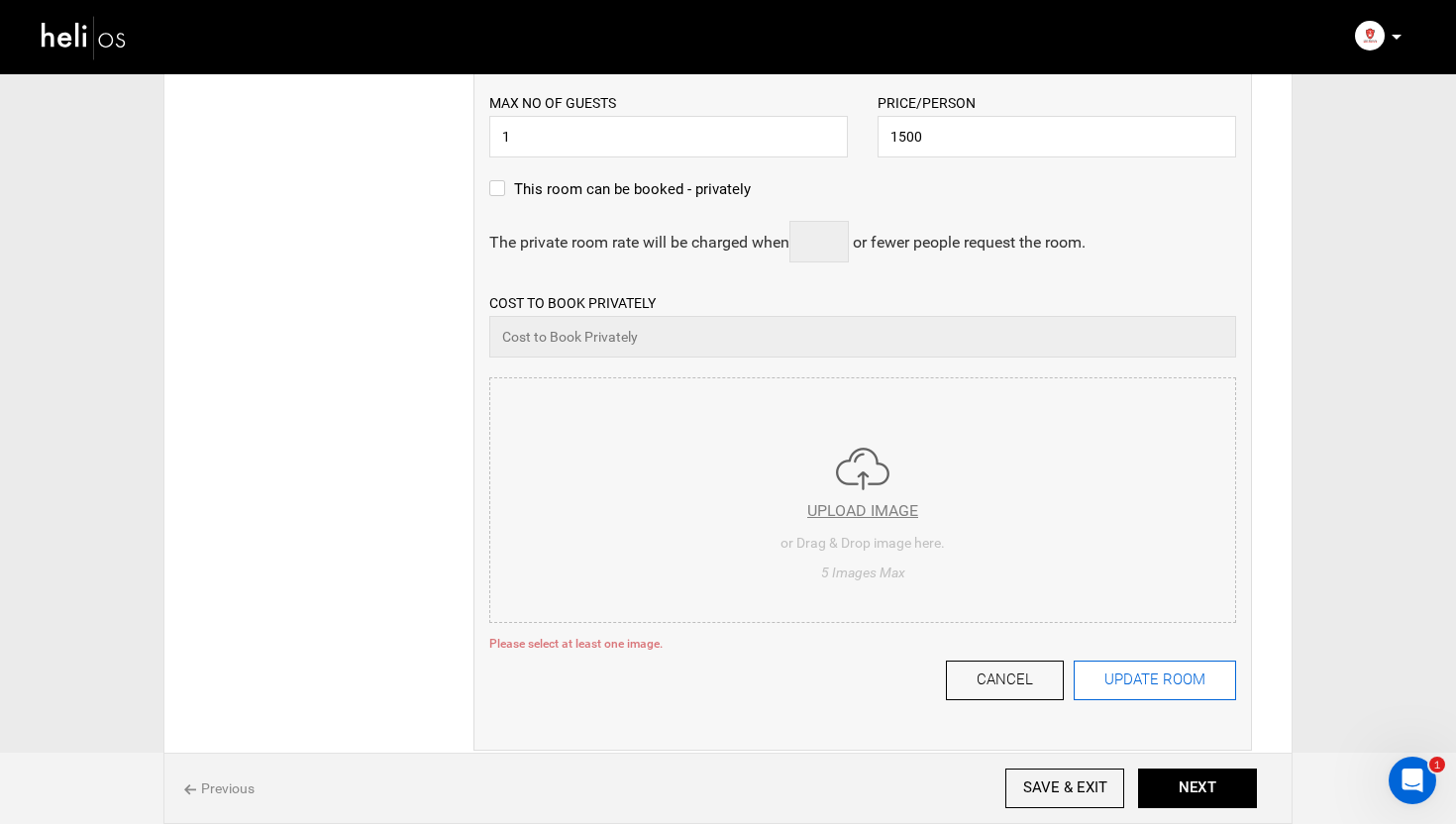 scroll, scrollTop: 734, scrollLeft: 0, axis: vertical 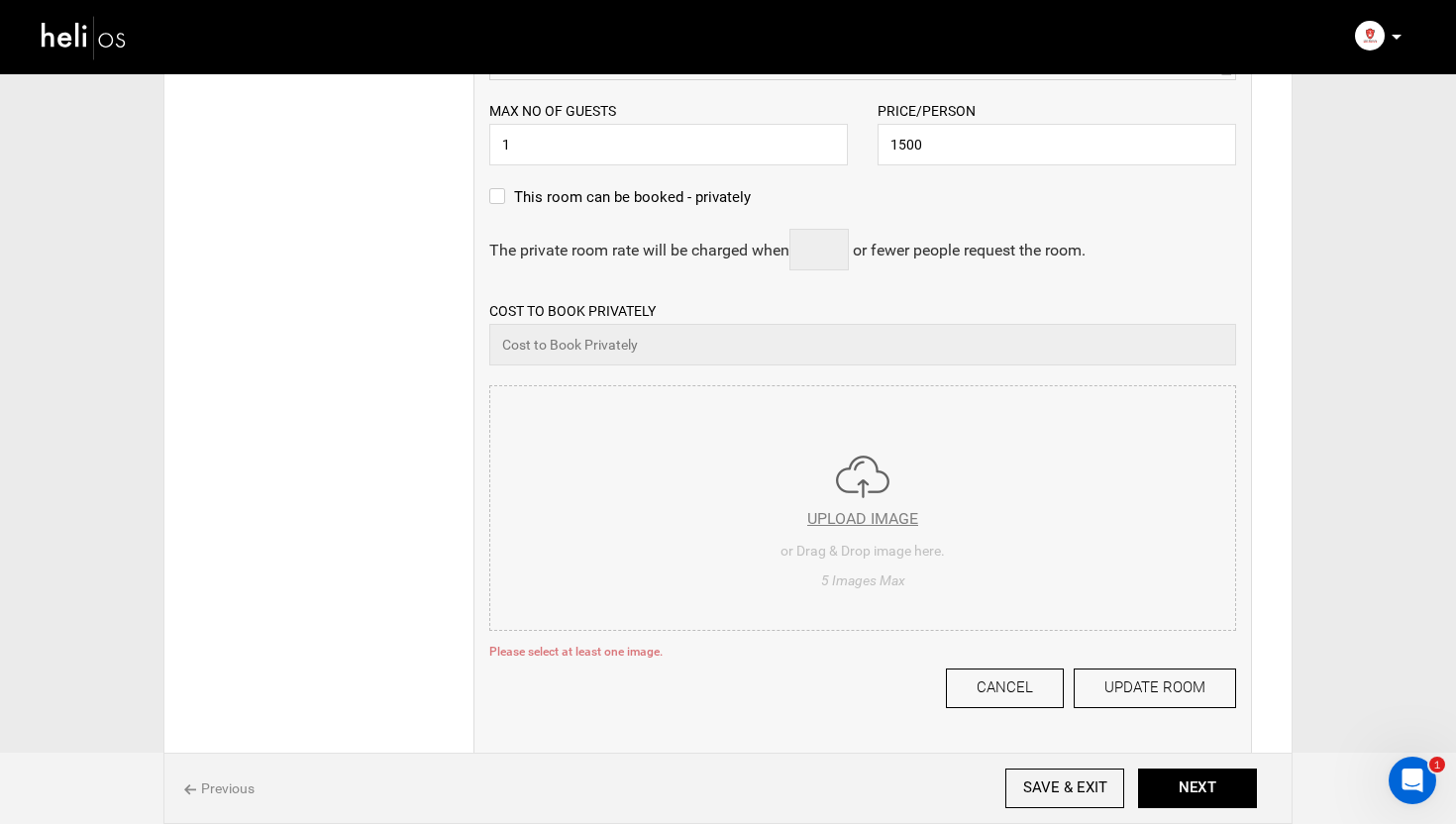 click on "ROOM NAME Private Chalet Please enter room name. DESCRIPTION Rich Text Editor, editor22 Editor toolbars Basic Styles Bold Keyboard shortcut Command+B Italic Keyboard shortcut Command+I Underline Keyboard shortcut Command+U Paragraph Insert/Remove Numbered List Insert/Remove Bulleted List Decrease Indent Increase Indent Clipboard/Undo Undo Keyboard shortcut Command+Z Redo Keyboard shortcut Command+Y Links Link Keyboard shortcut Command+K Unlink Anchor Press ALT 0 for help ◢ Please enter room description. Max no of guests 1 1500" at bounding box center [863, 223] 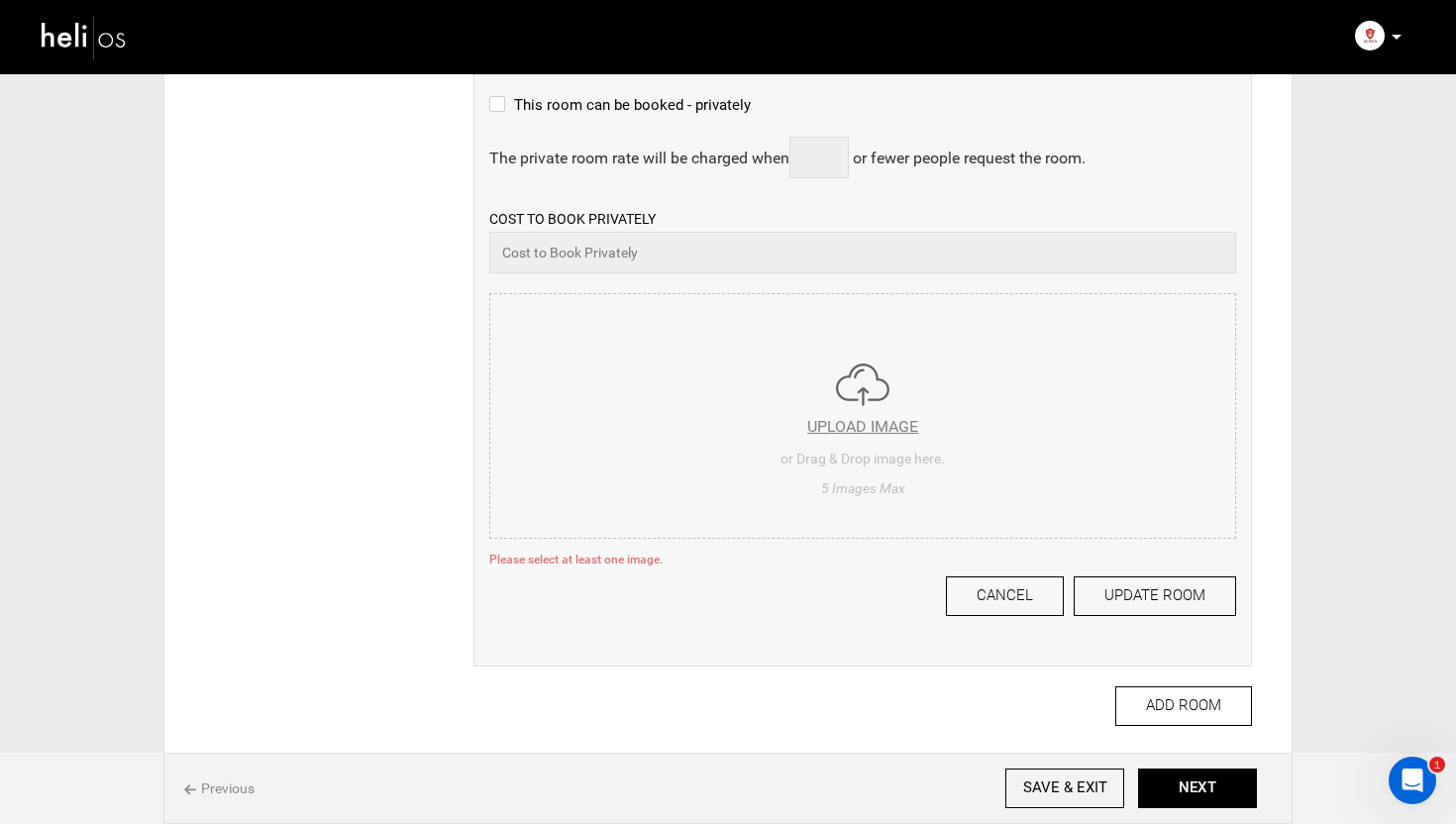 click on "ROOM NAME Private Chalet Please enter room name. DESCRIPTION Rich Text Editor, editor22 Editor toolbars Basic Styles Bold Keyboard shortcut Command+B Italic Keyboard shortcut Command+I Underline Keyboard shortcut Command+U Paragraph Insert/Remove Numbered List Insert/Remove Bulleted List Decrease Indent Increase Indent Clipboard/Undo Undo Keyboard shortcut Command+Z Redo Keyboard shortcut Command+Y Links Link Keyboard shortcut Command+K Unlink Anchor Press ALT 0 for help ◢ Please enter room description. Max no of guests 1 1500" at bounding box center (863, 131) 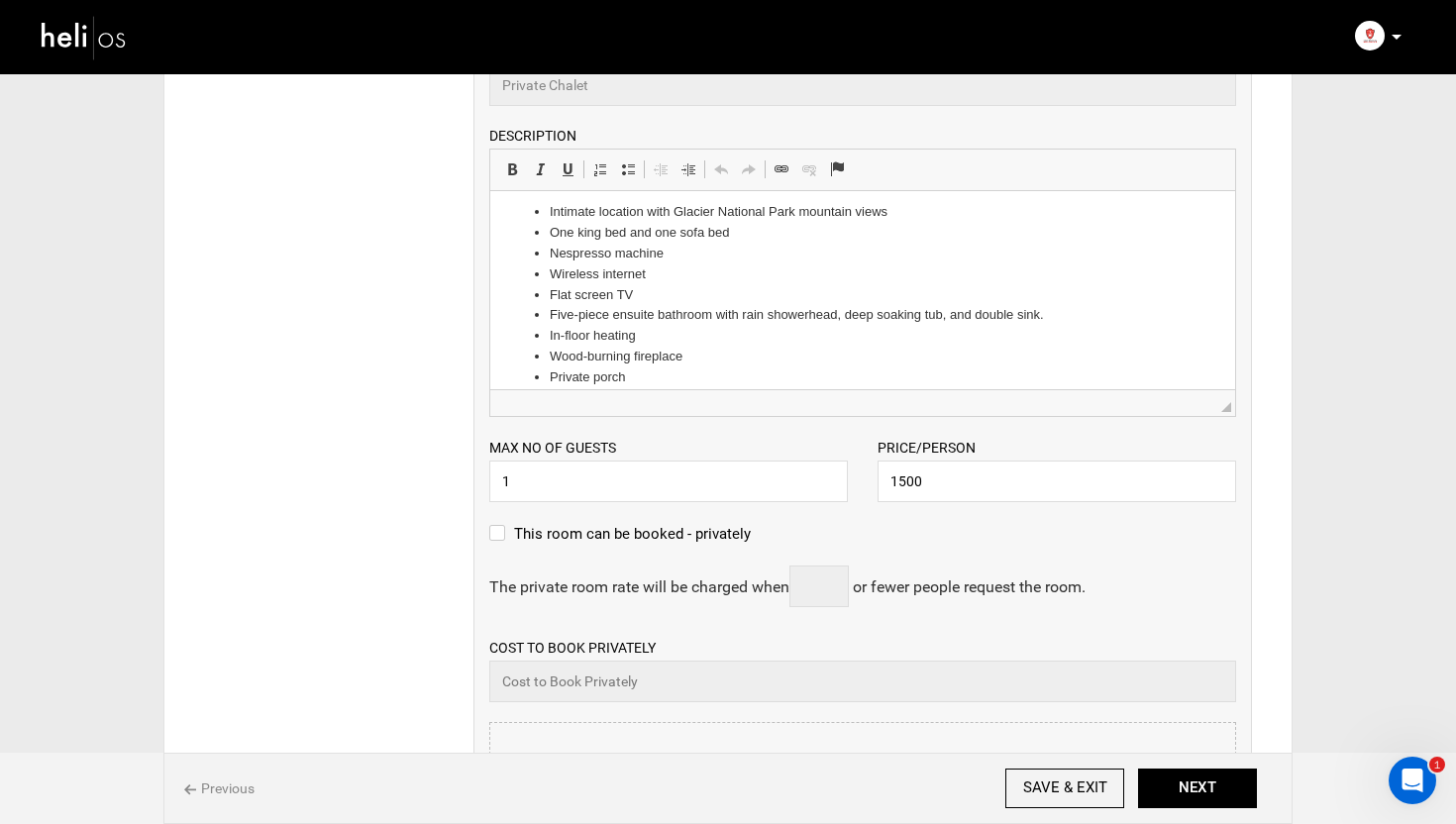 scroll, scrollTop: 114, scrollLeft: 0, axis: vertical 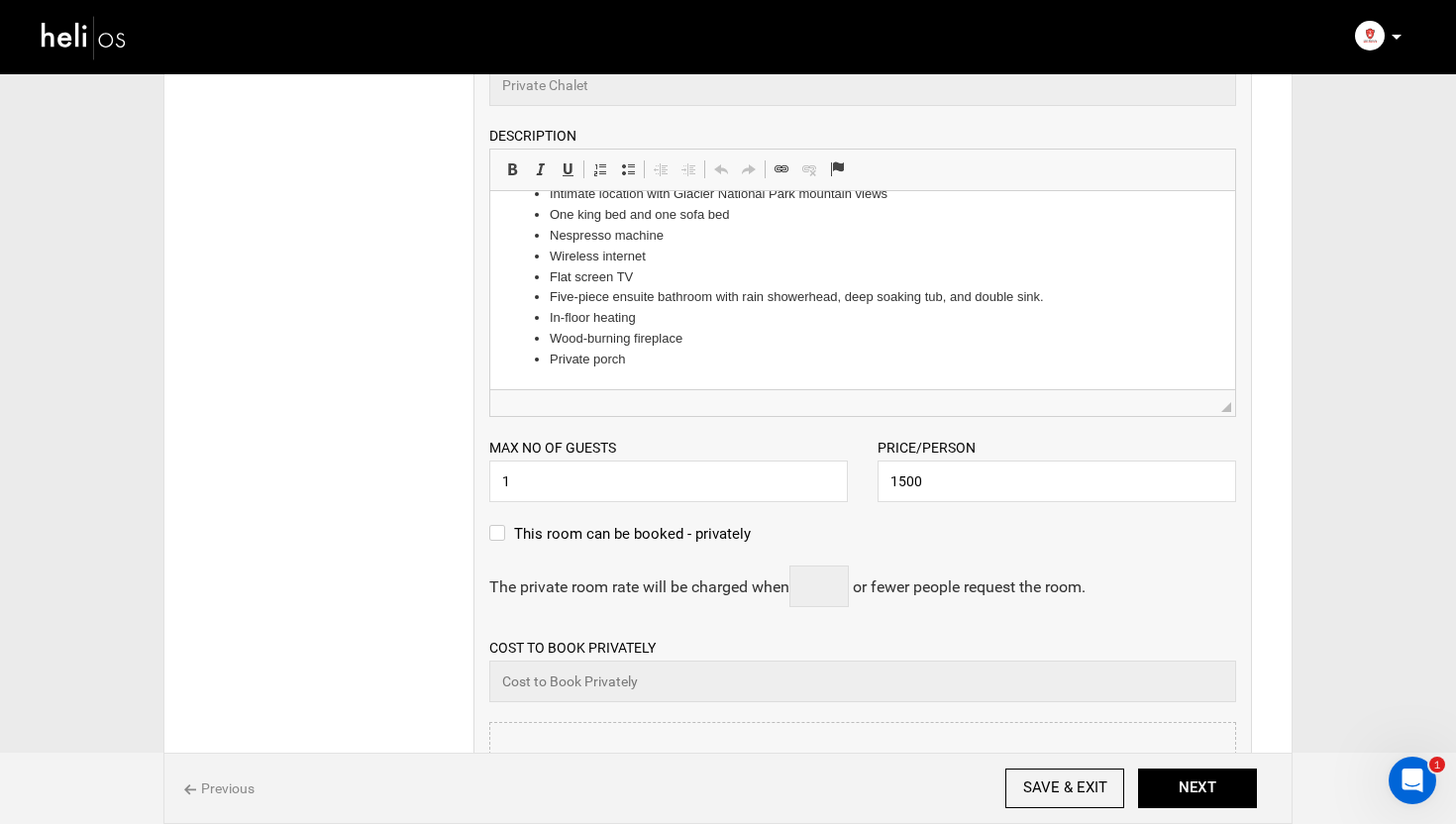 click on "Private porch" at bounding box center (863, 360) 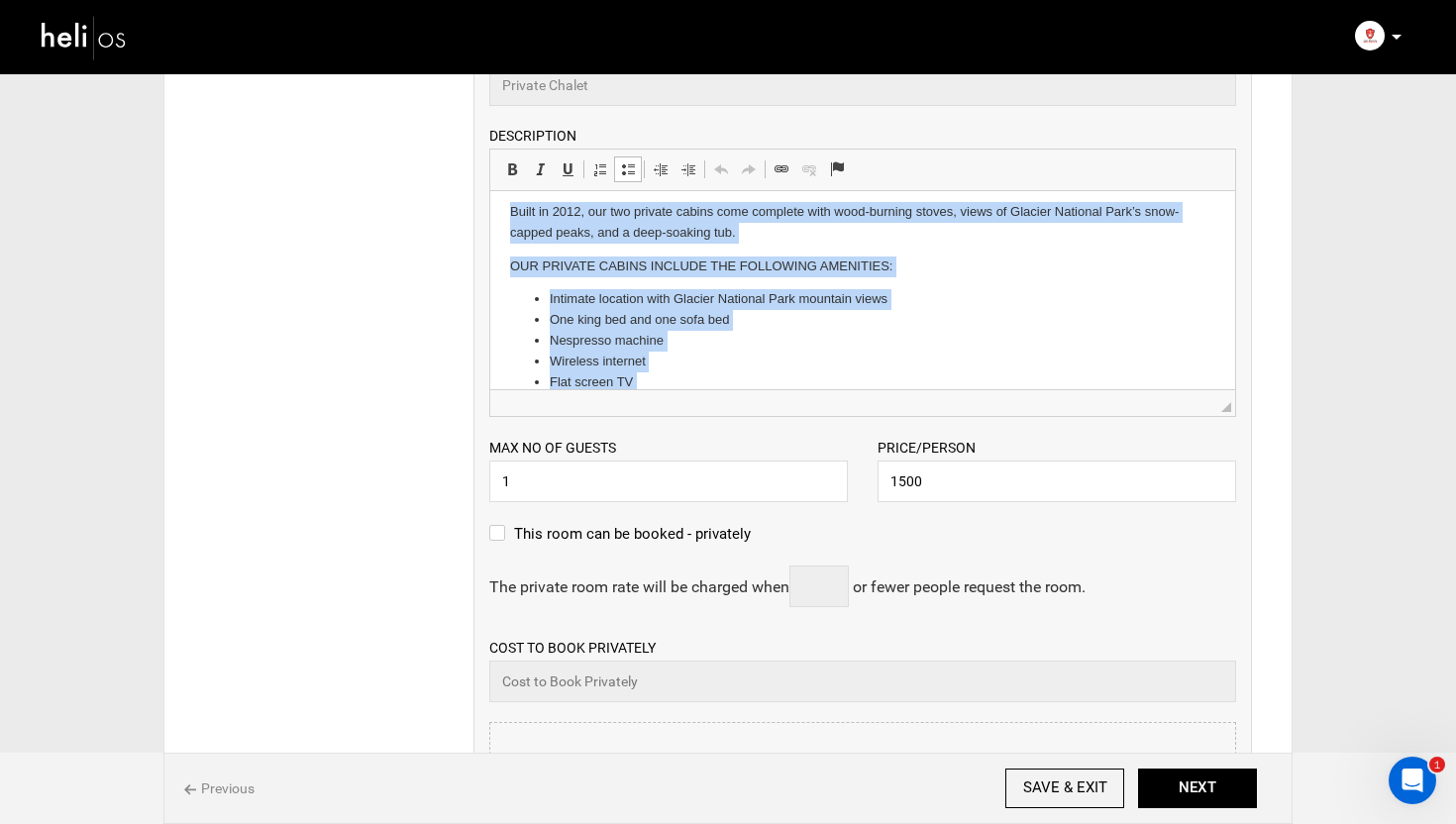 scroll, scrollTop: 0, scrollLeft: 0, axis: both 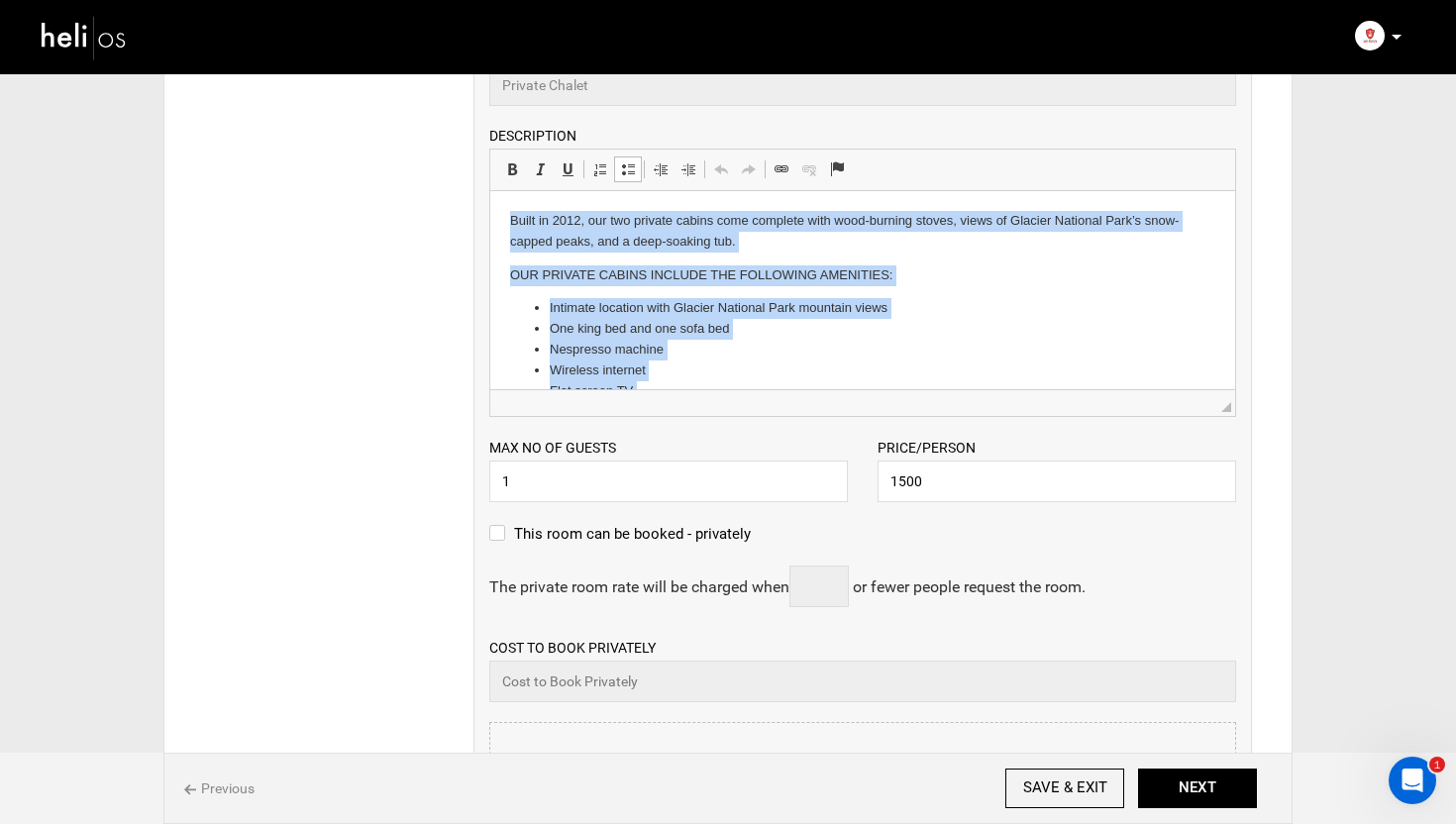 drag, startPoint x: 649, startPoint y: 362, endPoint x: 536, endPoint y: 169, distance: 223.64704 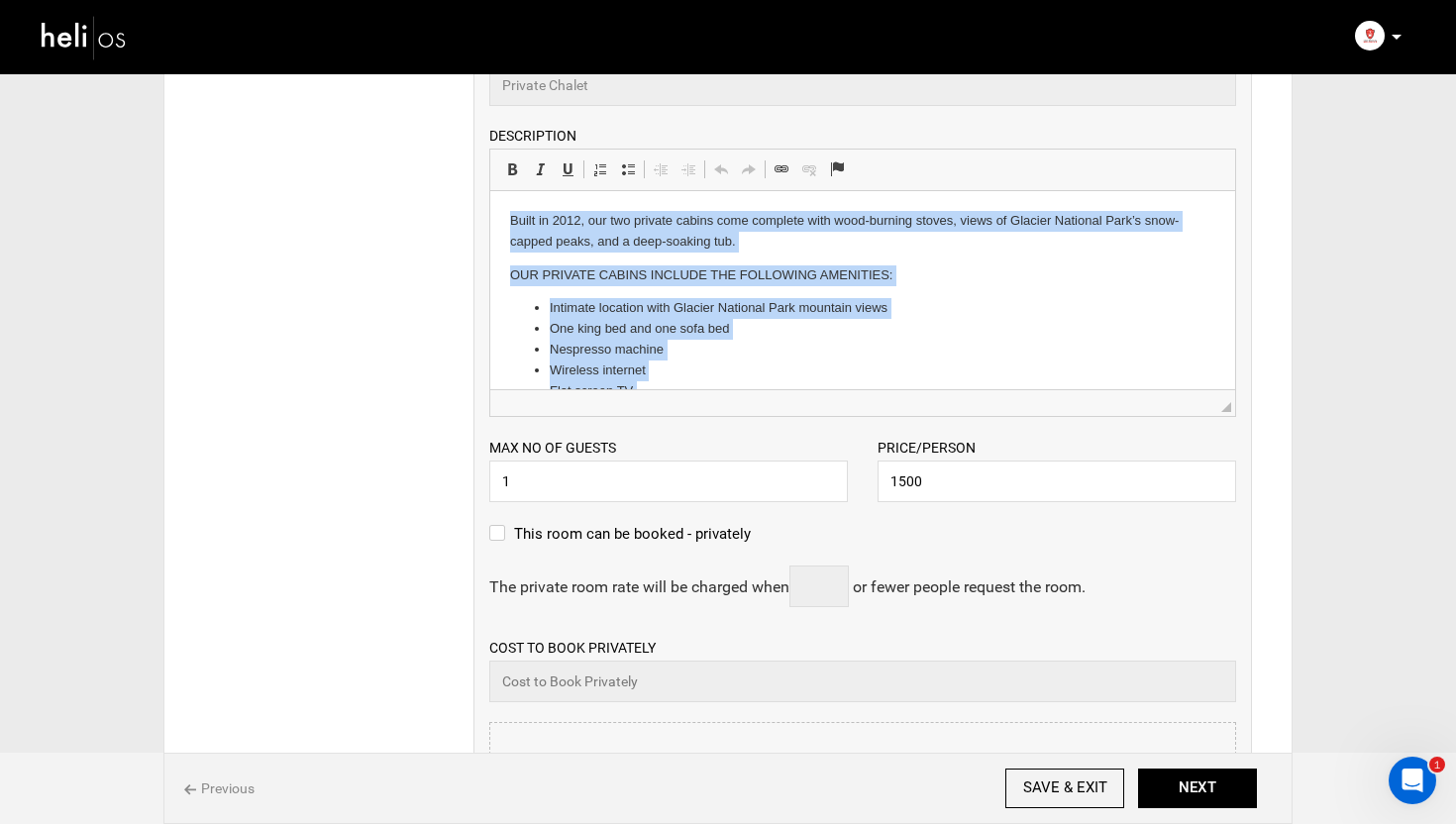 copy on "Built in 2012, our two private cabins come complete with wood-burning stoves, views of Glacier National Park’s snow-capped peaks, and a deep-soaking tub. OUR PRIVATE CABINS INCLUDE THE FOLLOWING AMENITIES: Intimate location with Glacier National Park mountain views One king bed and one sofa bed Nespresso machine Wireless internet Flat screen TV Five-piece ensuite bathroom with rain showerhead, deep soaking tub, and double sink. In-floor heating Wood-burning fireplace Private porch" 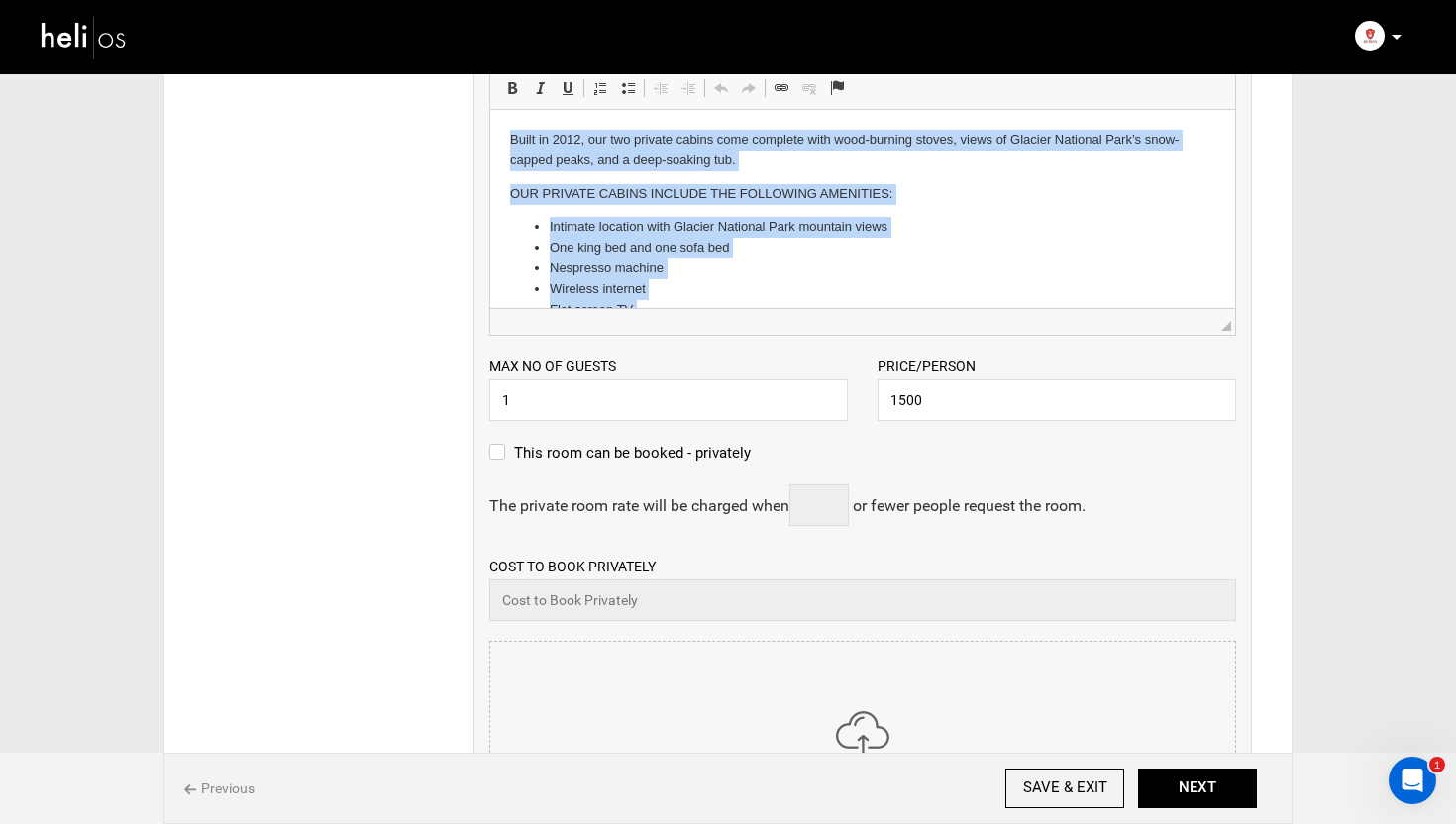 scroll, scrollTop: 877, scrollLeft: 0, axis: vertical 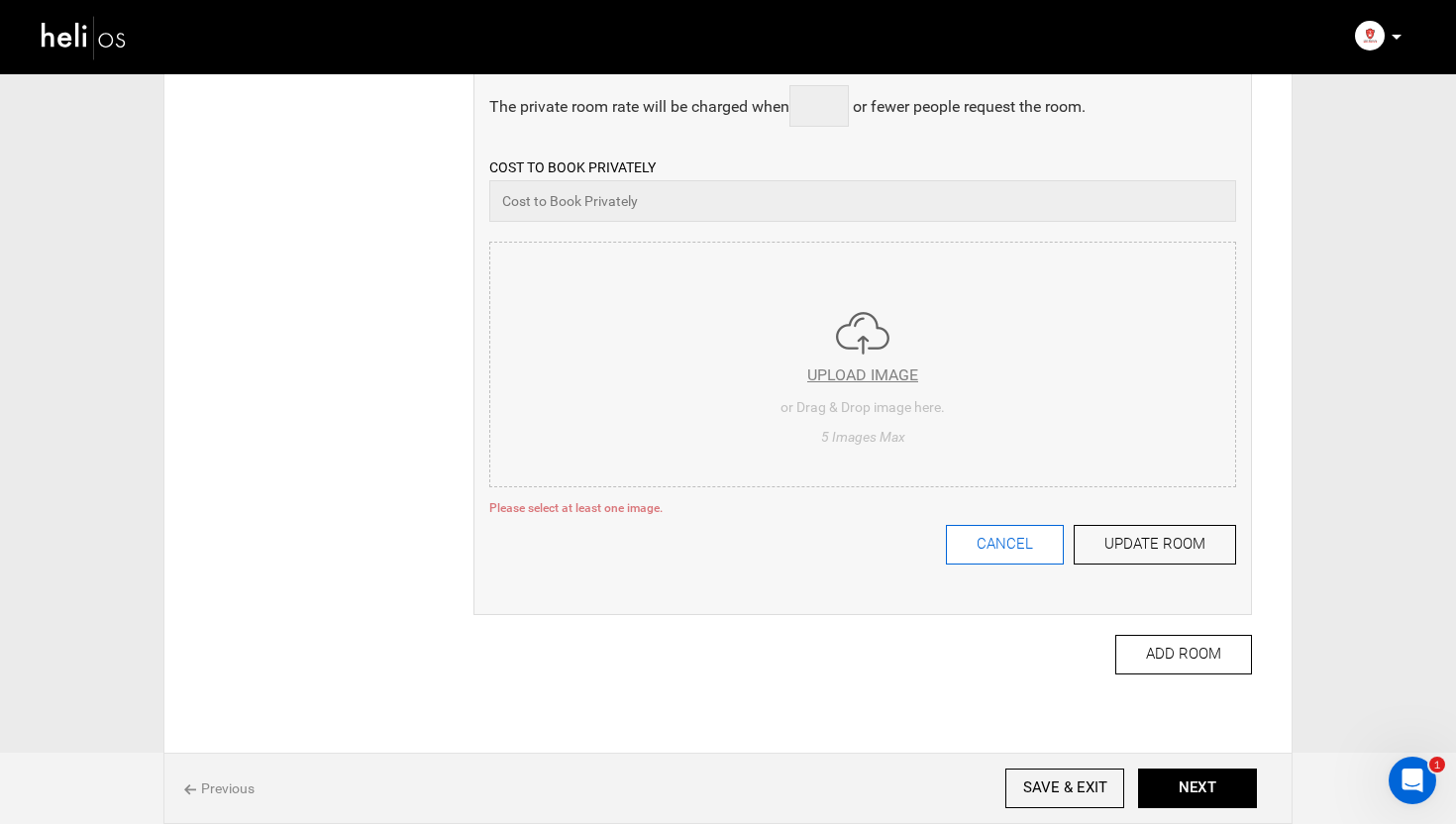 click on "CANCEL" at bounding box center (1004, 545) 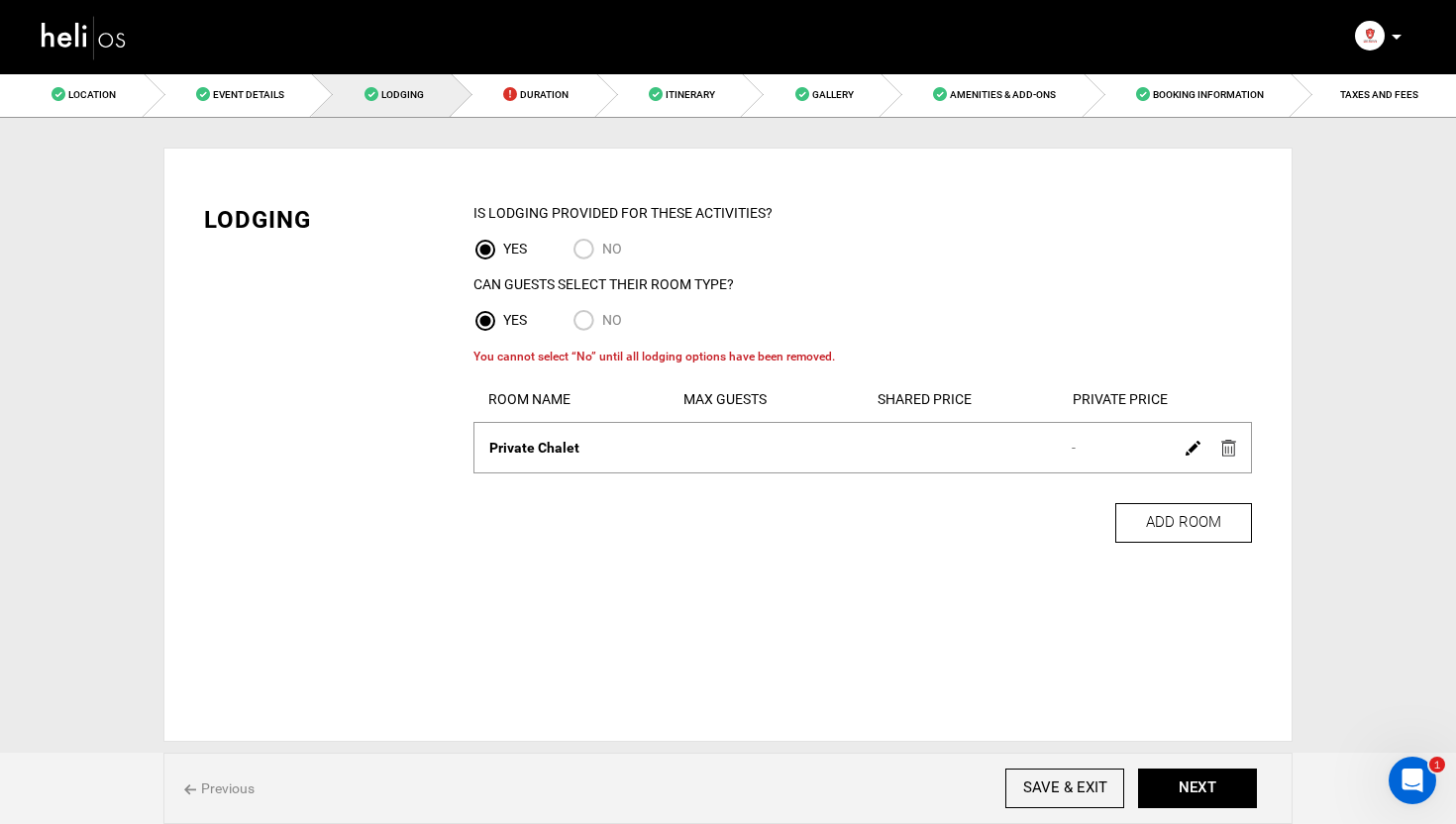 click at bounding box center (1228, 448) 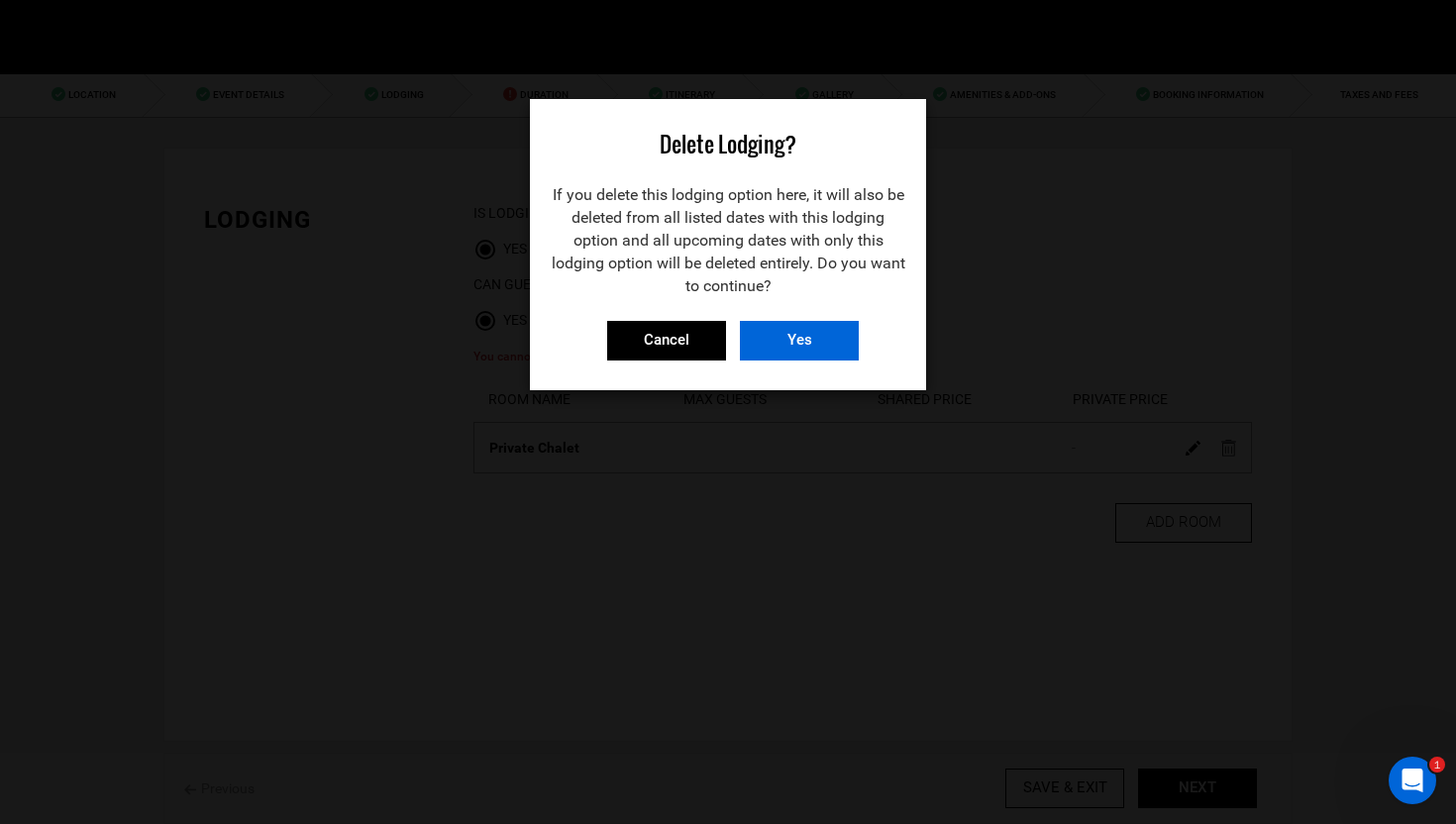 click on "Yes" at bounding box center (799, 341) 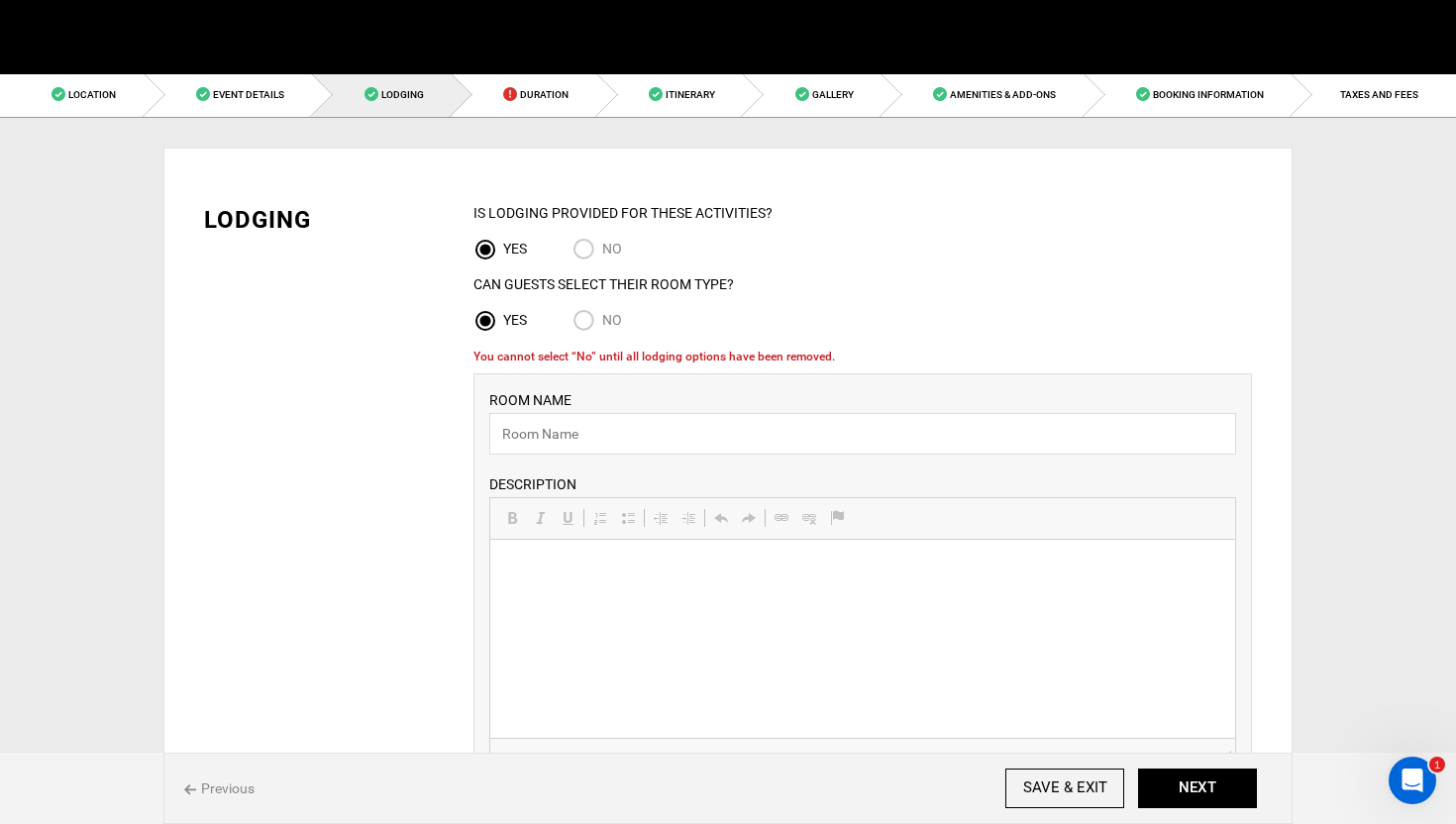 scroll, scrollTop: 0, scrollLeft: 0, axis: both 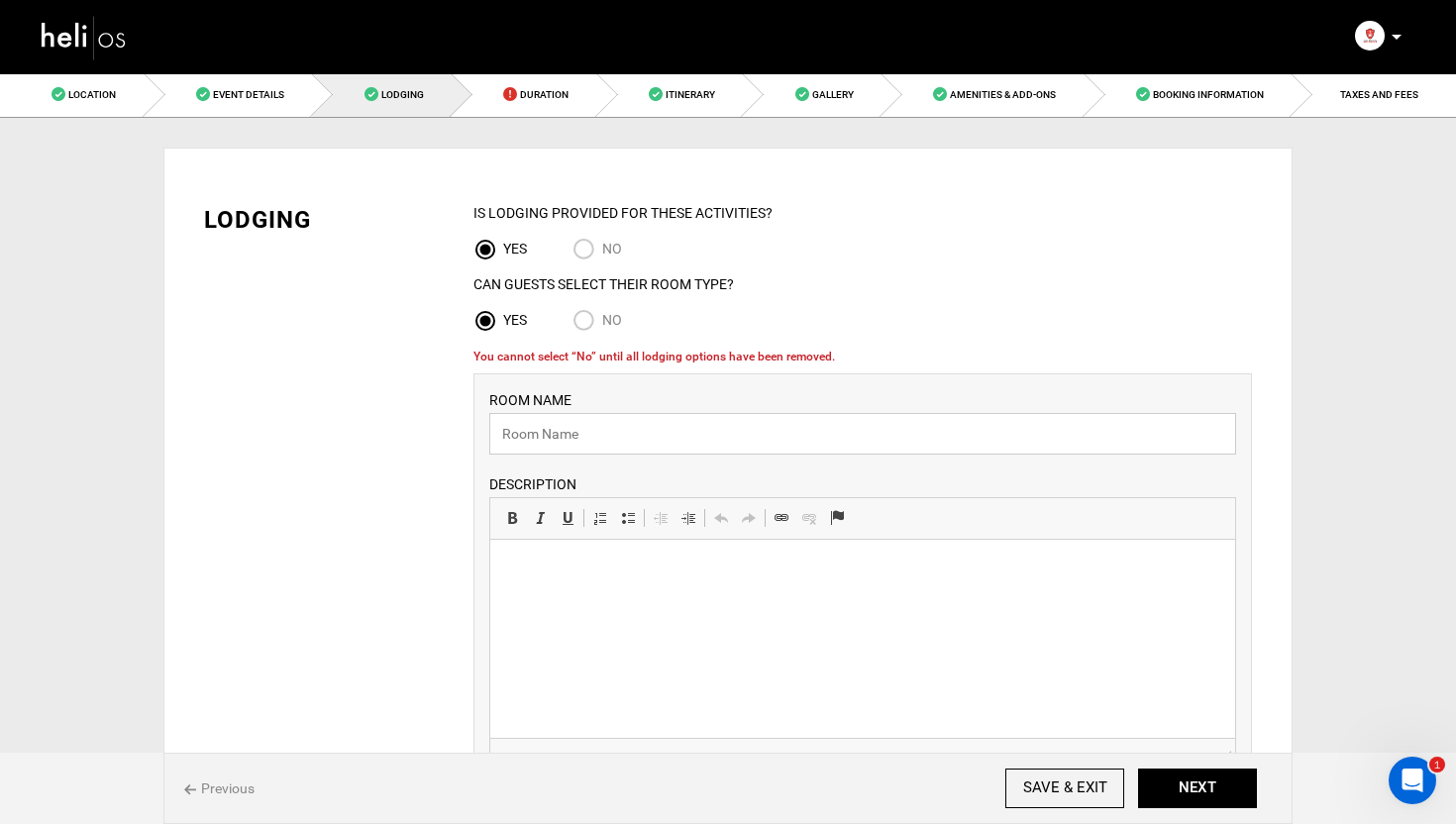 click at bounding box center (863, 434) 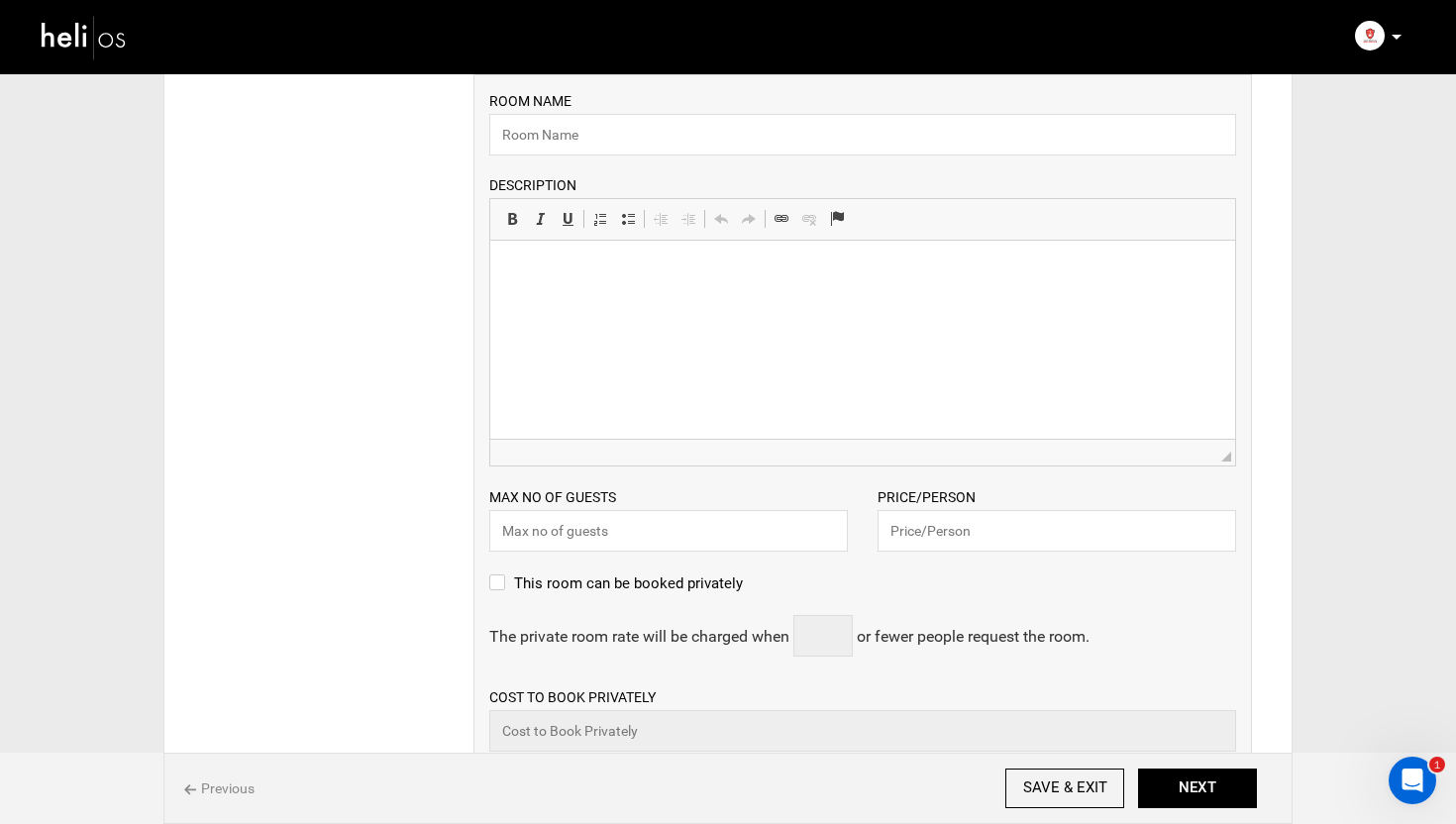 scroll, scrollTop: 292, scrollLeft: 0, axis: vertical 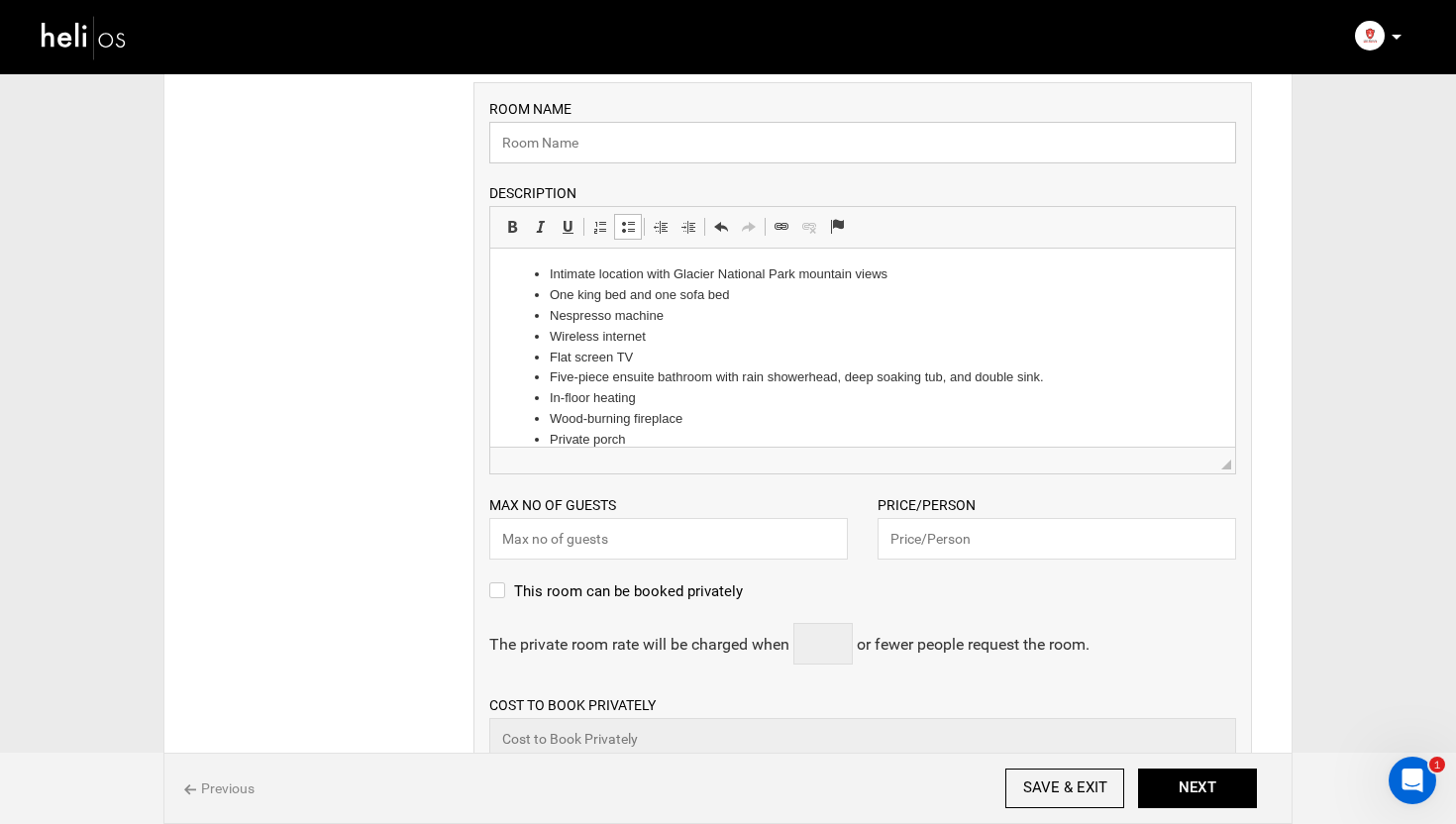 click at bounding box center (863, 143) 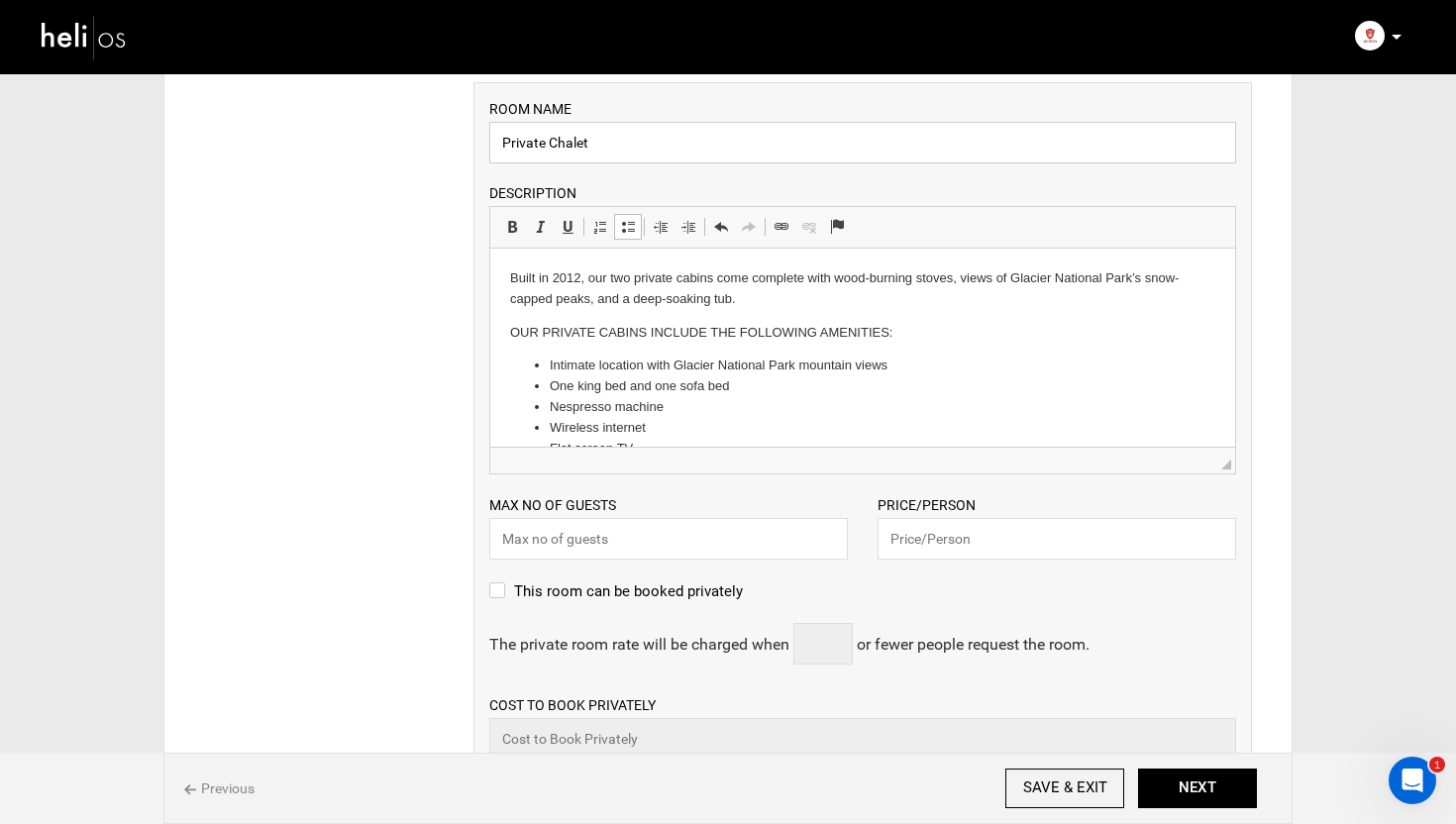 scroll, scrollTop: 75, scrollLeft: 0, axis: vertical 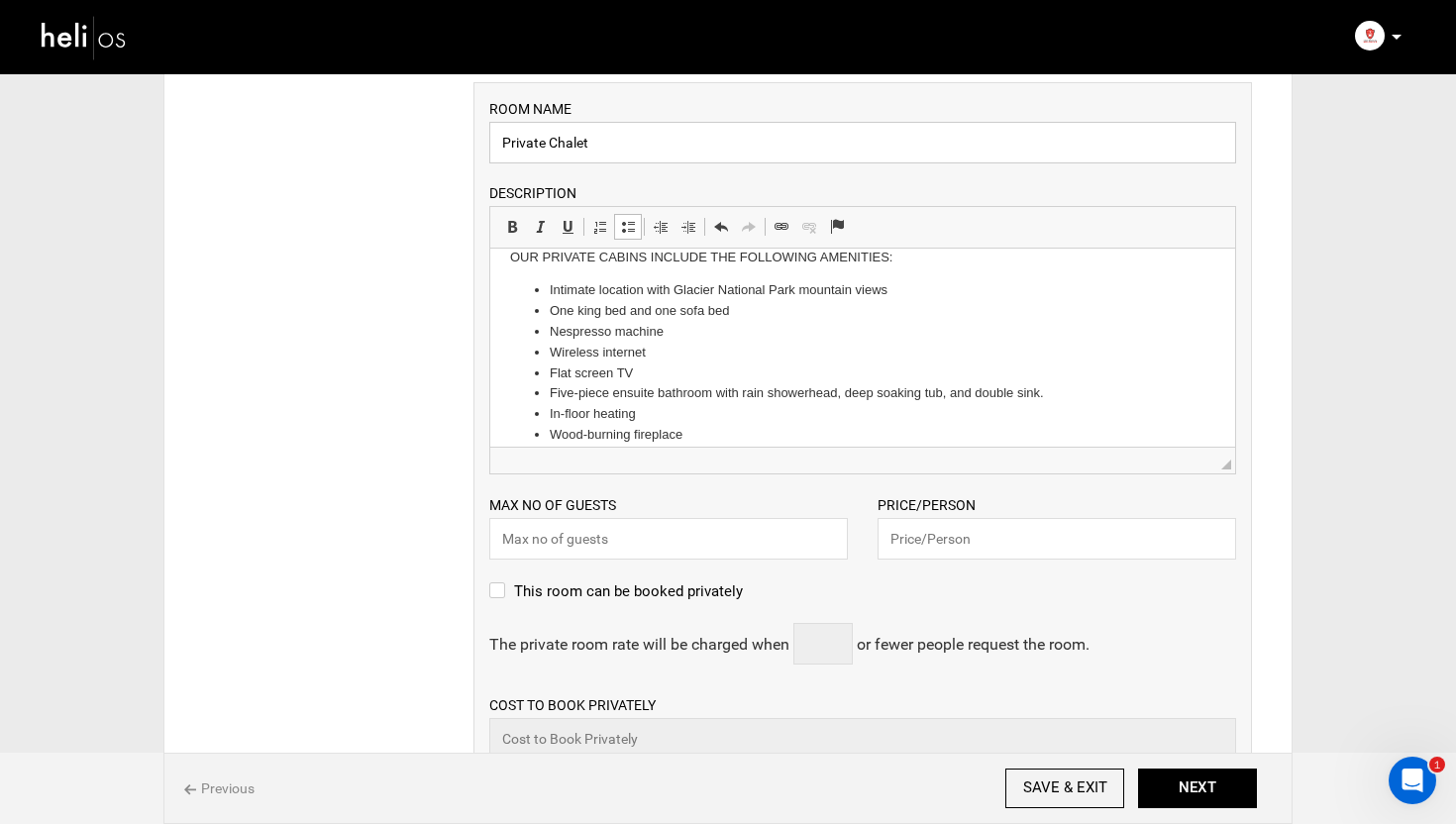type on "Private Chalet" 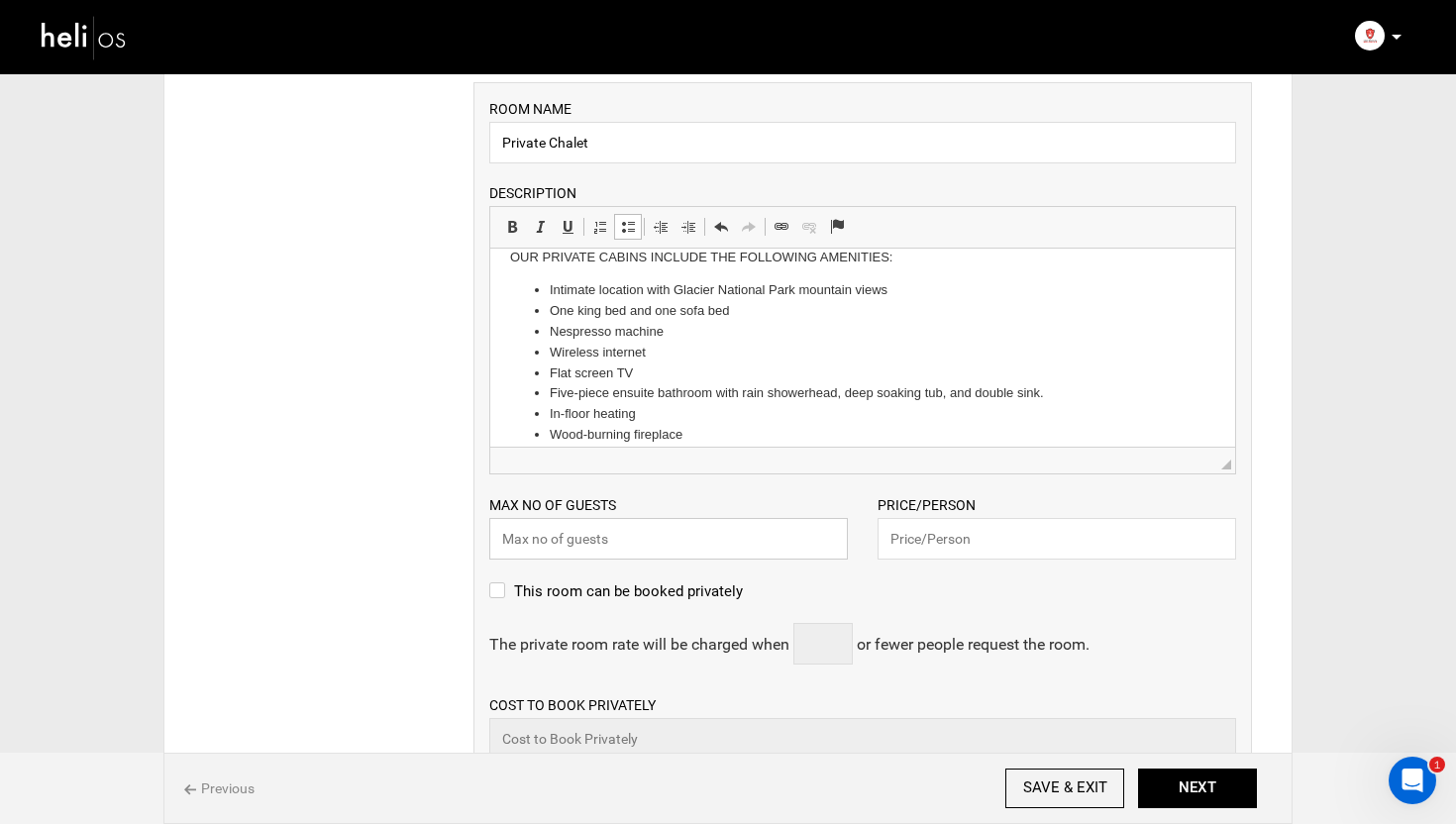 click at bounding box center [669, 539] 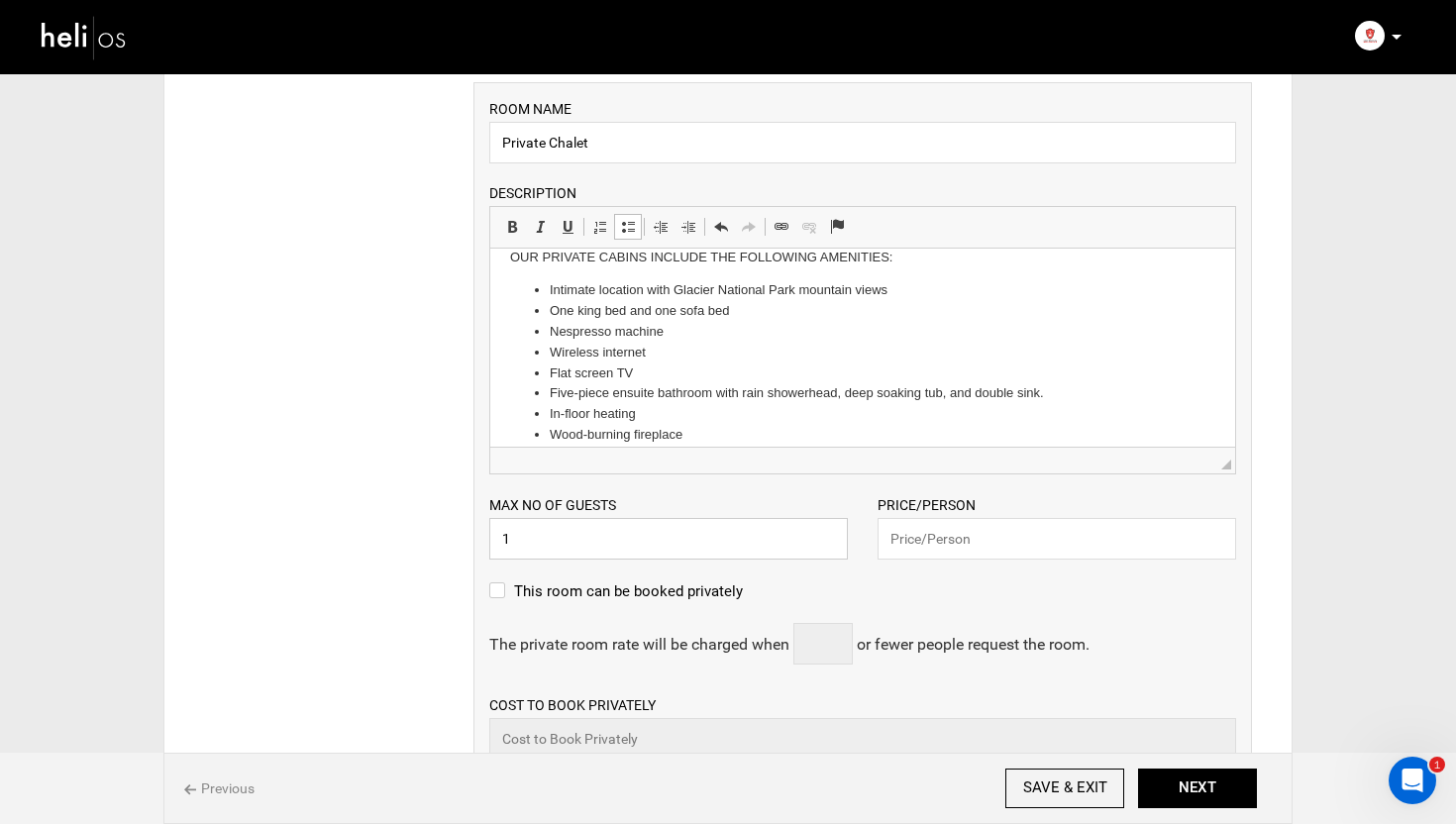 type on "1" 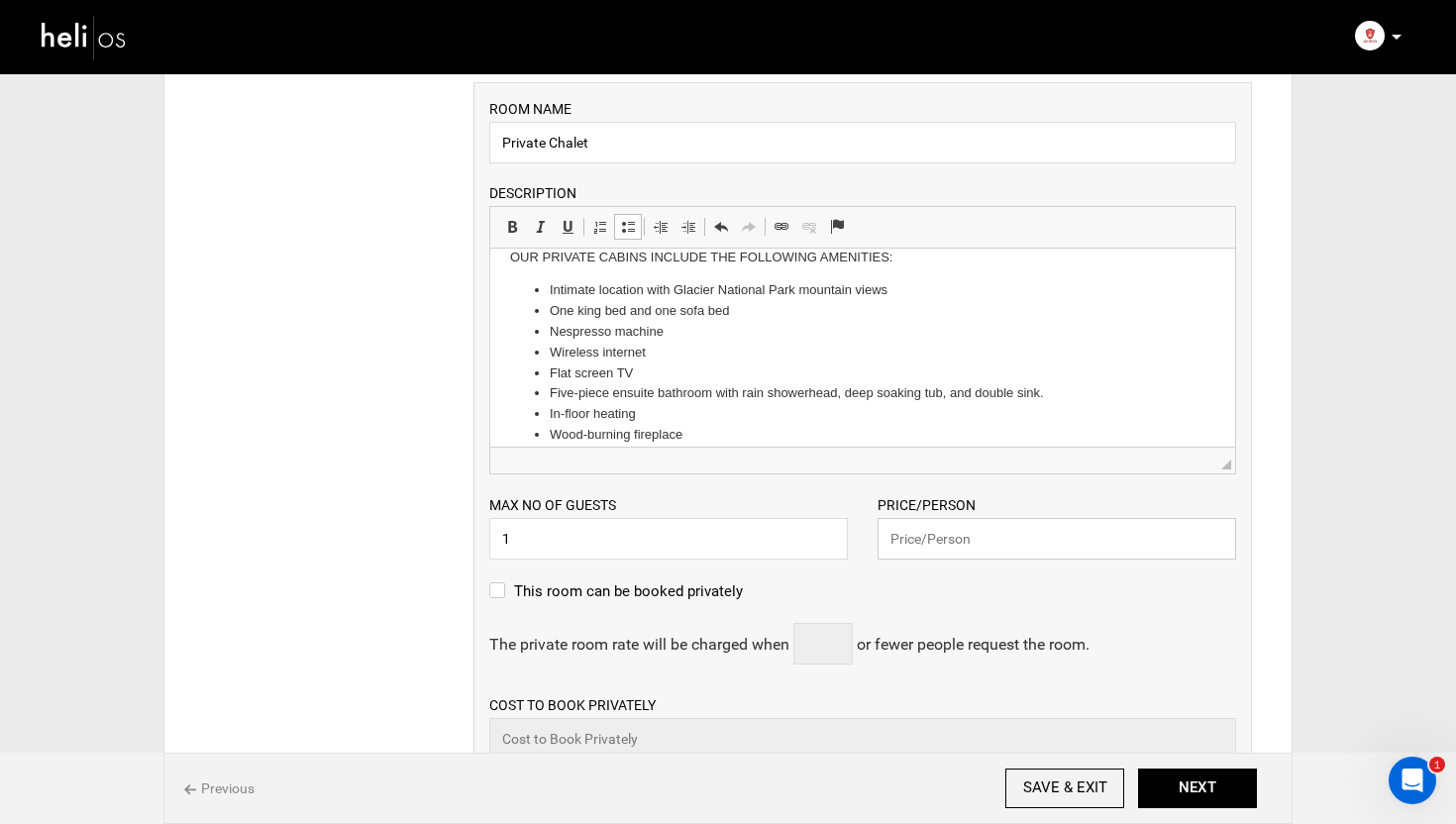 click at bounding box center [1057, 539] 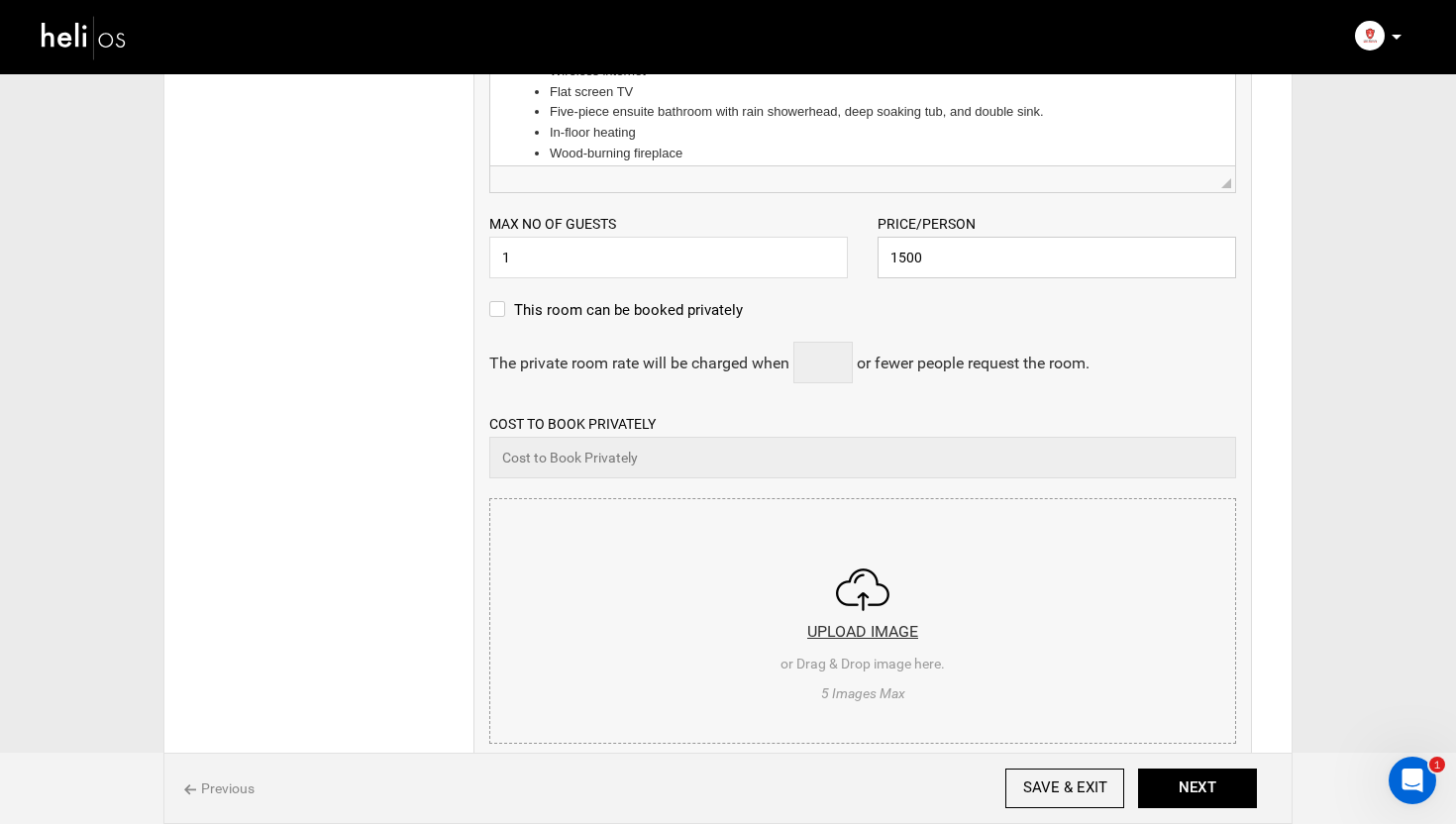 scroll, scrollTop: 632, scrollLeft: 0, axis: vertical 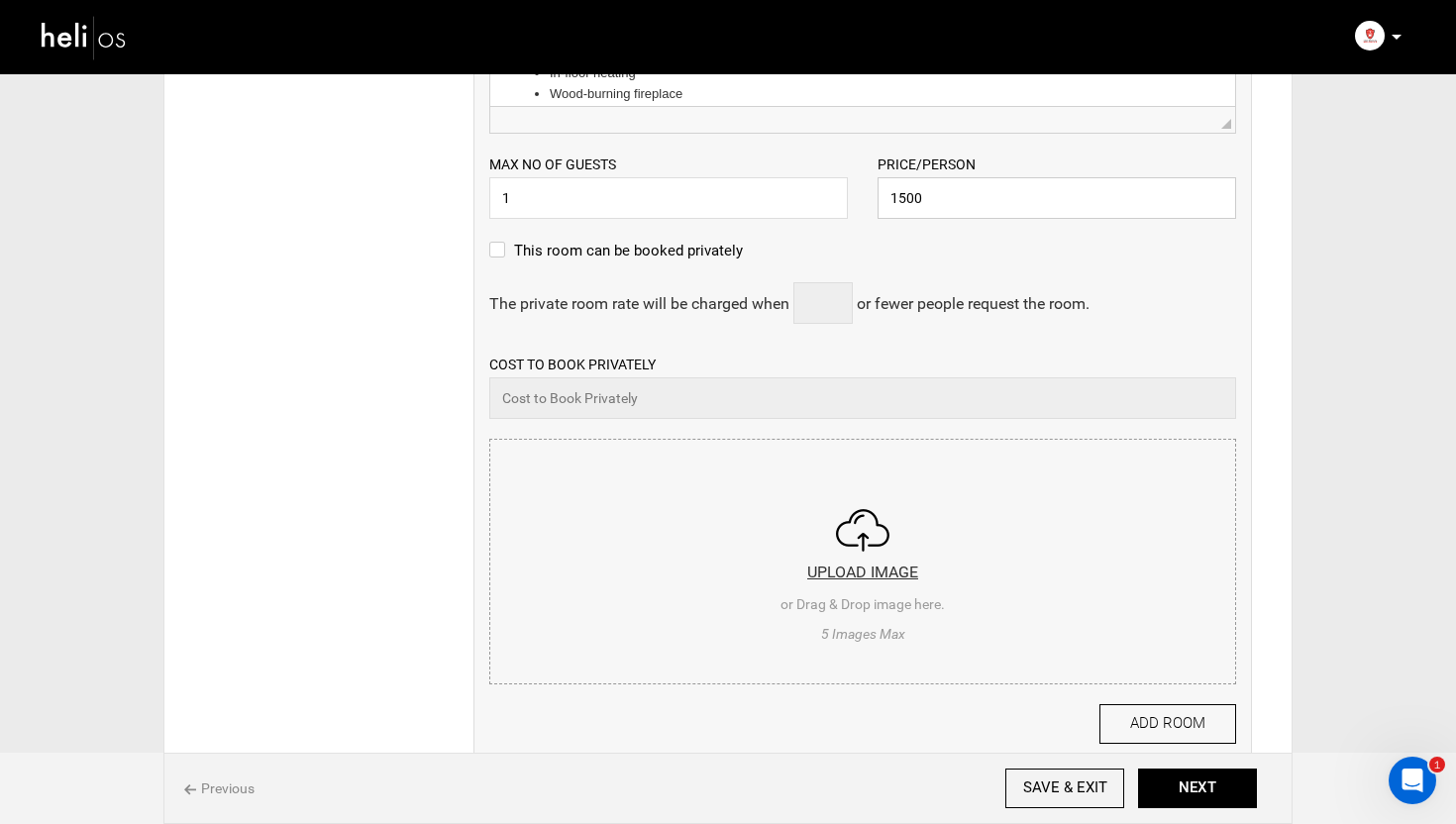 type on "1500" 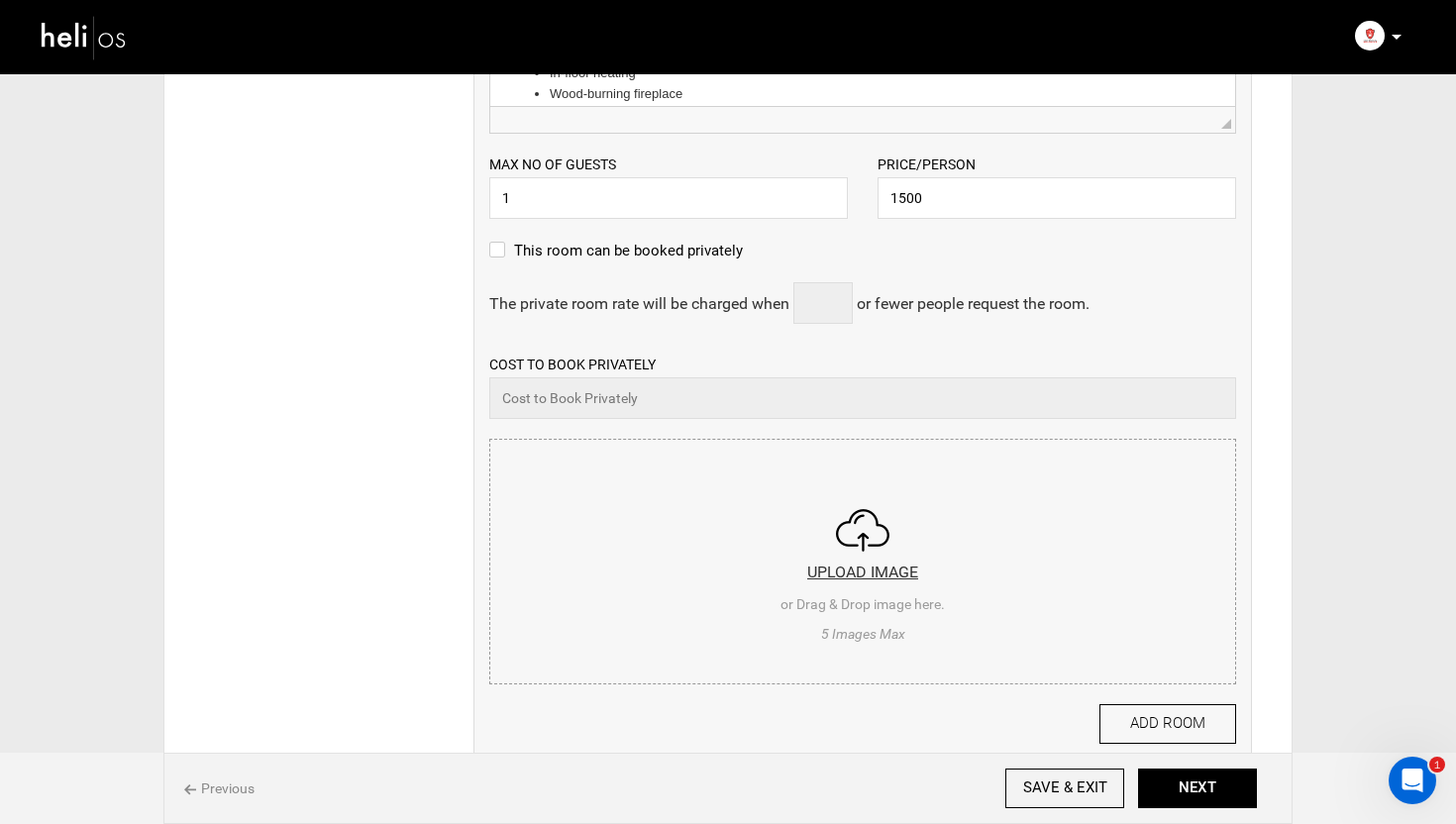 click at bounding box center (863, 559) 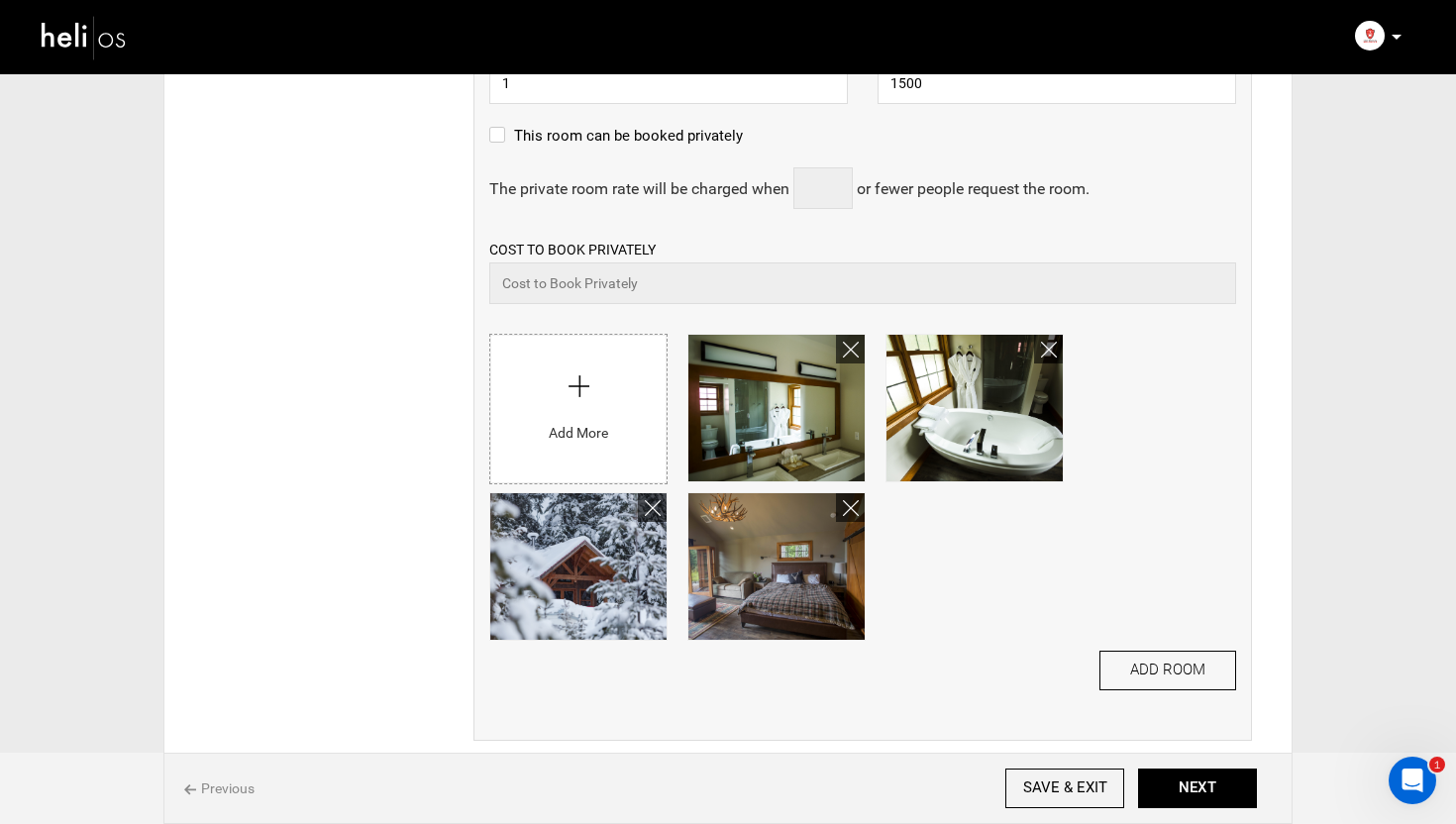 scroll, scrollTop: 905, scrollLeft: 0, axis: vertical 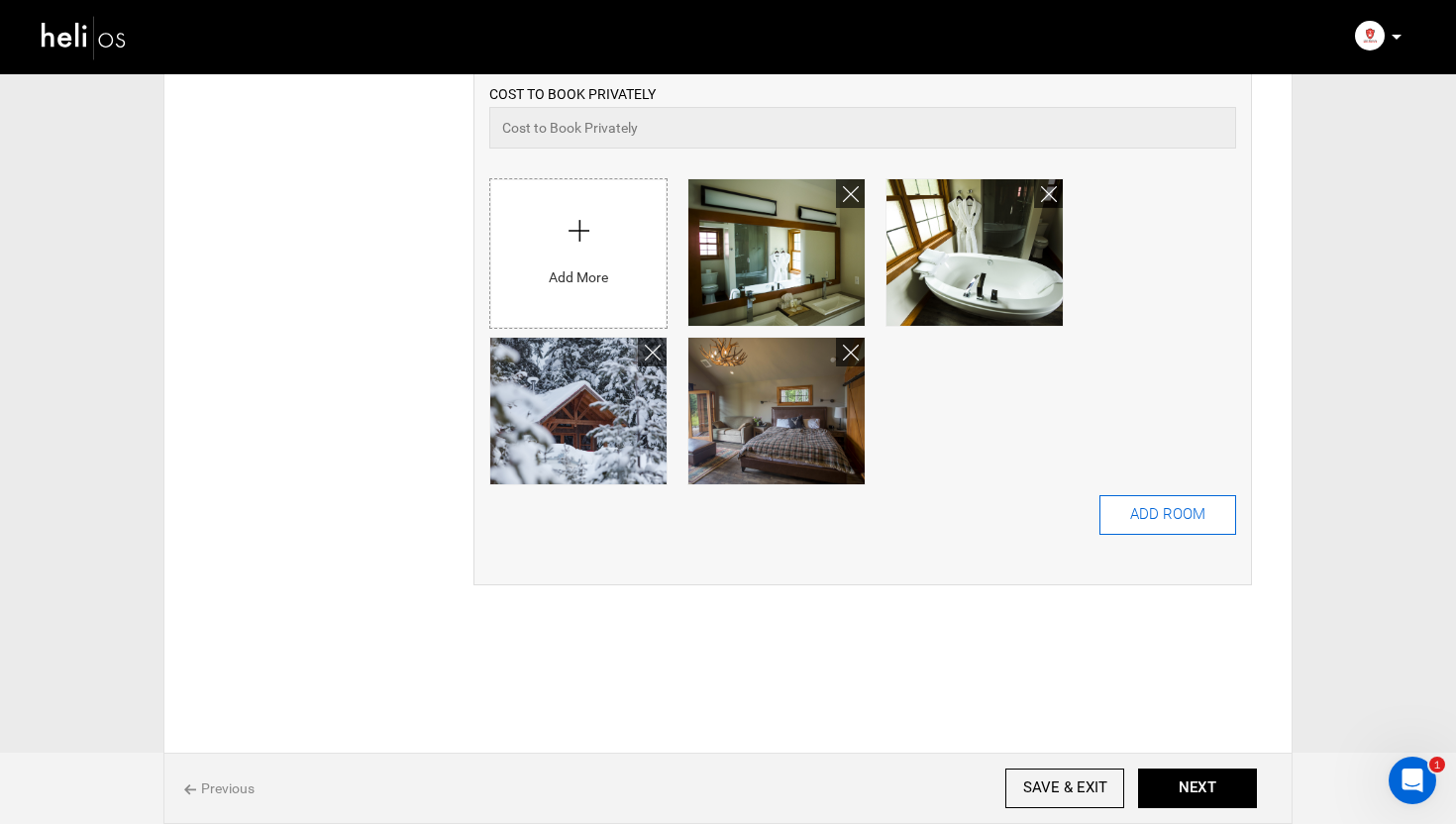 click on "ADD ROOM" at bounding box center (1168, 515) 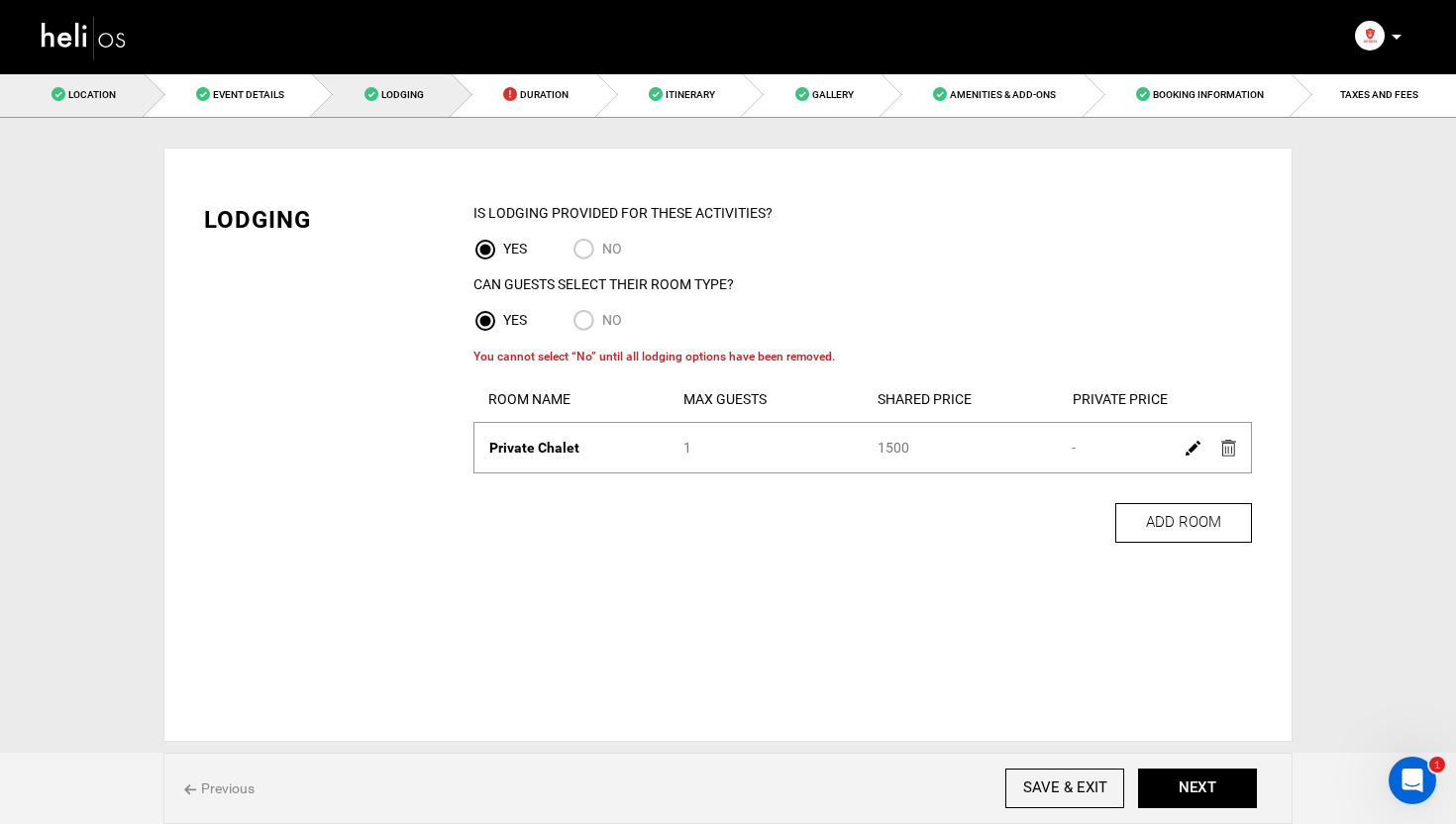 click on "Location" at bounding box center [72, 94] 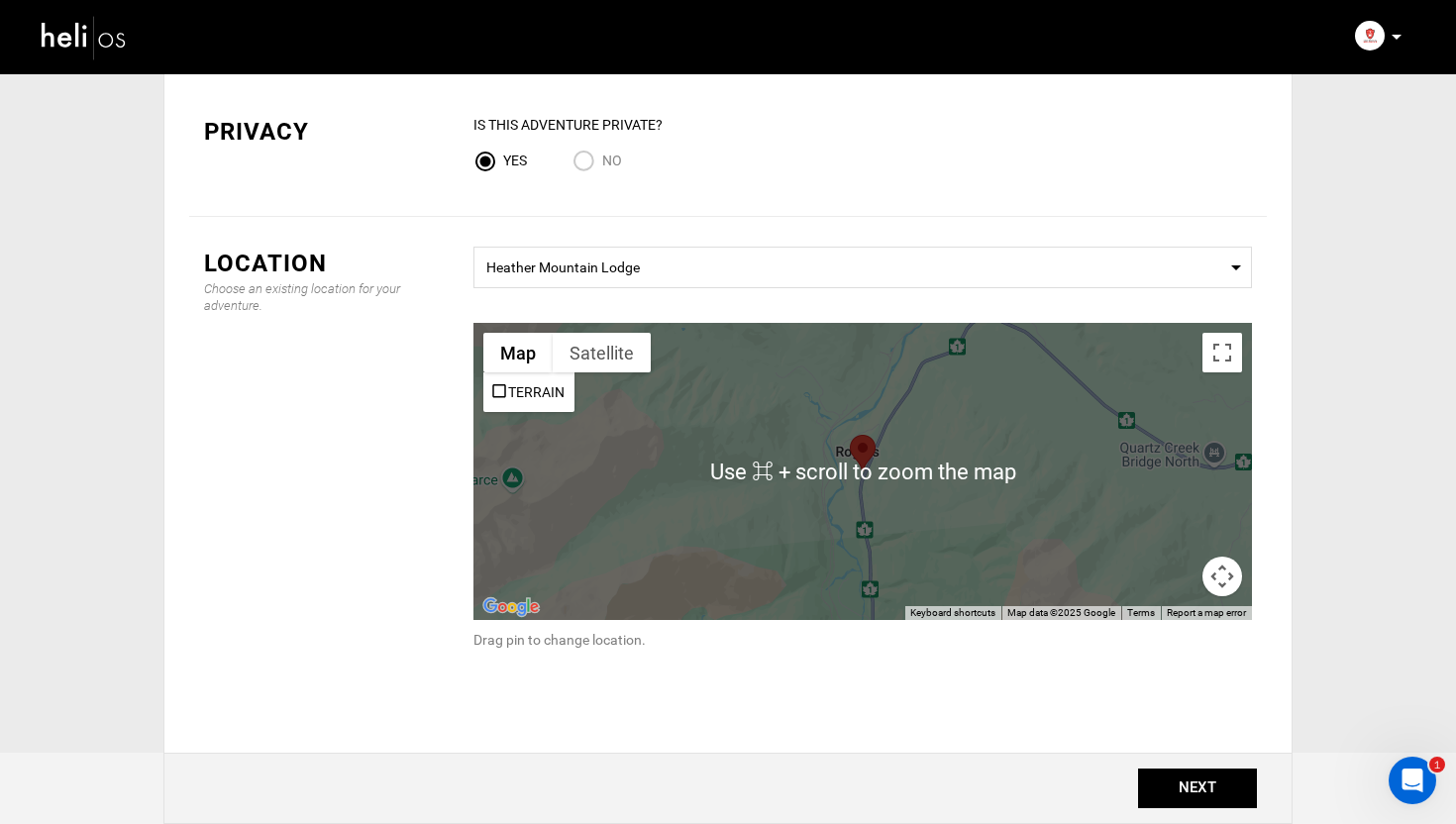 scroll, scrollTop: 0, scrollLeft: 0, axis: both 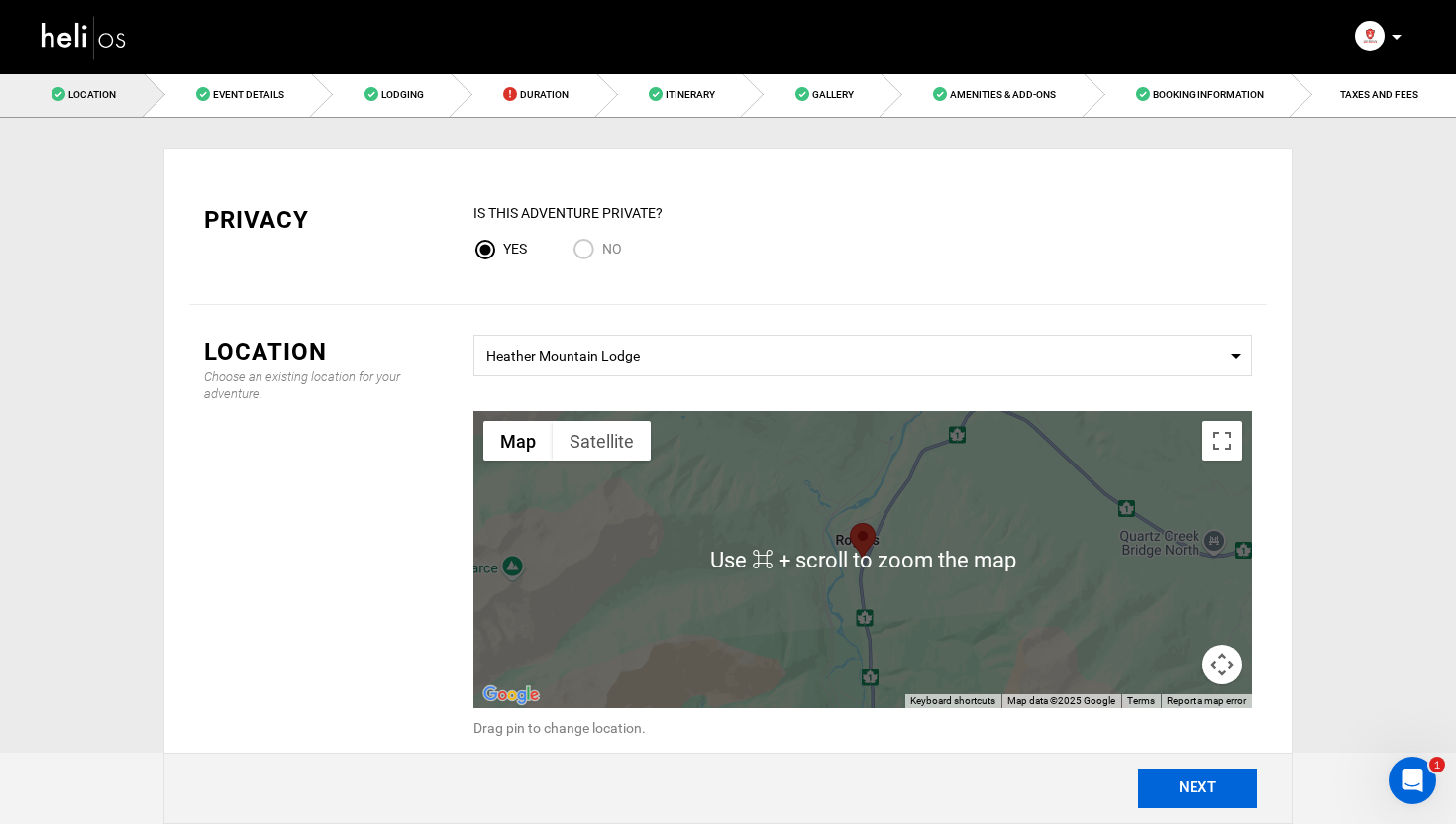 click on "NEXT" at bounding box center (1197, 788) 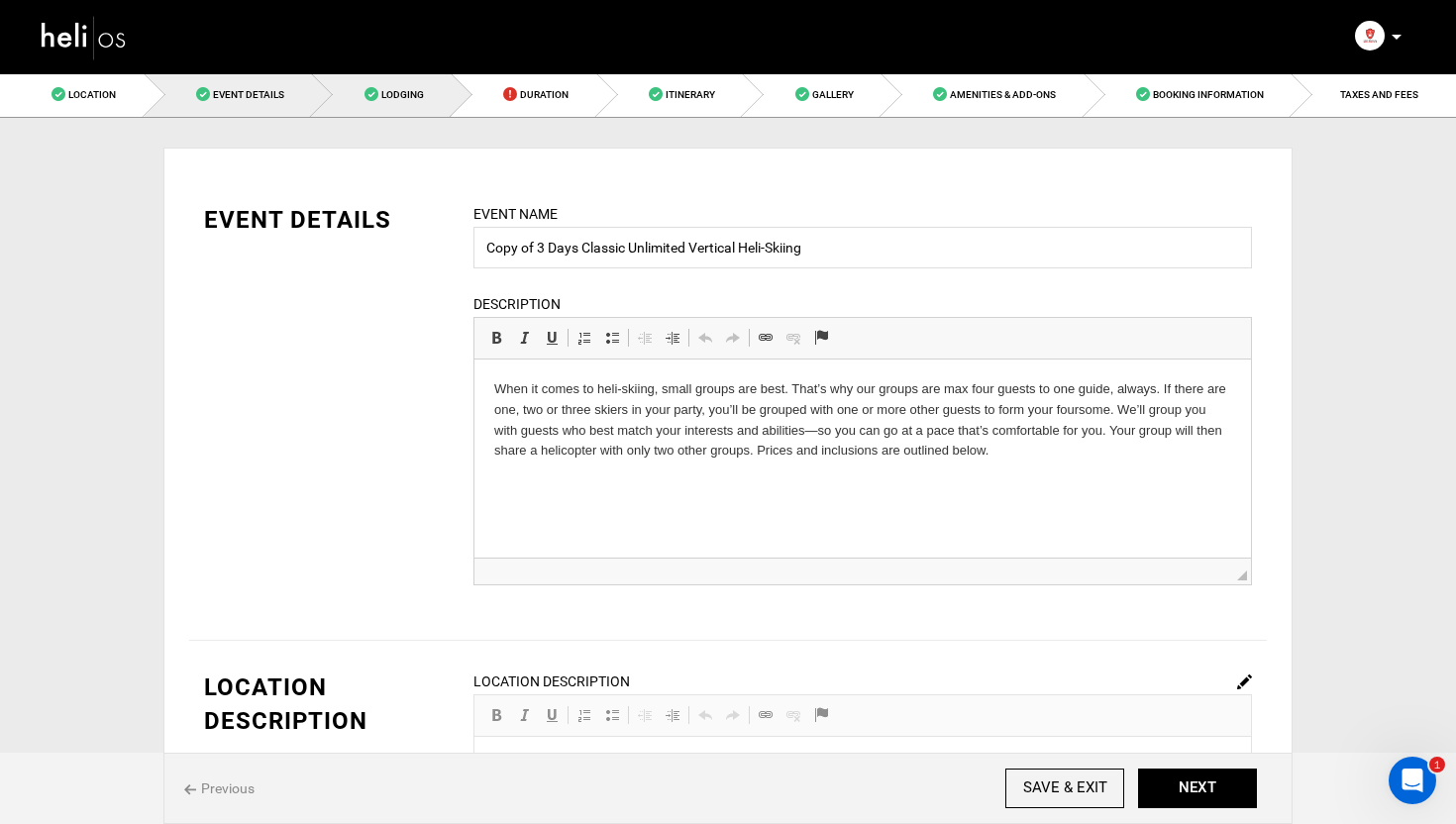 click on "Lodging" at bounding box center (381, 94) 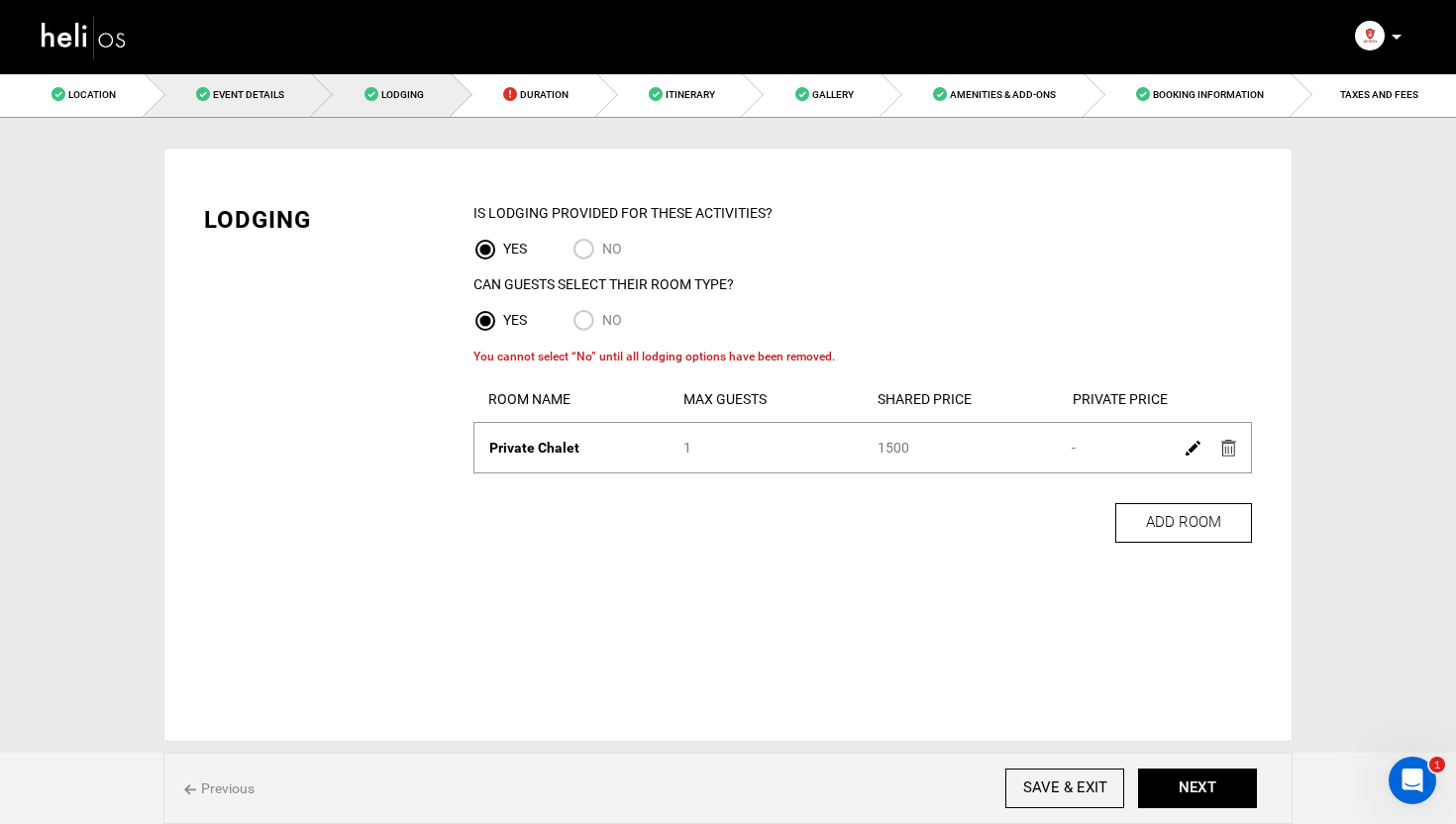 click on "Event Details" at bounding box center (229, 94) 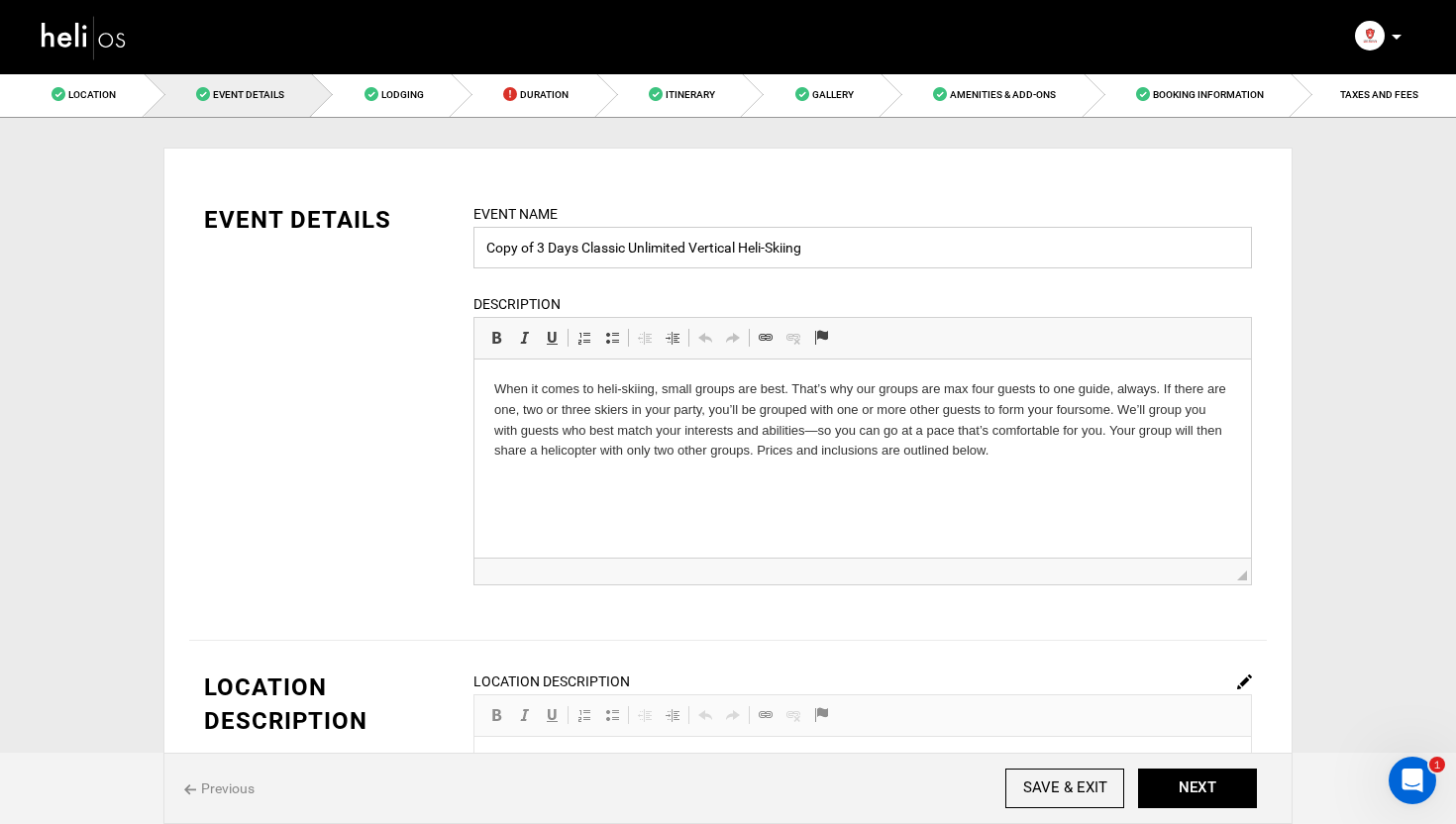 drag, startPoint x: 539, startPoint y: 253, endPoint x: 486, endPoint y: 253, distance: 53 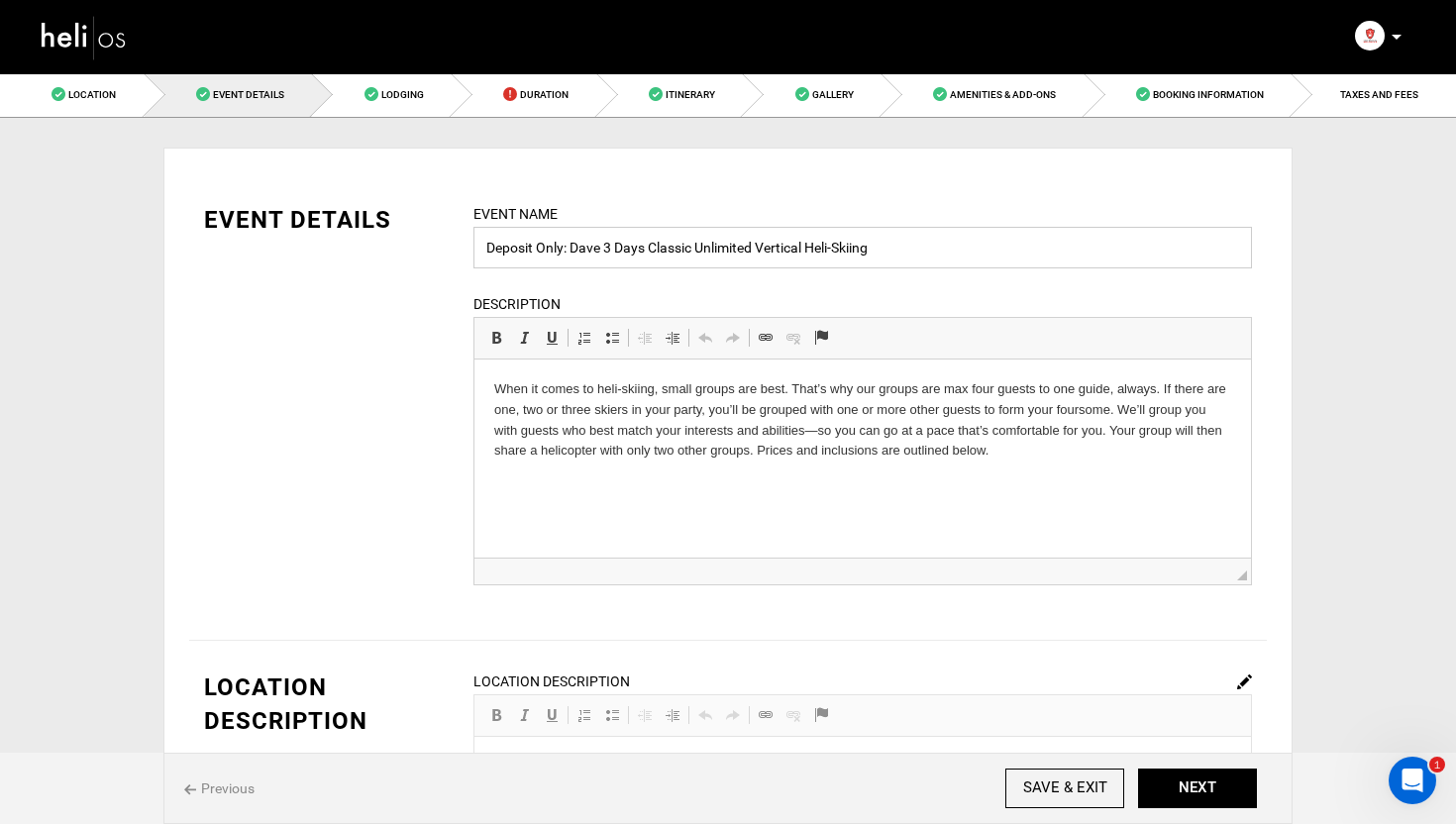 type on "Deposit Only: Dave 3 Days Classic Unlimited Vertical Heli-Skiing" 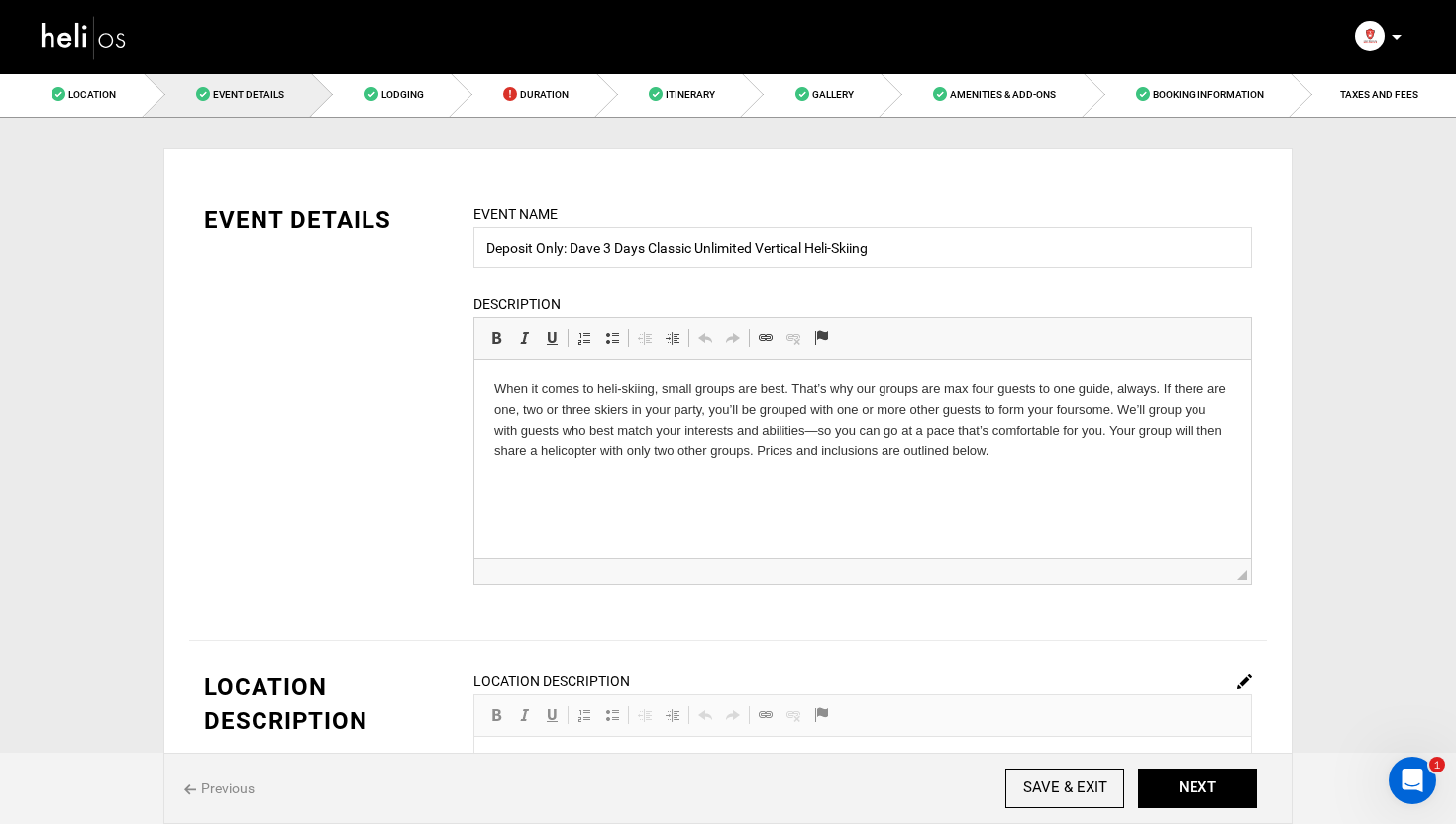click on "EVENT DETAILS
Event Name
Deposit Only: [PERSON] [NUMBER] Days Classic Unlimited Vertical Heli-Skiing
Event name can not be less
than
[NUMBER] characters.
Description
Rich Text Editor, editor[NUMBER] Editor toolbars Basic Styles   Bold Keyboard shortcut Command+B   Italic Keyboard shortcut Command+I   Underline Keyboard shortcut Command+U Paragraph   Insert/Remove Numbered List   Insert/Remove Bulleted List   Decrease Indent   Increase Indent Clipboard/Undo   Undo Keyboard shortcut Command+Z   Redo Keyboard shortcut Command+Y Links   Link Keyboard shortcut Command+K   Unlink   Anchor ◢" at bounding box center (728, 406) 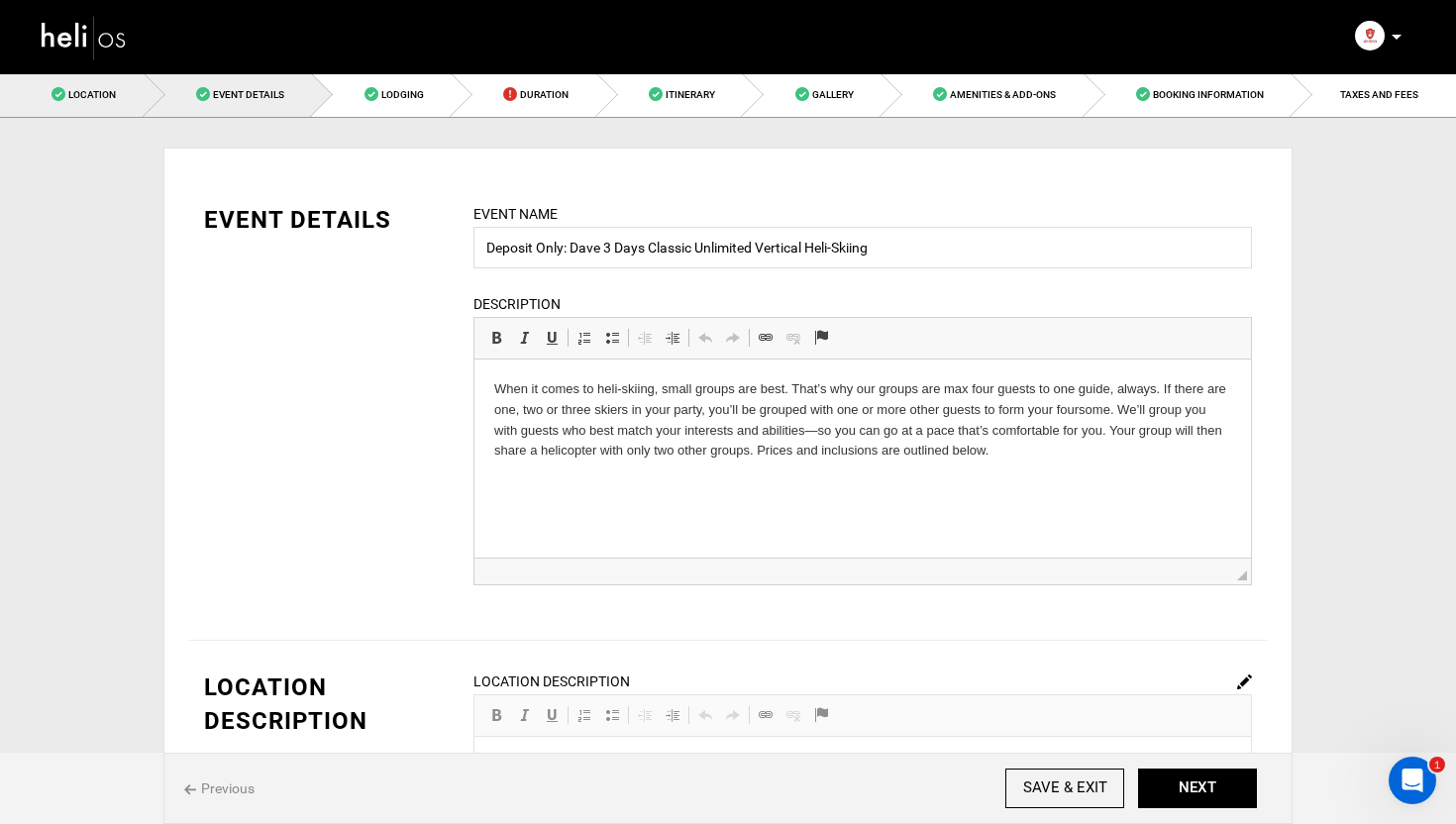 click on "Location" at bounding box center (72, 94) 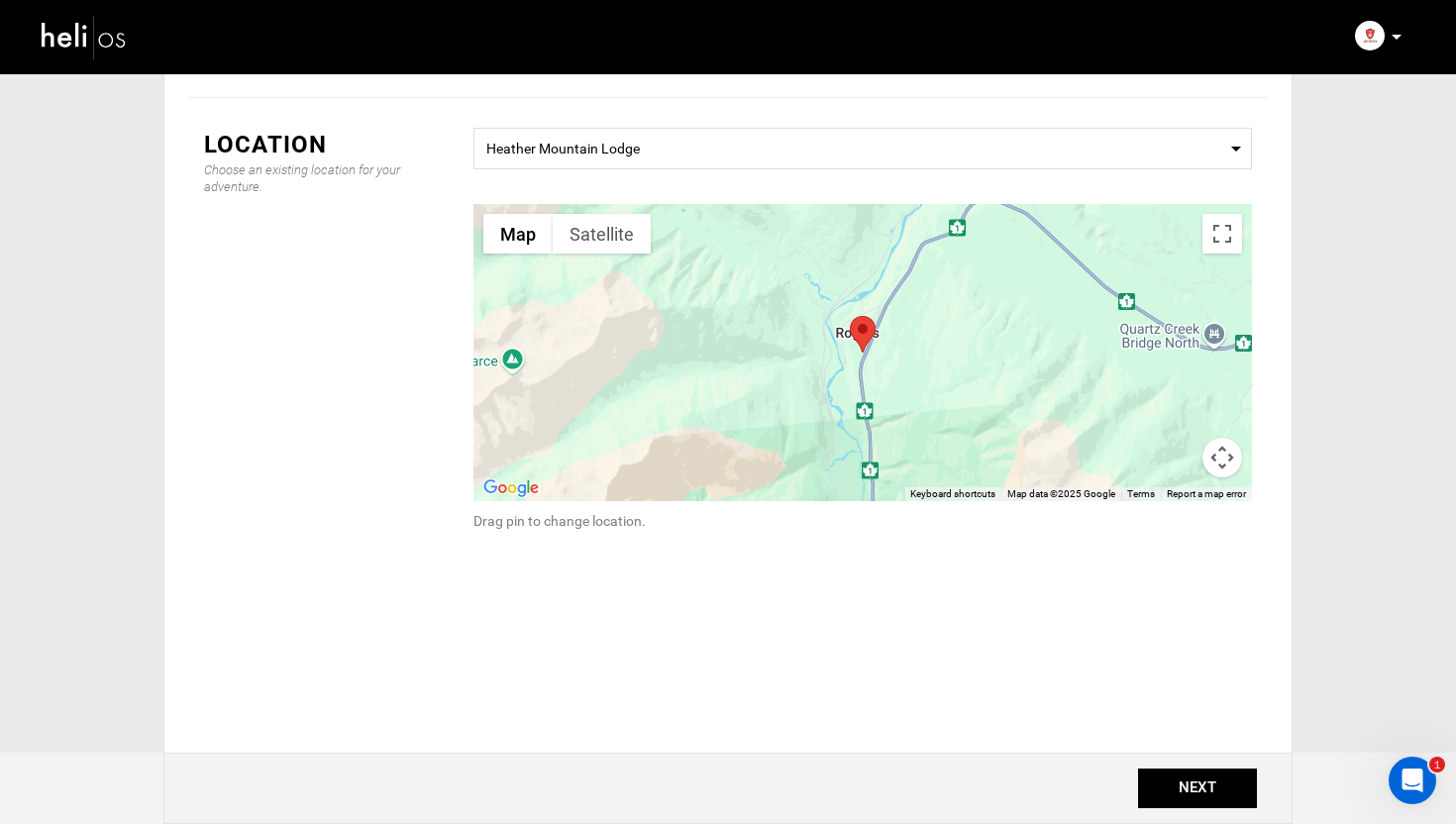 scroll, scrollTop: 0, scrollLeft: 0, axis: both 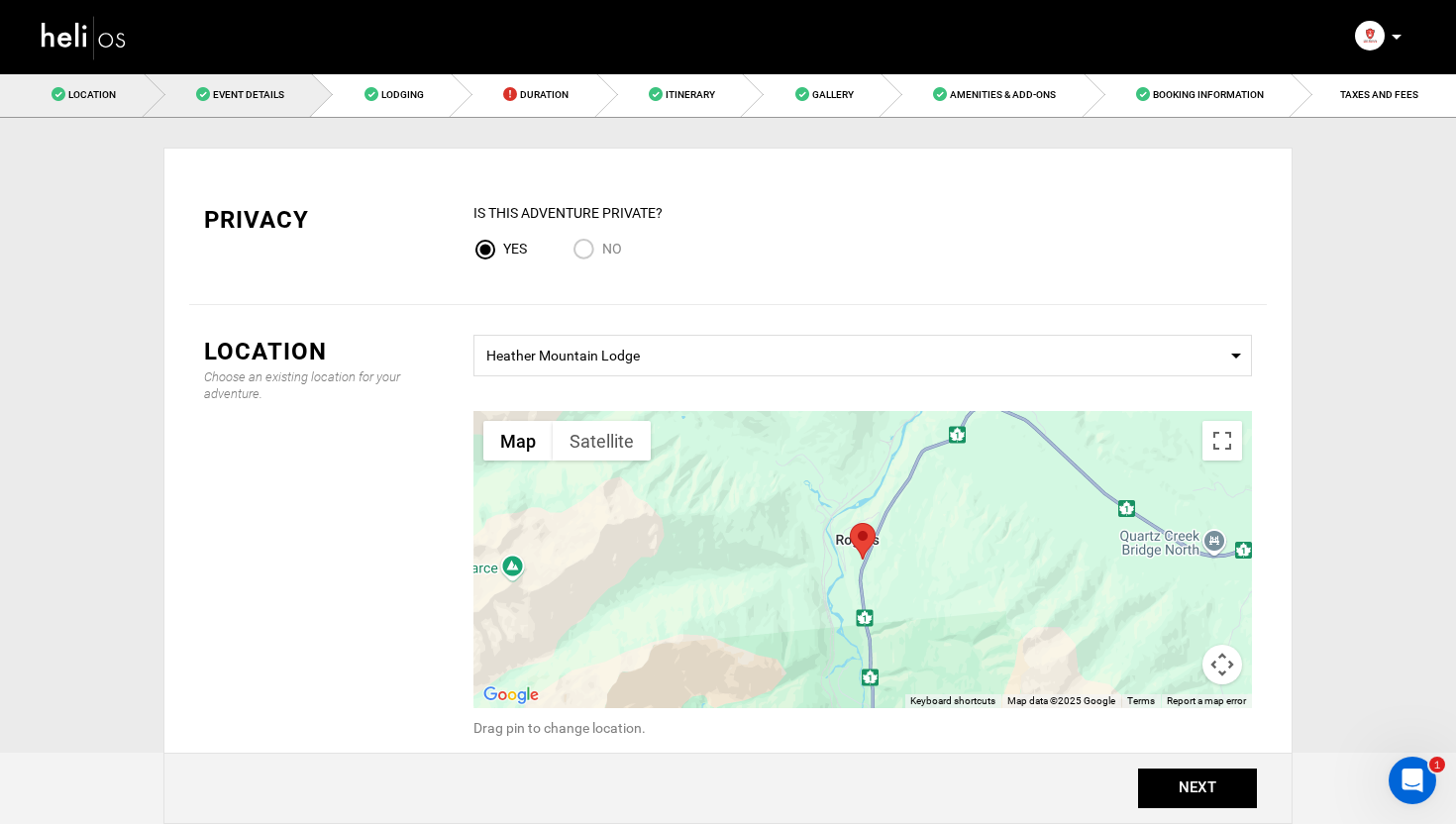 click on "Event Details" at bounding box center [229, 94] 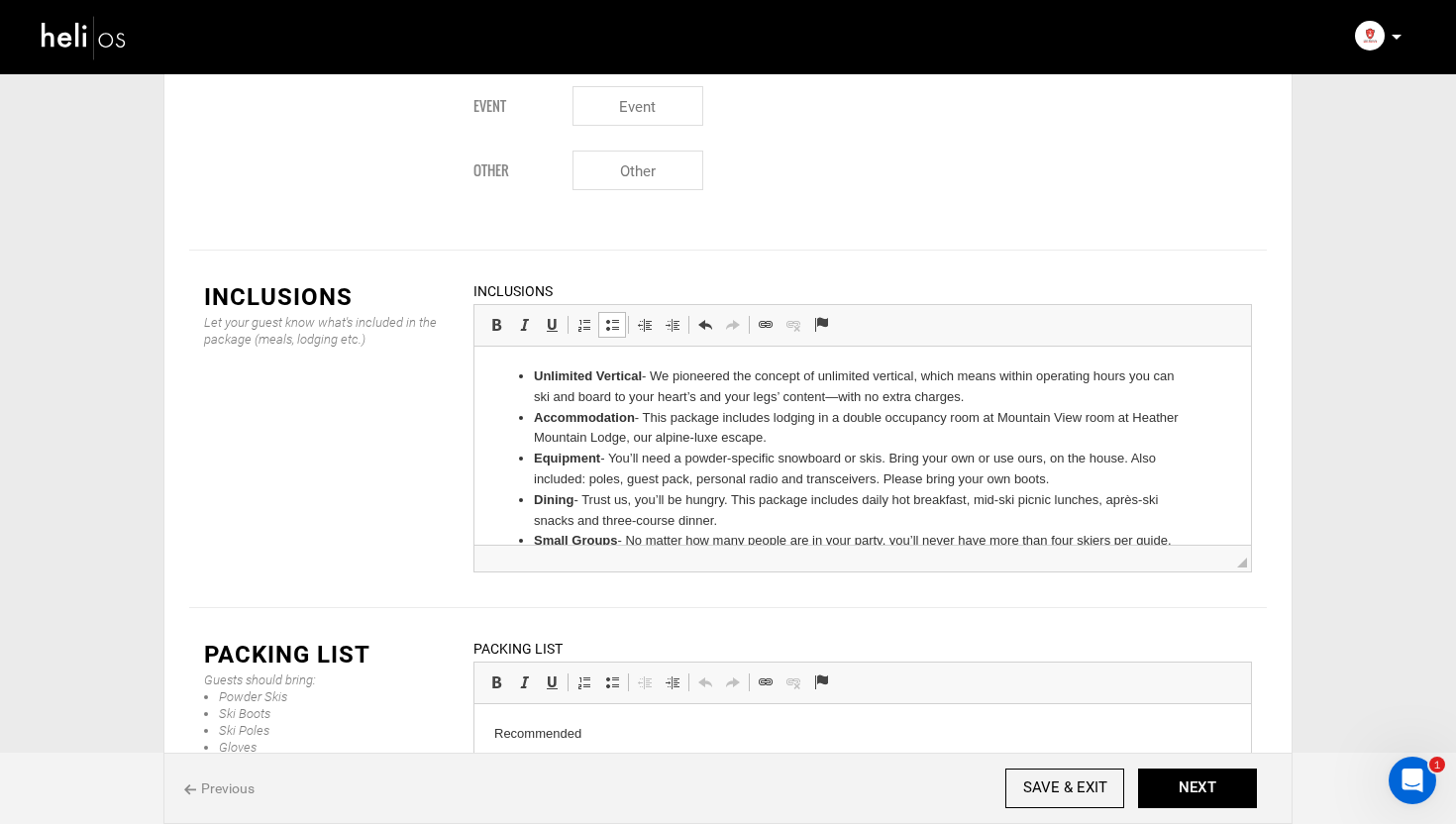 scroll, scrollTop: 2723, scrollLeft: 0, axis: vertical 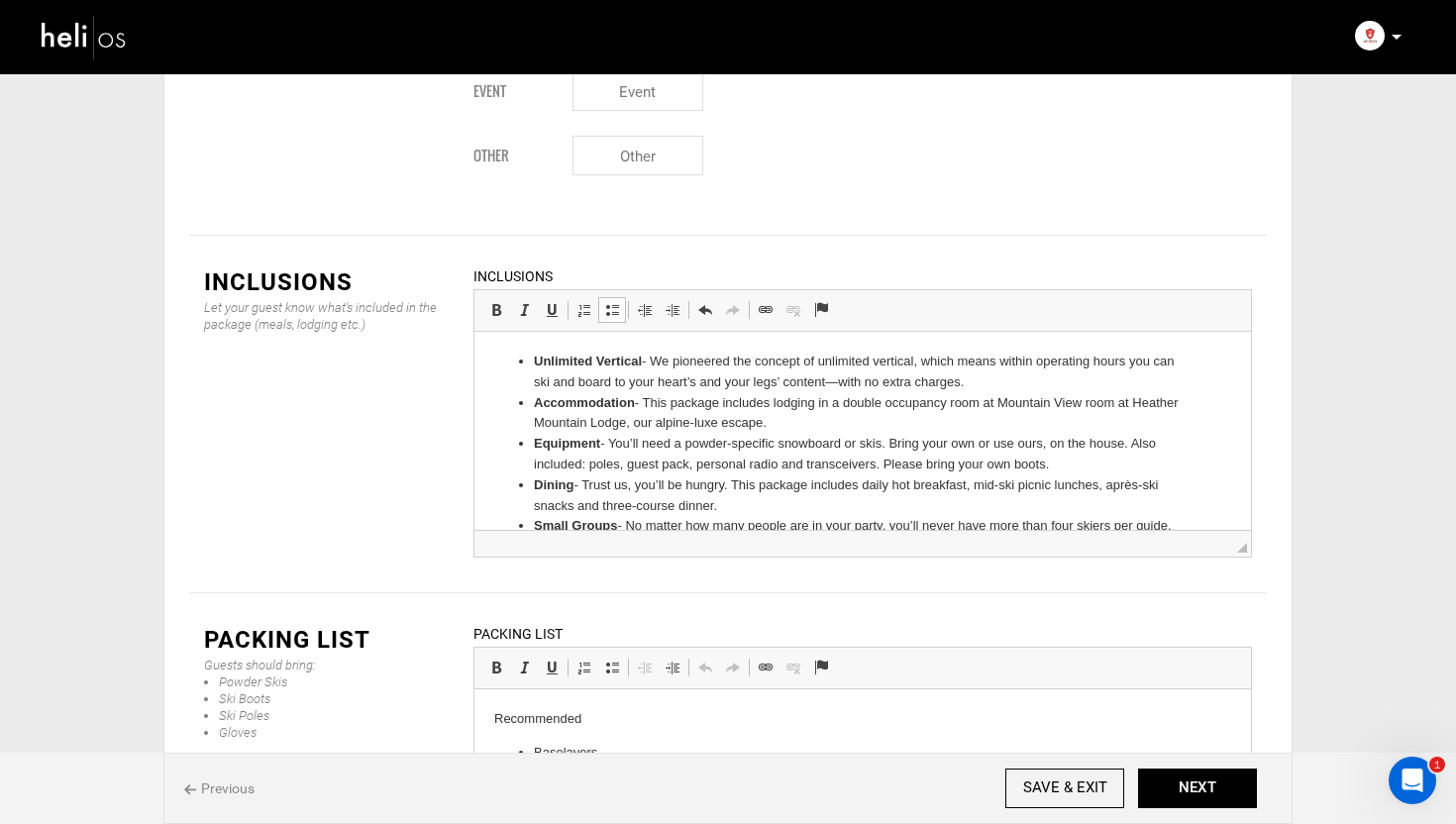 click on "Accommodation - This package includes lodging in a double occupancy room at Mountain View room at Heather Mountain Lodge, our alpine-luxe escape." at bounding box center [863, 414] 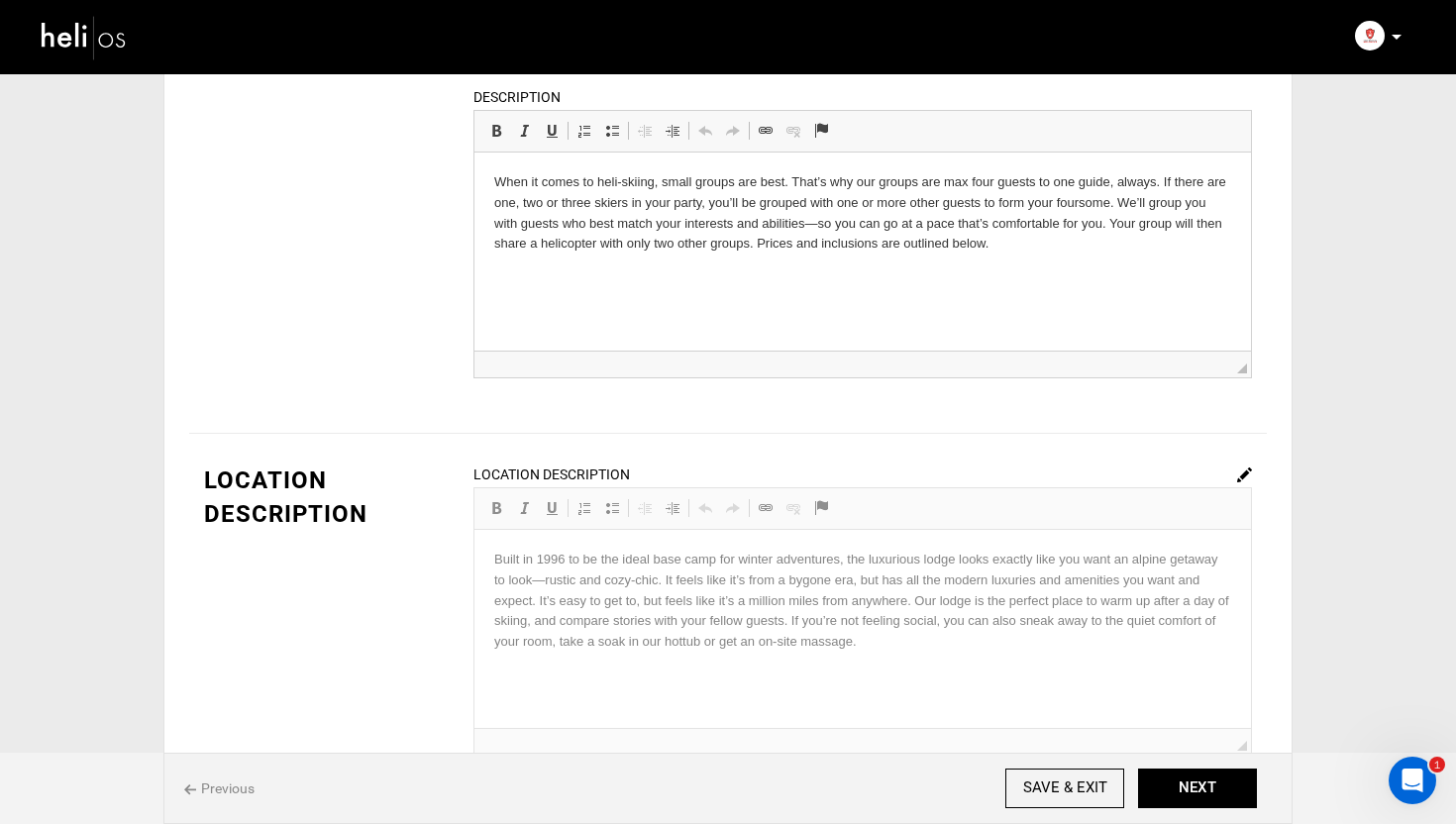 scroll, scrollTop: 0, scrollLeft: 0, axis: both 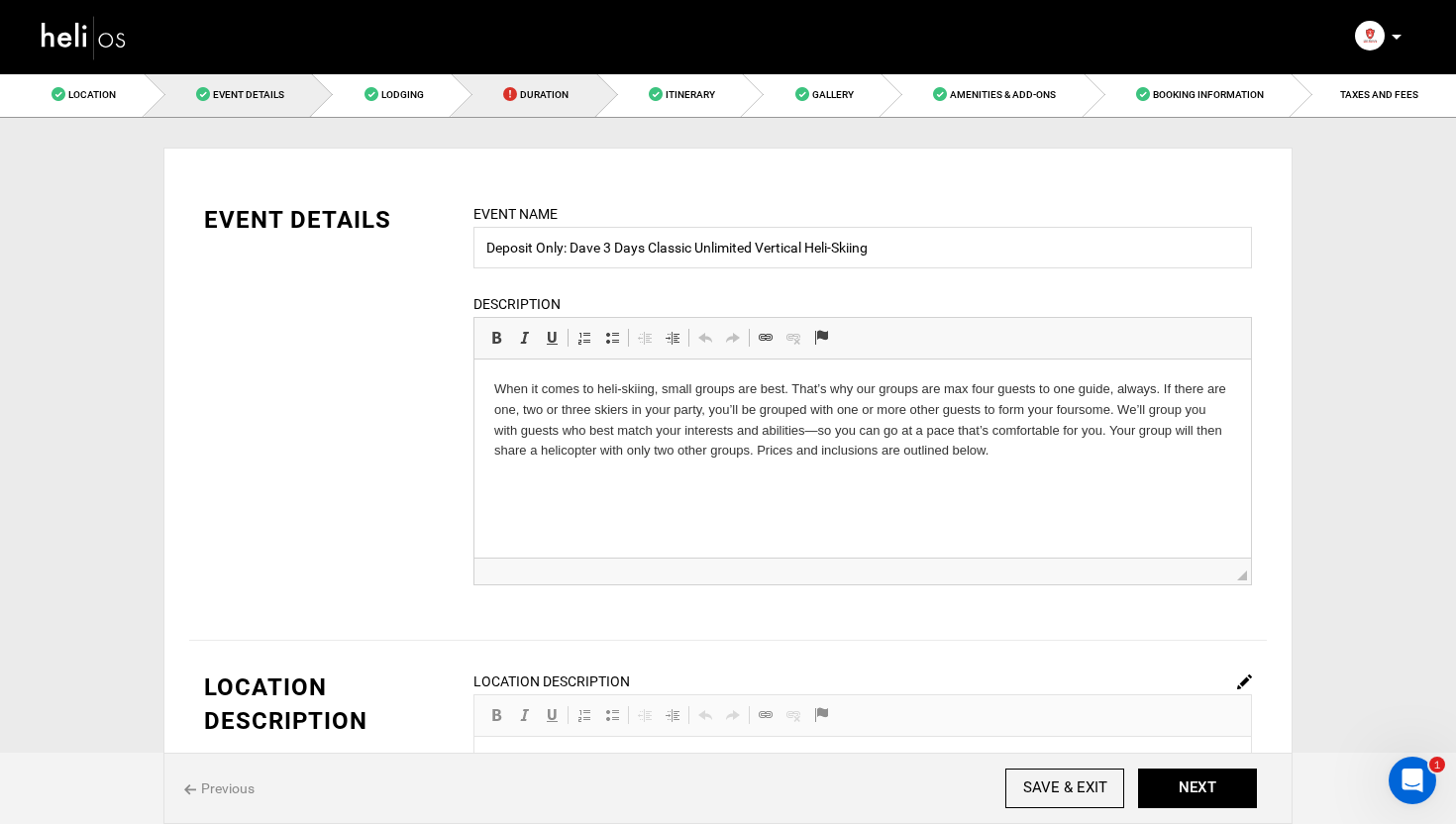 click on "Duration" at bounding box center [524, 94] 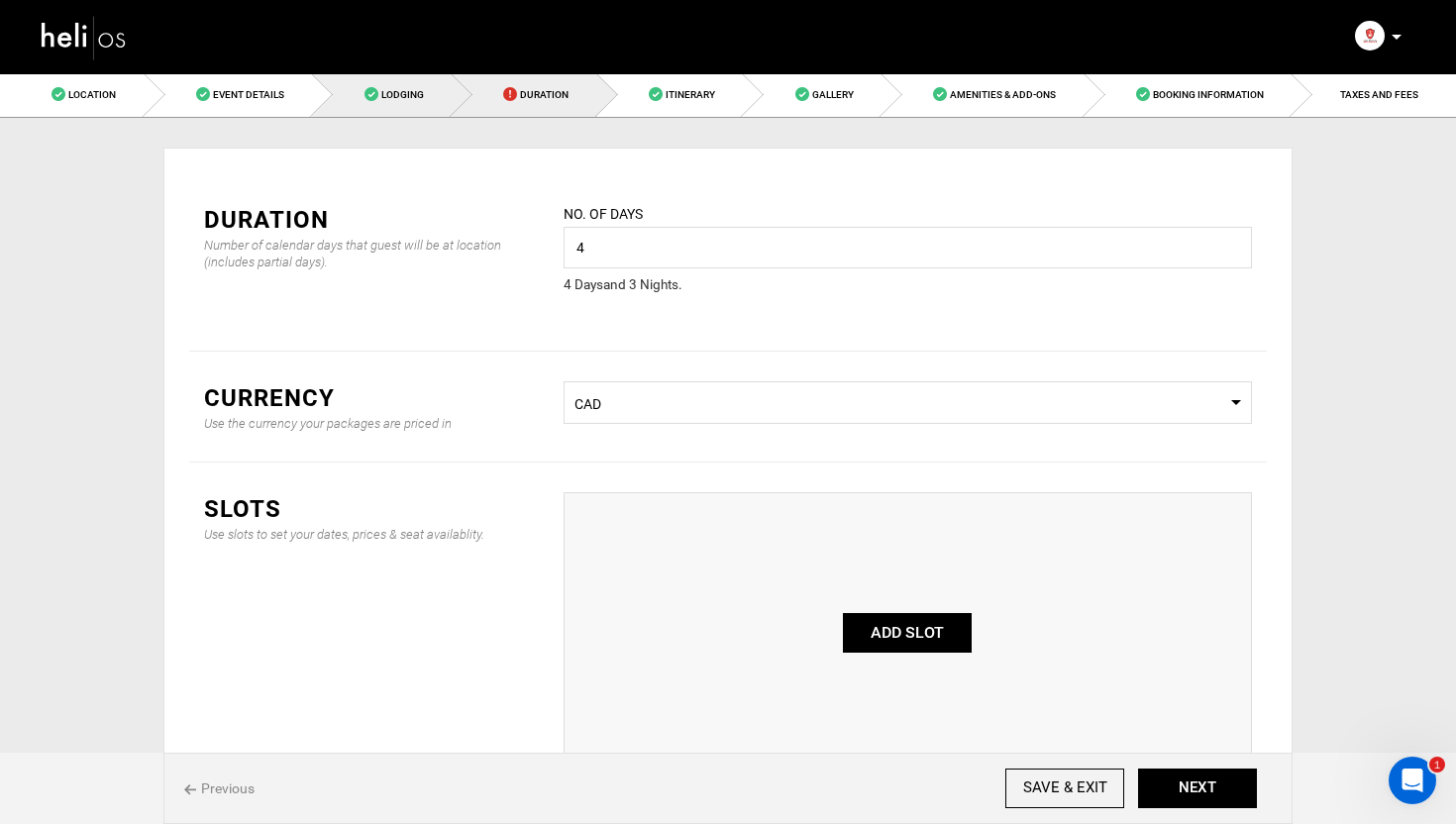 click on "Lodging" at bounding box center [402, 94] 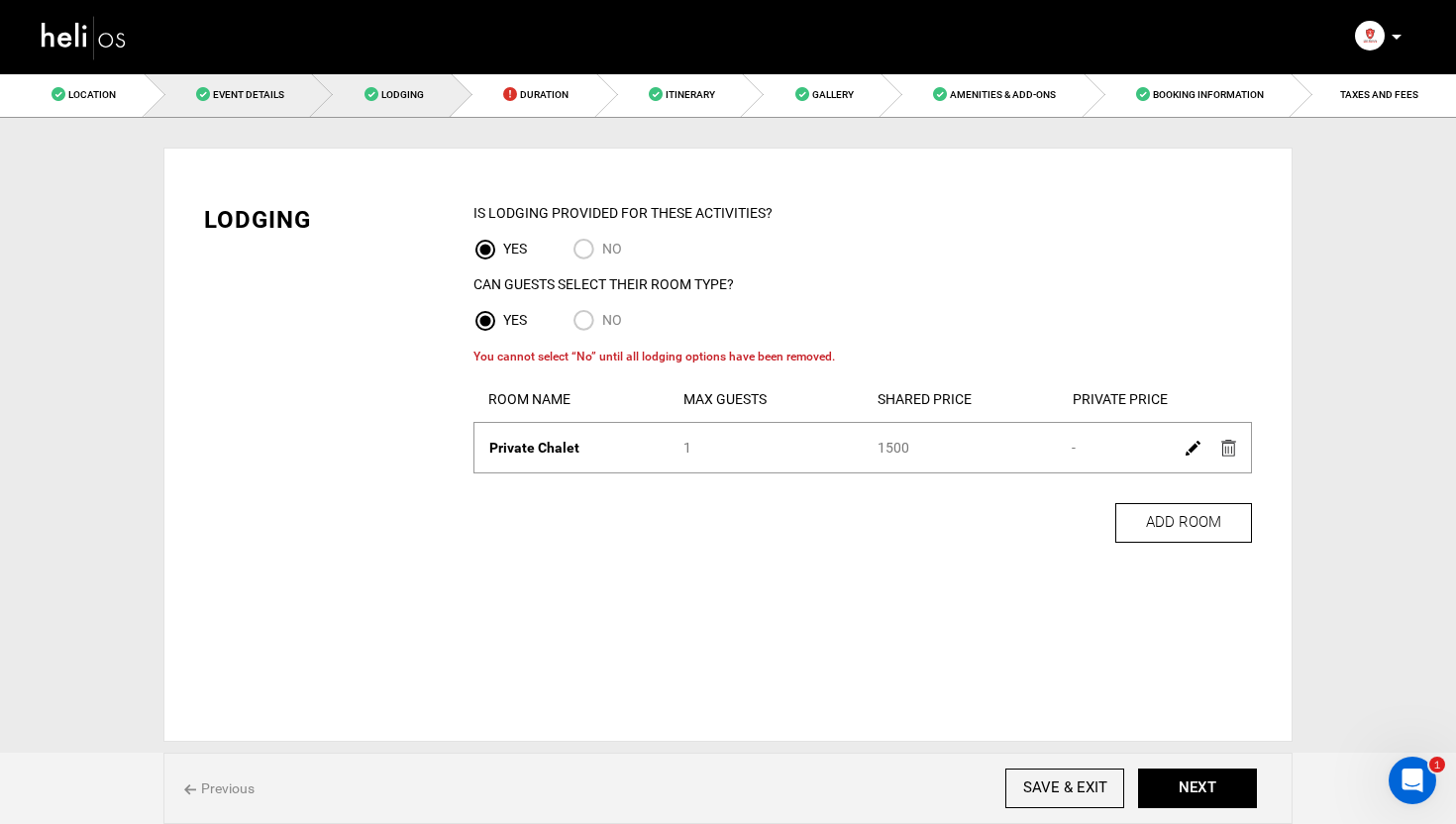 click on "Event Details" at bounding box center (229, 94) 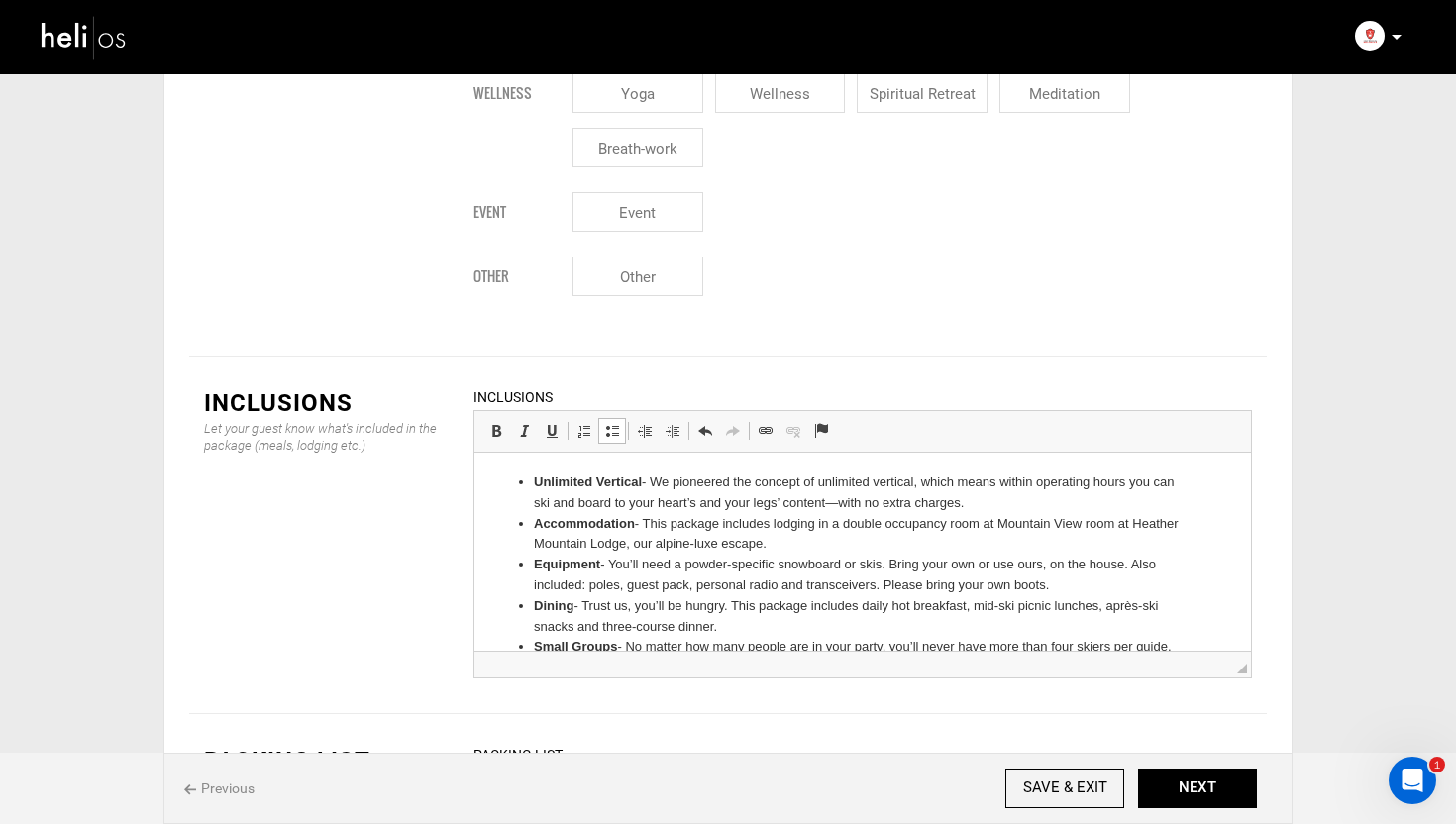 scroll, scrollTop: 2652, scrollLeft: 0, axis: vertical 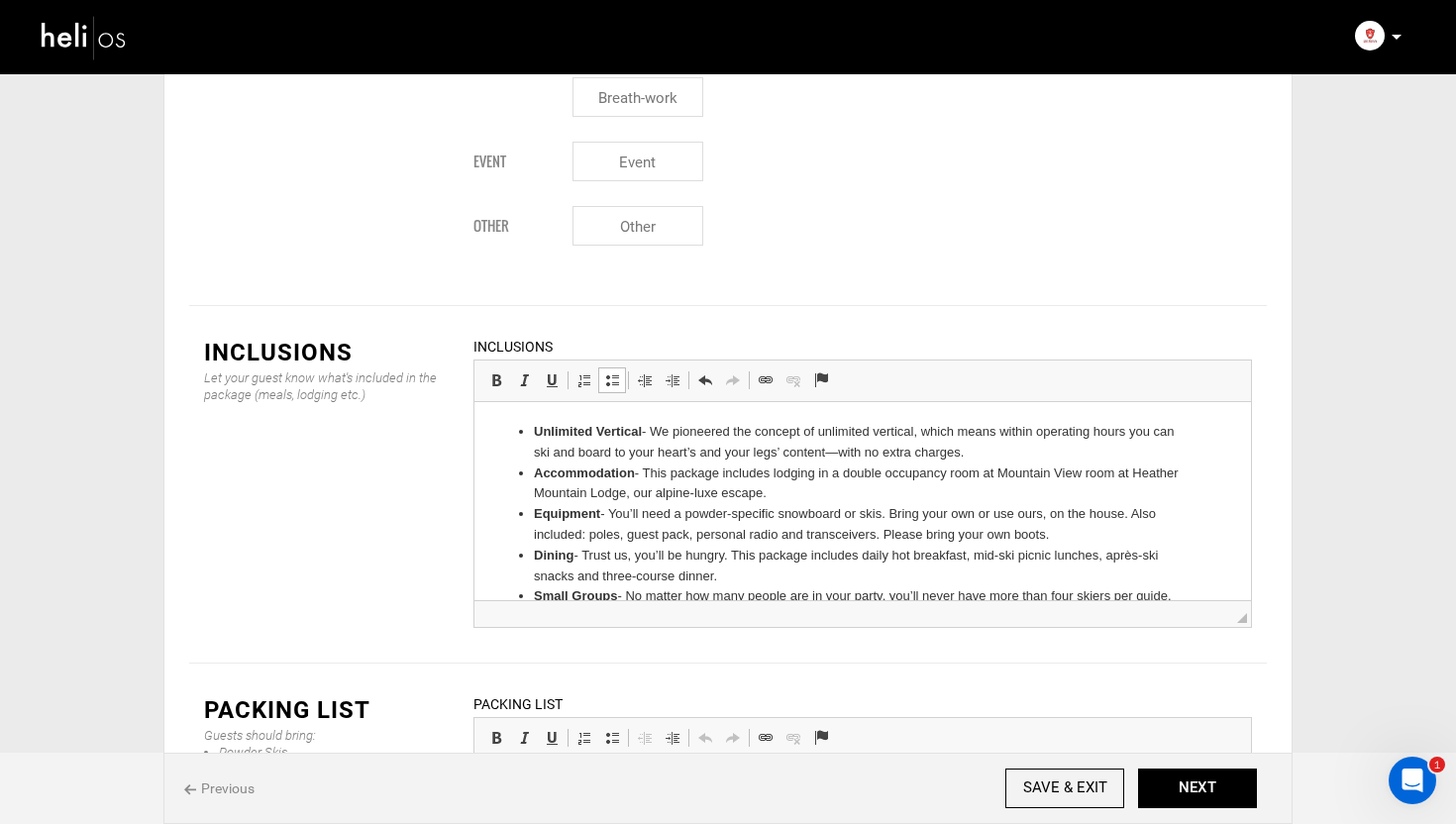 click on "Accommodation - This package includes lodging in a double occupancy room at Mountain View room at Heather Mountain Lodge, our alpine-luxe escape." at bounding box center (863, 484) 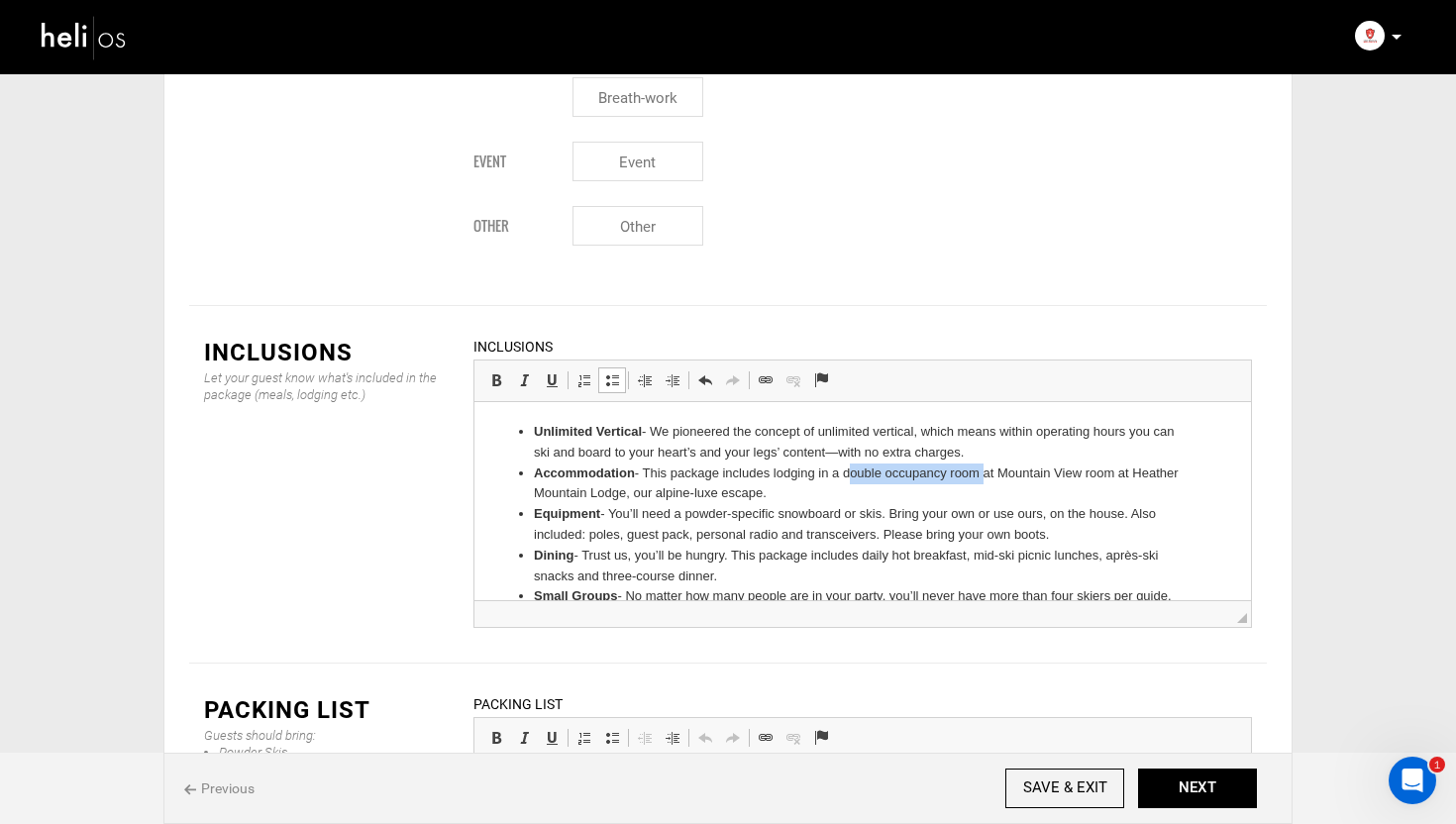 drag, startPoint x: 984, startPoint y: 472, endPoint x: 849, endPoint y: 469, distance: 135.03333 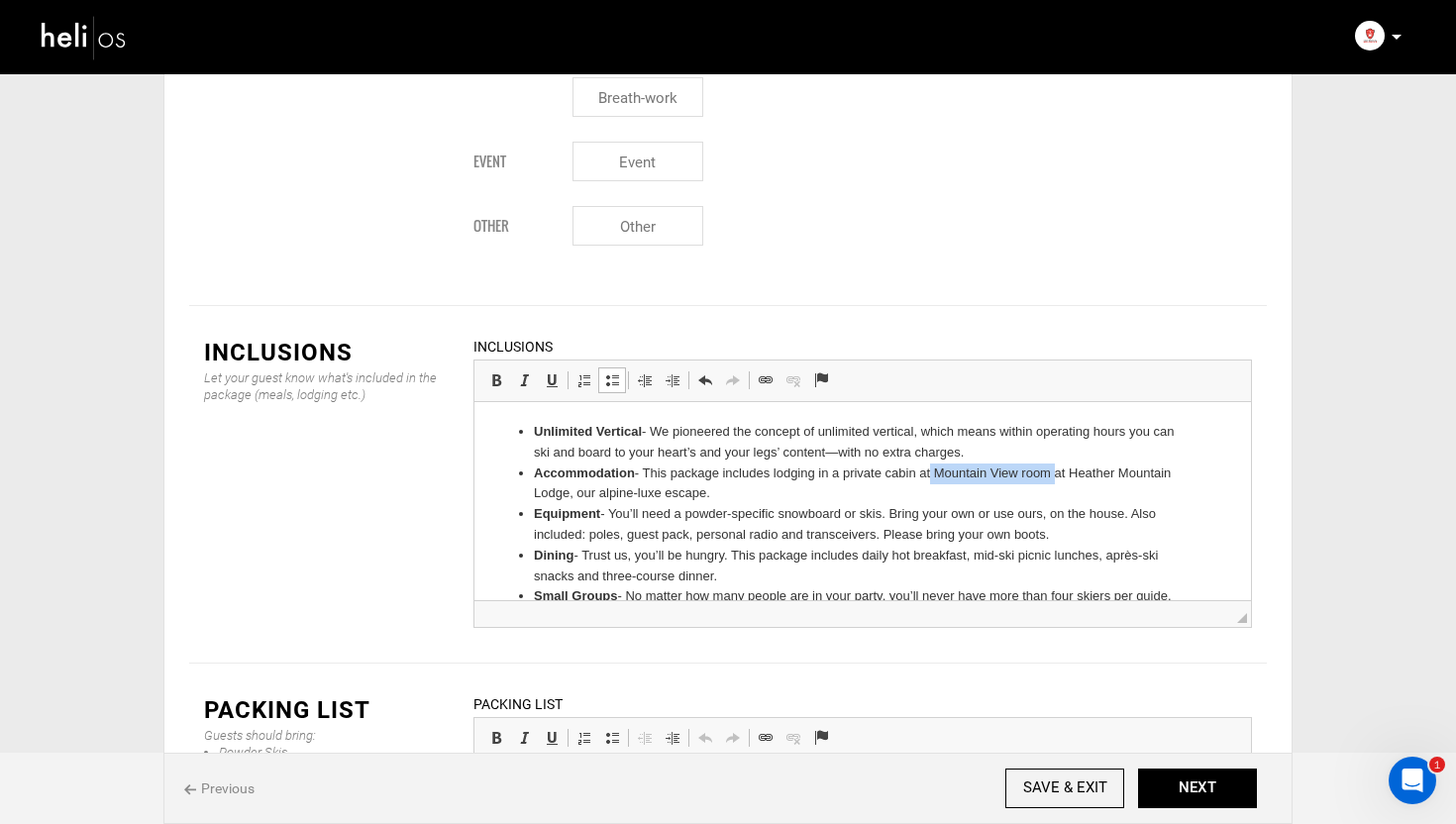 drag, startPoint x: 1051, startPoint y: 474, endPoint x: 926, endPoint y: 471, distance: 125.035995 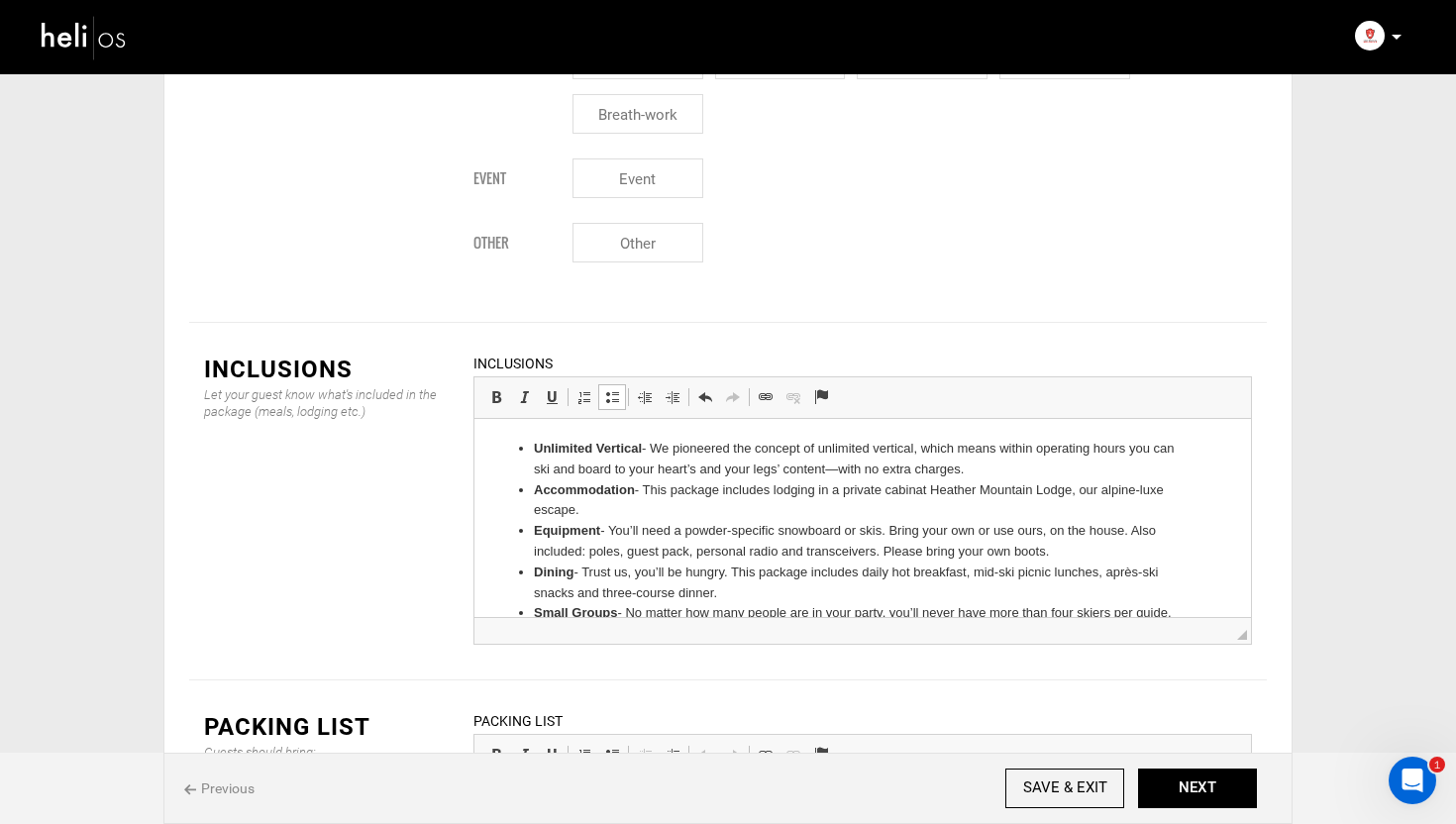 scroll, scrollTop: 2633, scrollLeft: 0, axis: vertical 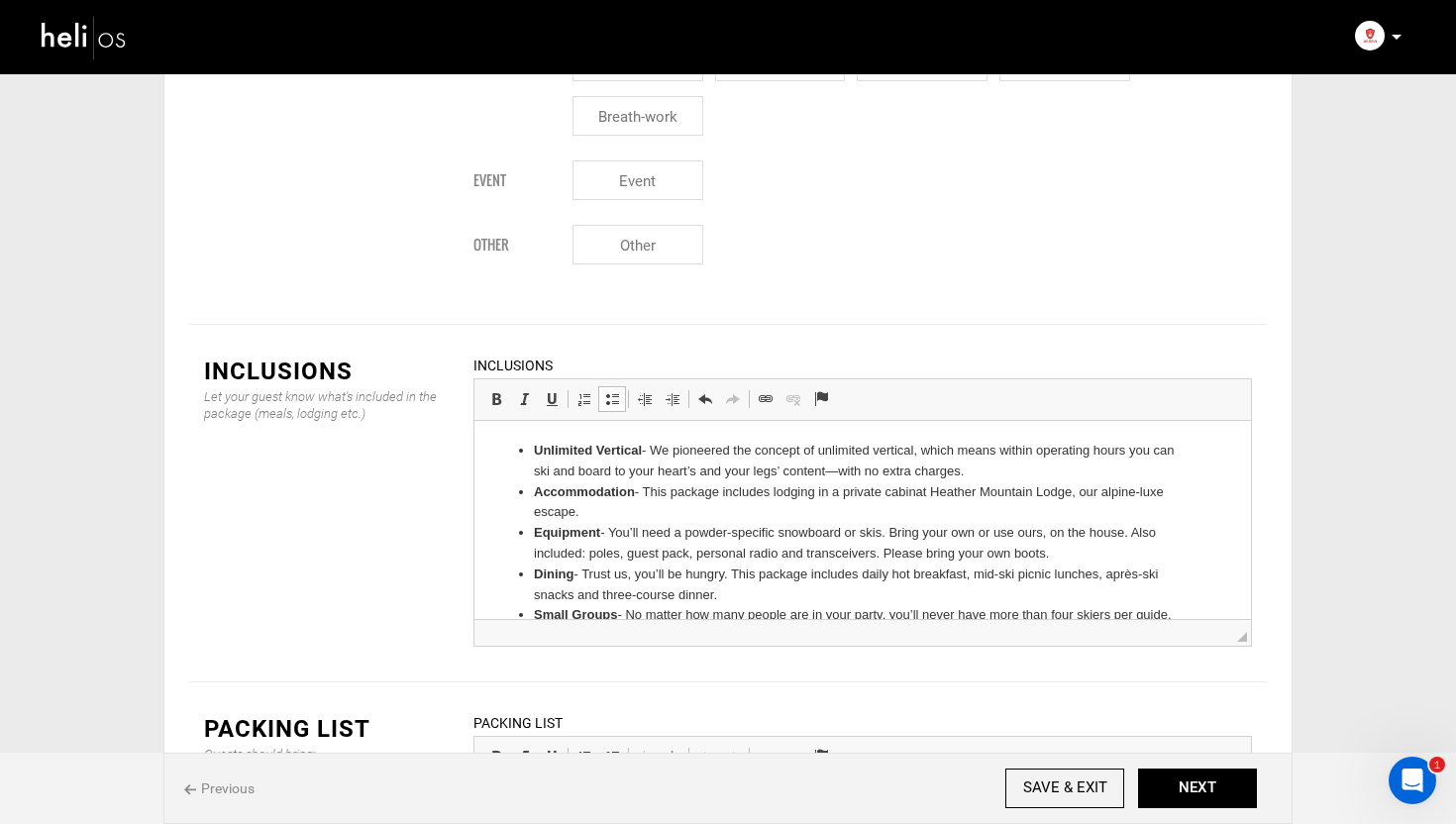 click on "Accommodation - This package includes lodging in a private cabin at Heather Mountain Lodge, our alpine-luxe escape." at bounding box center [863, 503] 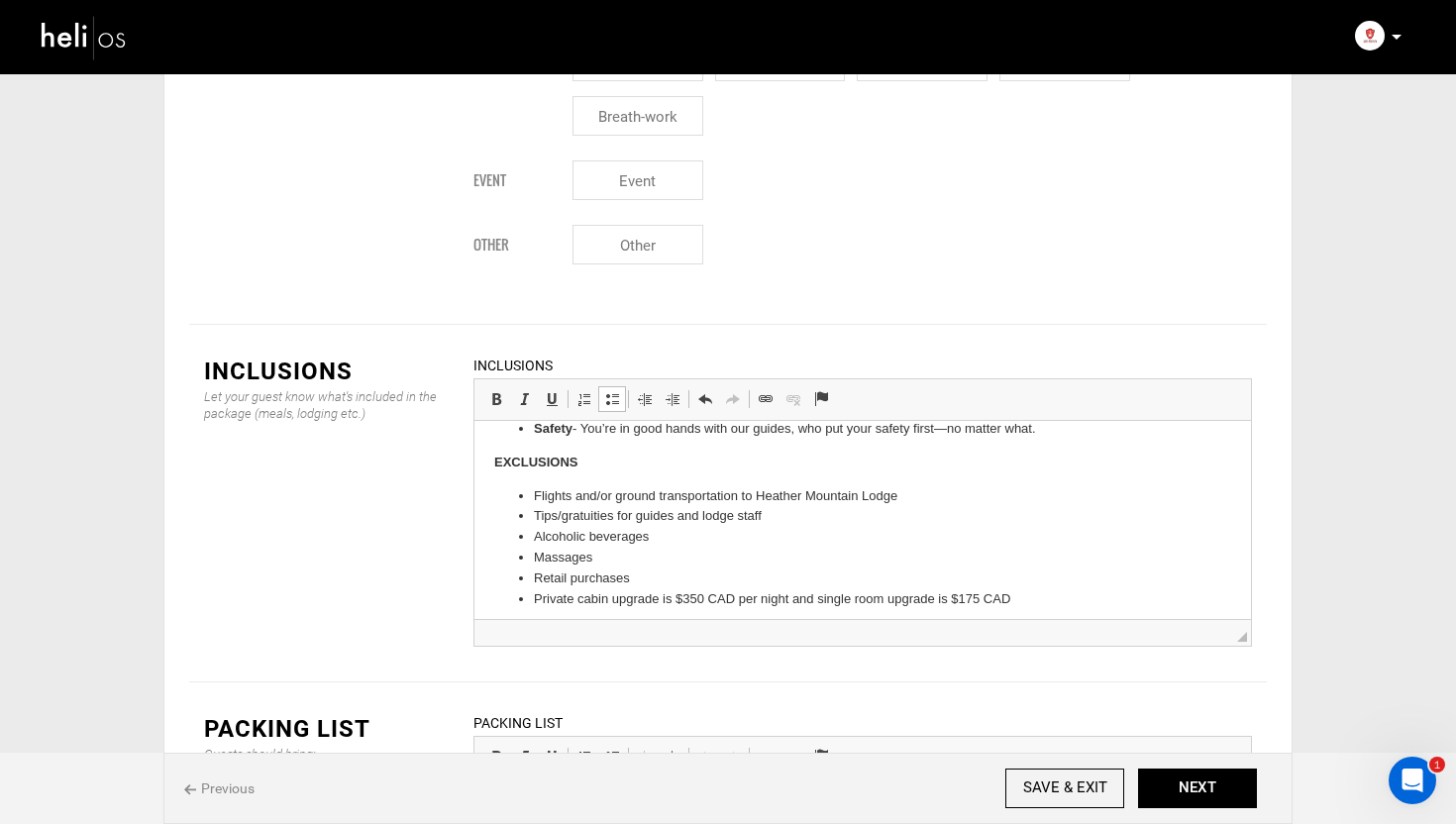 scroll, scrollTop: 238, scrollLeft: 0, axis: vertical 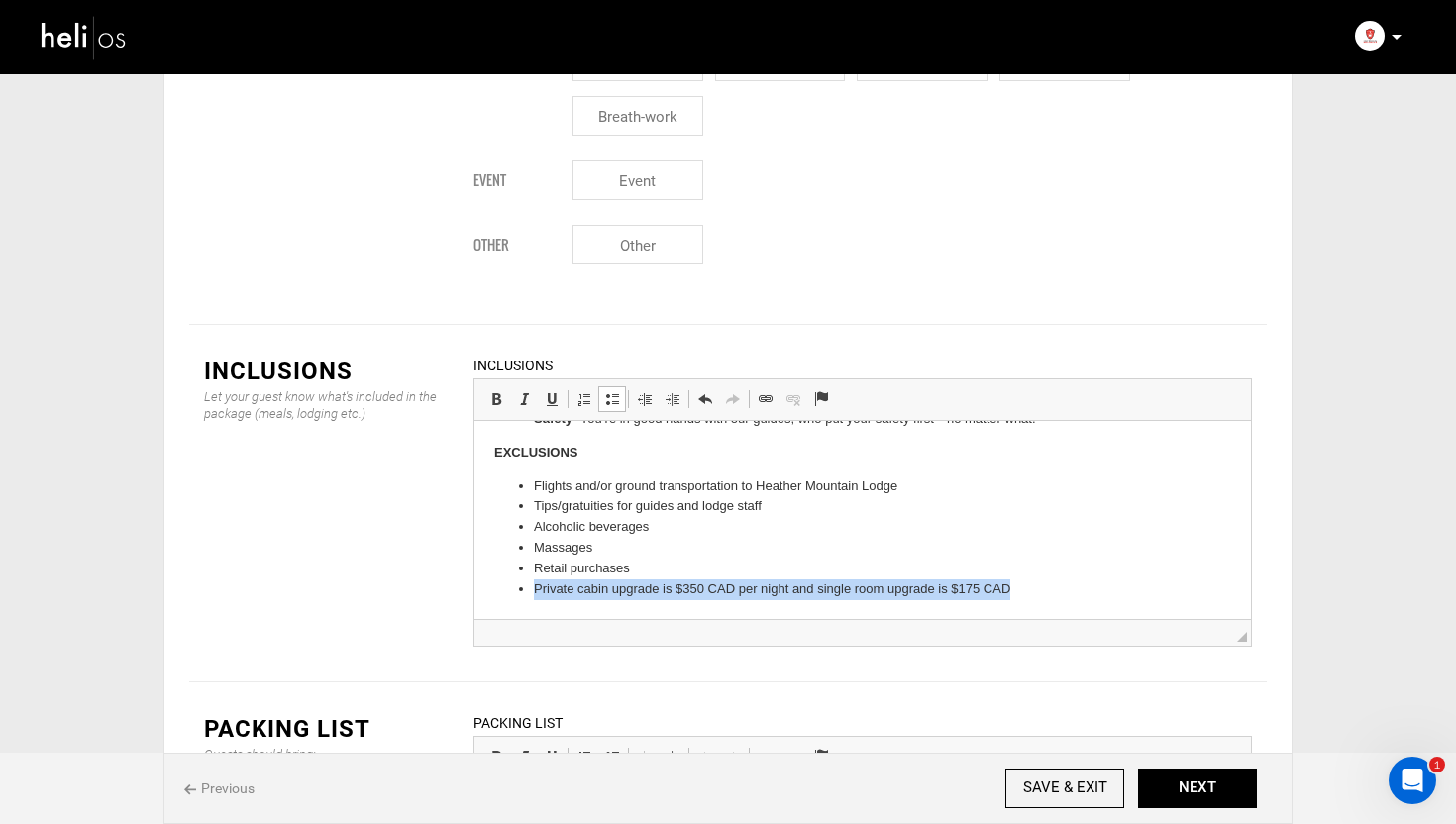 drag, startPoint x: 1026, startPoint y: 589, endPoint x: 533, endPoint y: 590, distance: 493.001 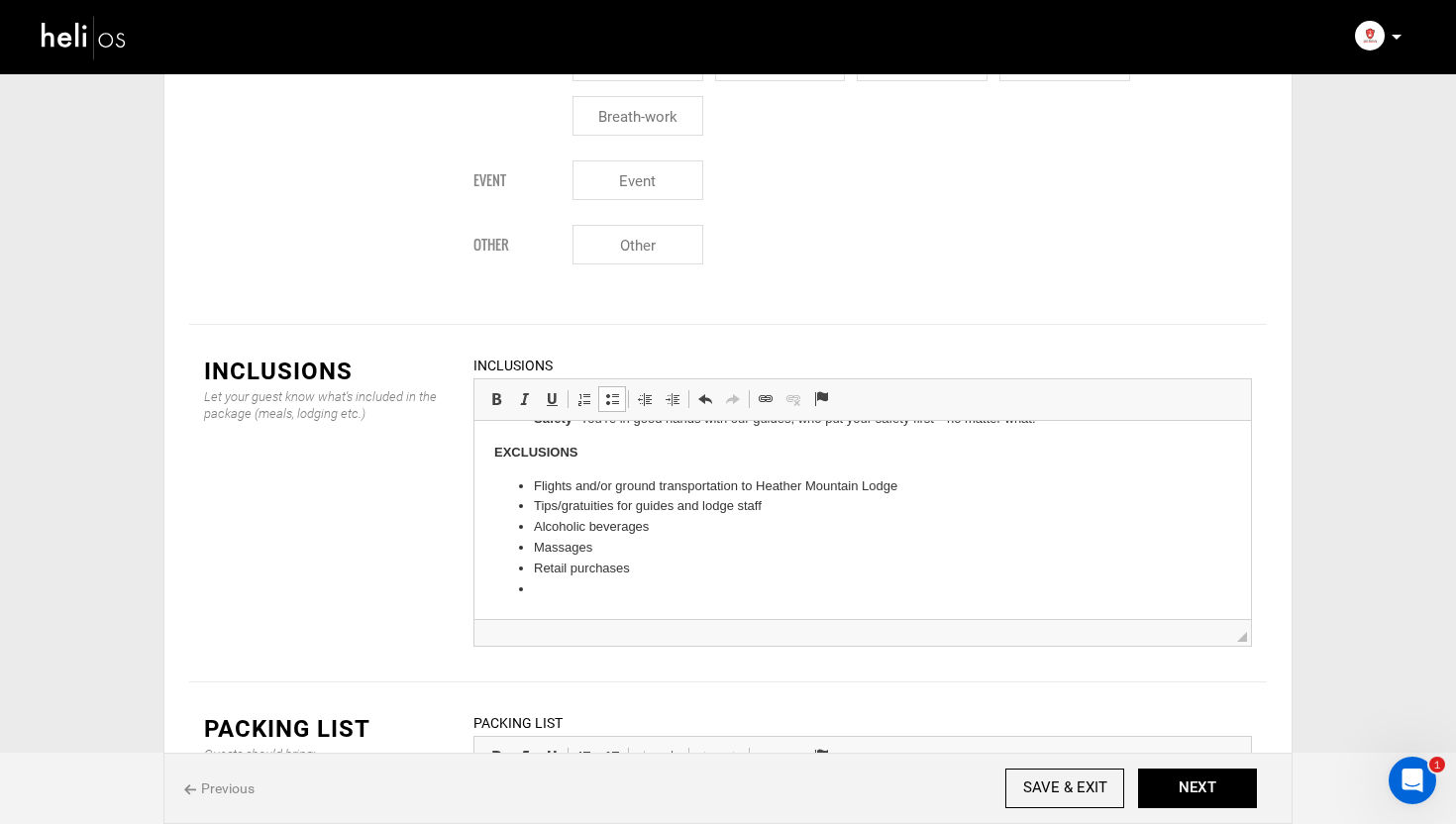 scroll, scrollTop: 217, scrollLeft: 0, axis: vertical 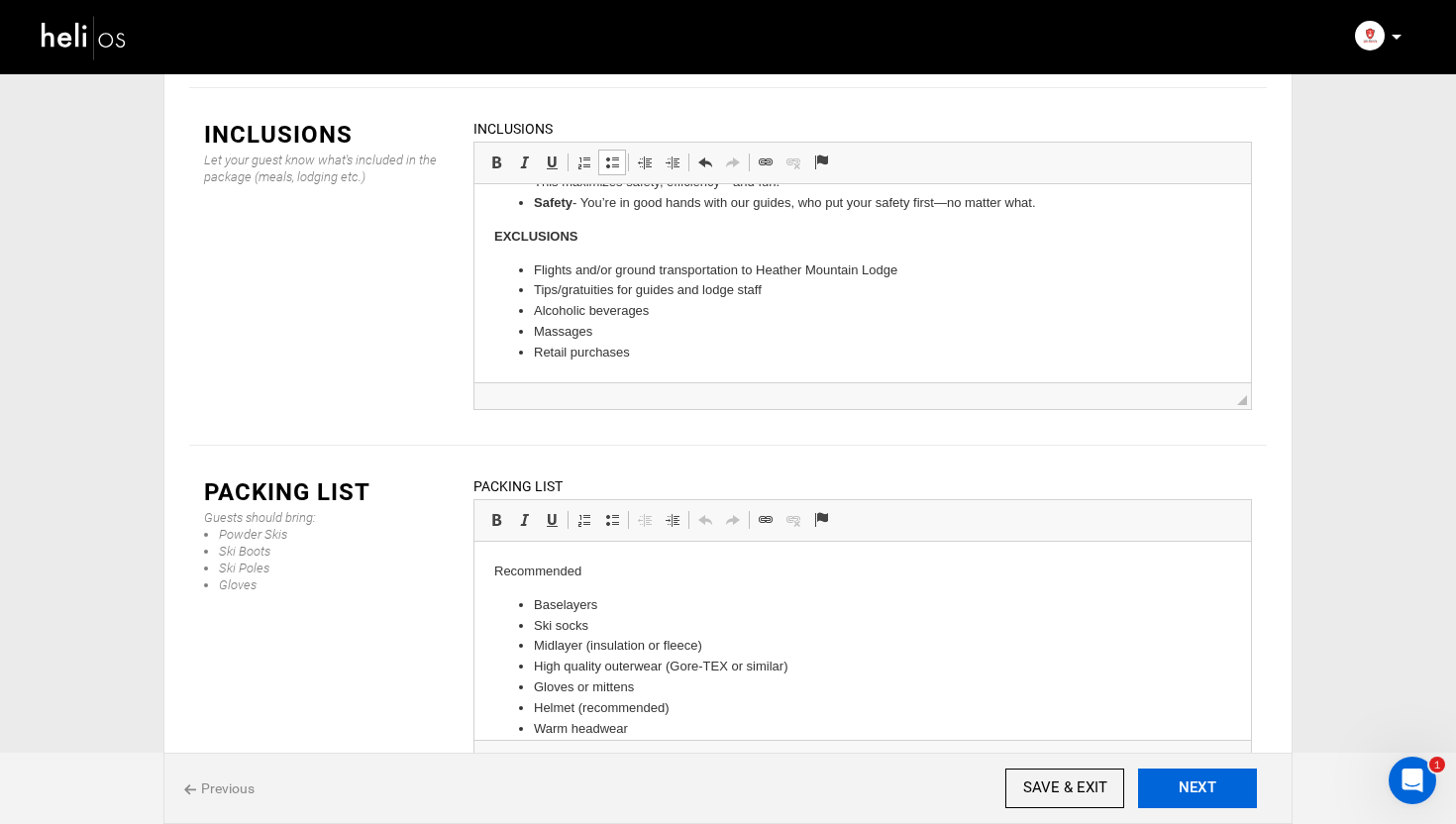 click on "NEXT" at bounding box center (1197, 788) 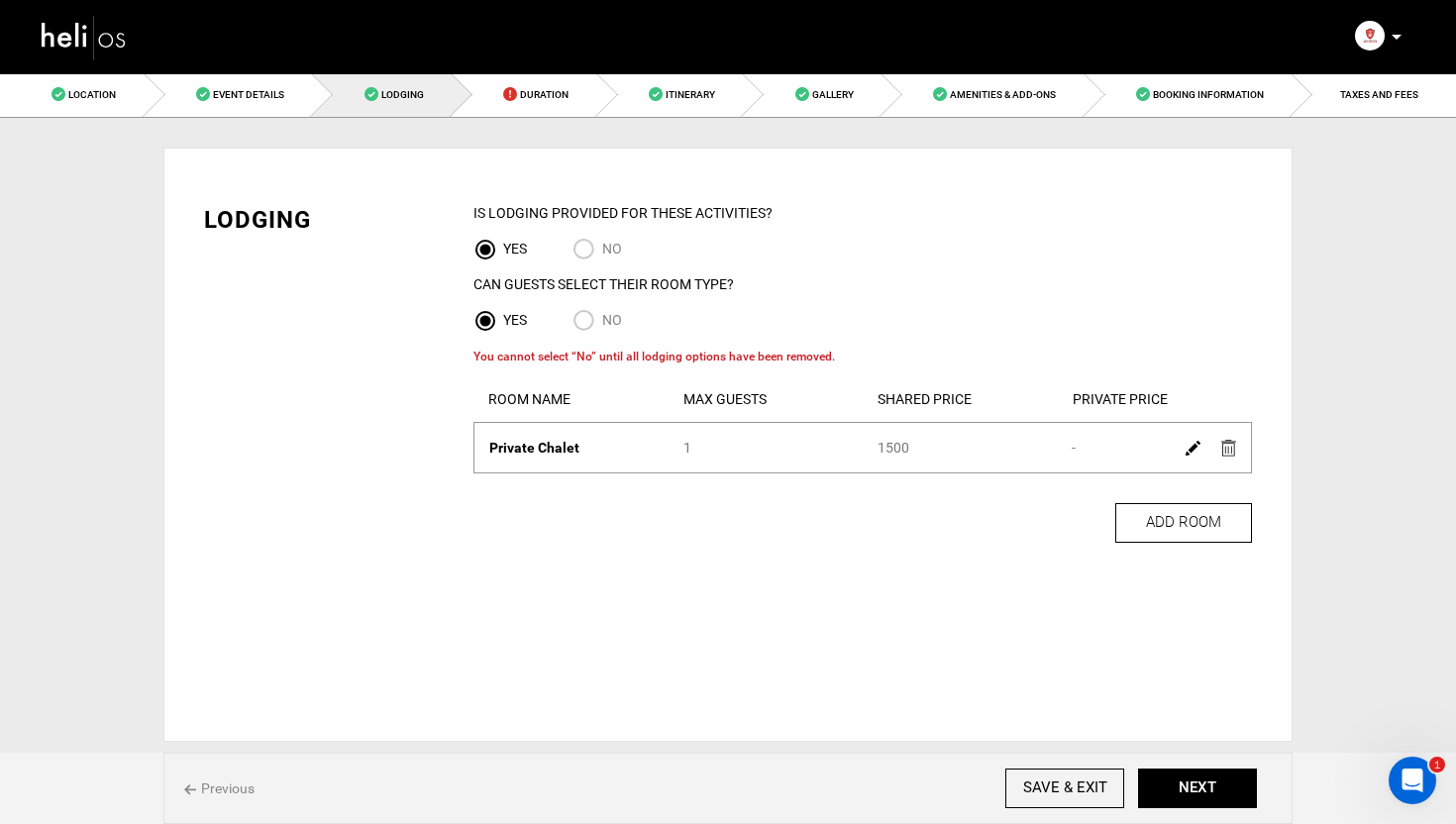 scroll, scrollTop: 0, scrollLeft: 0, axis: both 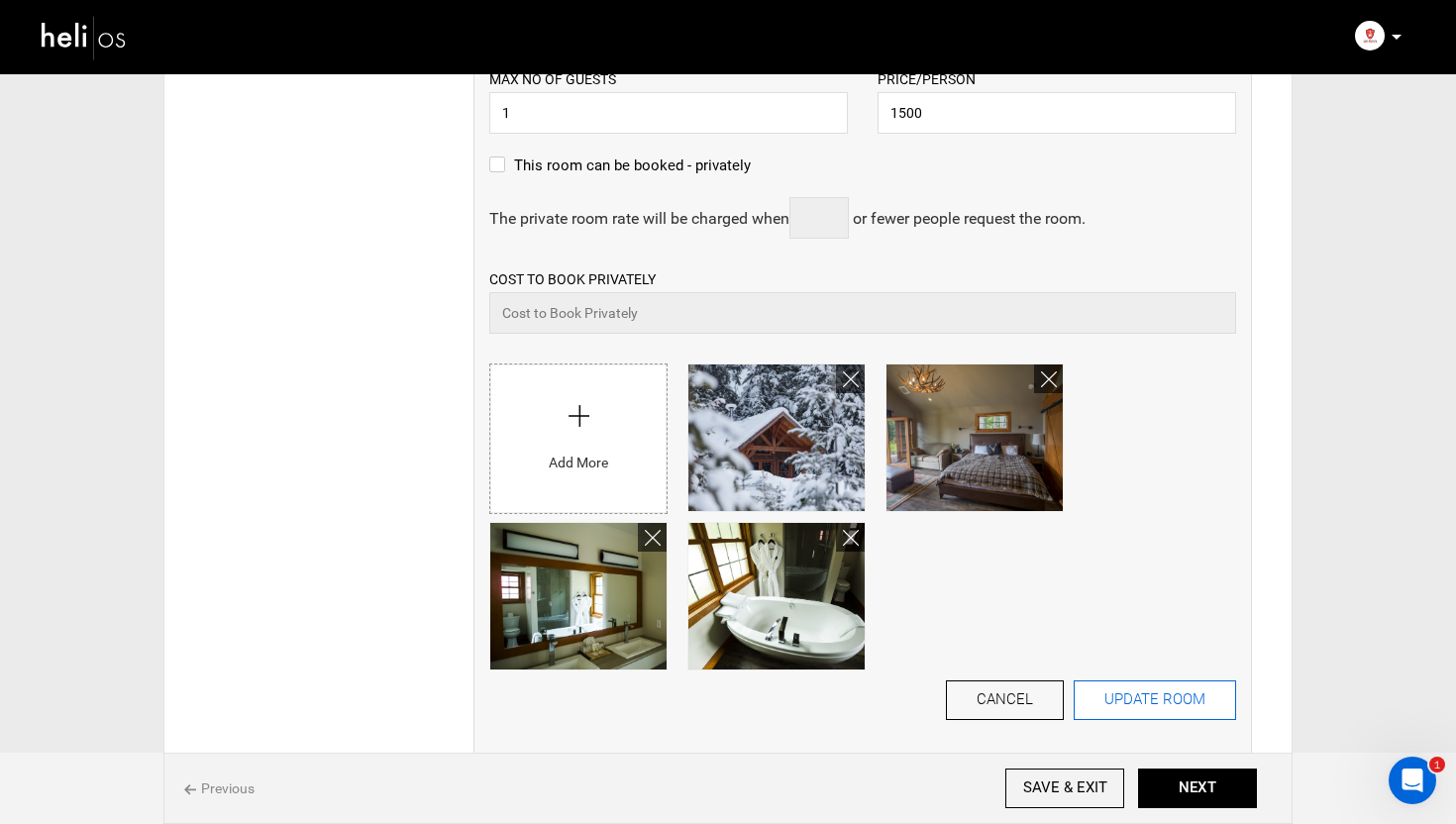 click on "UPDATE ROOM" at bounding box center (1155, 700) 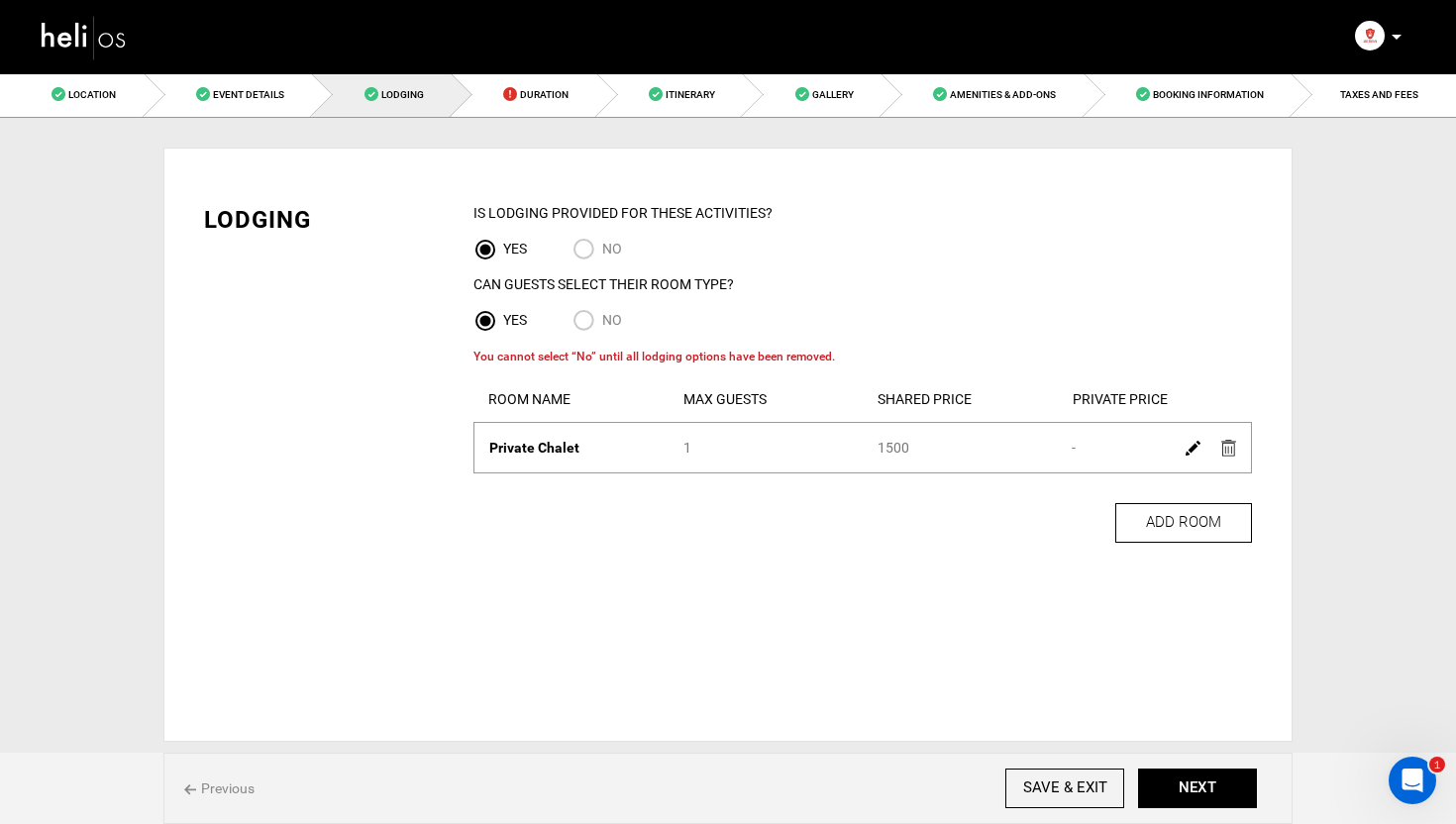 scroll, scrollTop: 0, scrollLeft: 0, axis: both 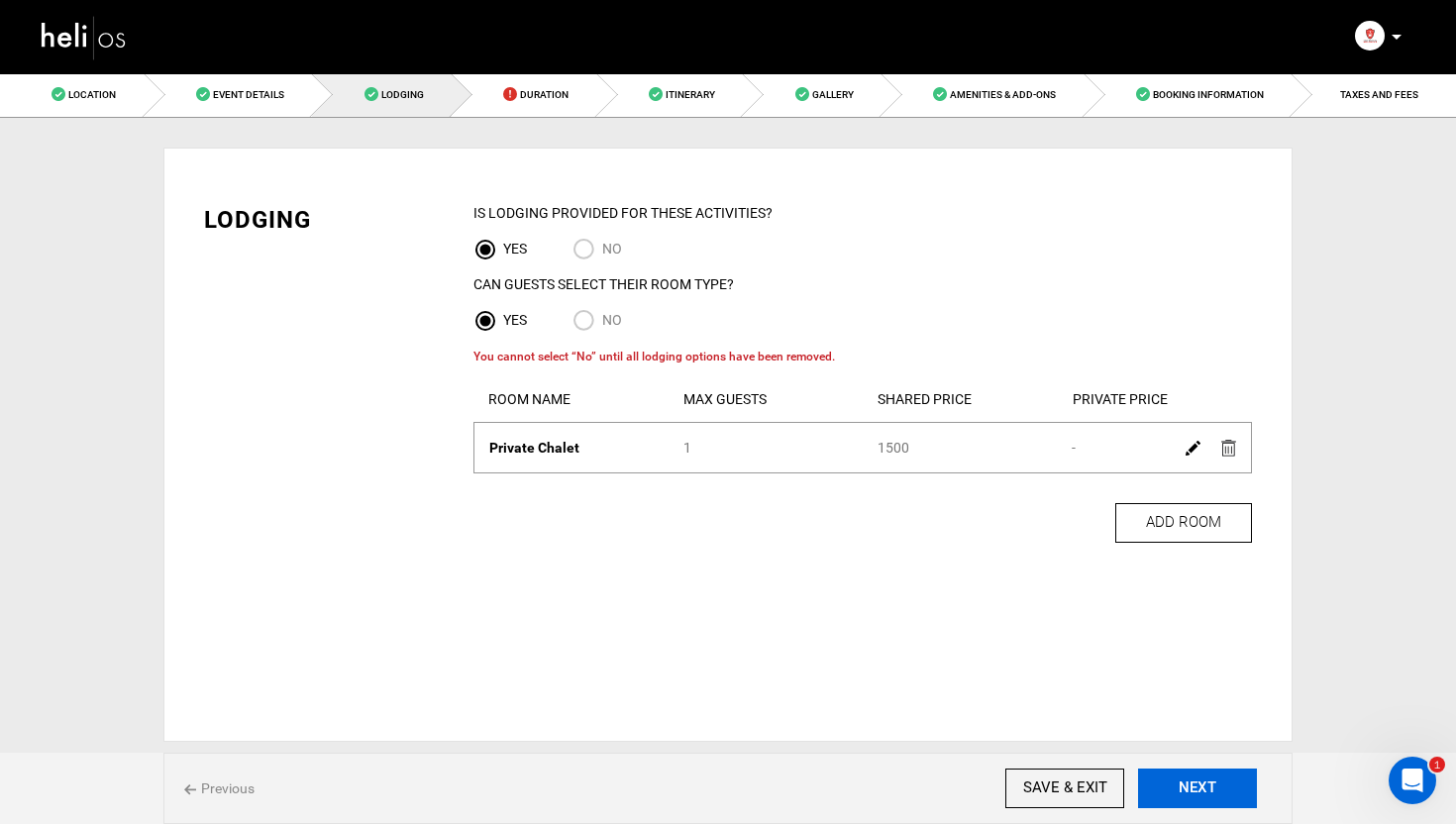 click on "NEXT" at bounding box center [1197, 788] 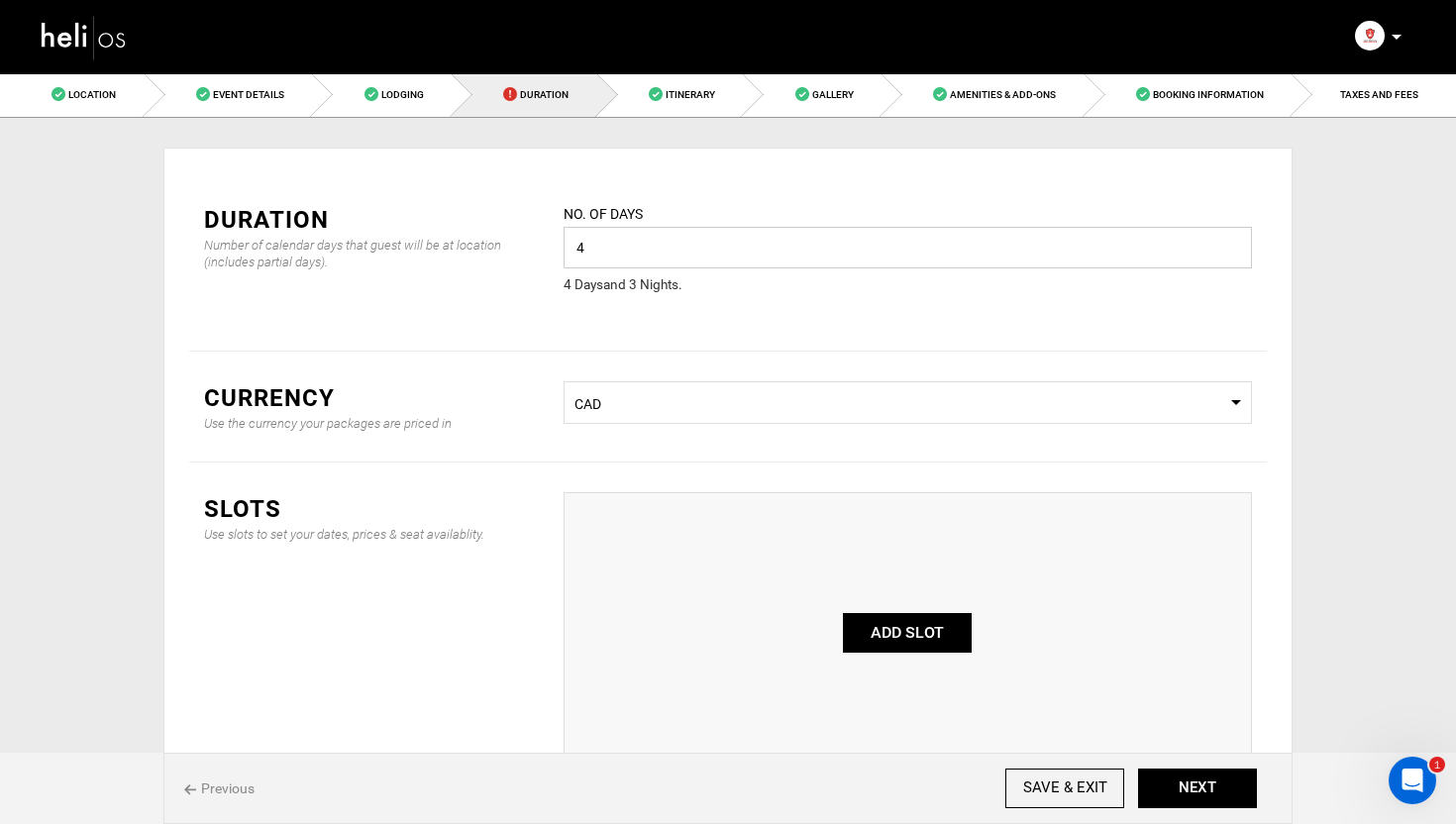 click on "4" at bounding box center [907, 248] 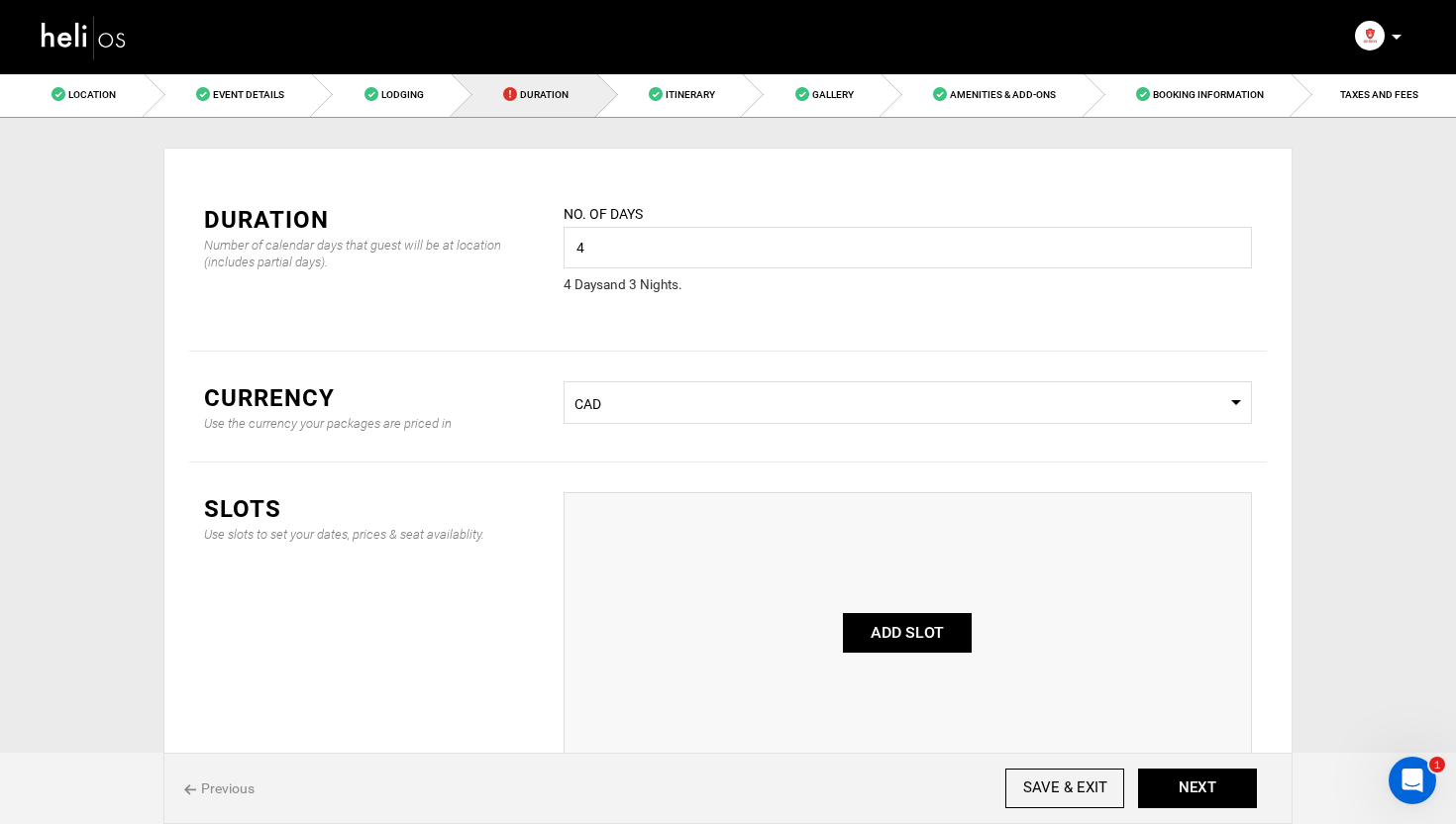click on "Currency" at bounding box center (368, 398) 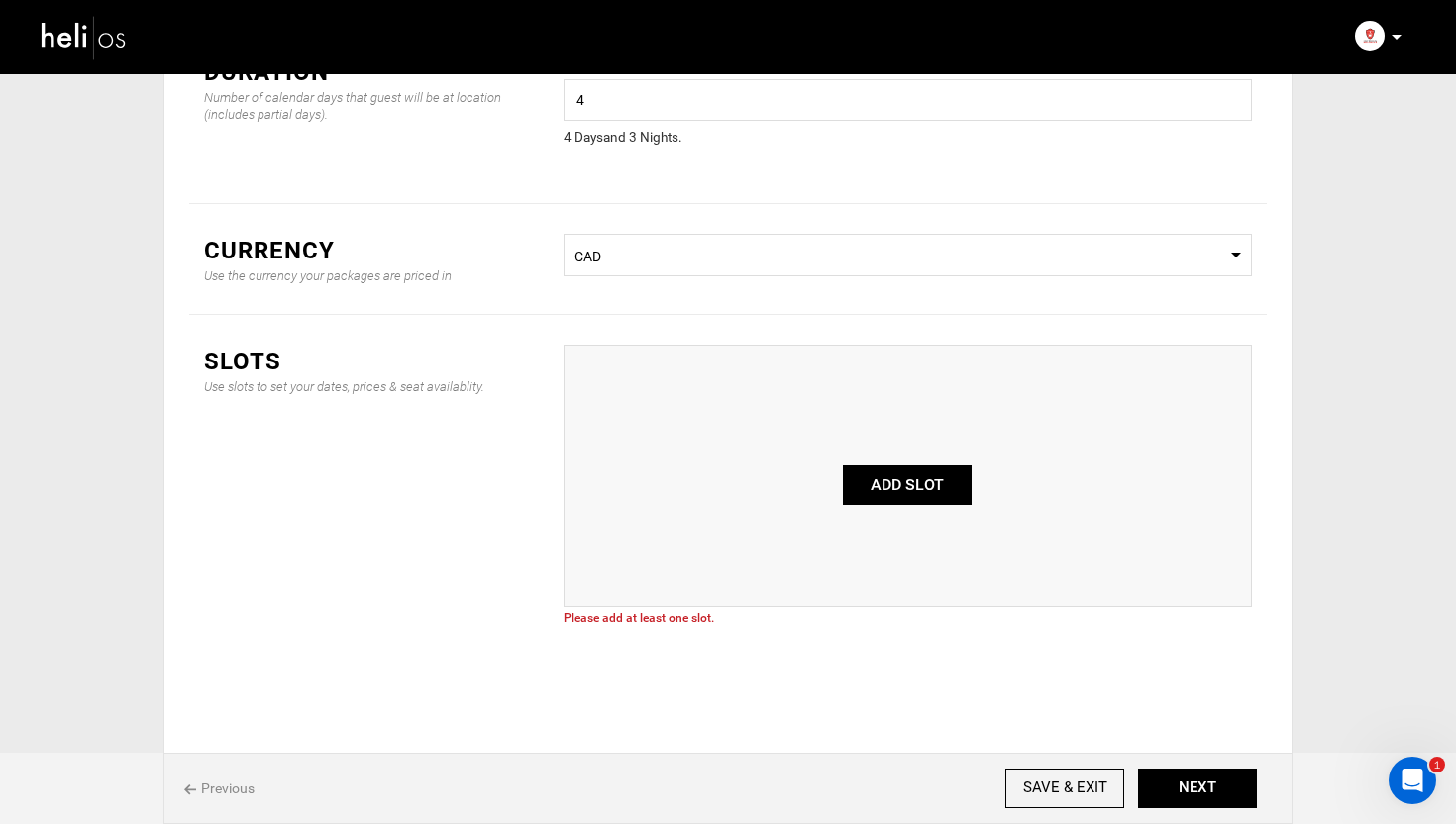 click on "ADD
SLOT" at bounding box center (907, 485) 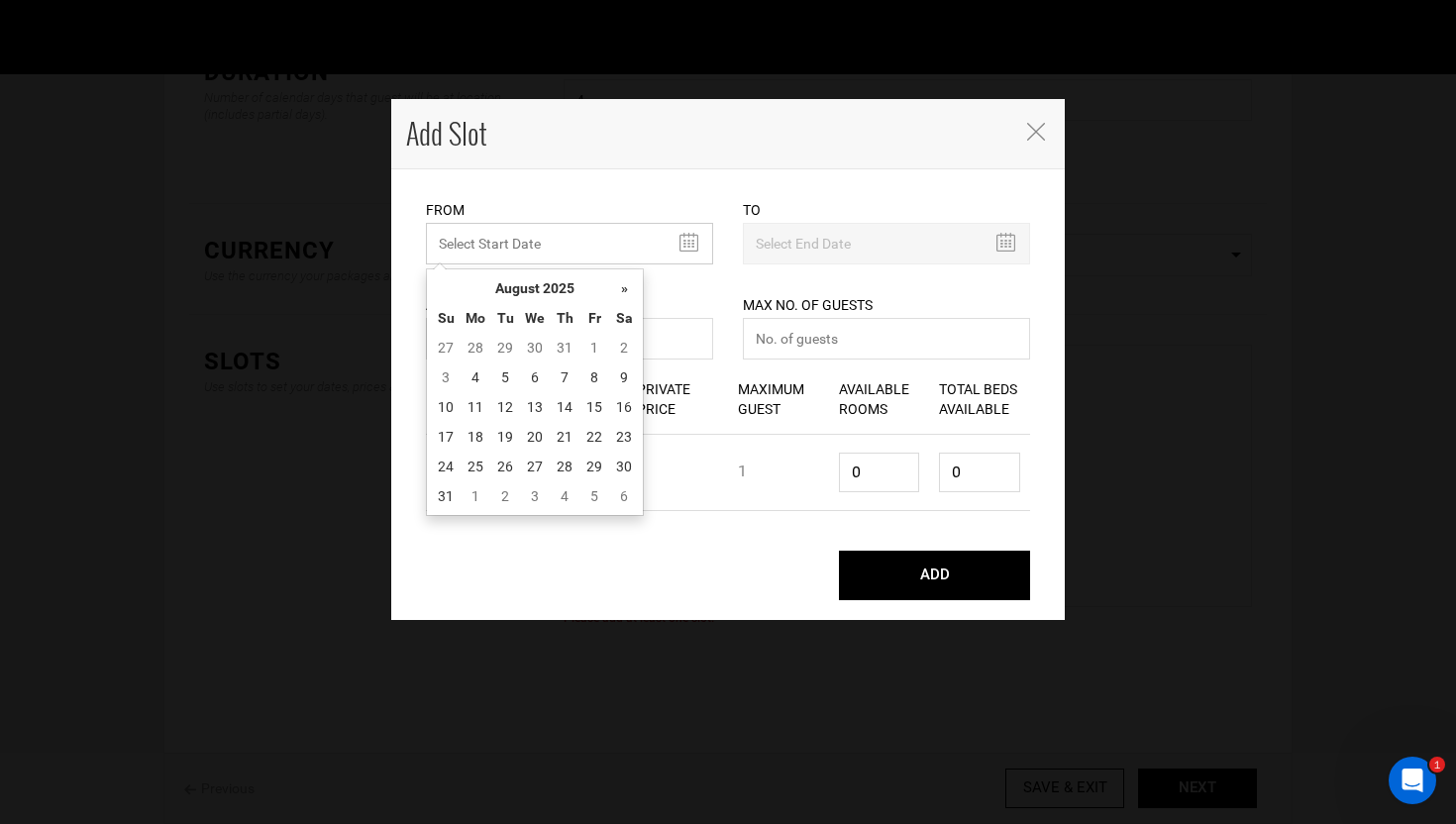 click on "MINIMUM NUMBER OF
NIGHTS" at bounding box center (570, 244) 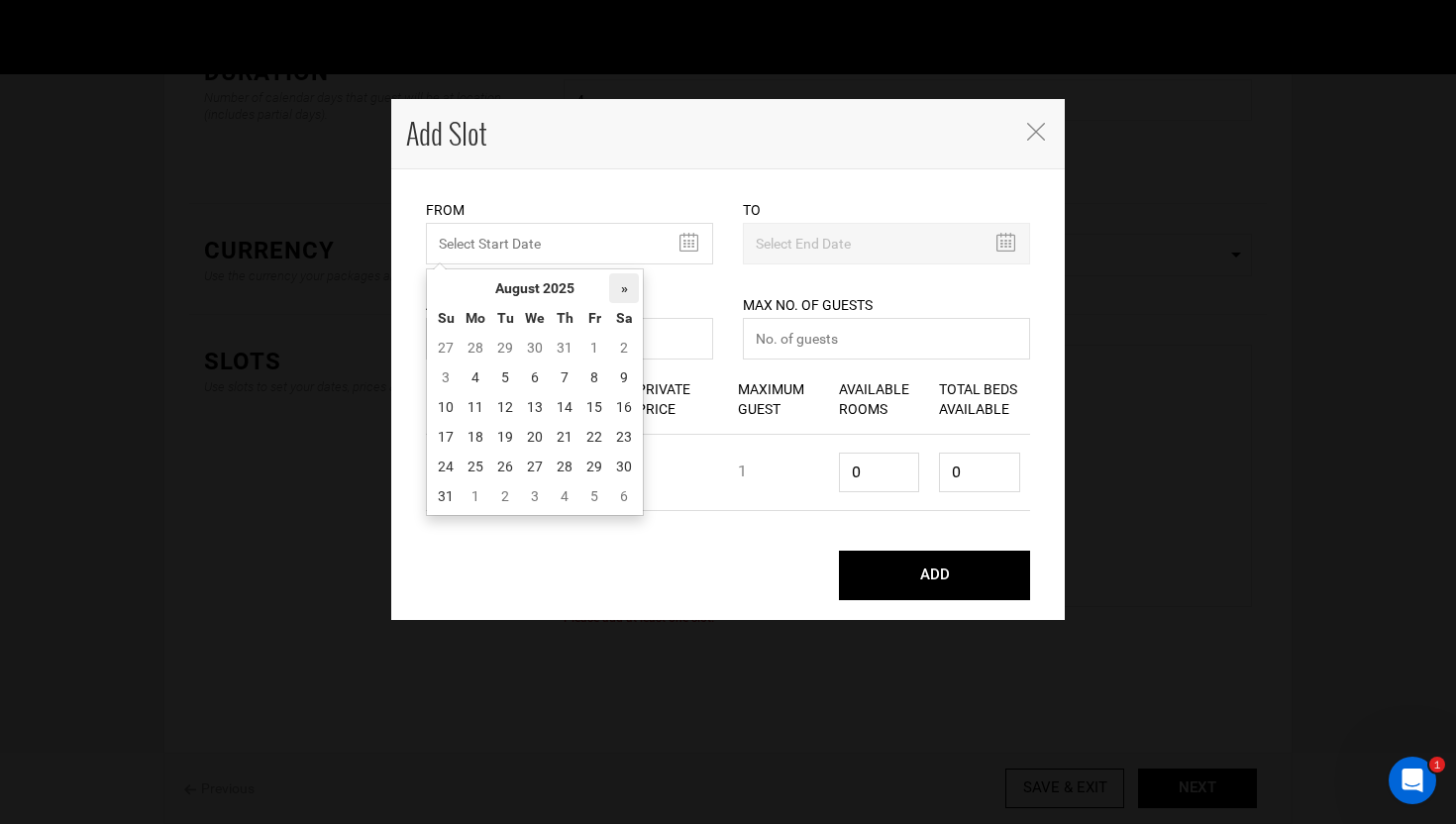 click on "»" at bounding box center (624, 288) 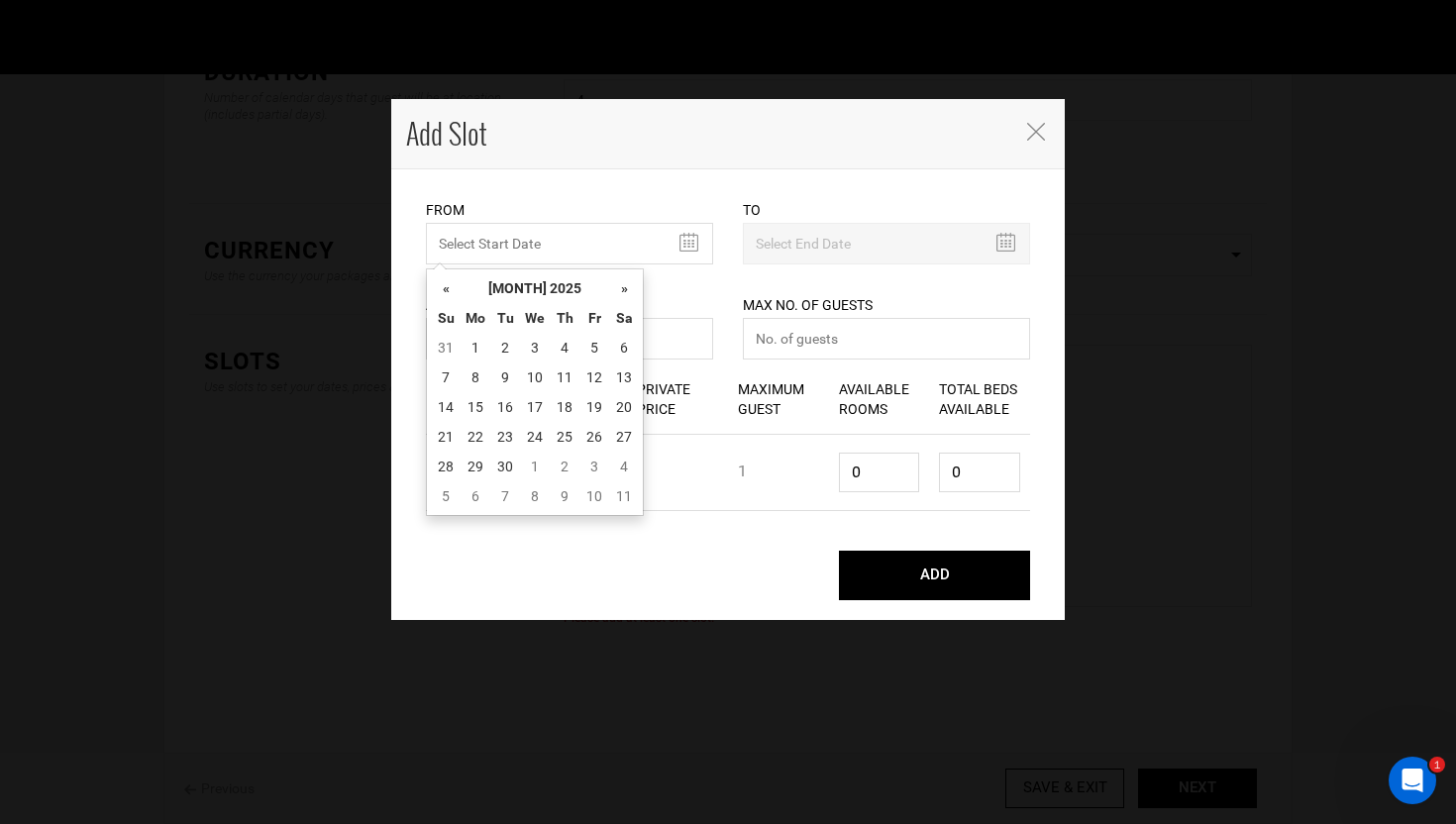 click on "»" at bounding box center (624, 288) 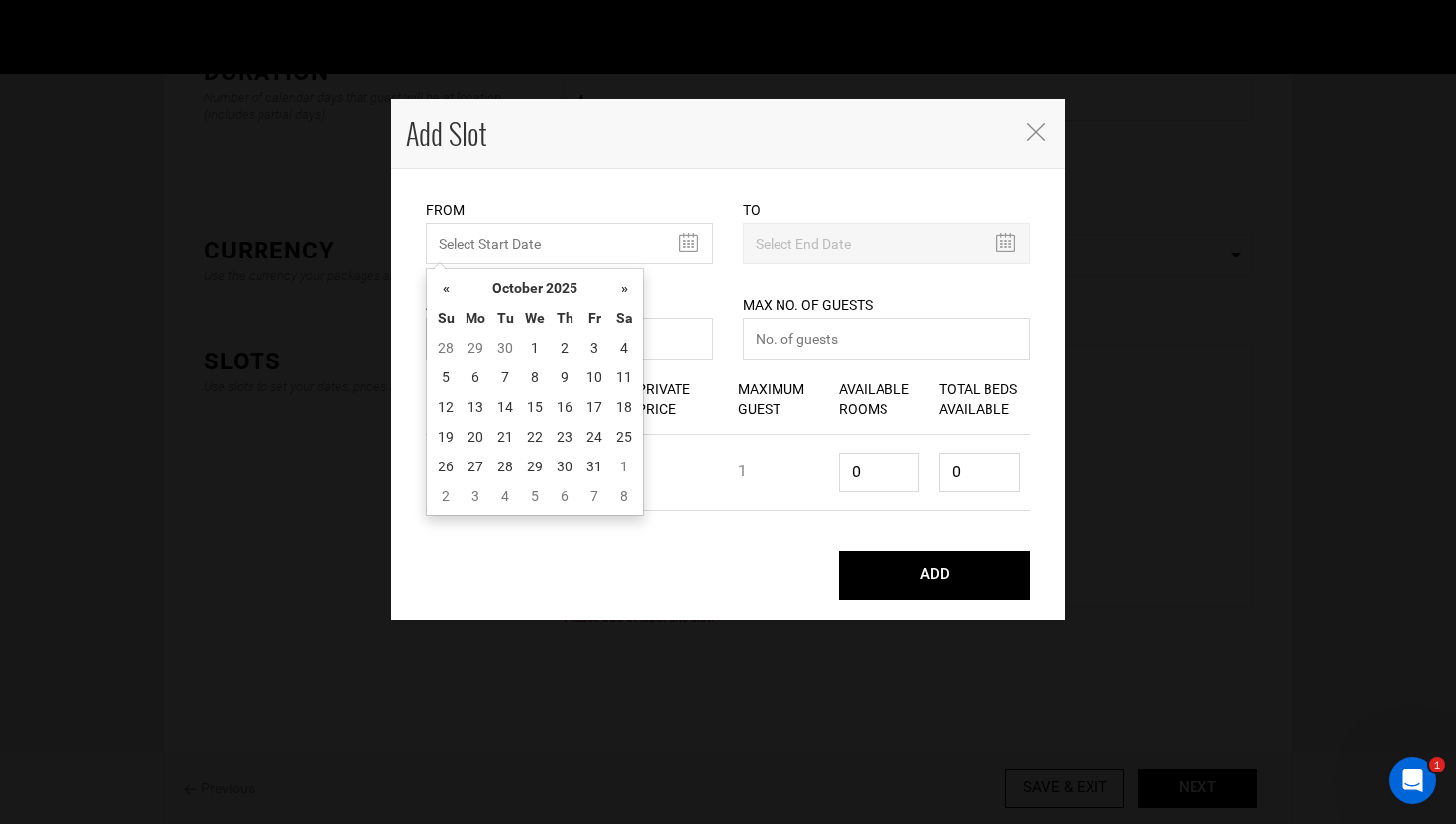 click on "»" at bounding box center (624, 288) 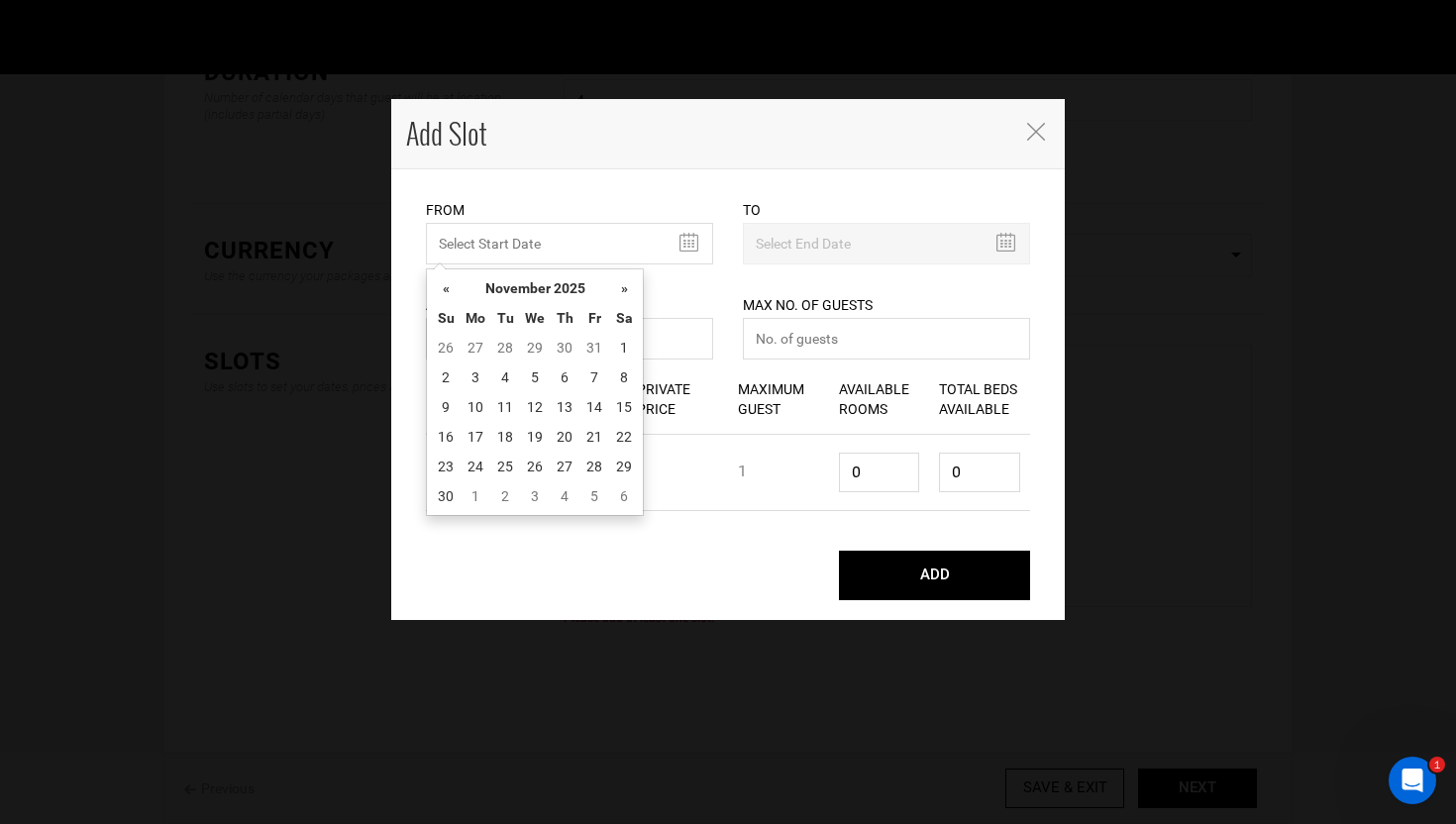click on "»" at bounding box center [624, 288] 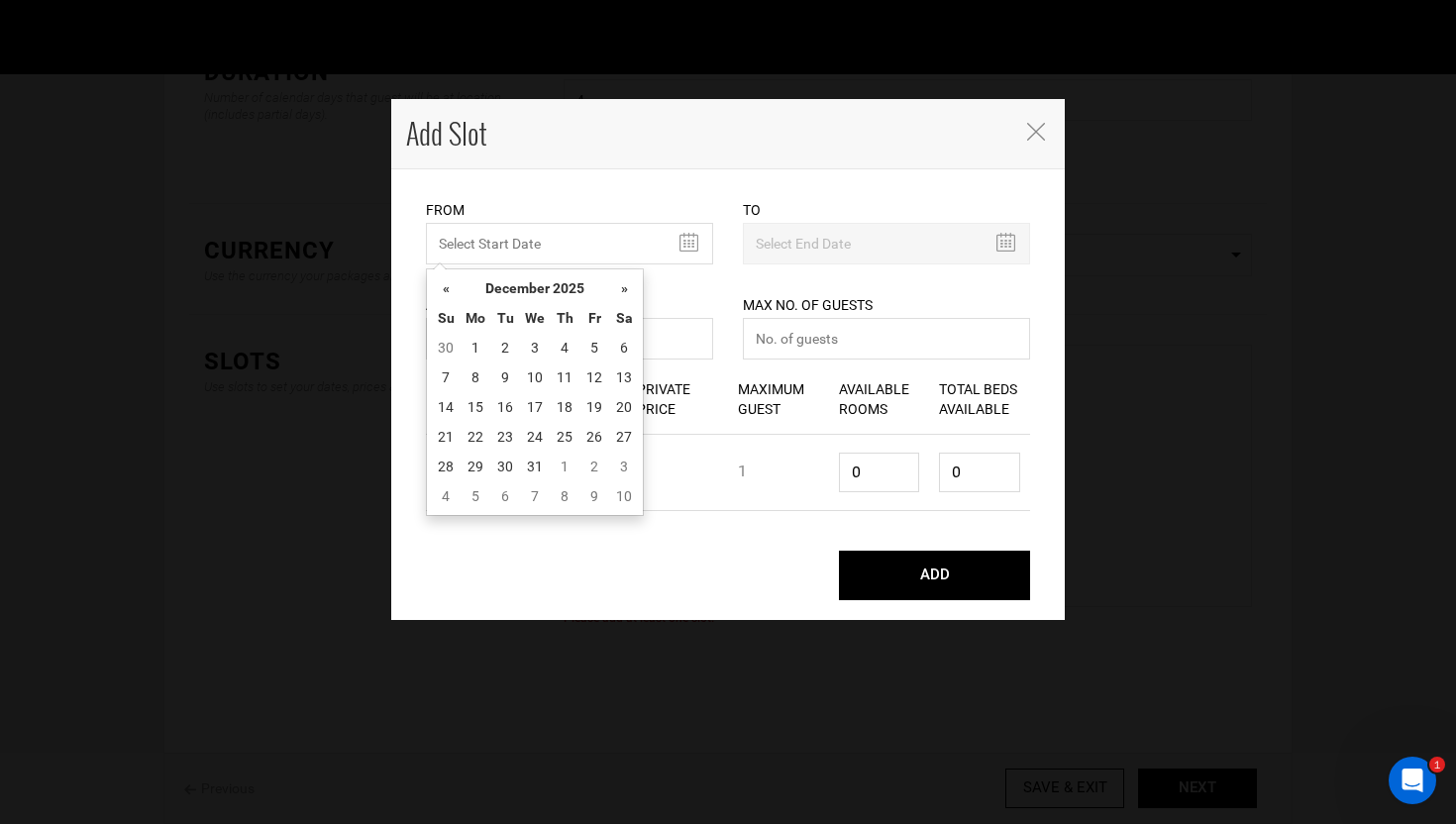 click on "»" at bounding box center (624, 288) 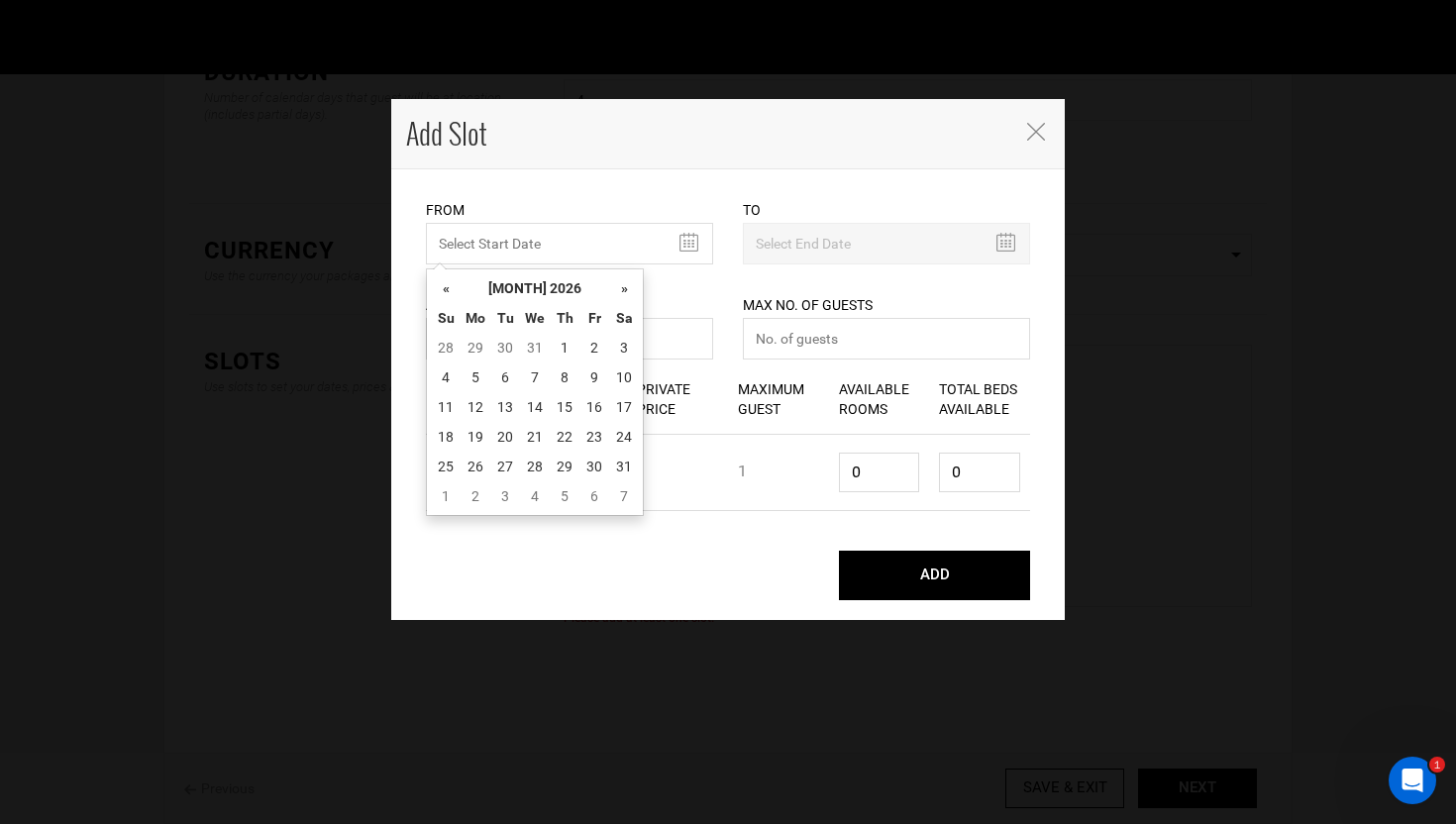 click on "»" at bounding box center (624, 288) 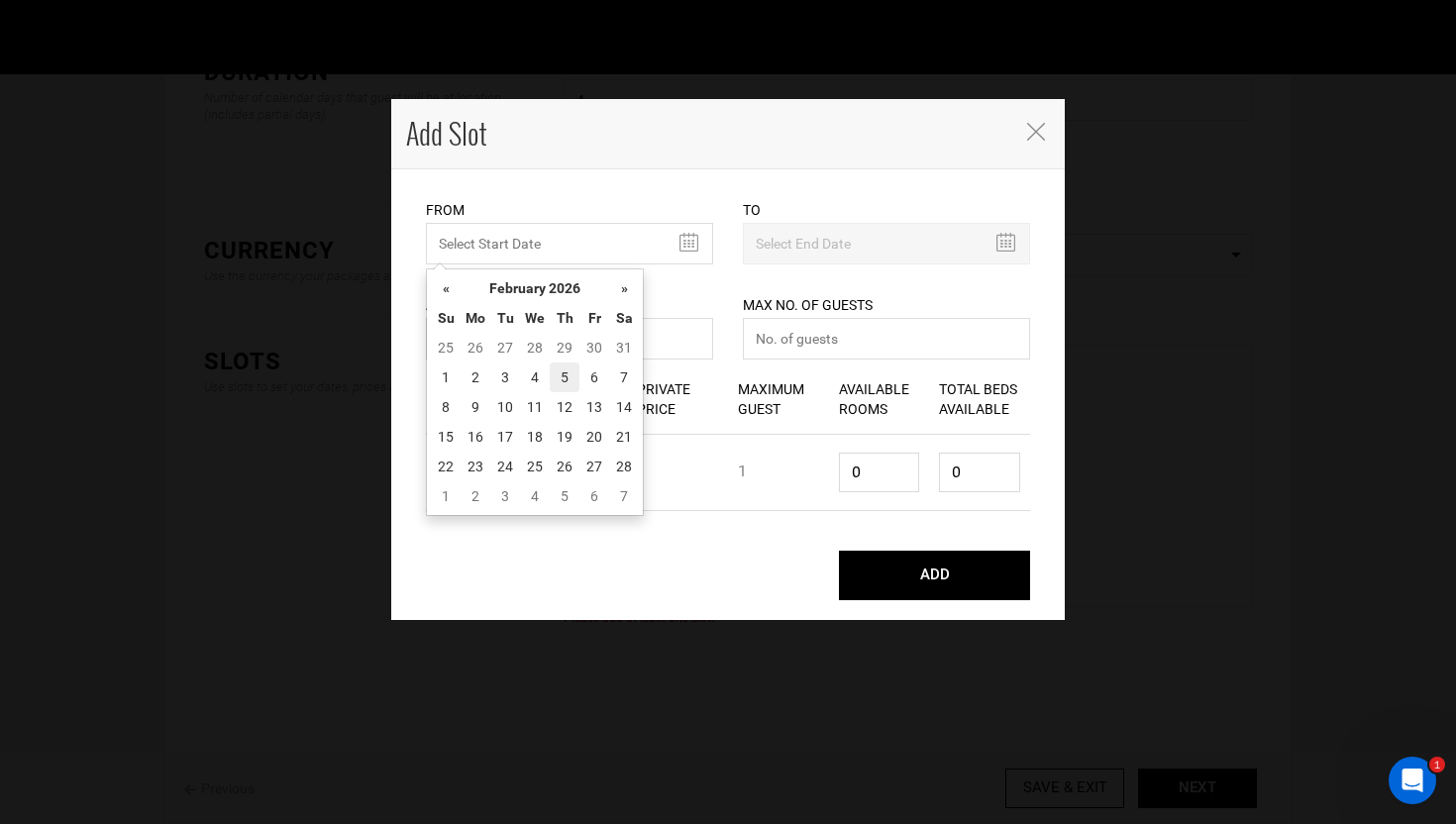 click on "5" at bounding box center [565, 377] 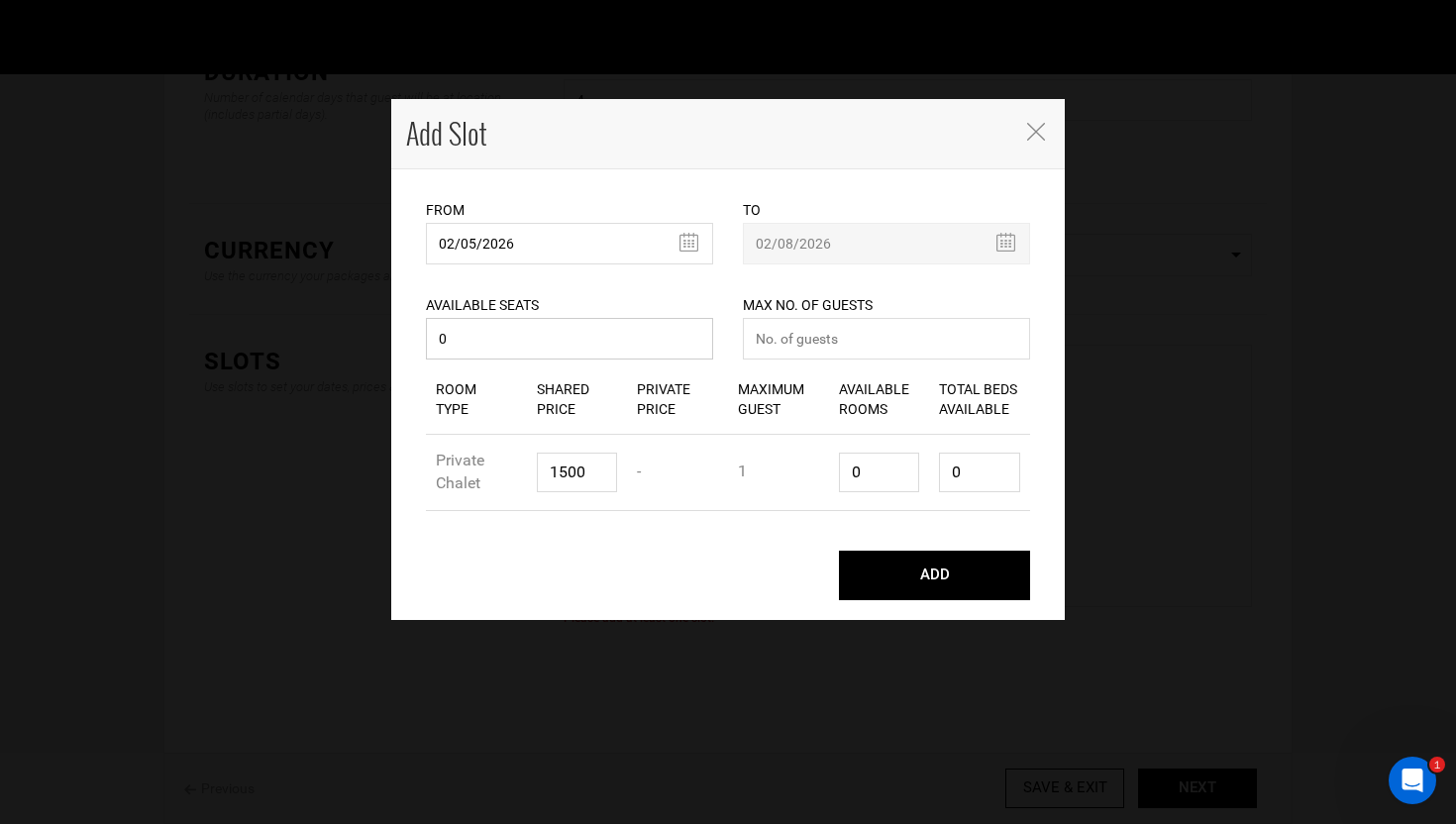 click on "0" at bounding box center (570, 339) 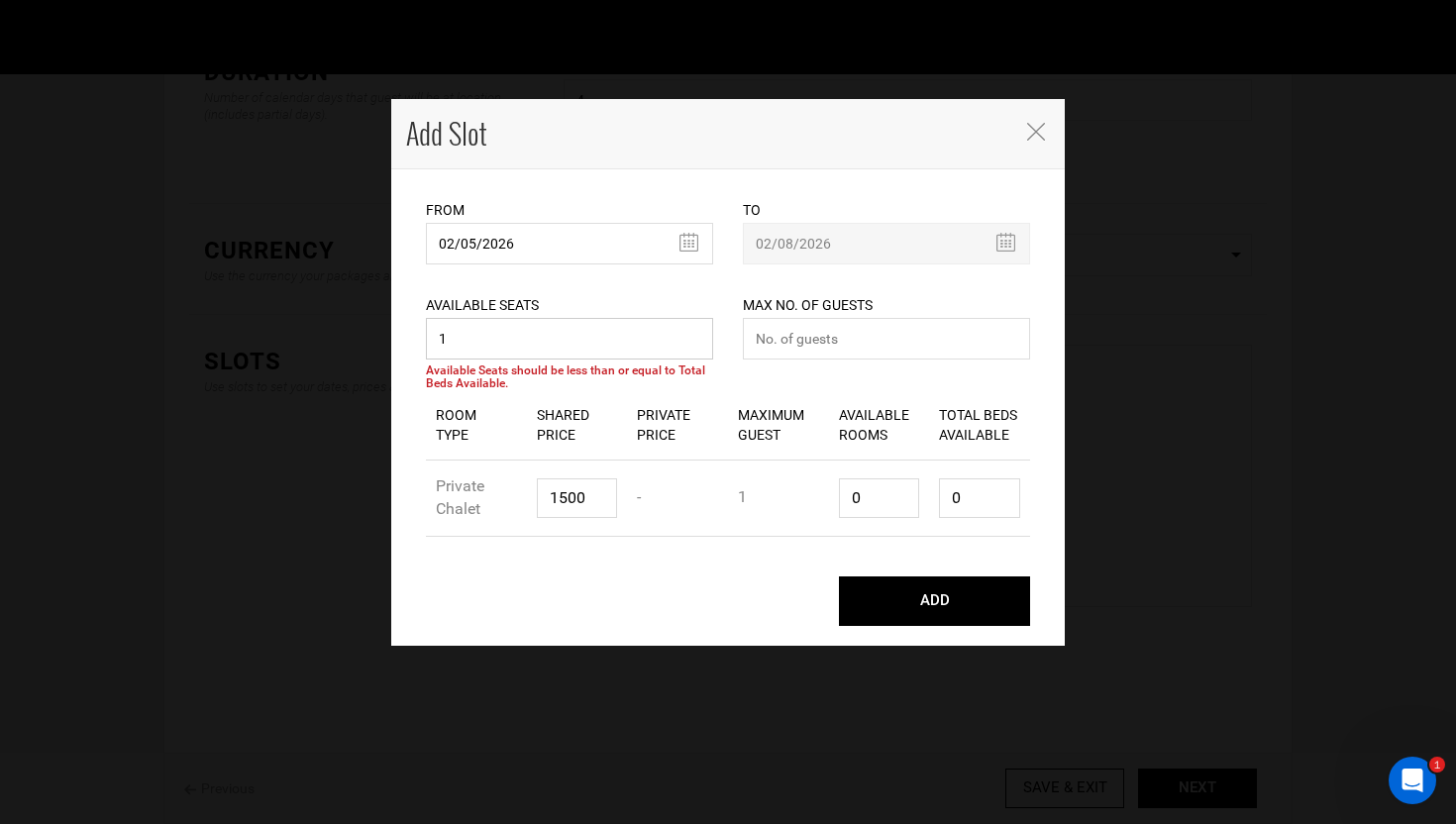type on "1" 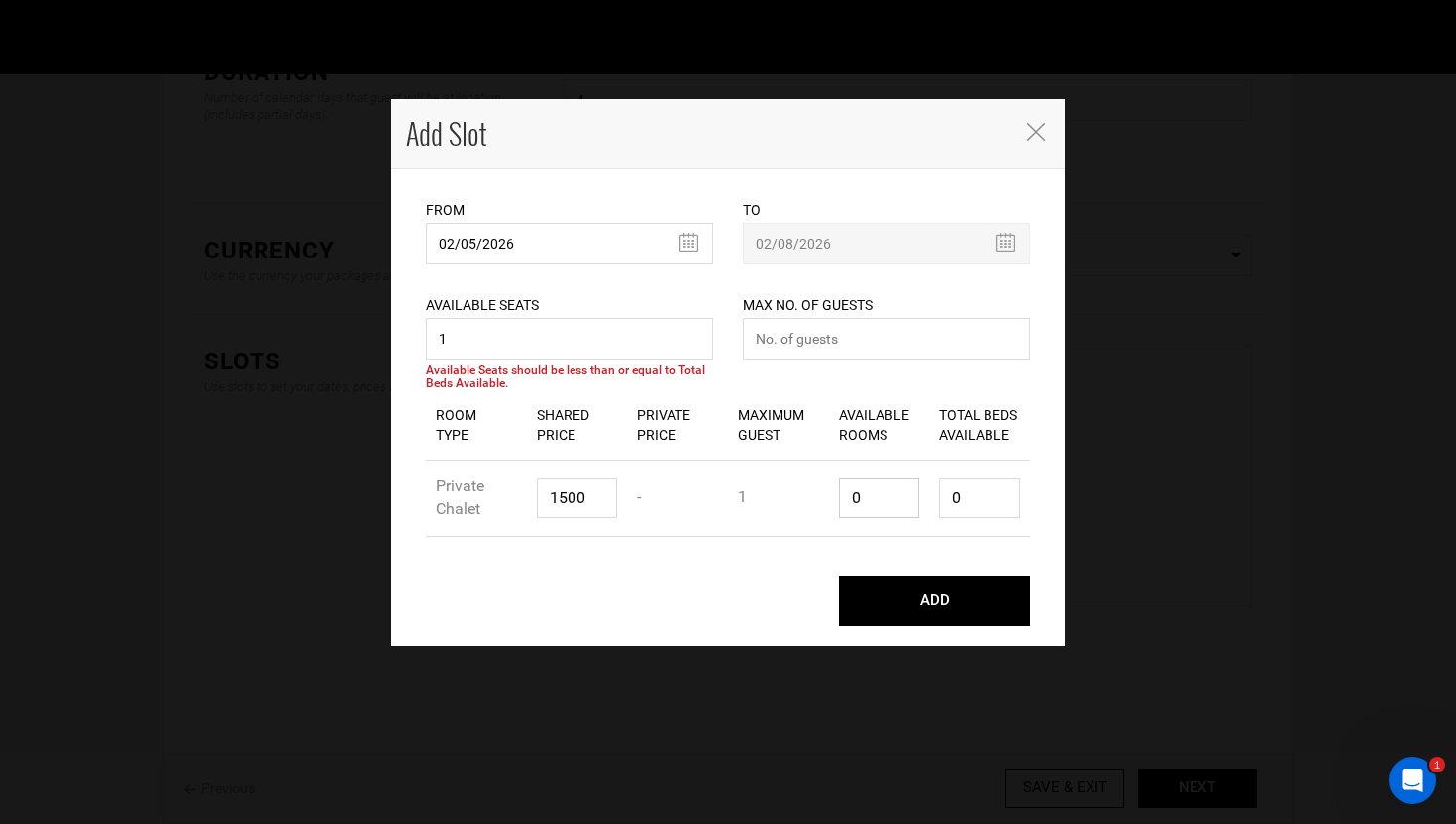 click on "0" at bounding box center (880, 498) 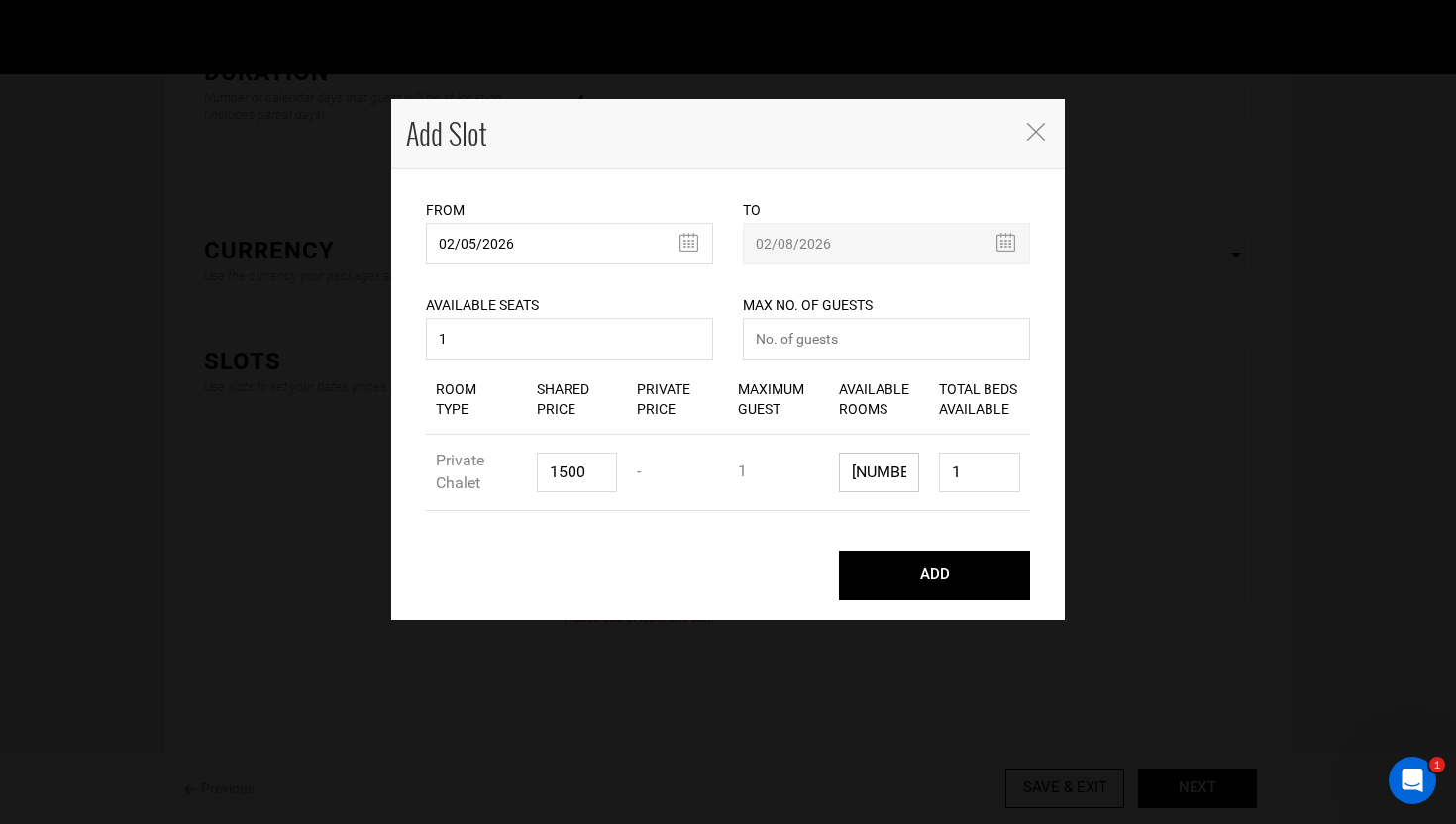 type on "0" 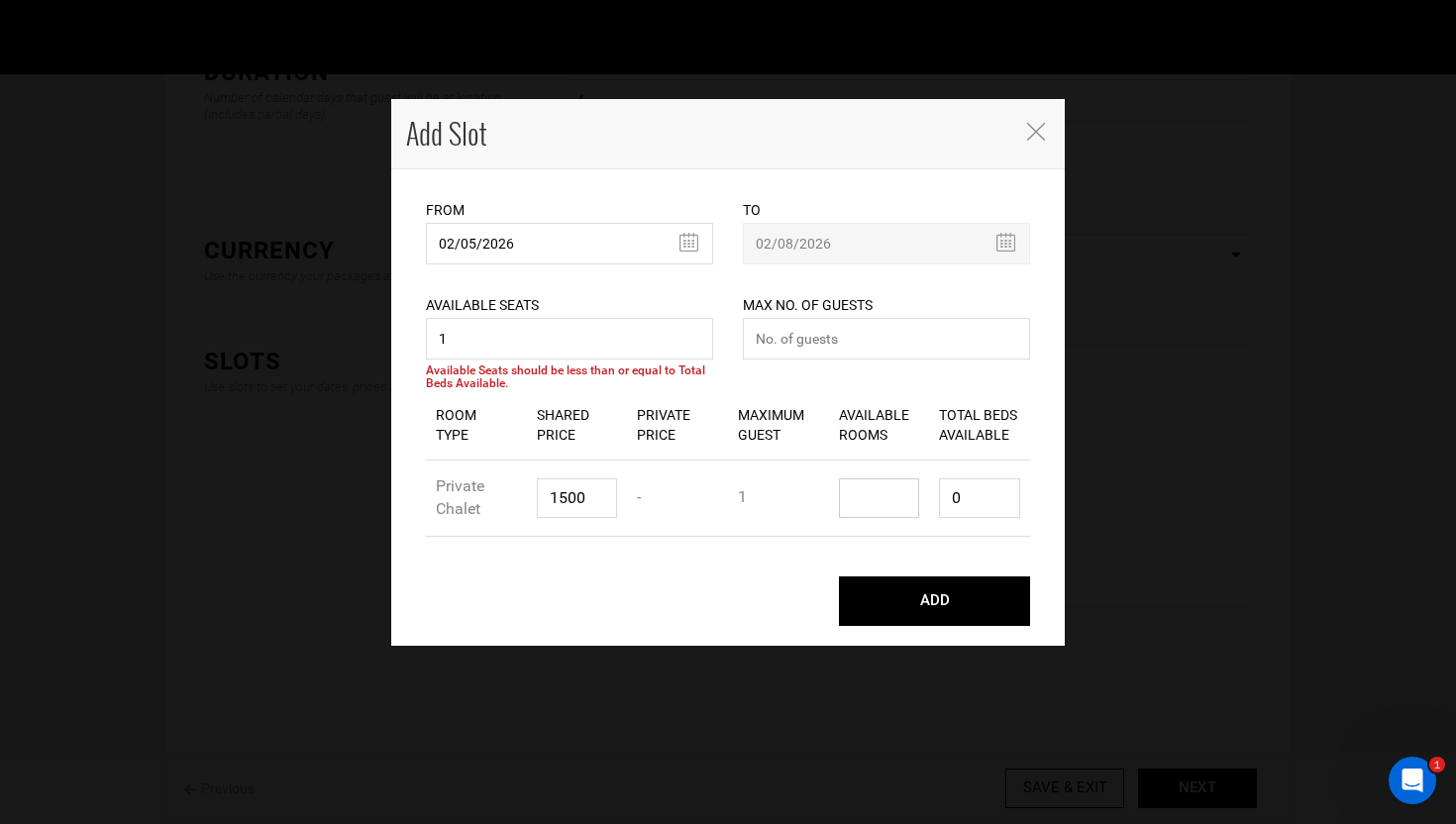 type on "1" 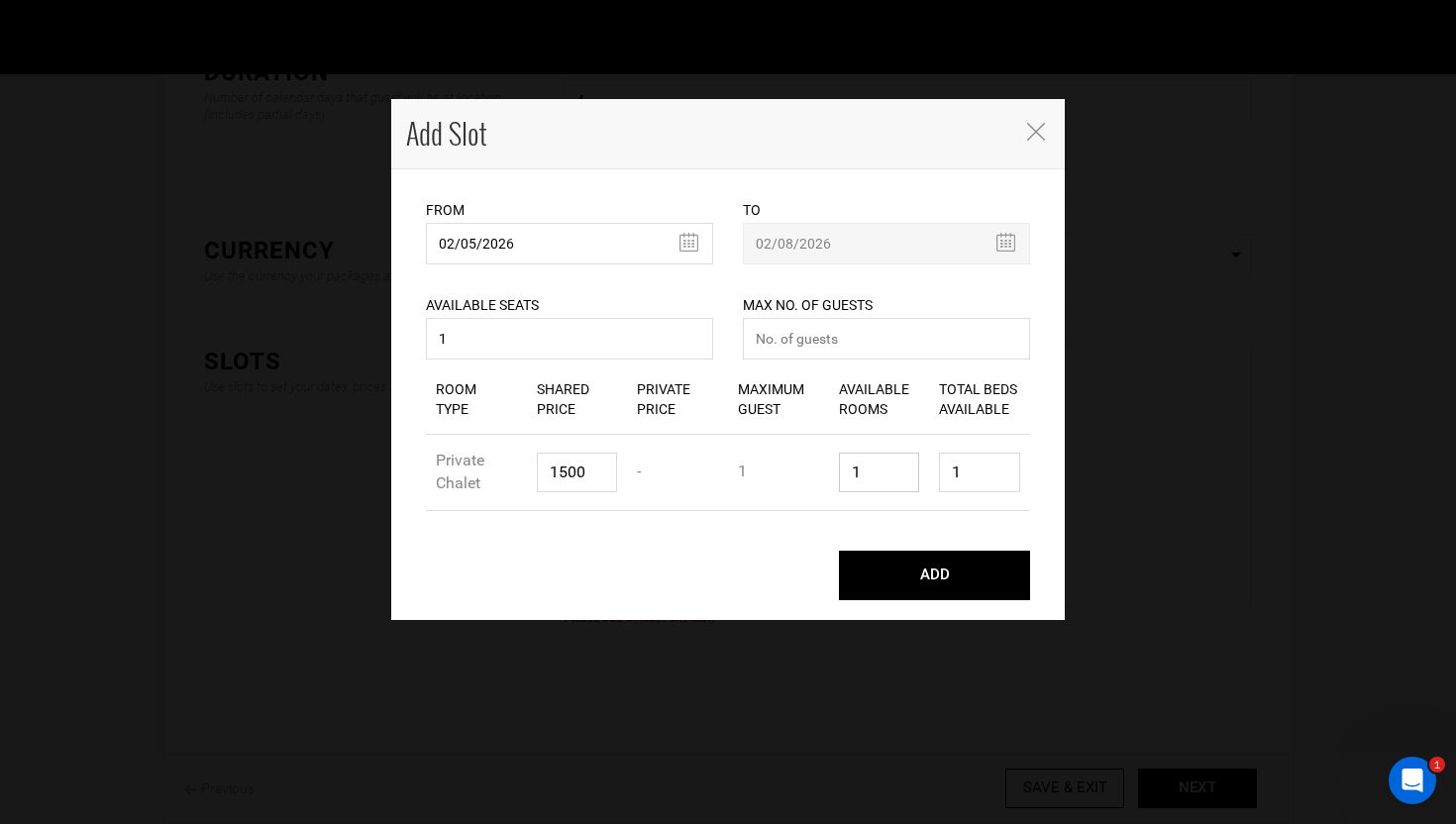 type on "1" 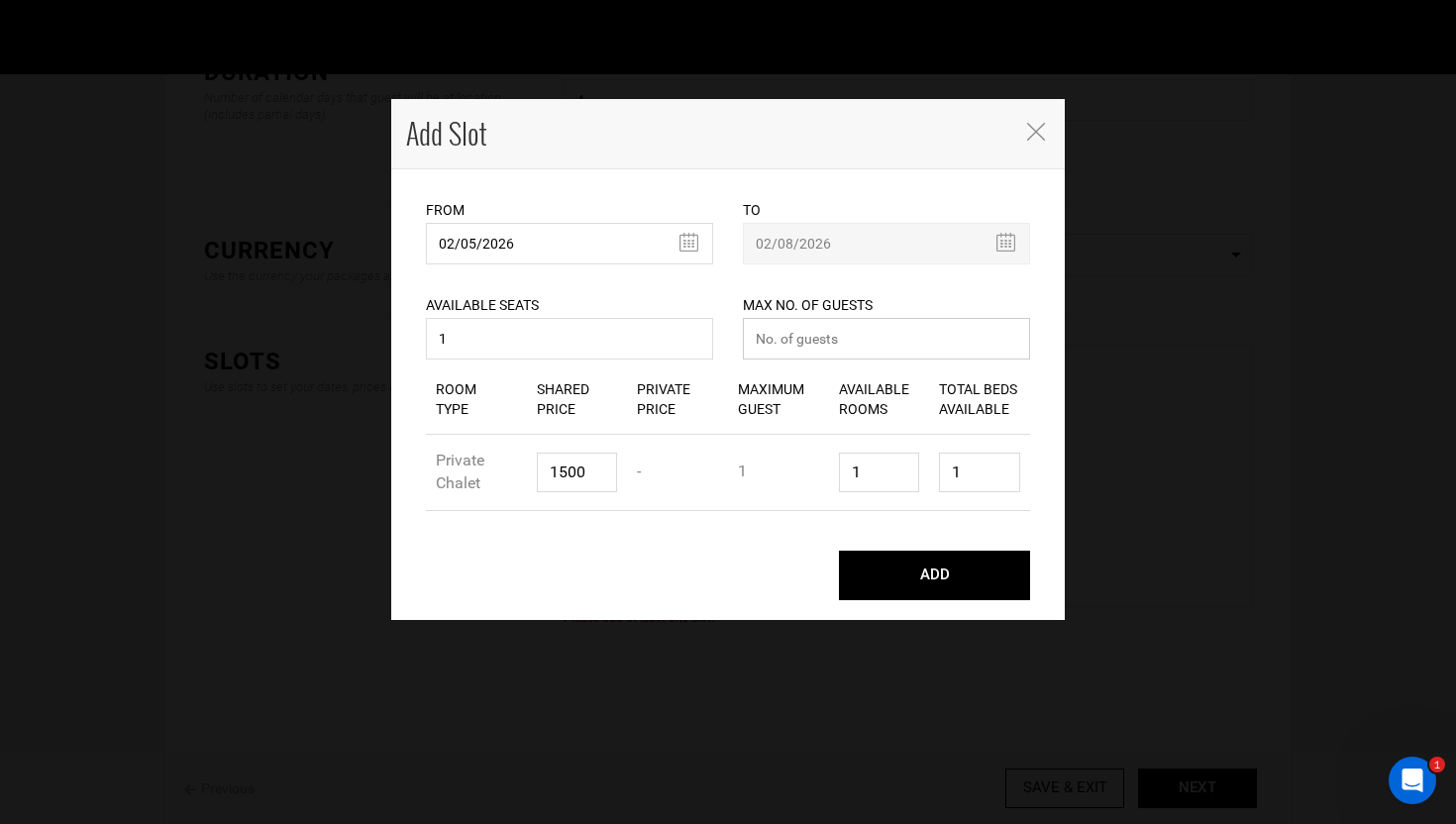 click at bounding box center (886, 339) 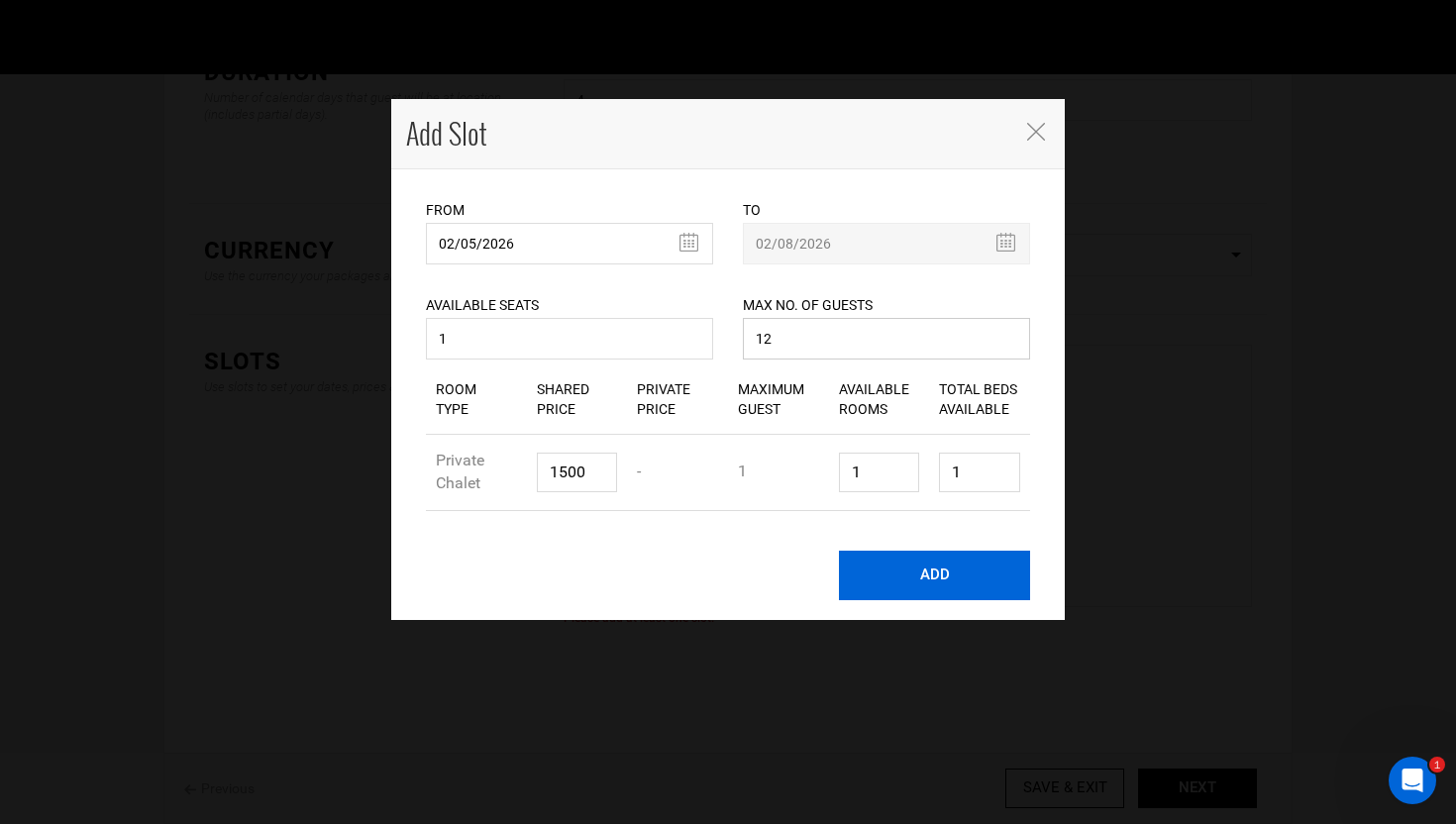 type on "12" 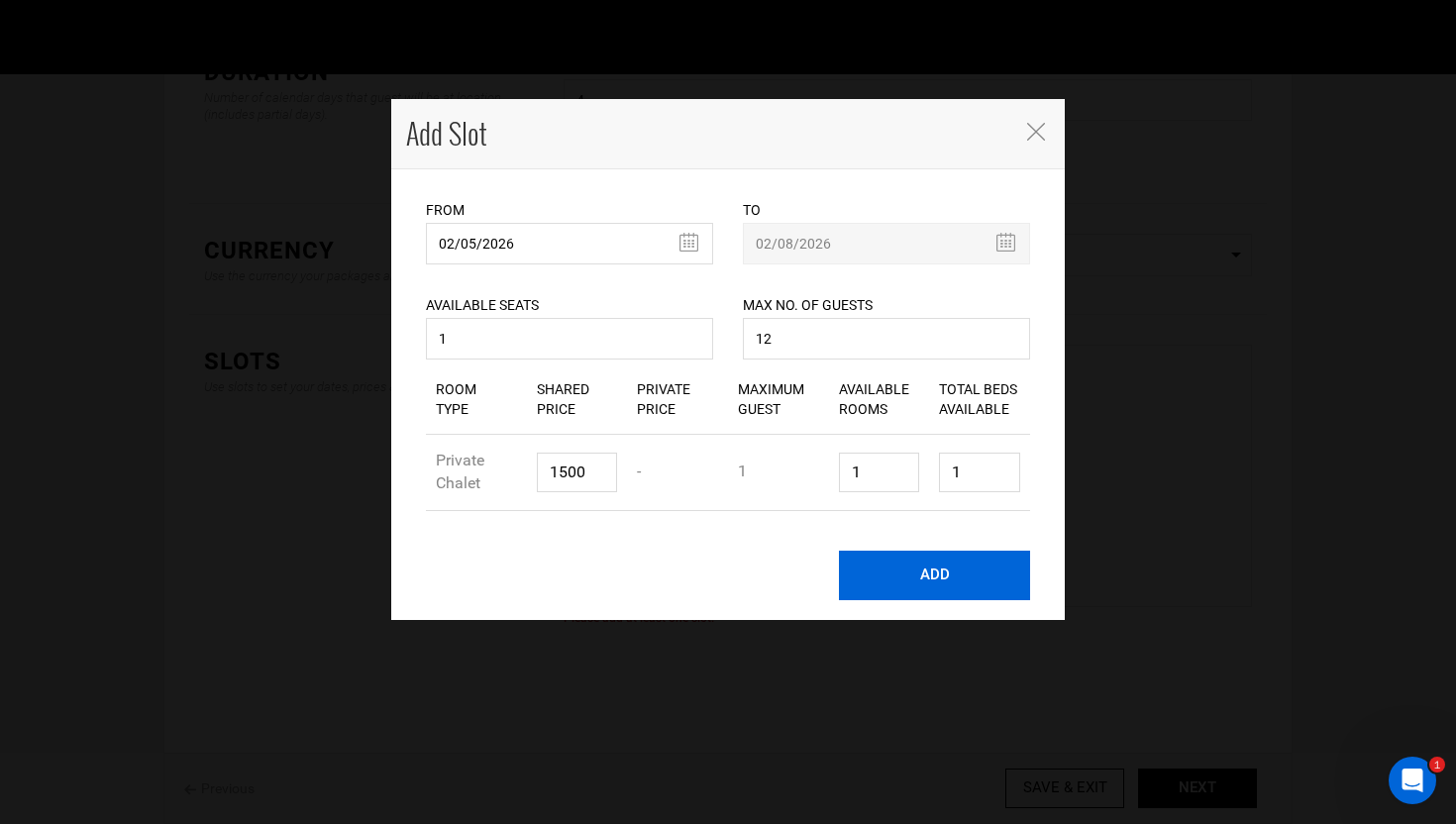 click on "ADD" at bounding box center [934, 575] 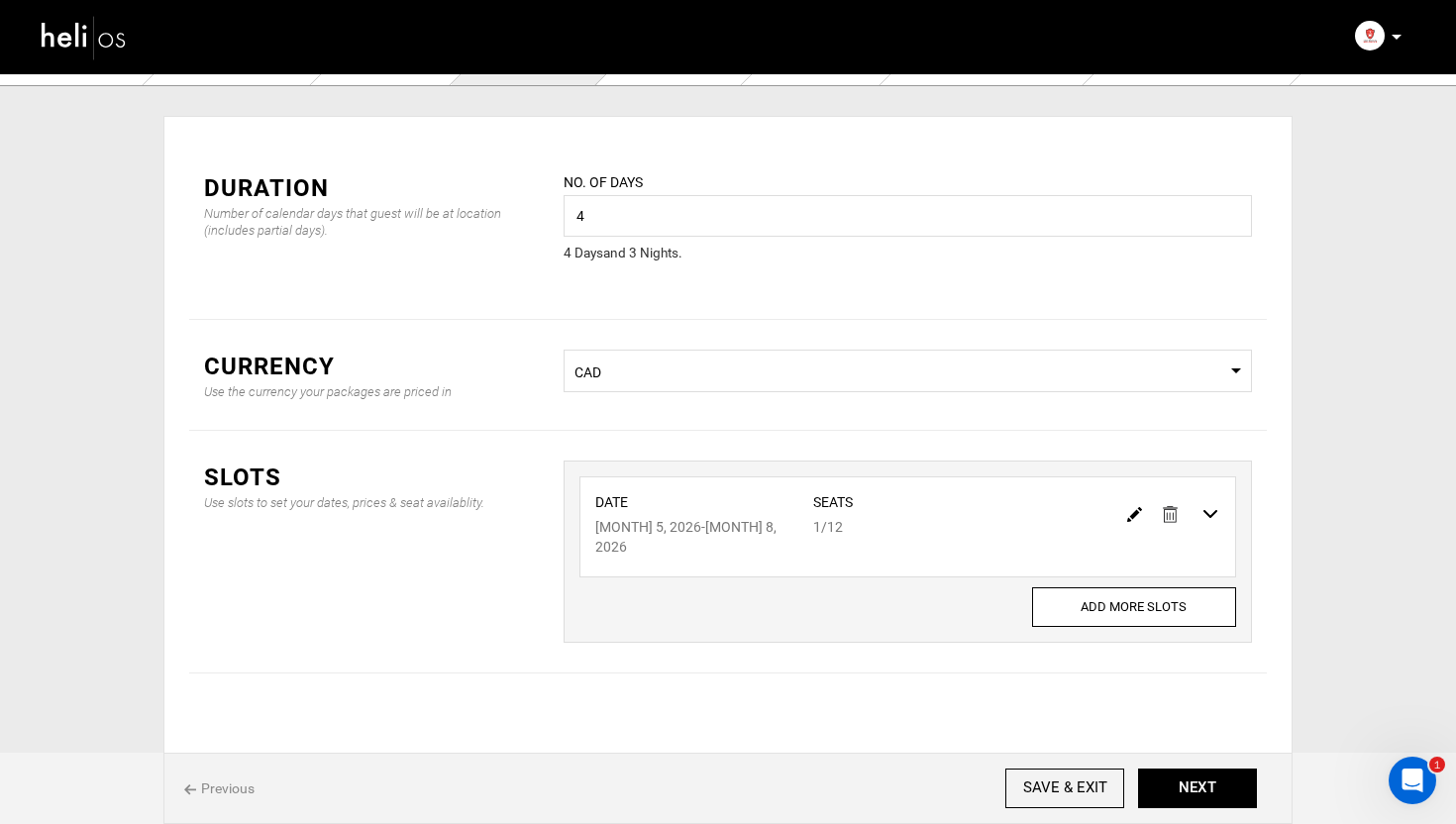 scroll, scrollTop: 0, scrollLeft: 0, axis: both 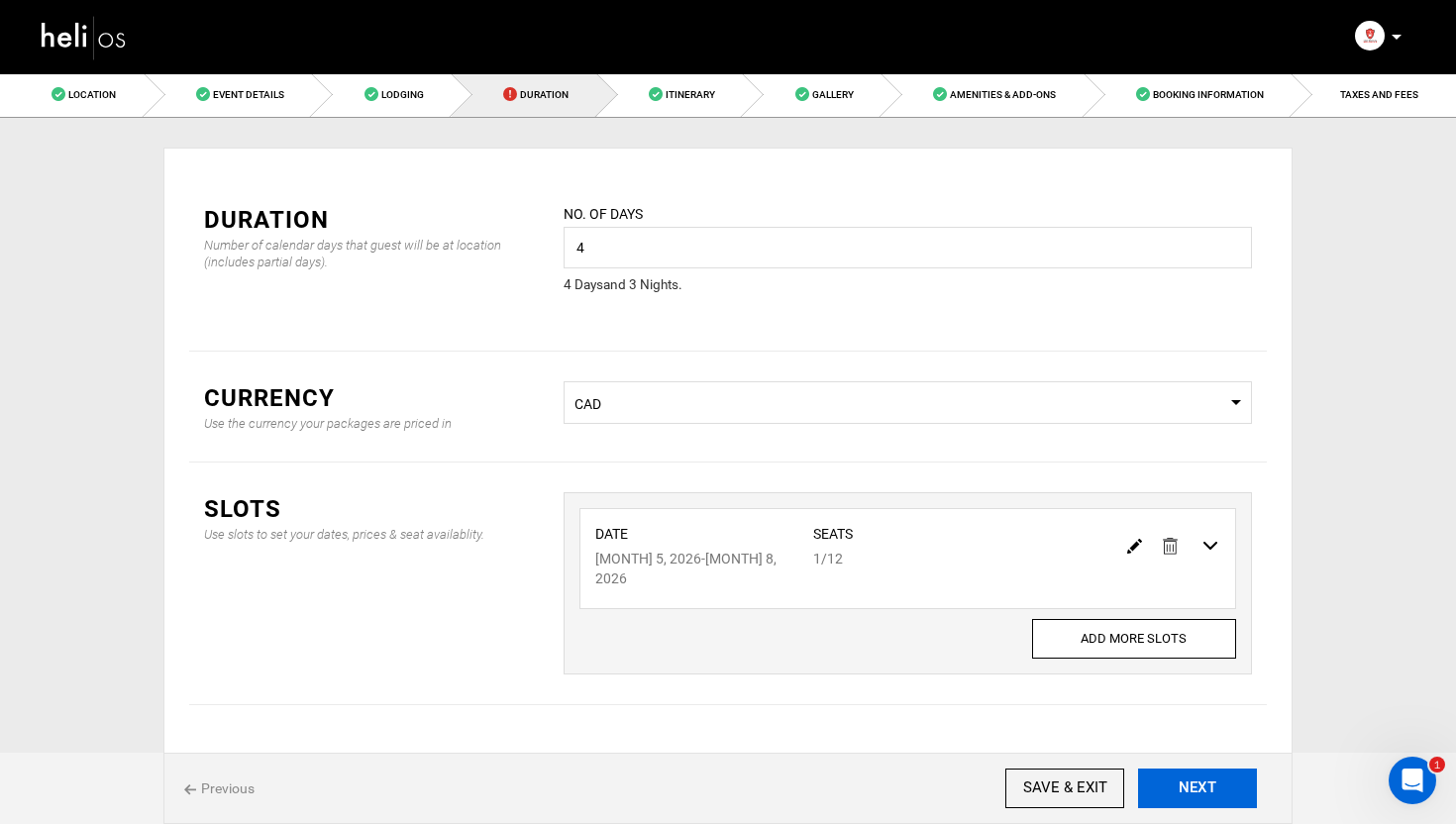 click on "NEXT" at bounding box center [1197, 788] 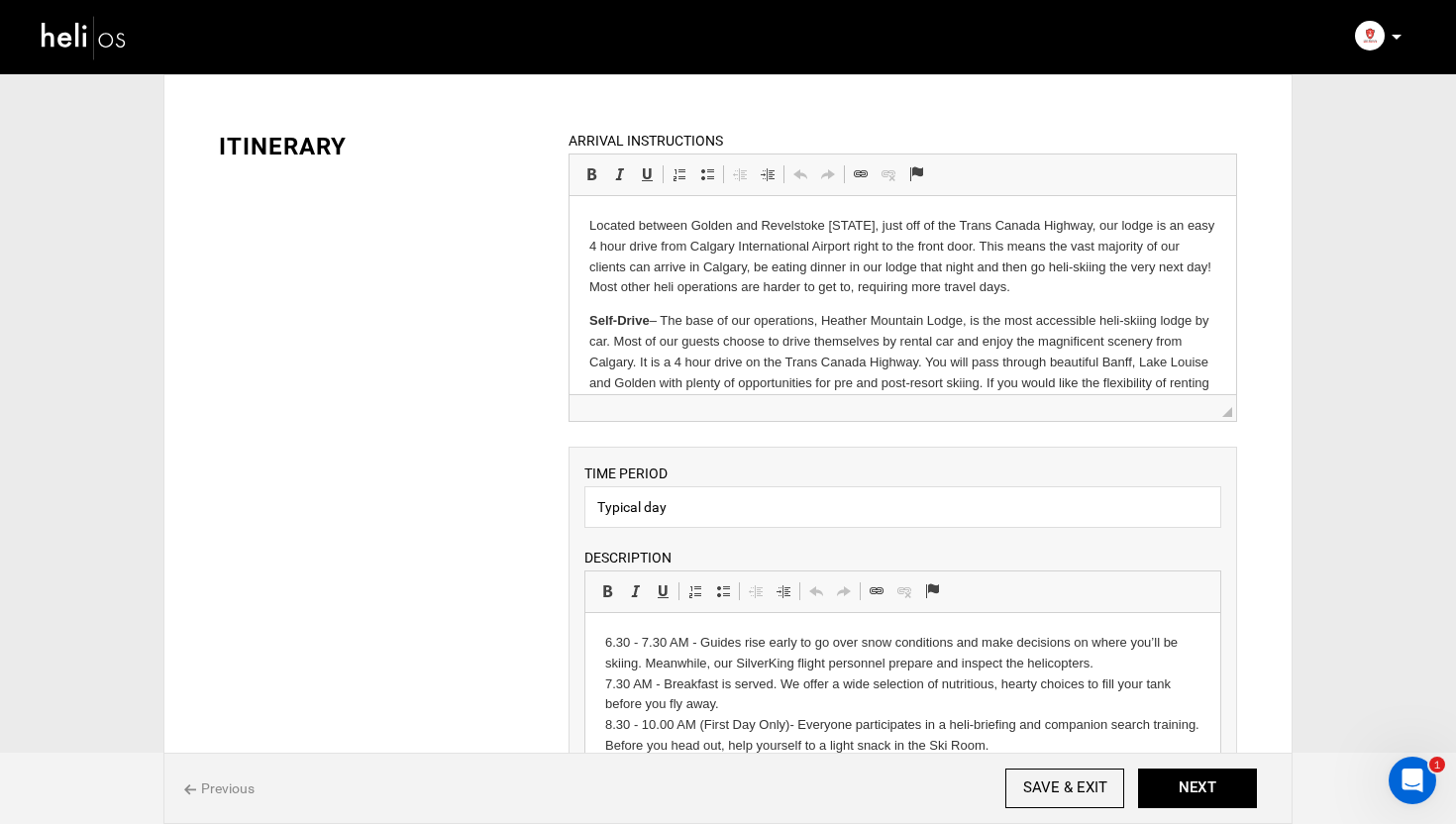 scroll, scrollTop: 0, scrollLeft: 0, axis: both 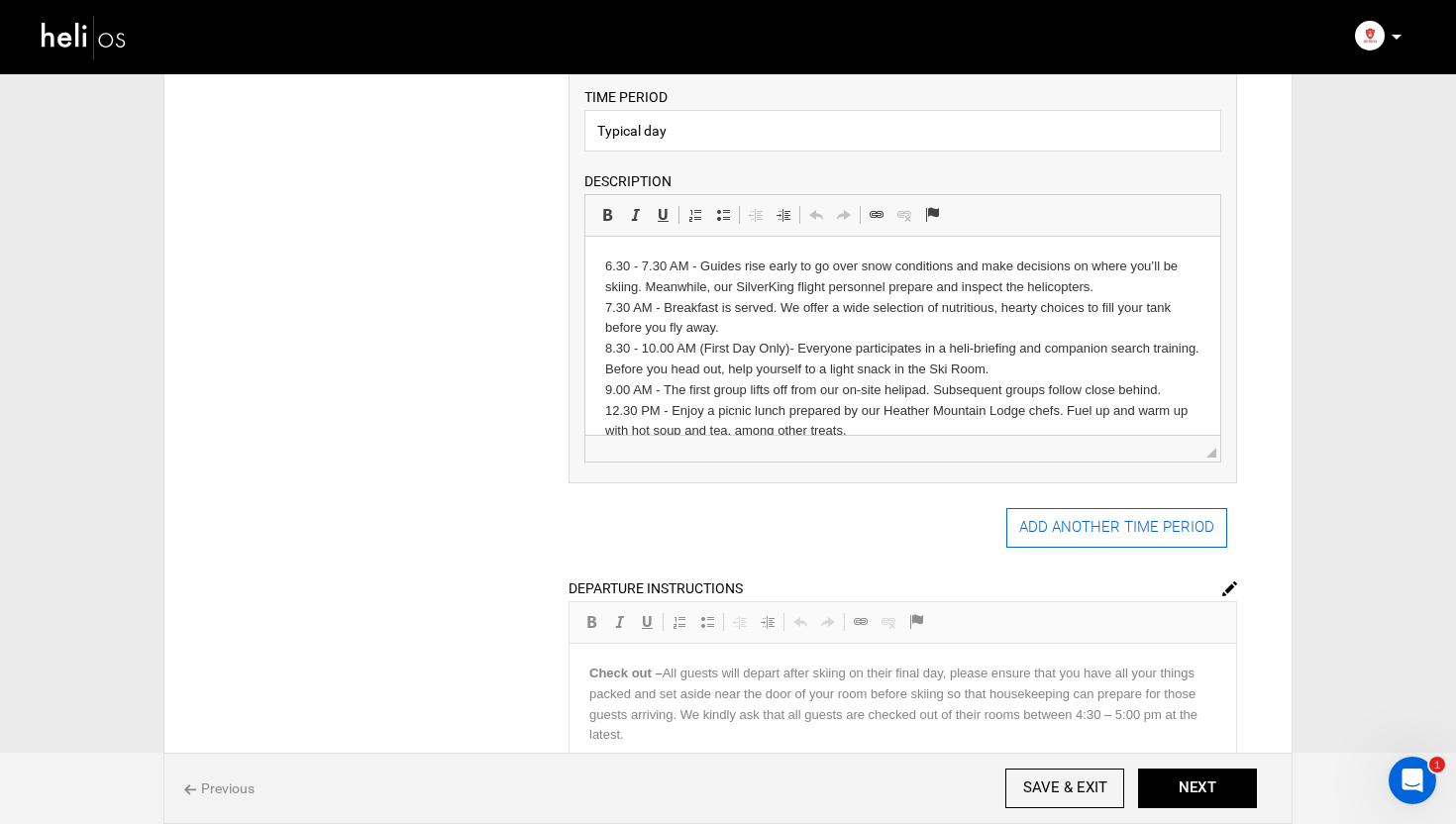 click on "ADD ANOTHER TIME PERIOD" at bounding box center [1116, 528] 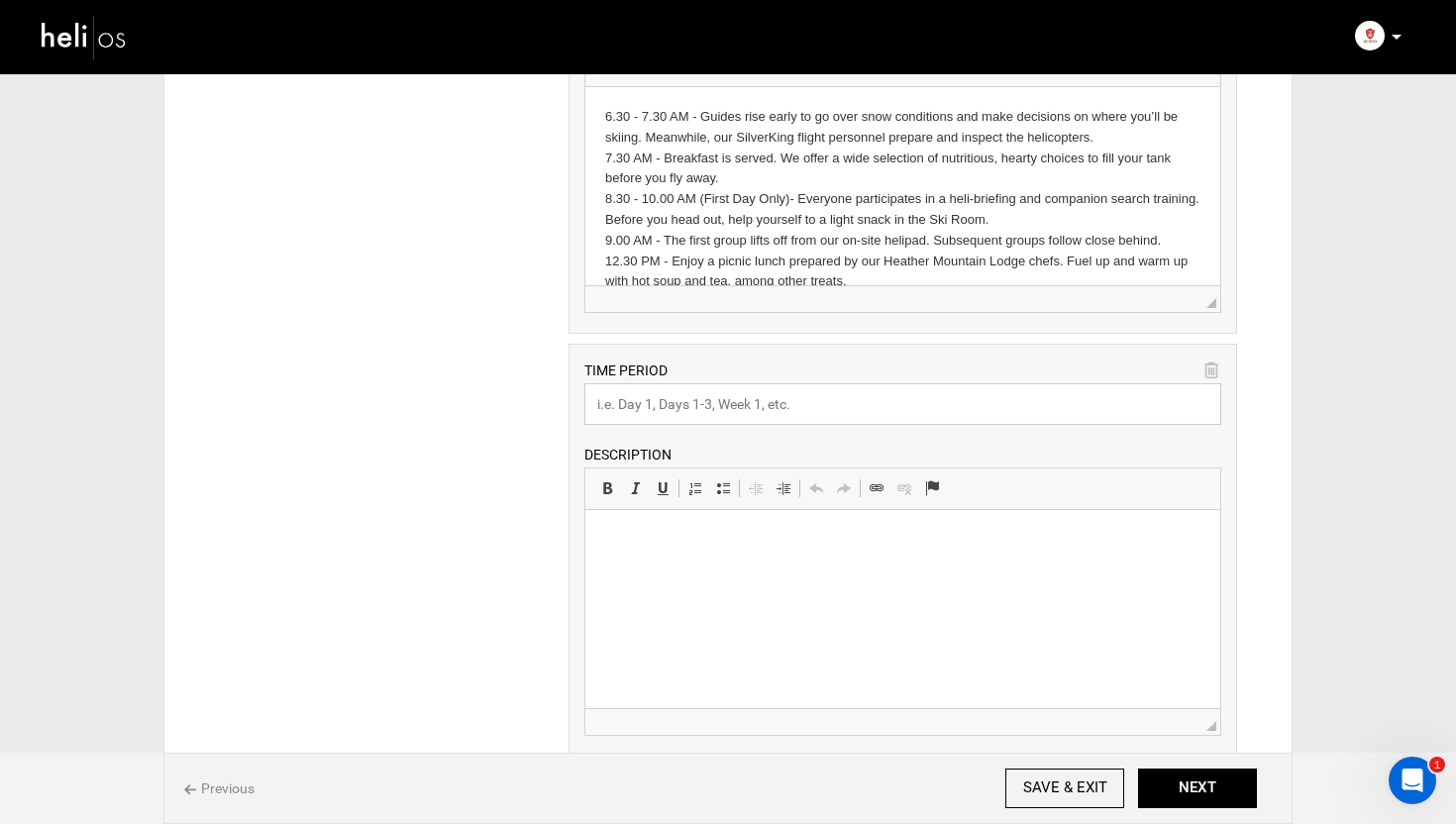 click at bounding box center [902, 404] 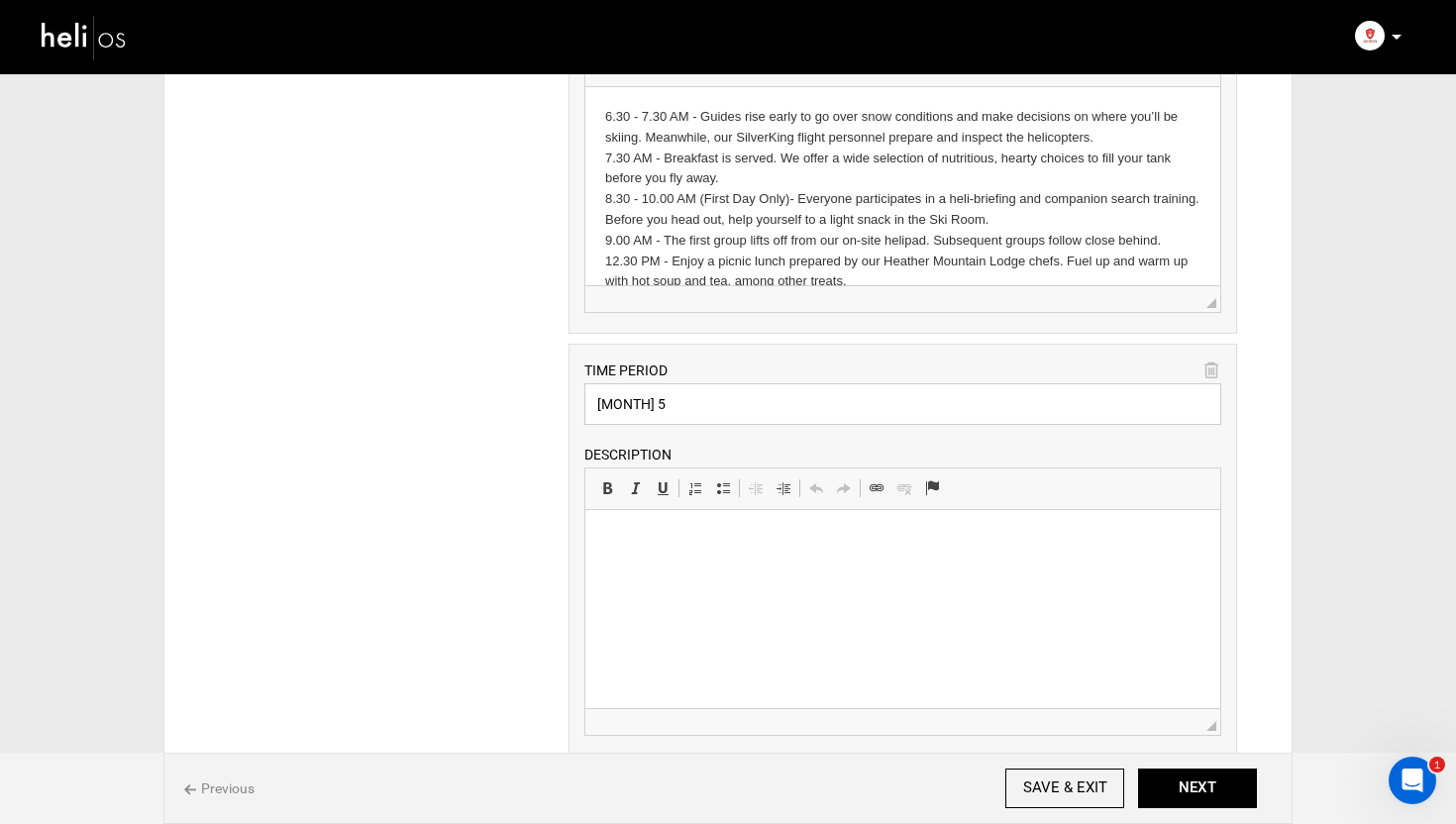 type on "[MONTH] 5" 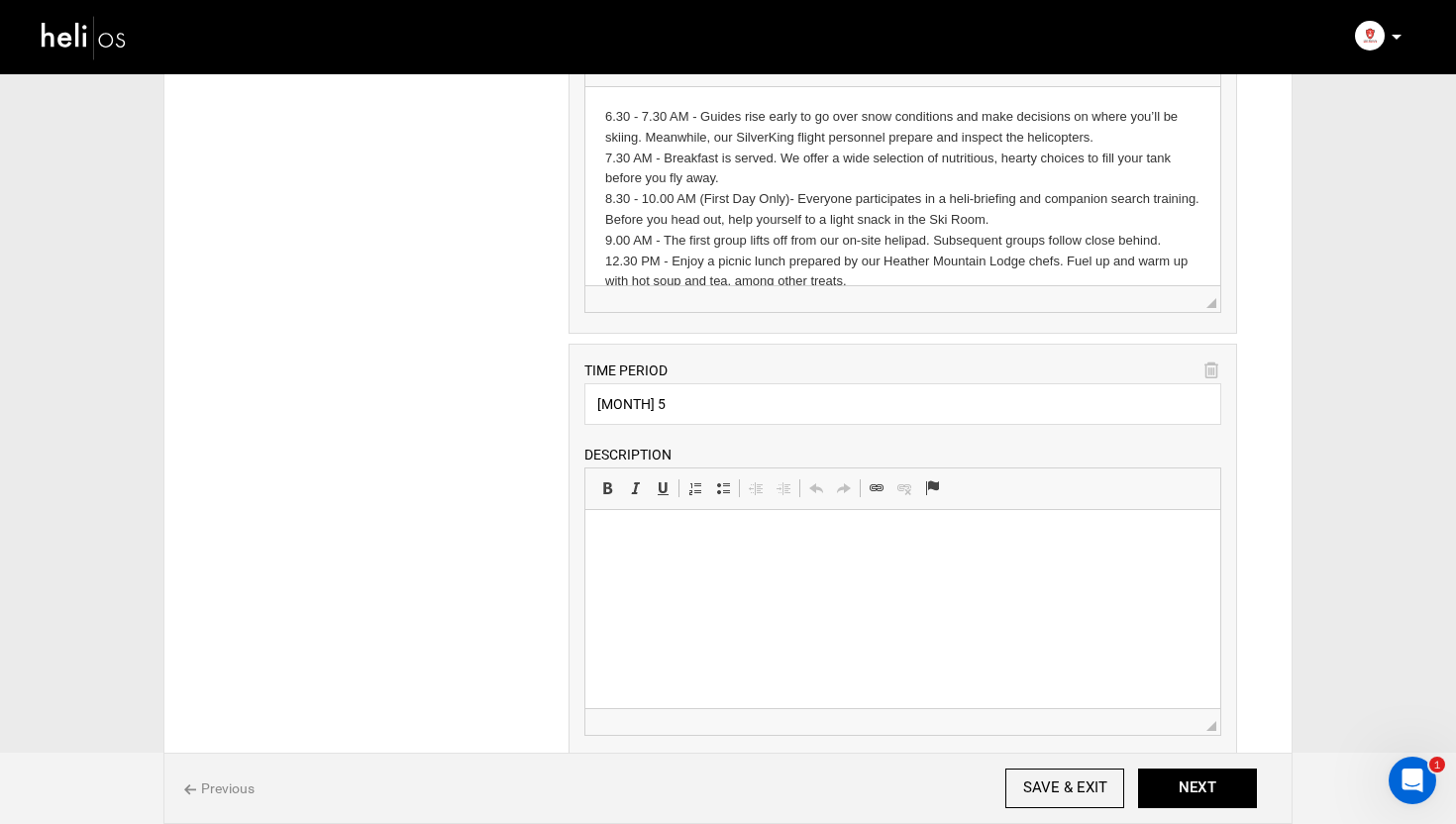 click at bounding box center [901, 540] 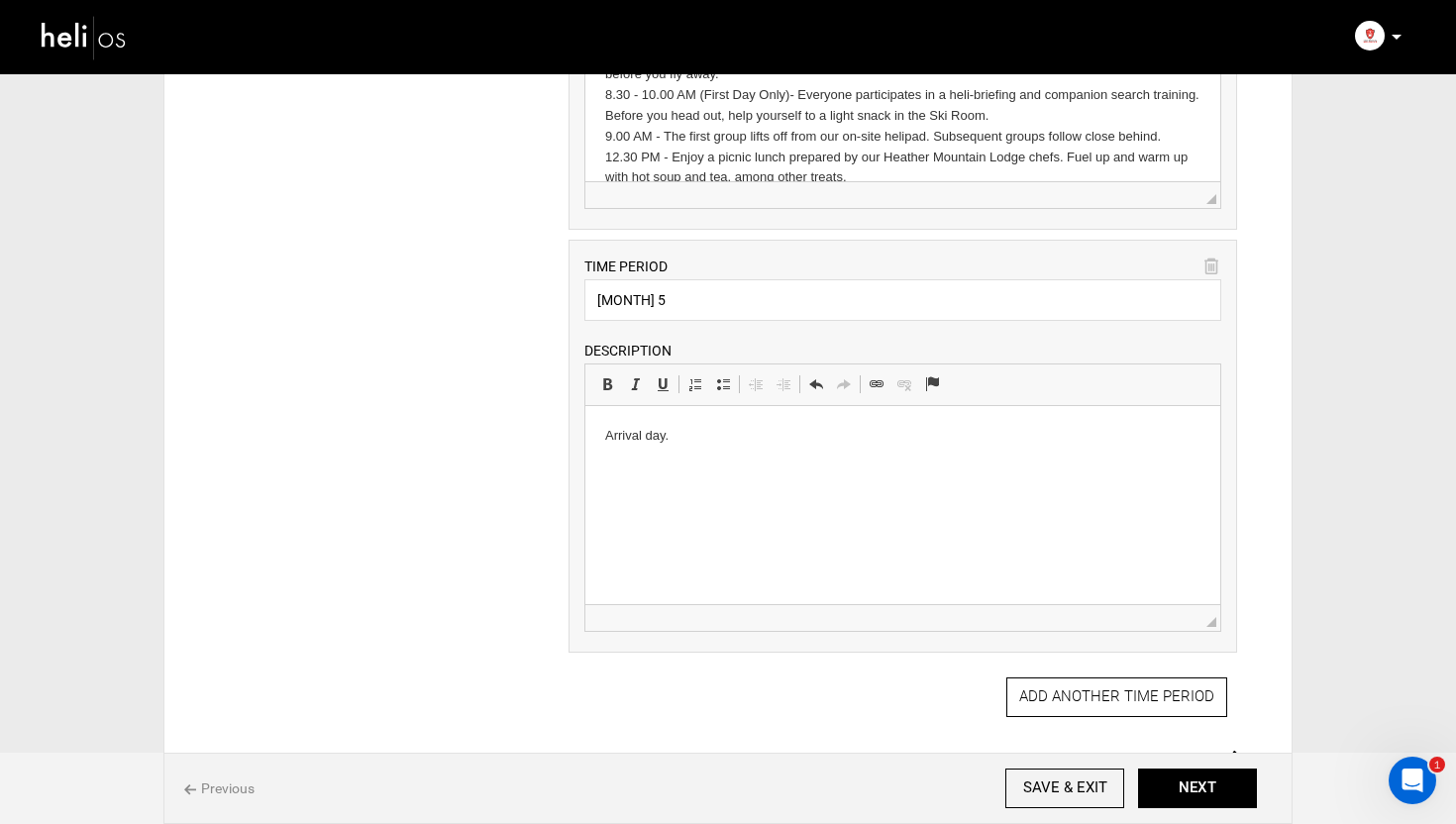 scroll, scrollTop: 719, scrollLeft: 0, axis: vertical 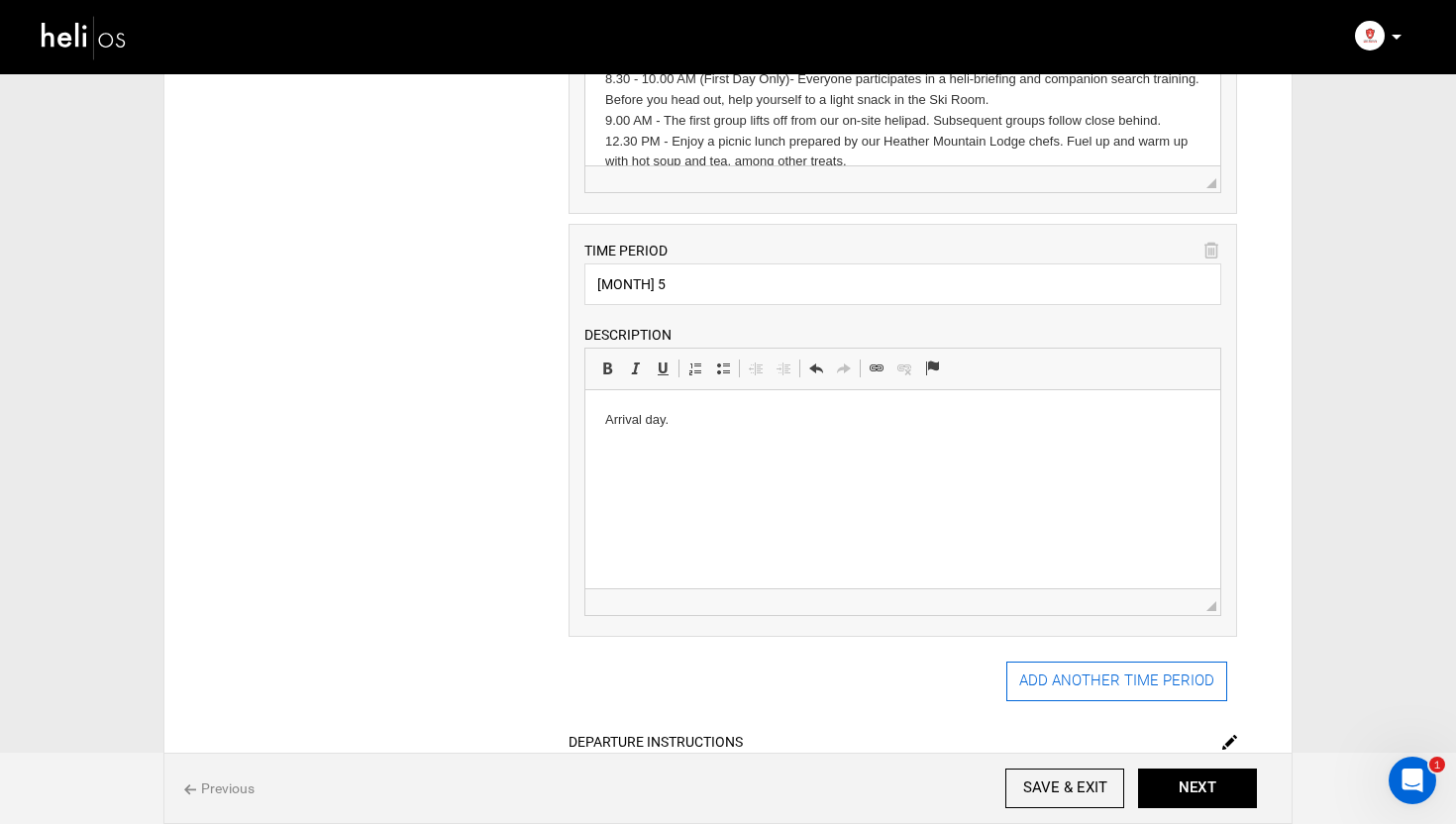 click on "ADD ANOTHER TIME PERIOD" at bounding box center (1116, 681) 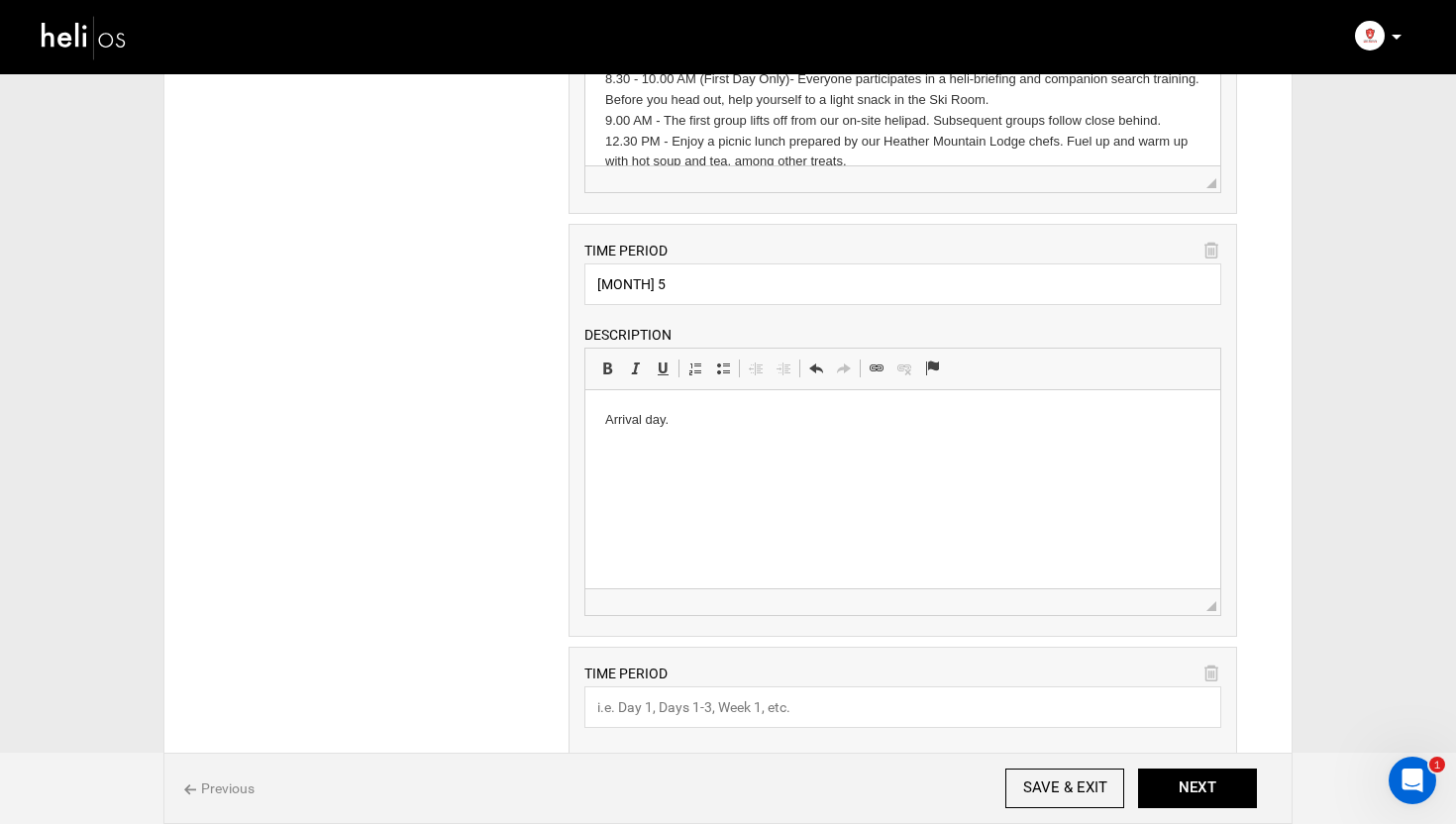 scroll, scrollTop: 917, scrollLeft: 0, axis: vertical 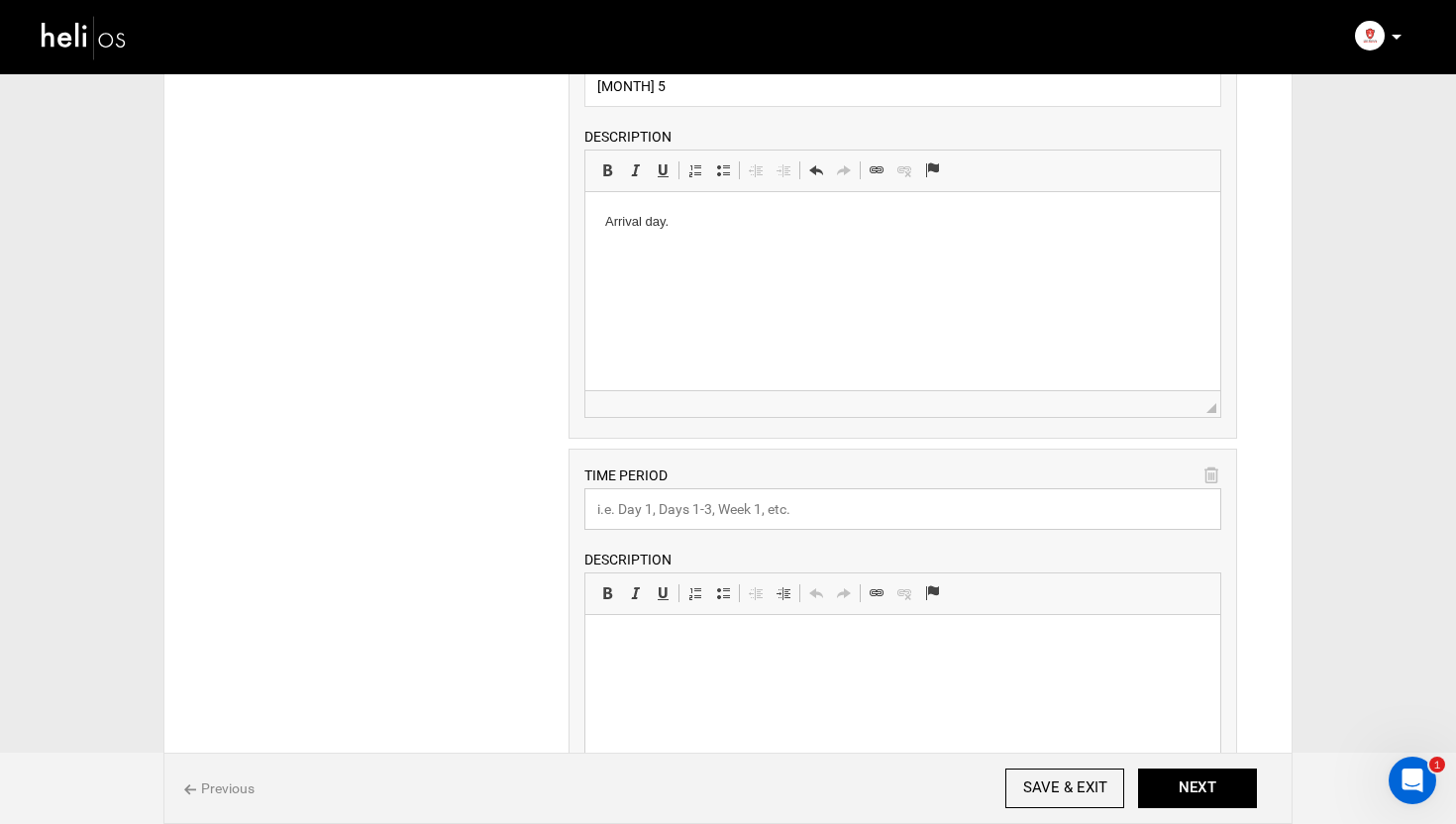 click at bounding box center [902, 509] 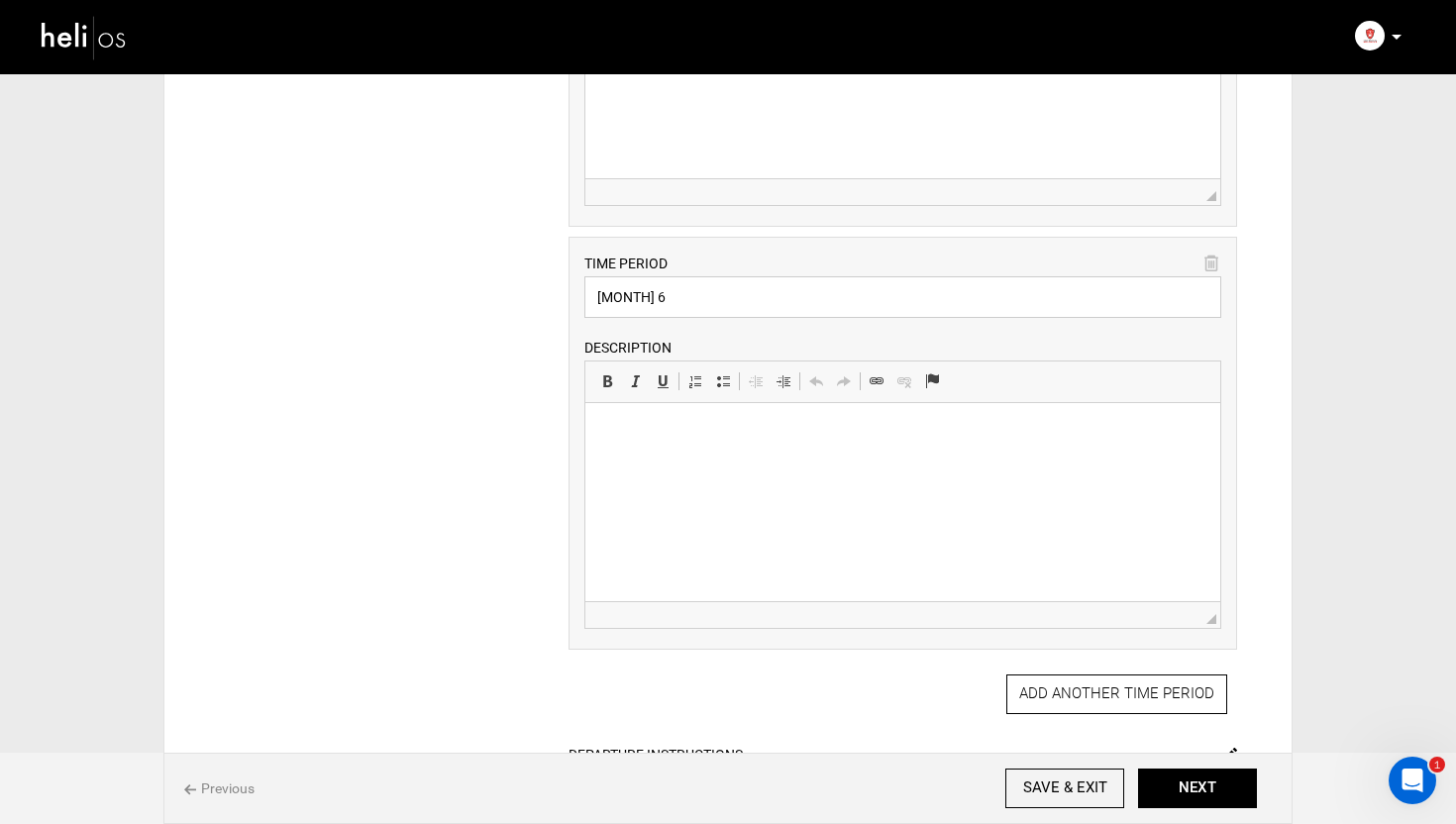 scroll, scrollTop: 1139, scrollLeft: 0, axis: vertical 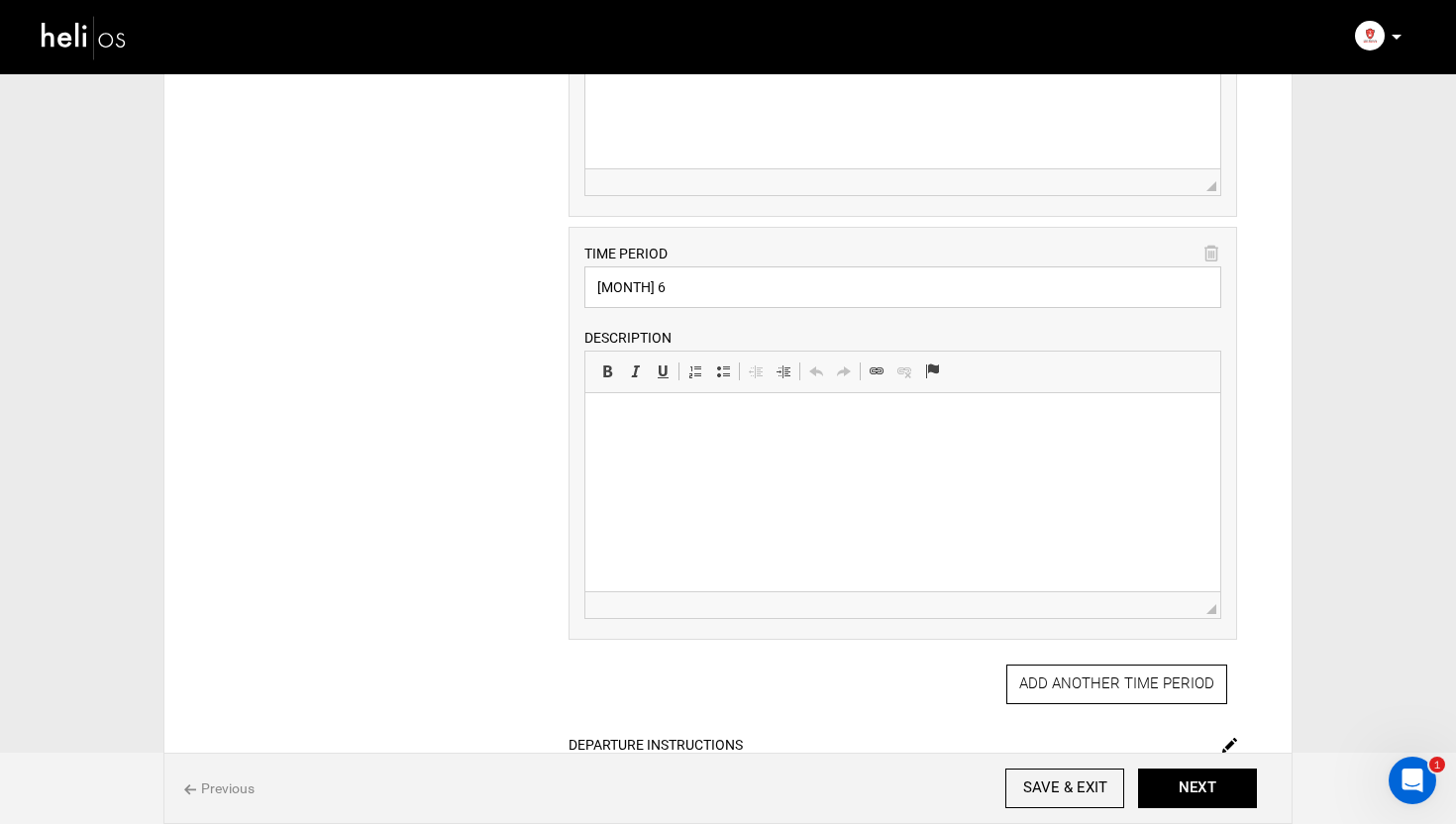 type on "[MONTH] 6" 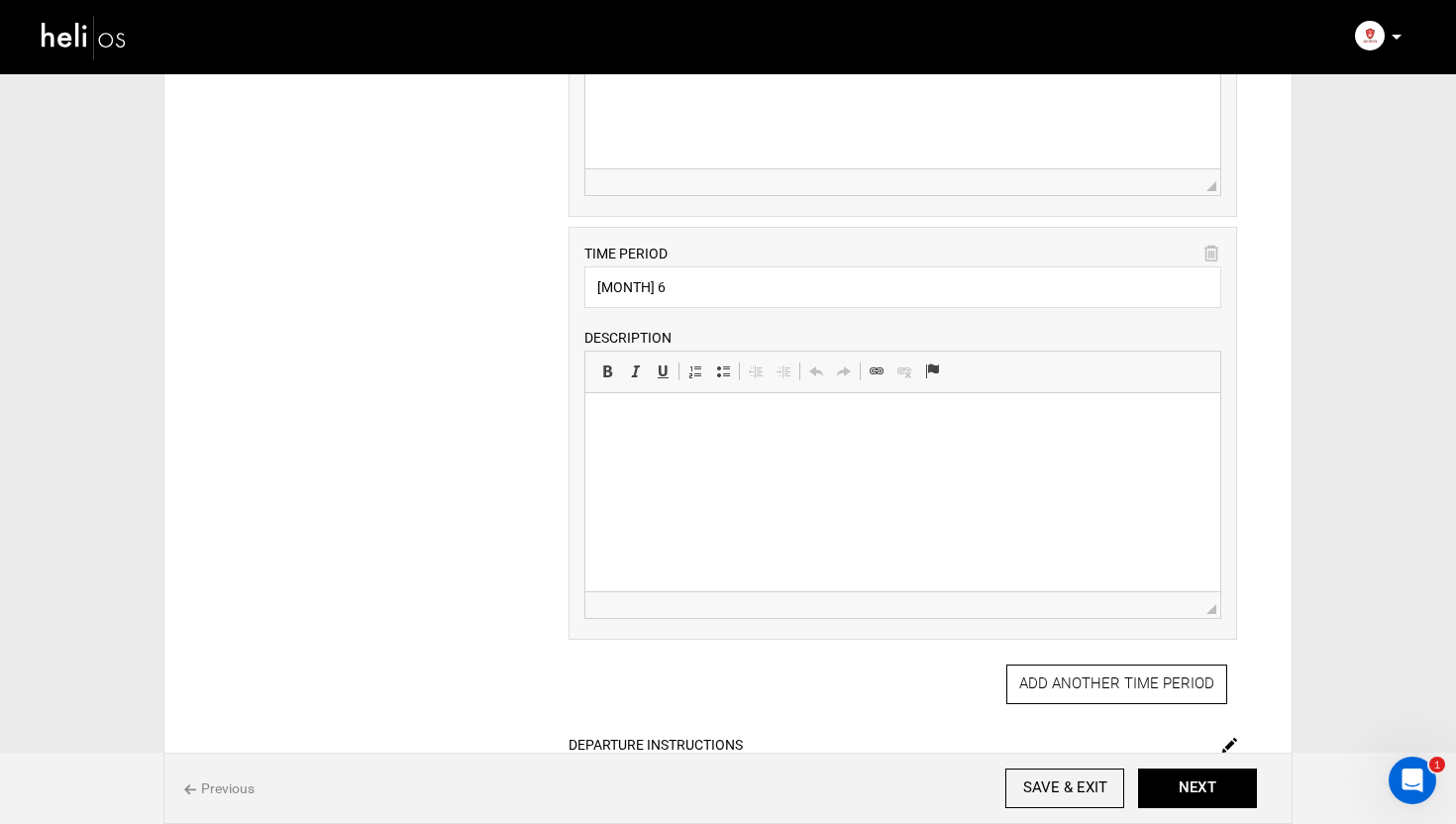 click at bounding box center (901, 423) 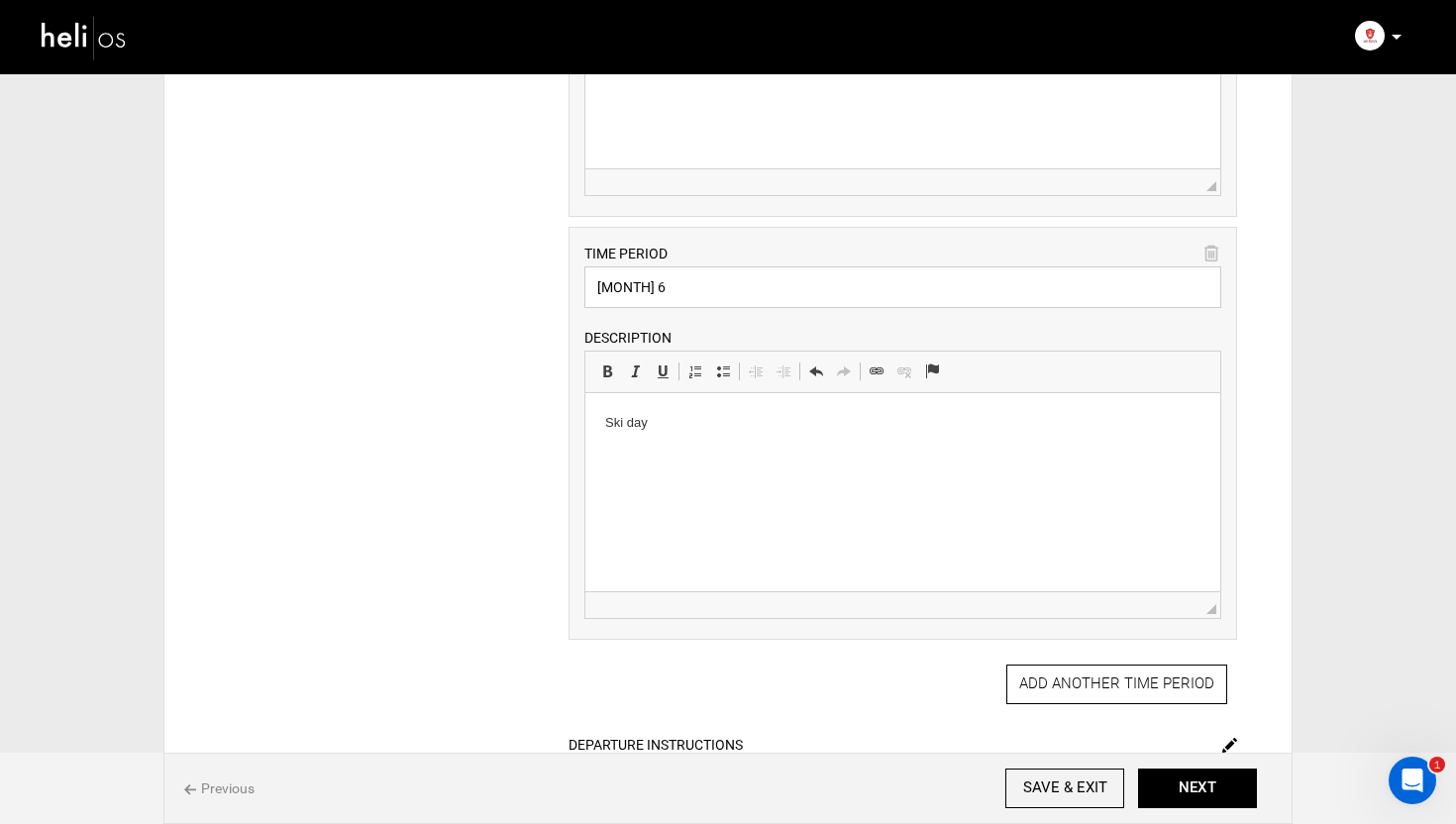 click on "[MONTH] 6" at bounding box center (902, 287) 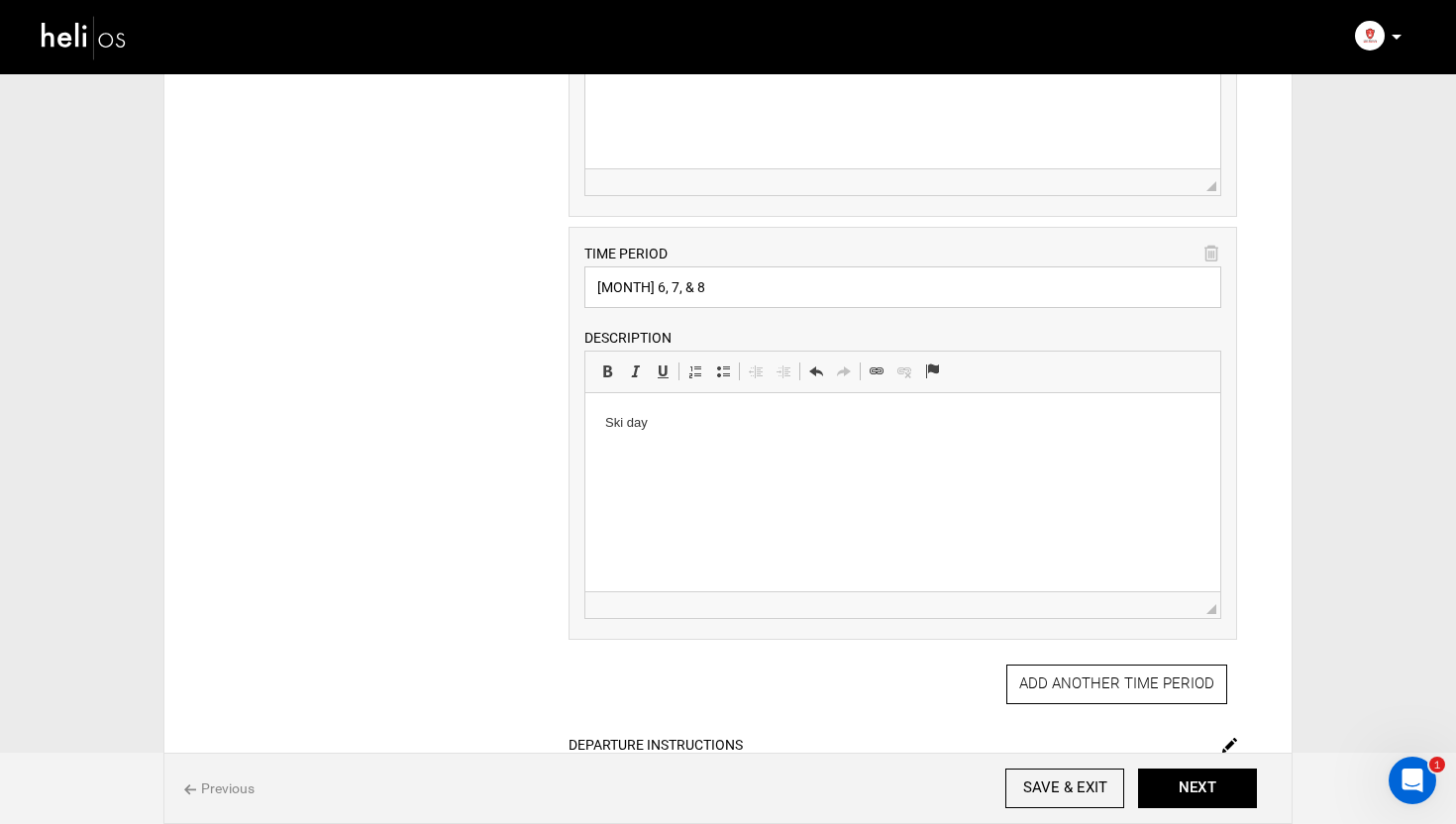 type on "[MONTH] 6, 7, & 8" 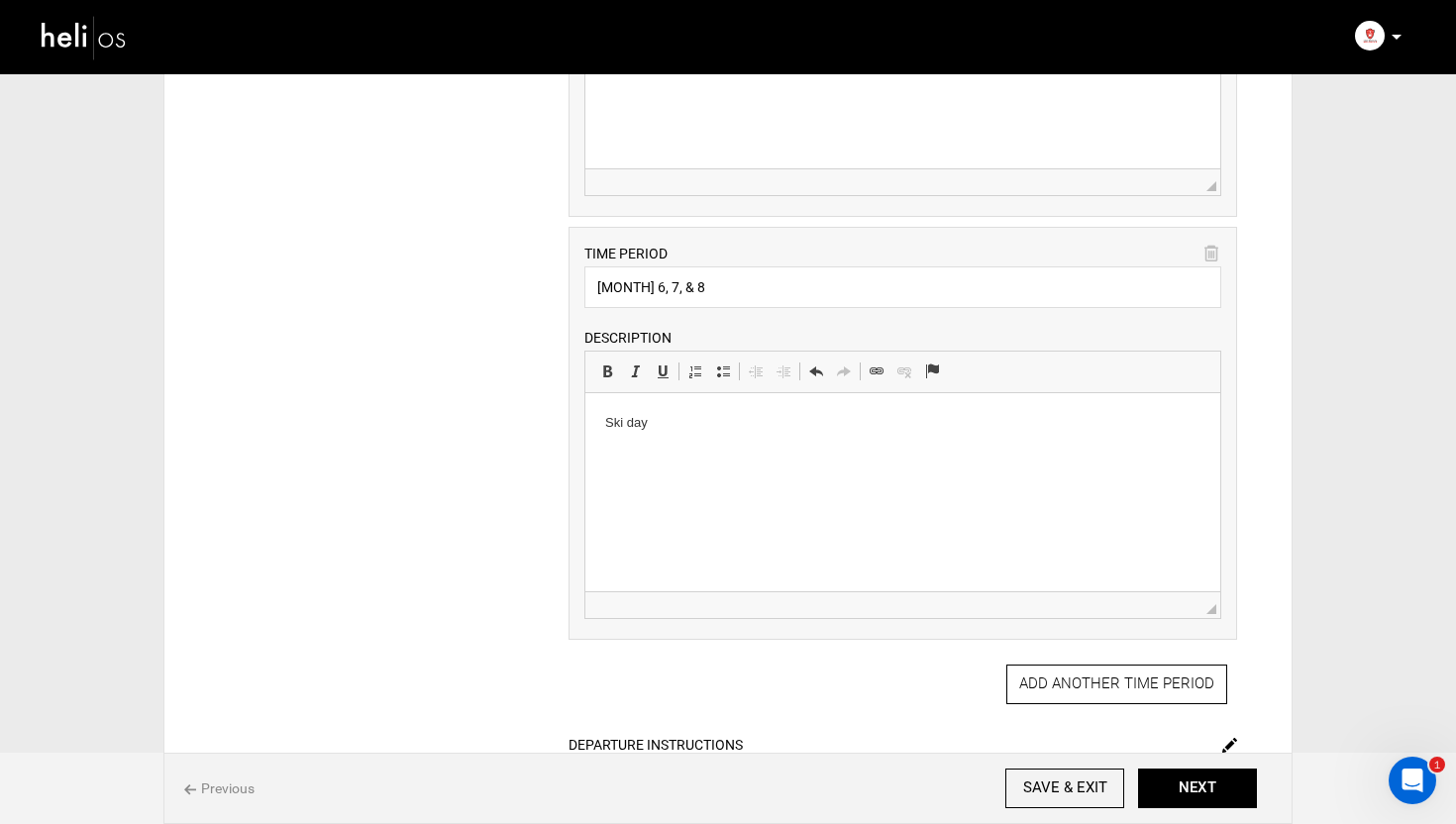 click on "Ski day" at bounding box center [901, 423] 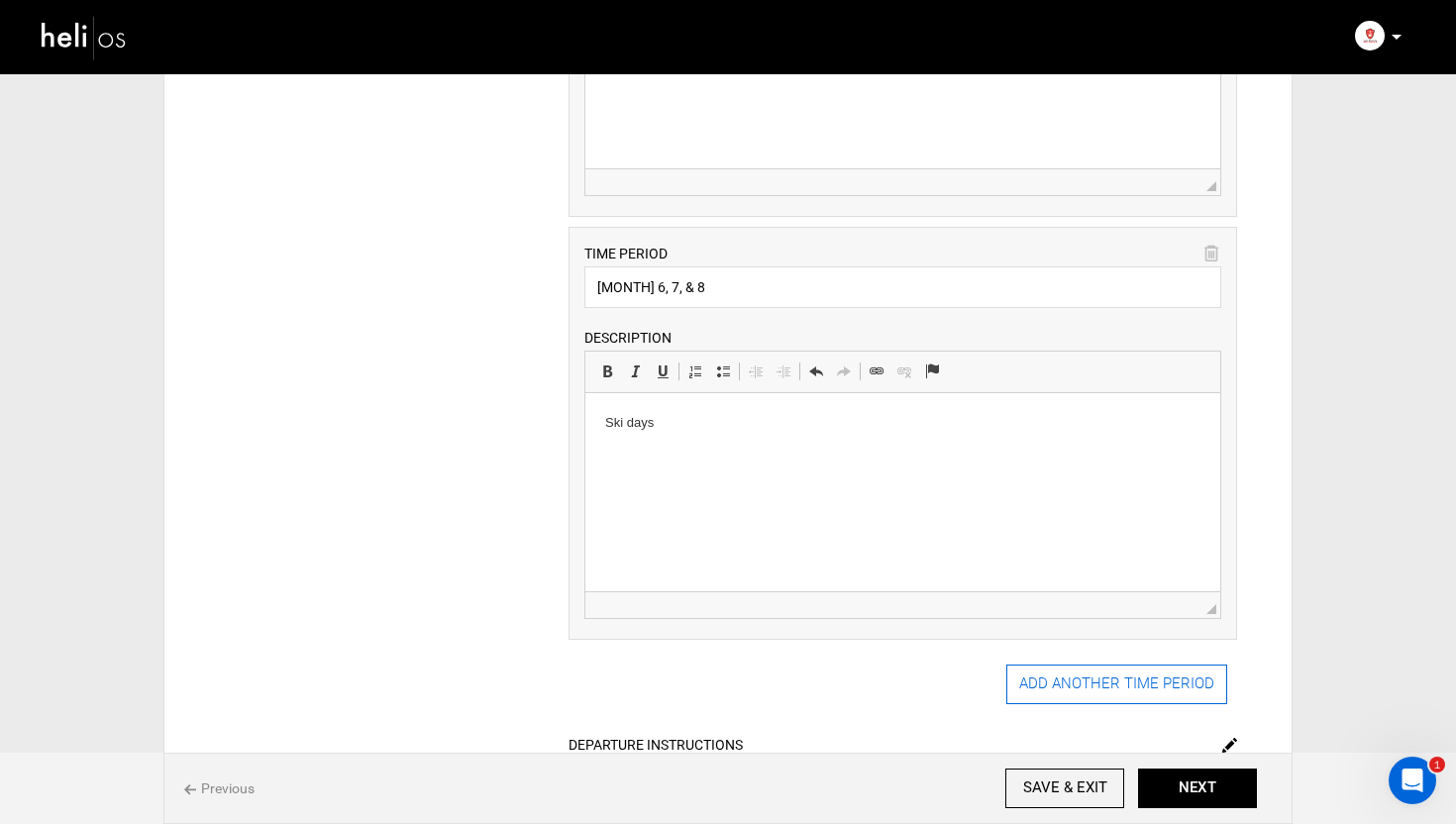 click on "ADD ANOTHER TIME PERIOD" at bounding box center [1116, 684] 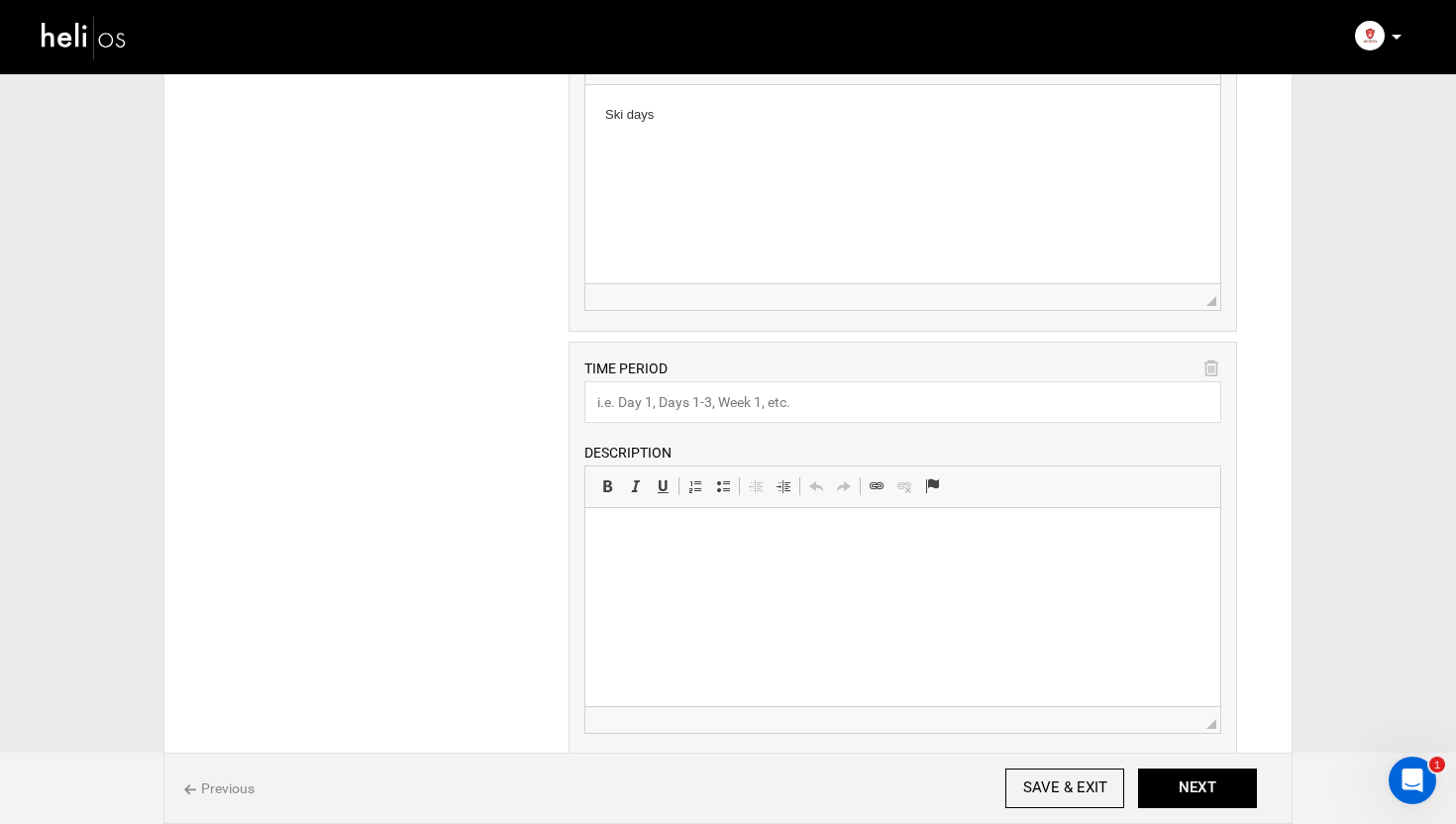 scroll, scrollTop: 1592, scrollLeft: 0, axis: vertical 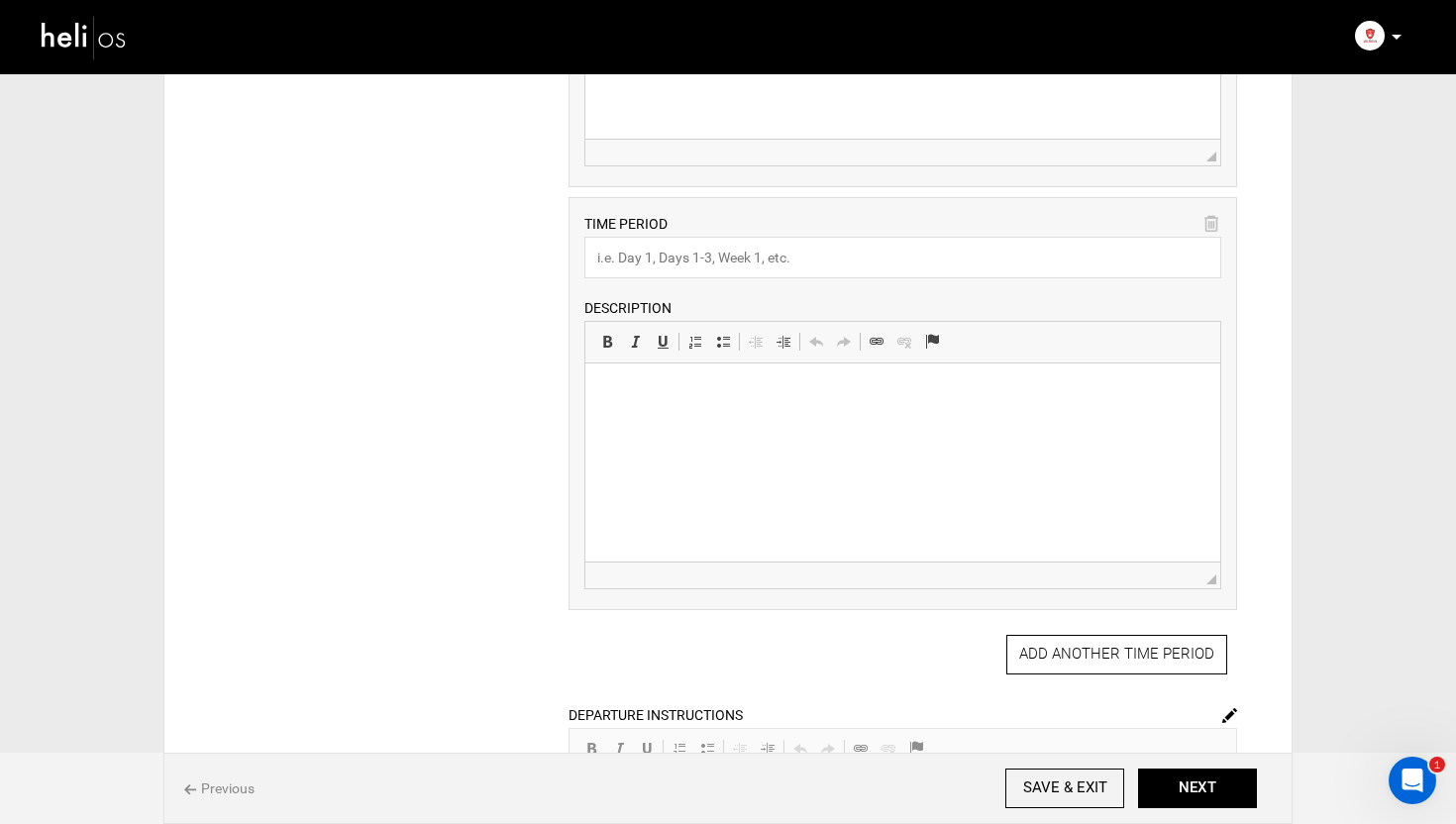 click at bounding box center (1211, 224) 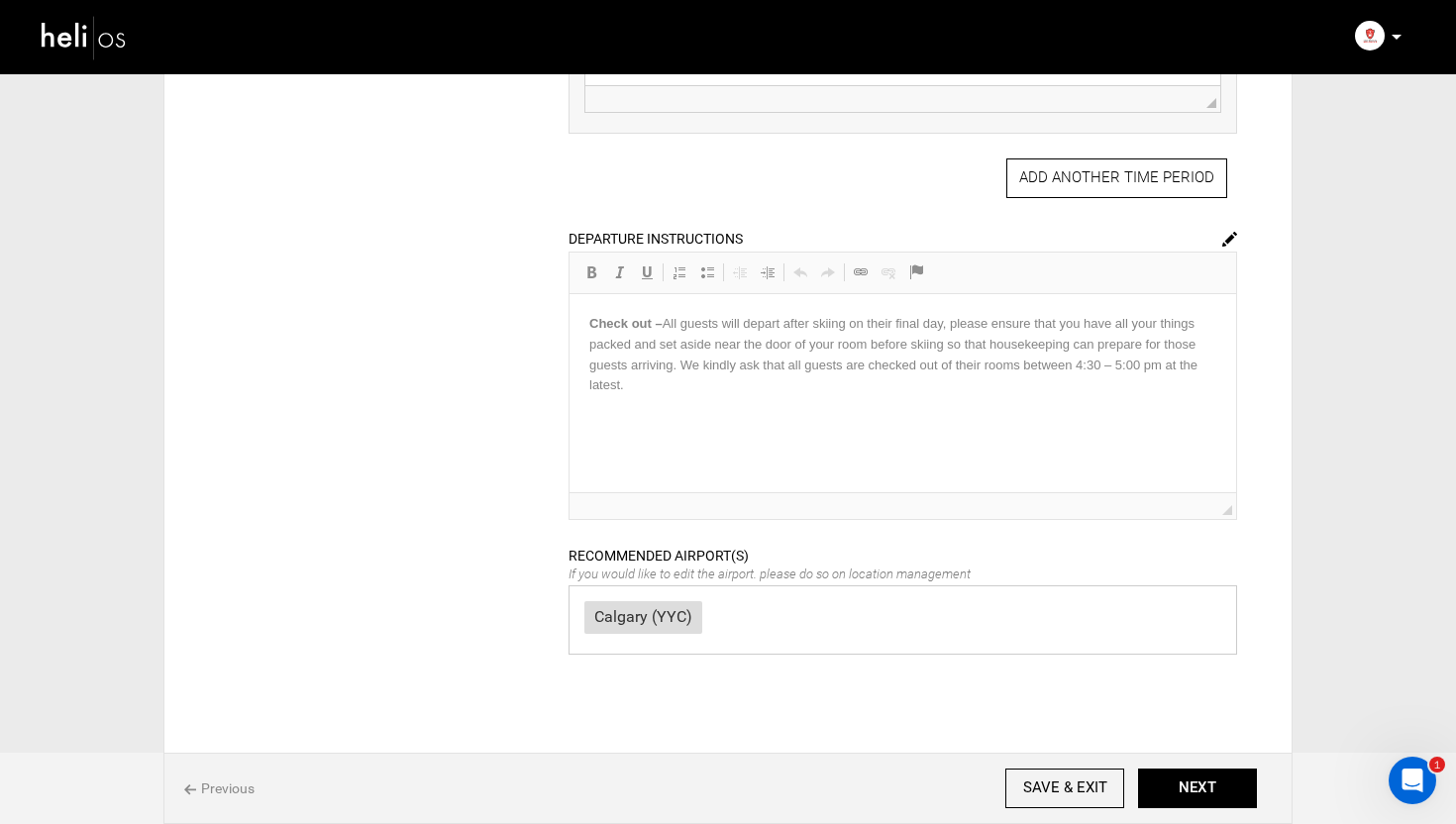 scroll, scrollTop: 1650, scrollLeft: 0, axis: vertical 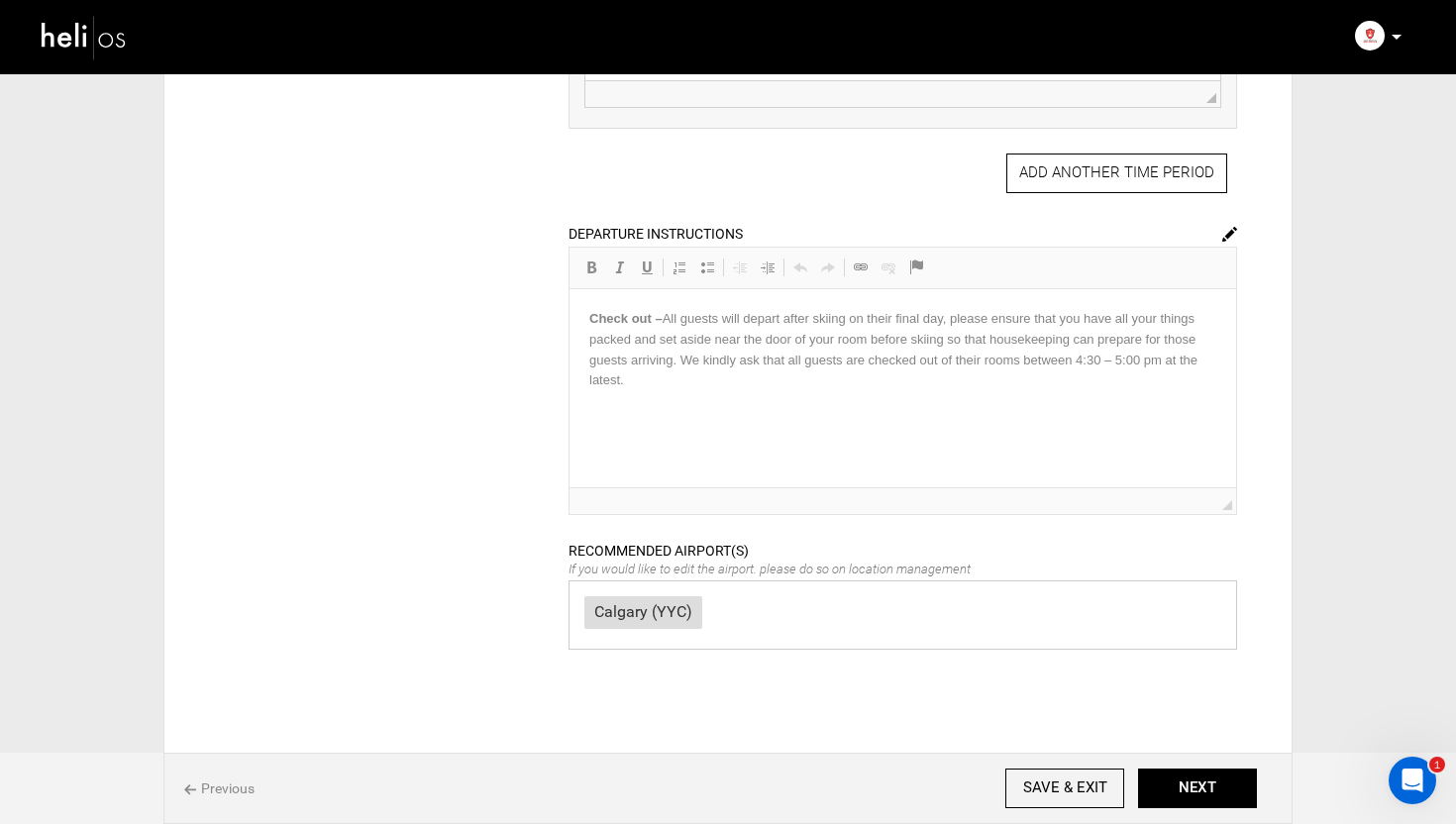 click on "DEPARTURE INSTRUCTIONS
Rich Text Editor, editor16 Editor toolbars Basic Styles   Bold Keyboard shortcut Command+B   Italic Keyboard shortcut Command+I   Underline Keyboard shortcut Command+U Paragraph   Insert/Remove Numbered List   Insert/Remove Bulleted List   Decrease Indent   Increase Indent Clipboard/Undo   Undo Keyboard shortcut Command+Z   Redo Keyboard shortcut Command+Y Links   Link Keyboard shortcut Command+K   Unlink   Anchor Press ALT 0 for help ◢
Departure instructions
should be less than 5000 characters." at bounding box center (902, 368) 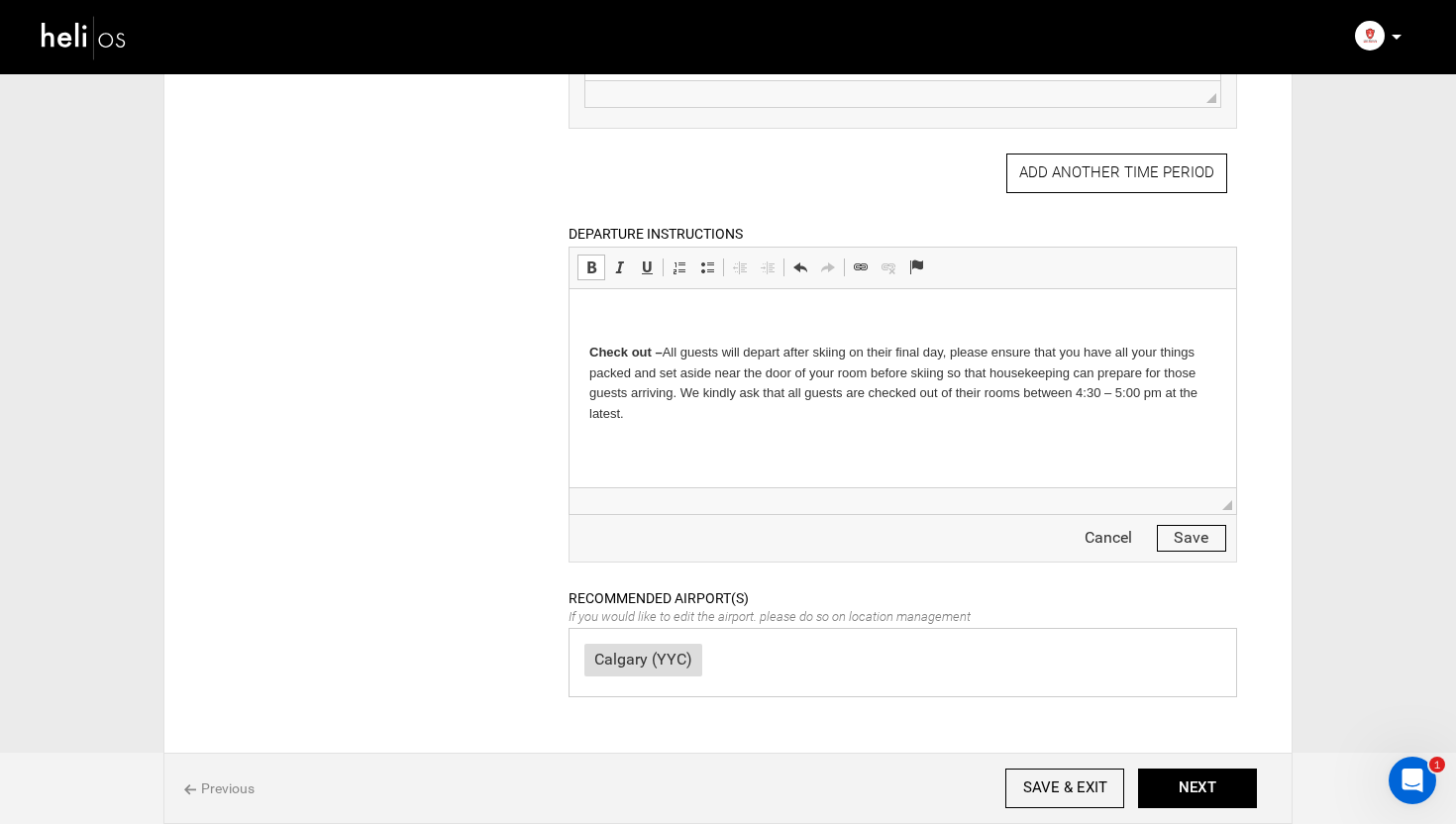 click on "Check out – All guests will depart after skiing on their final day, please ensure that you have all your things packed and set aside near the door of your room before skiing so that housekeeping can prepare for those guests arriving. We kindly ask that all guests are checked out of their rooms between [TIME] – [TIME] at the latest." at bounding box center [901, 366] 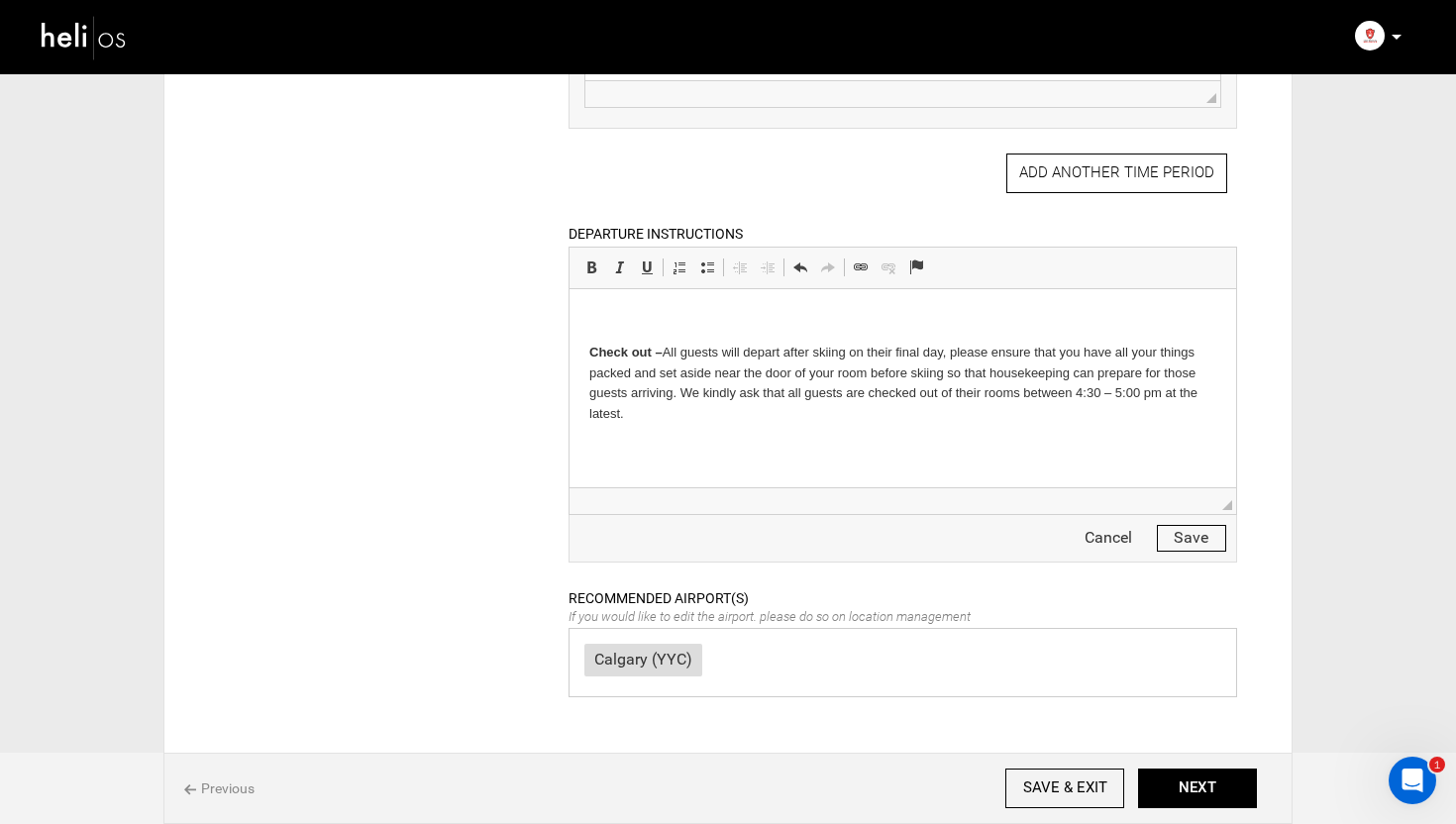 type 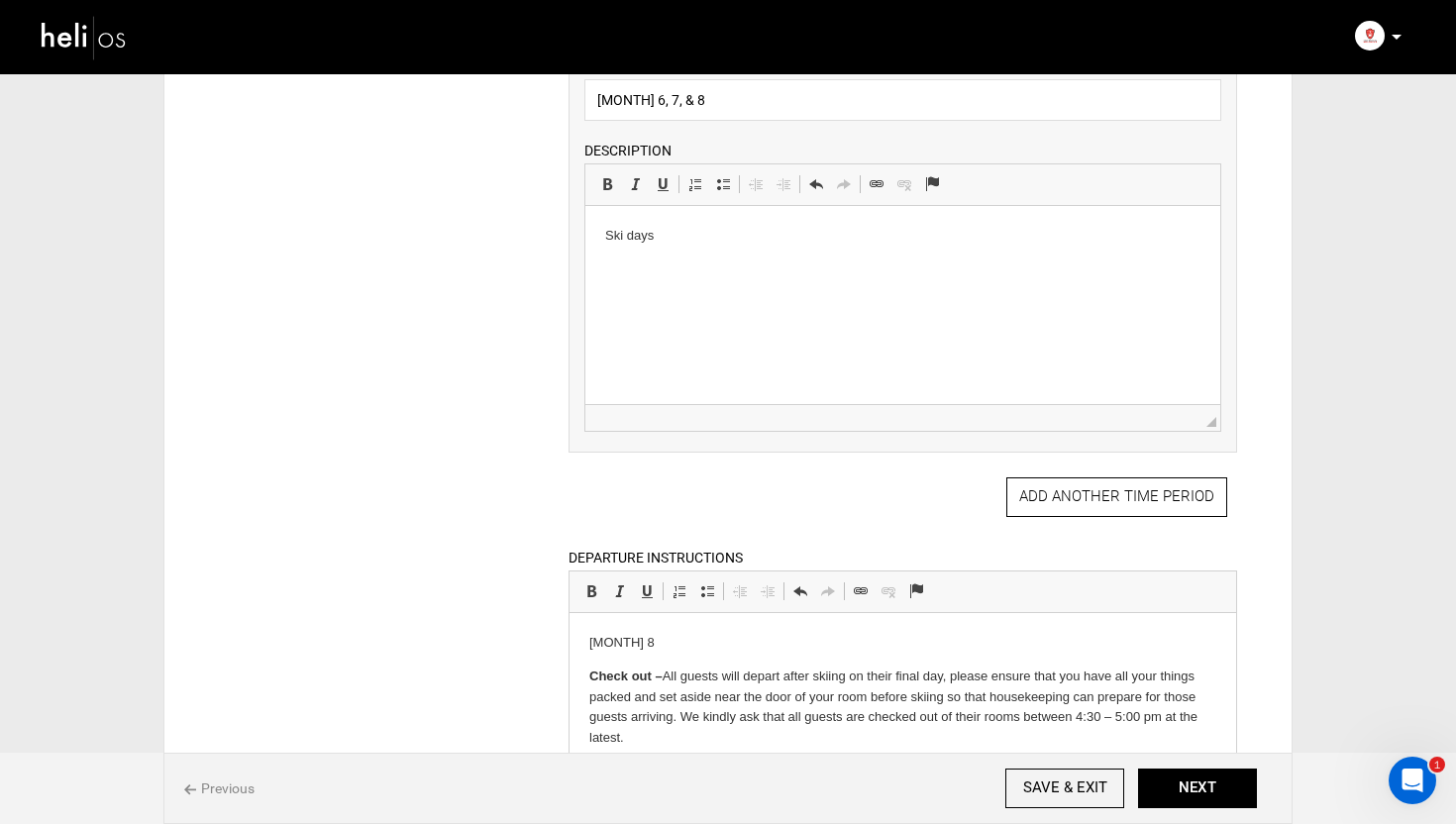 scroll, scrollTop: 1455, scrollLeft: 0, axis: vertical 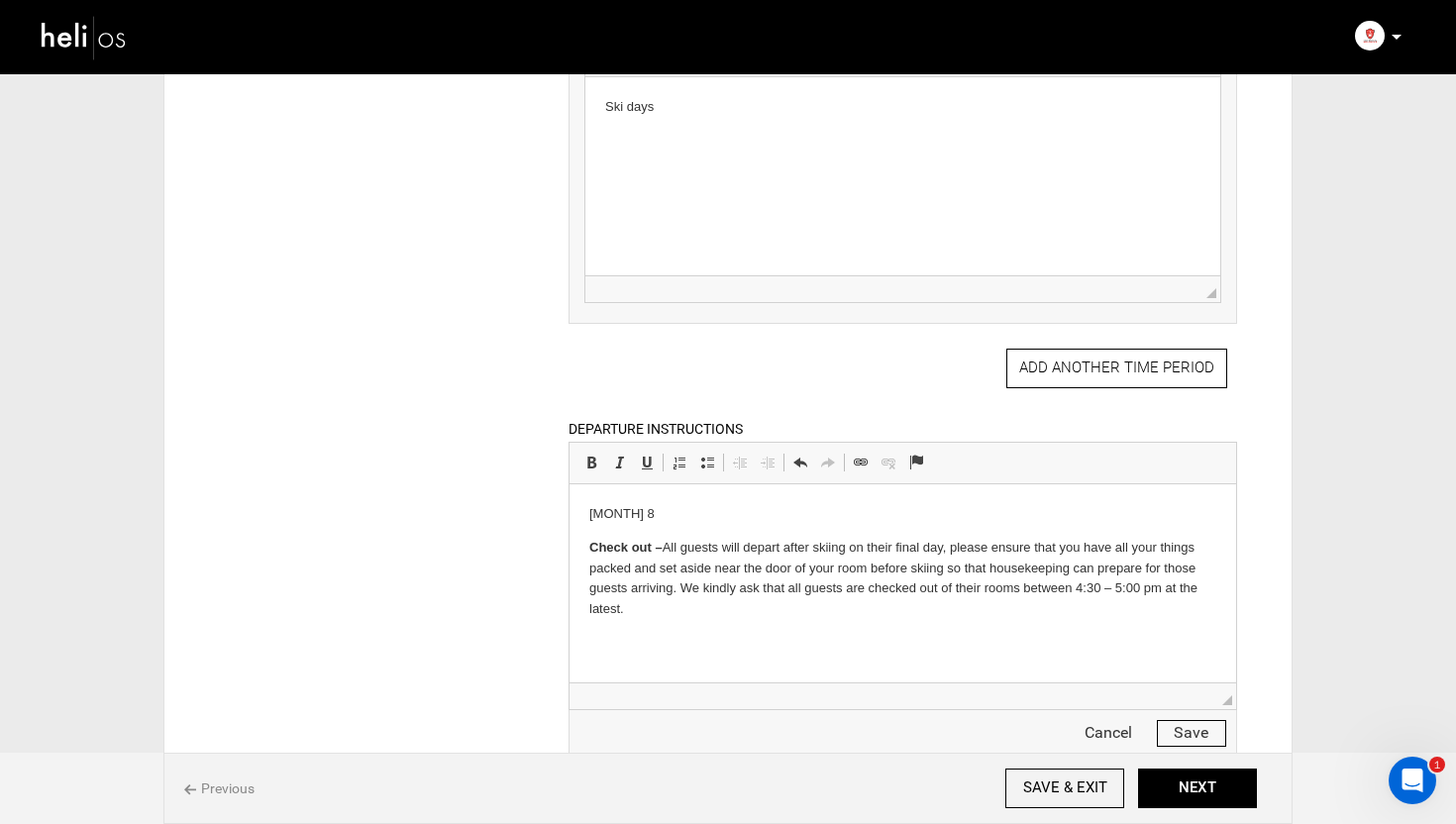 drag, startPoint x: 661, startPoint y: 516, endPoint x: 572, endPoint y: 516, distance: 89 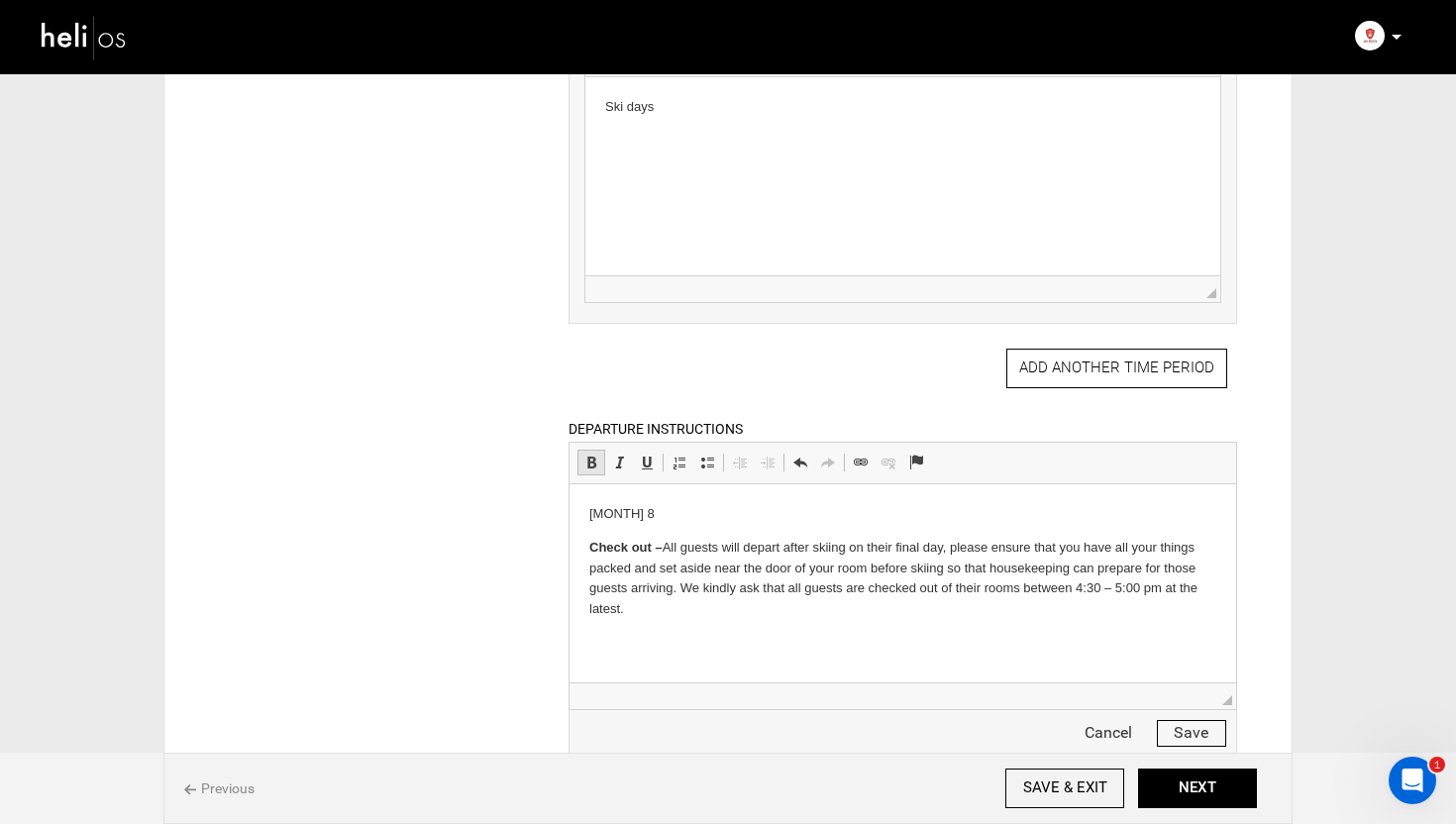 click at bounding box center (591, 463) 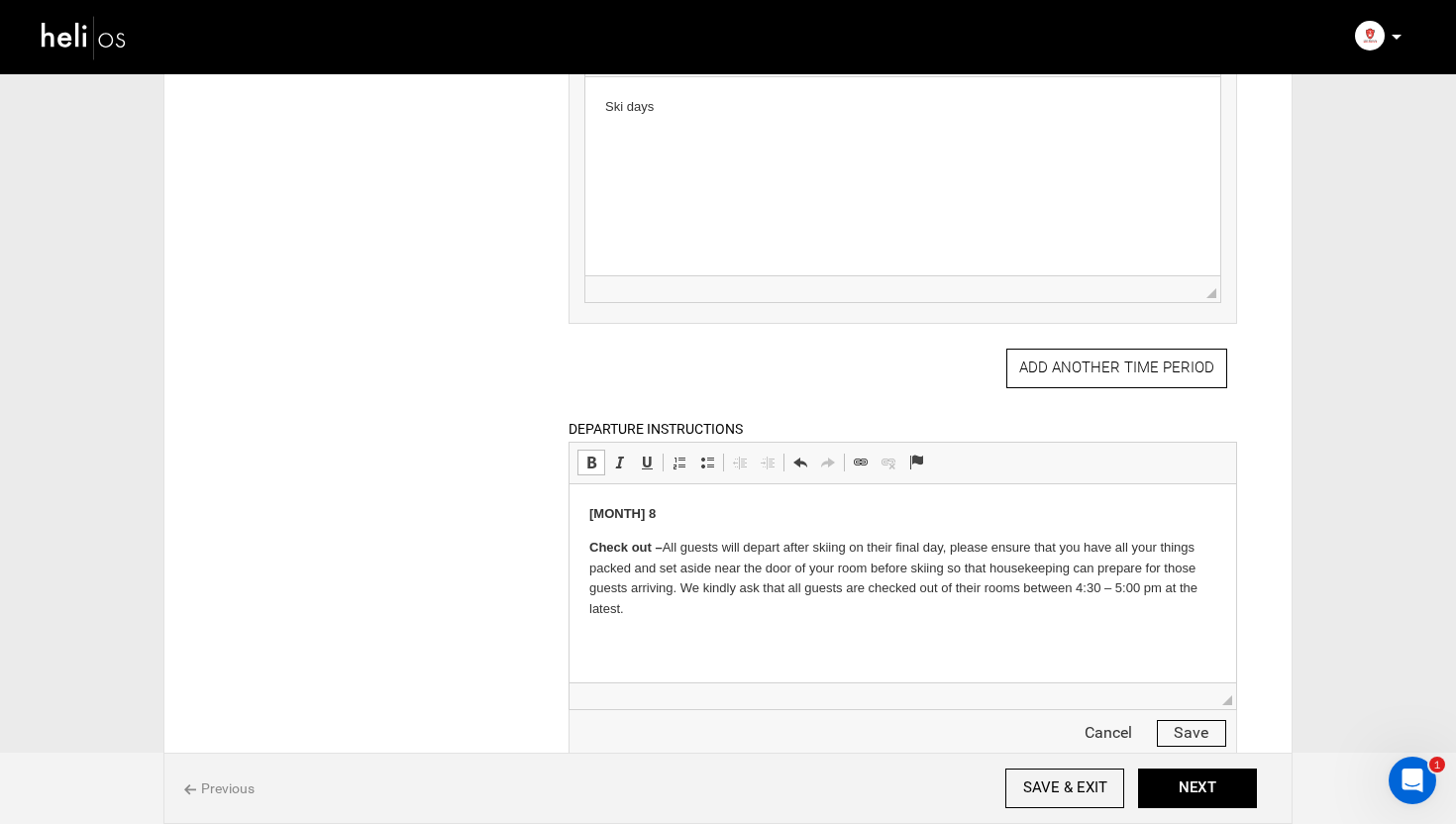 click on "[MONTH] 8" at bounding box center (901, 514) 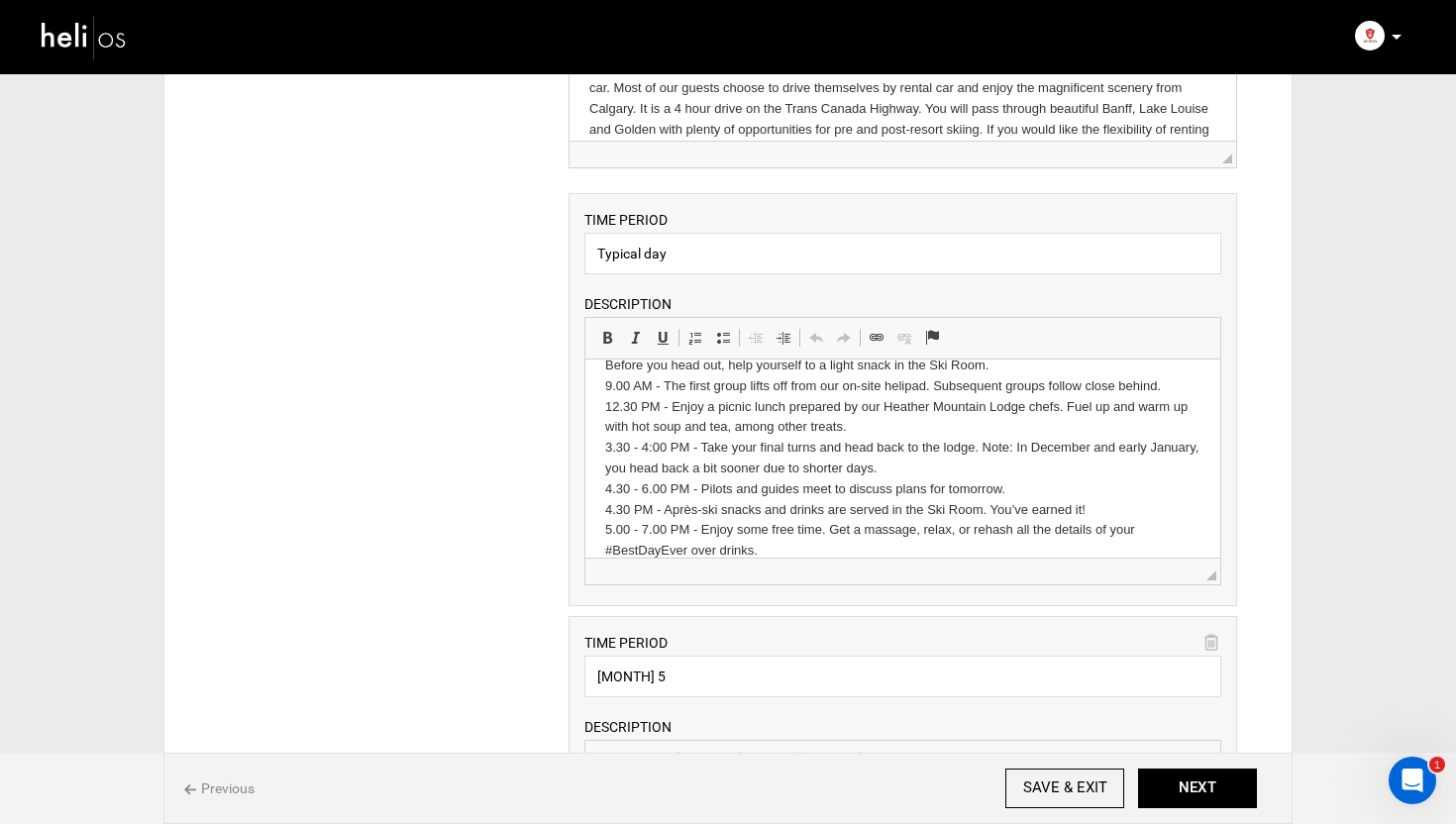 scroll, scrollTop: 171, scrollLeft: 0, axis: vertical 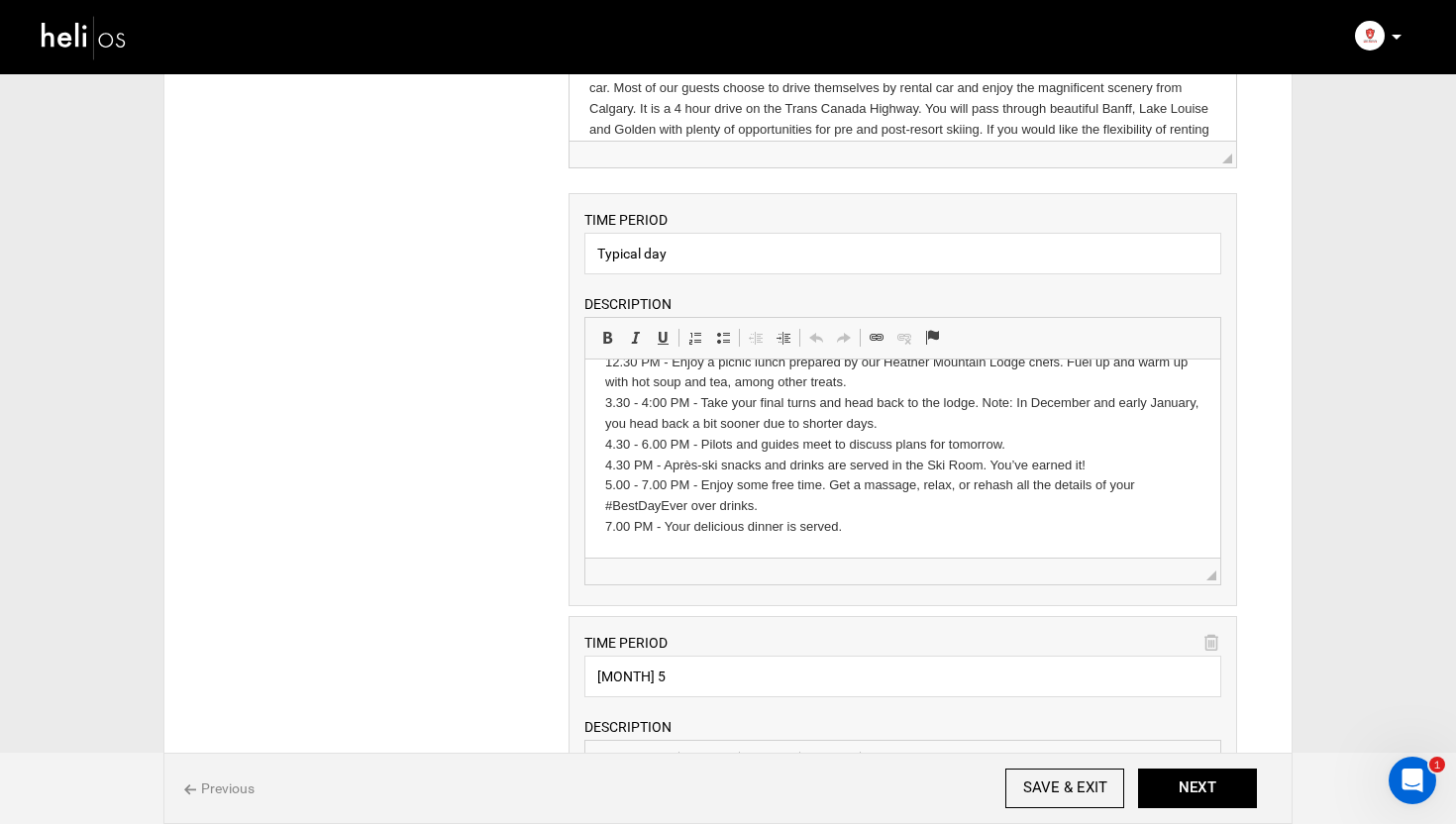 click on "6.30 - 7.30 AM - Guides rise early to go over snow conditions and make decisions on where you’ll be skiing. Meanwhile, our SilverKing flight personnel prepare and inspect the helicopters. 7.30 AM - Breakfast is served. We offer a wide selection of nutritious, hearty choices to fill your tank before you fly away. 8.30 - 10.00 AM (First Day Only)- Everyone participates in a heli-briefing and companion search training. Before you head out, help yourself to a light snack in the Ski Room. 9.00 AM - The first group lifts off from our on-site helipad. Subsequent groups follow close behind. 12.30 PM - Enjoy a picnic lunch prepared by our Heather Mountain Lodge chefs. Fuel up and warm up with hot soup and tea, among other treats. 3.30 - 4:00 PM - Take your final turns and head back to the lodge. Note: In December and early January, you head back a bit sooner due to shorter days. 4.30 - 6.00 PM - Pilots and guides meet to discuss plans for tomorrow. 7.00 PM - Your delicious dinner is served." at bounding box center (901, 372) 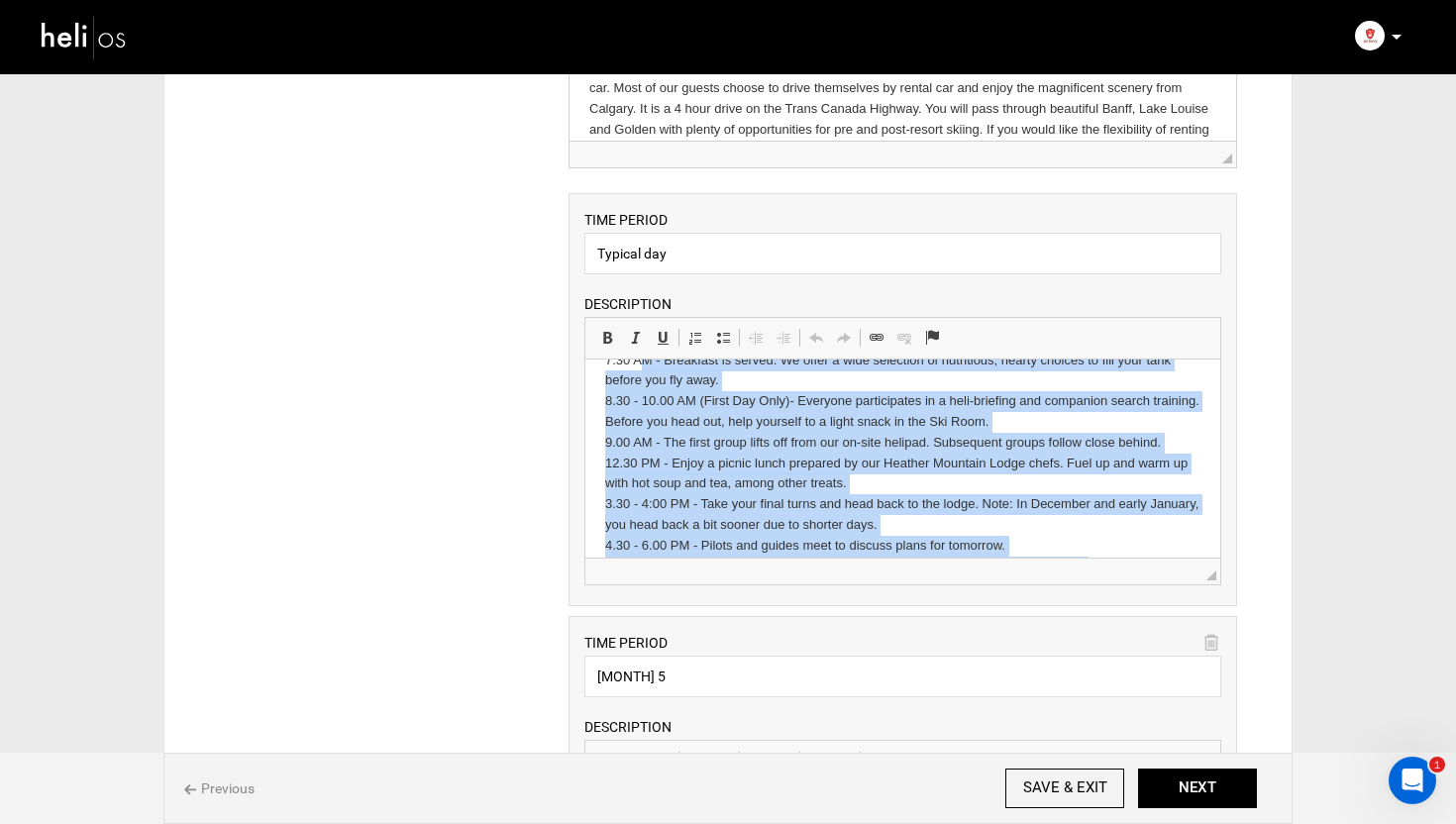 scroll, scrollTop: 0, scrollLeft: 0, axis: both 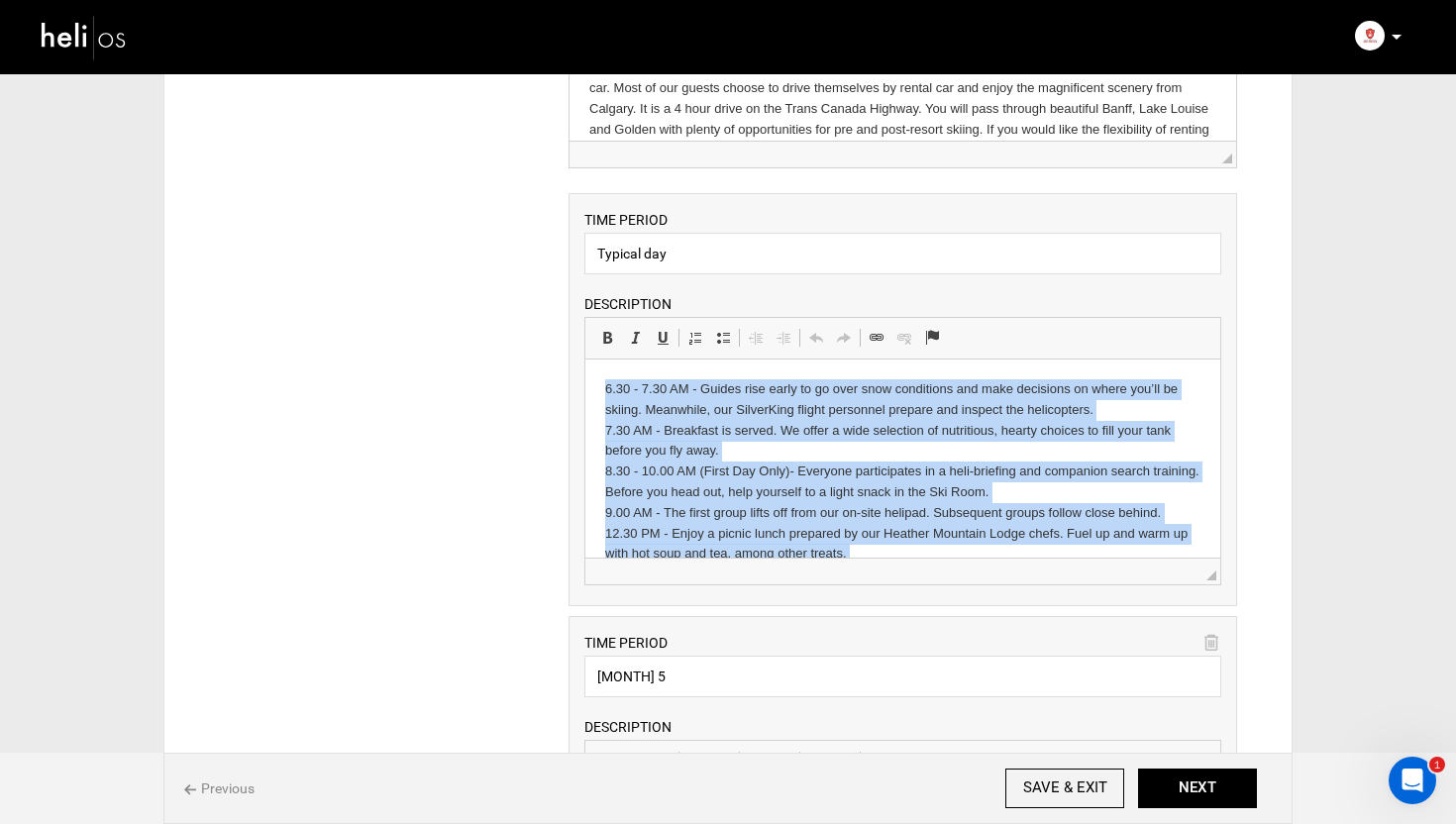 drag, startPoint x: 870, startPoint y: 531, endPoint x: 637, endPoint y: 355, distance: 292.0017 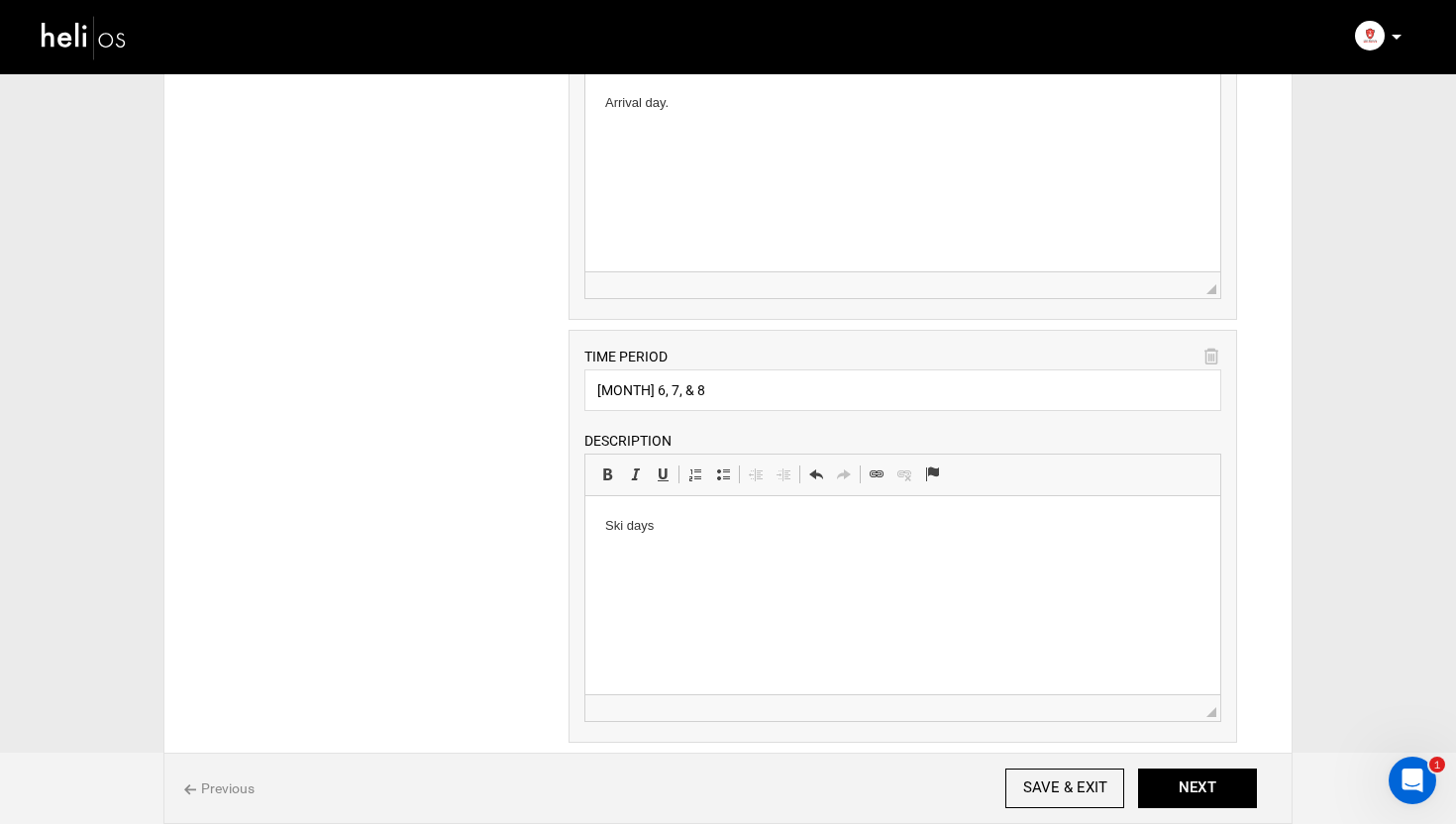 scroll, scrollTop: 1066, scrollLeft: 0, axis: vertical 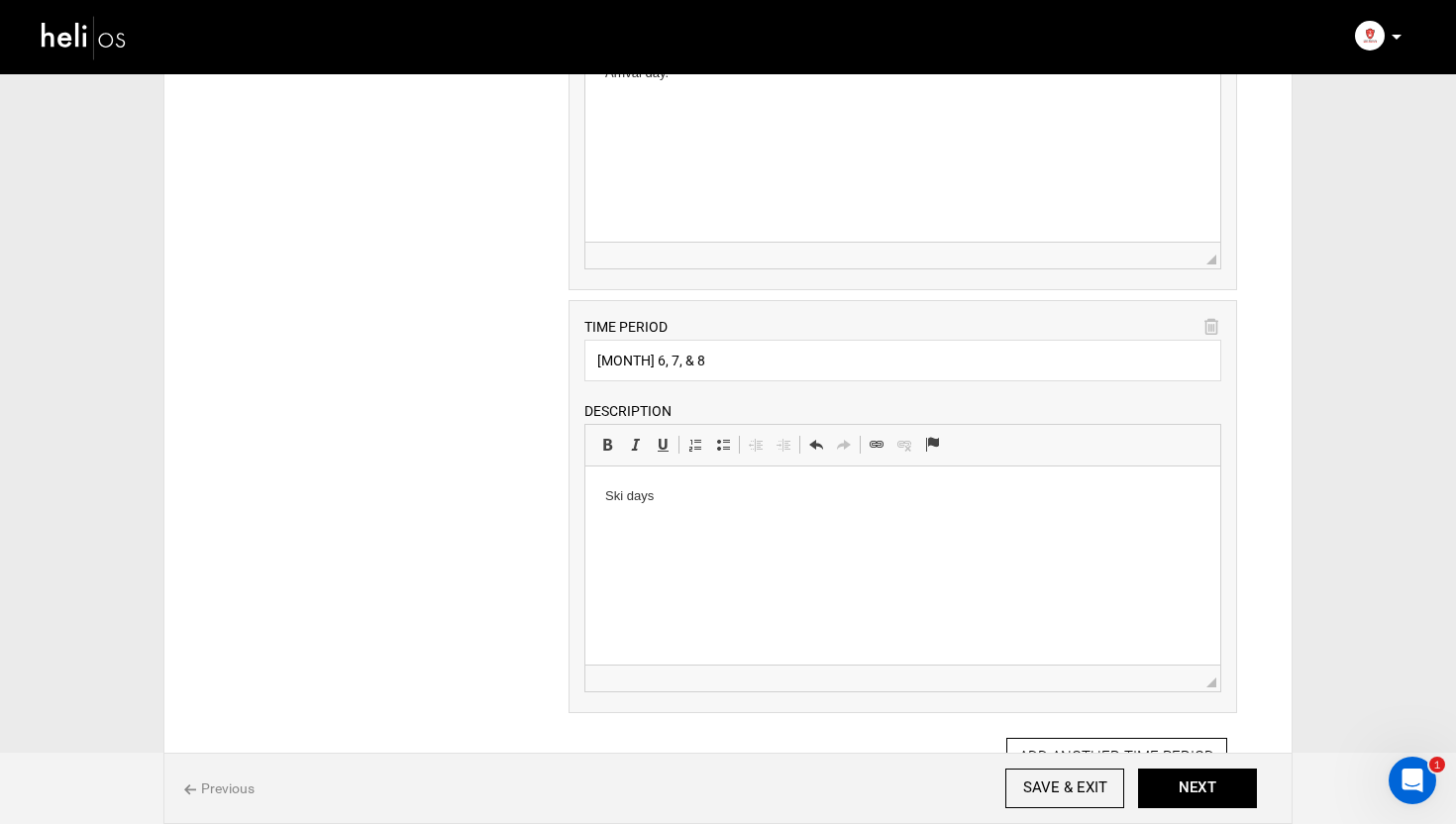 click on "Ski days" at bounding box center (901, 496) 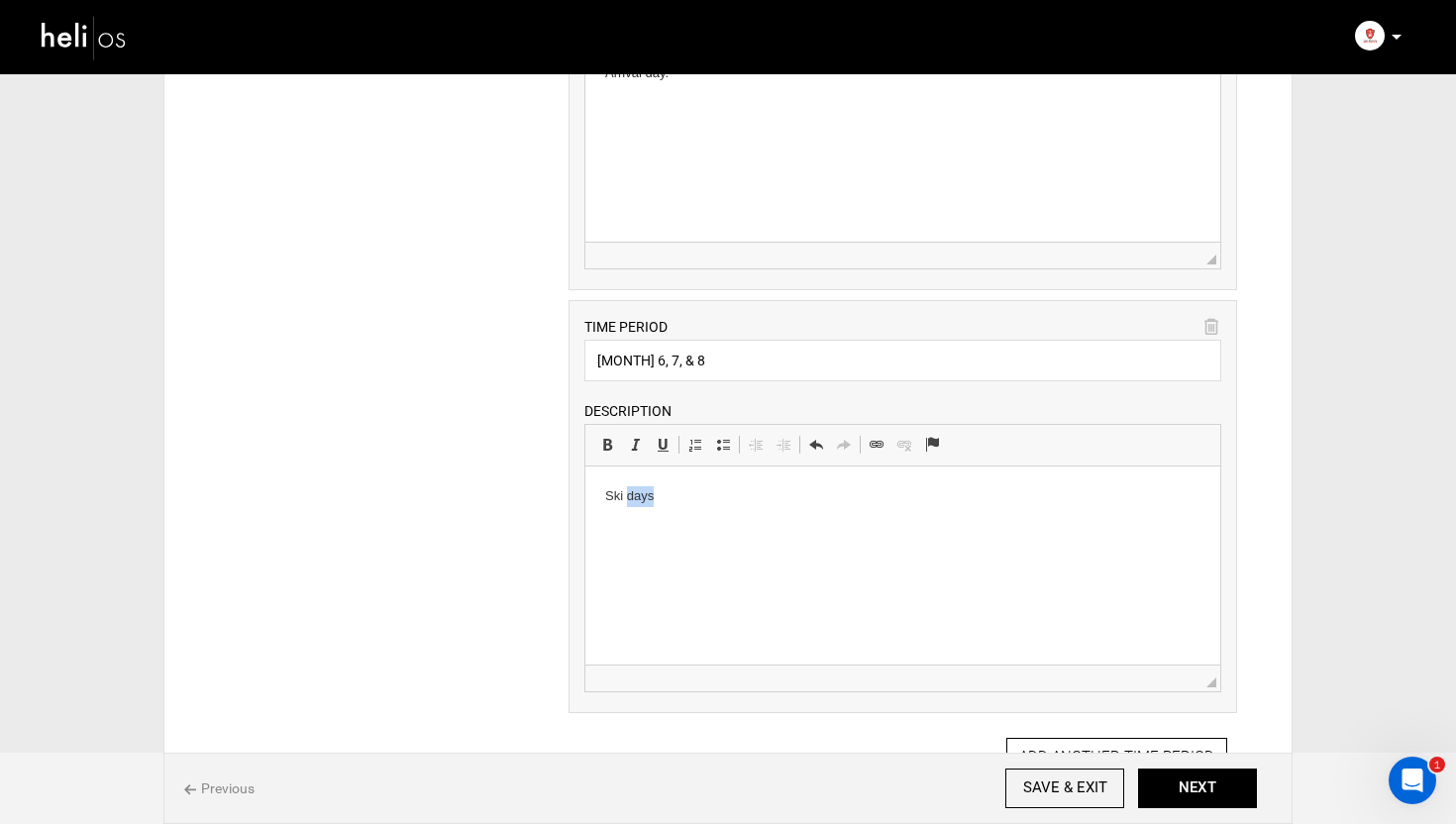 click on "Ski days" at bounding box center (901, 496) 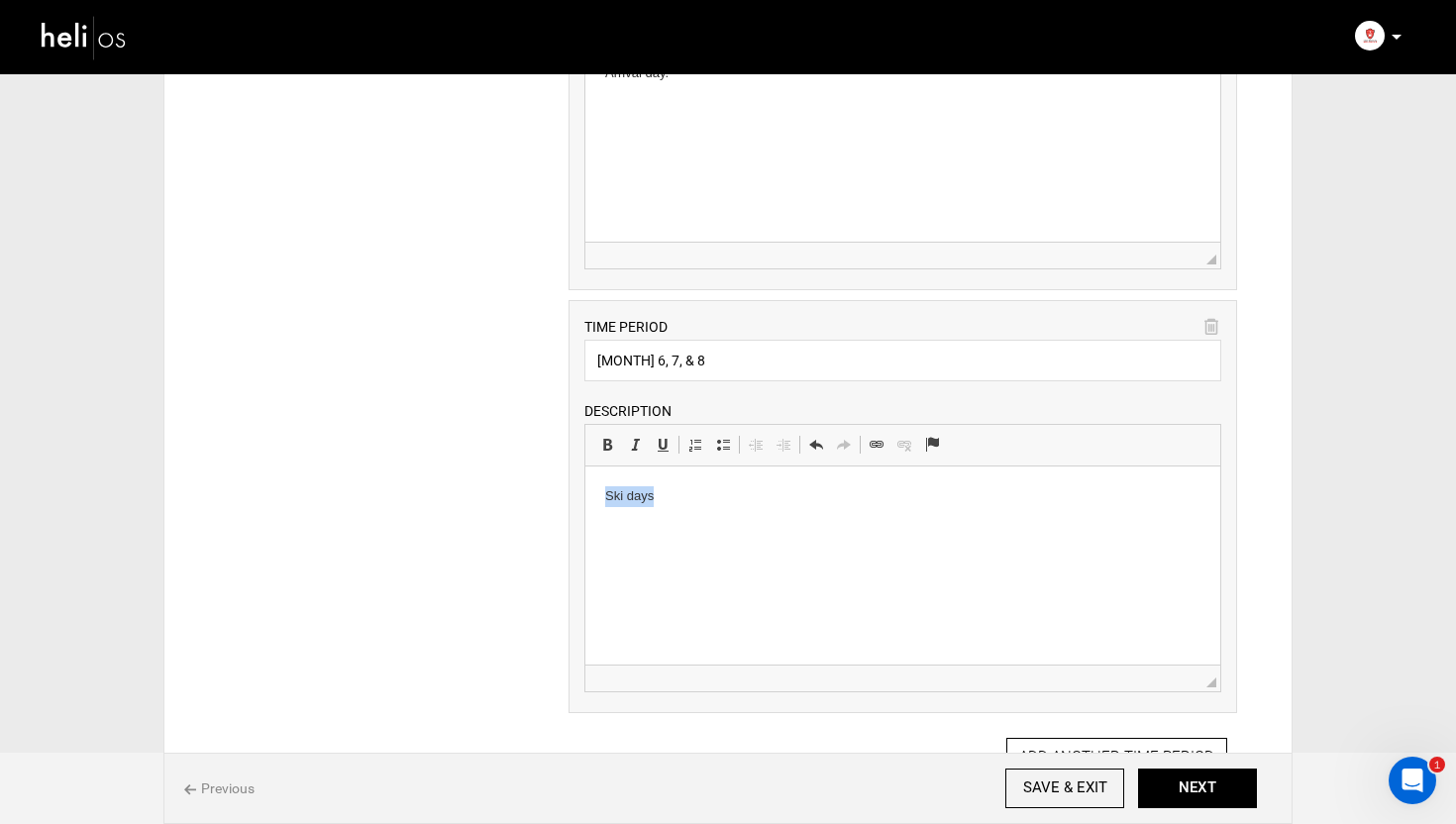 click on "Ski days" at bounding box center (901, 496) 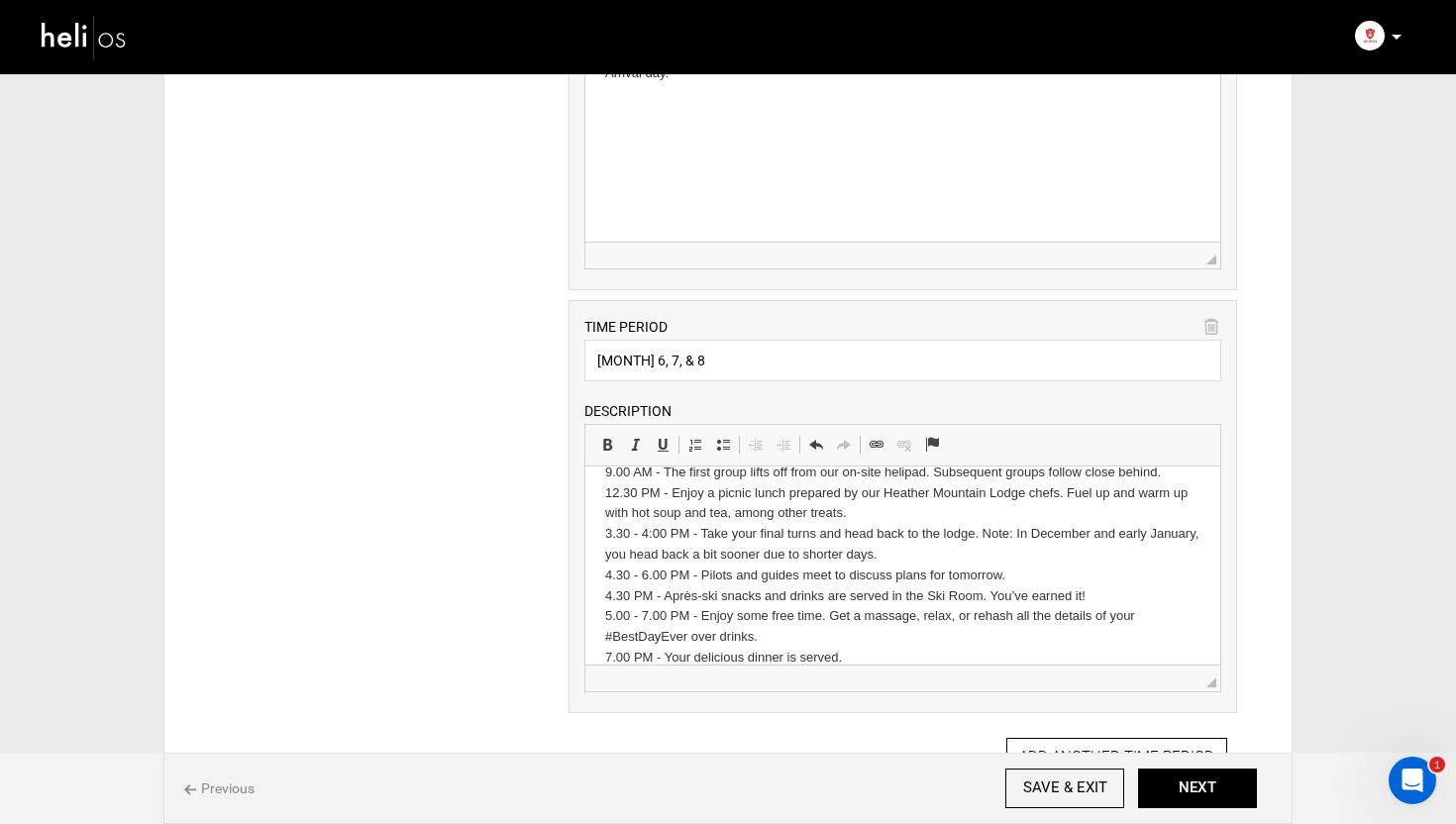 scroll, scrollTop: 0, scrollLeft: 0, axis: both 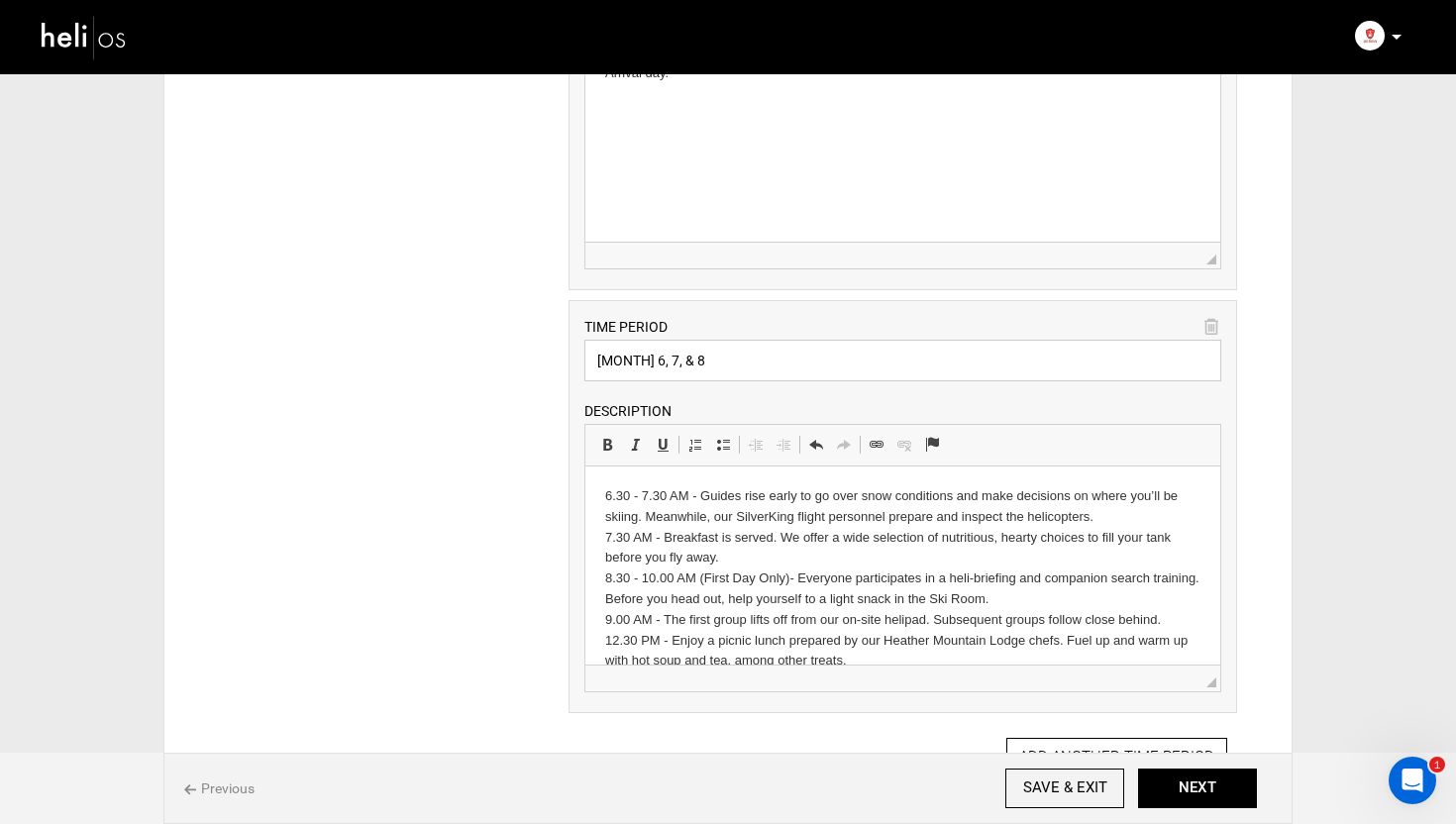 click on "[MONTH] 6, 7, & 8" at bounding box center (902, 360) 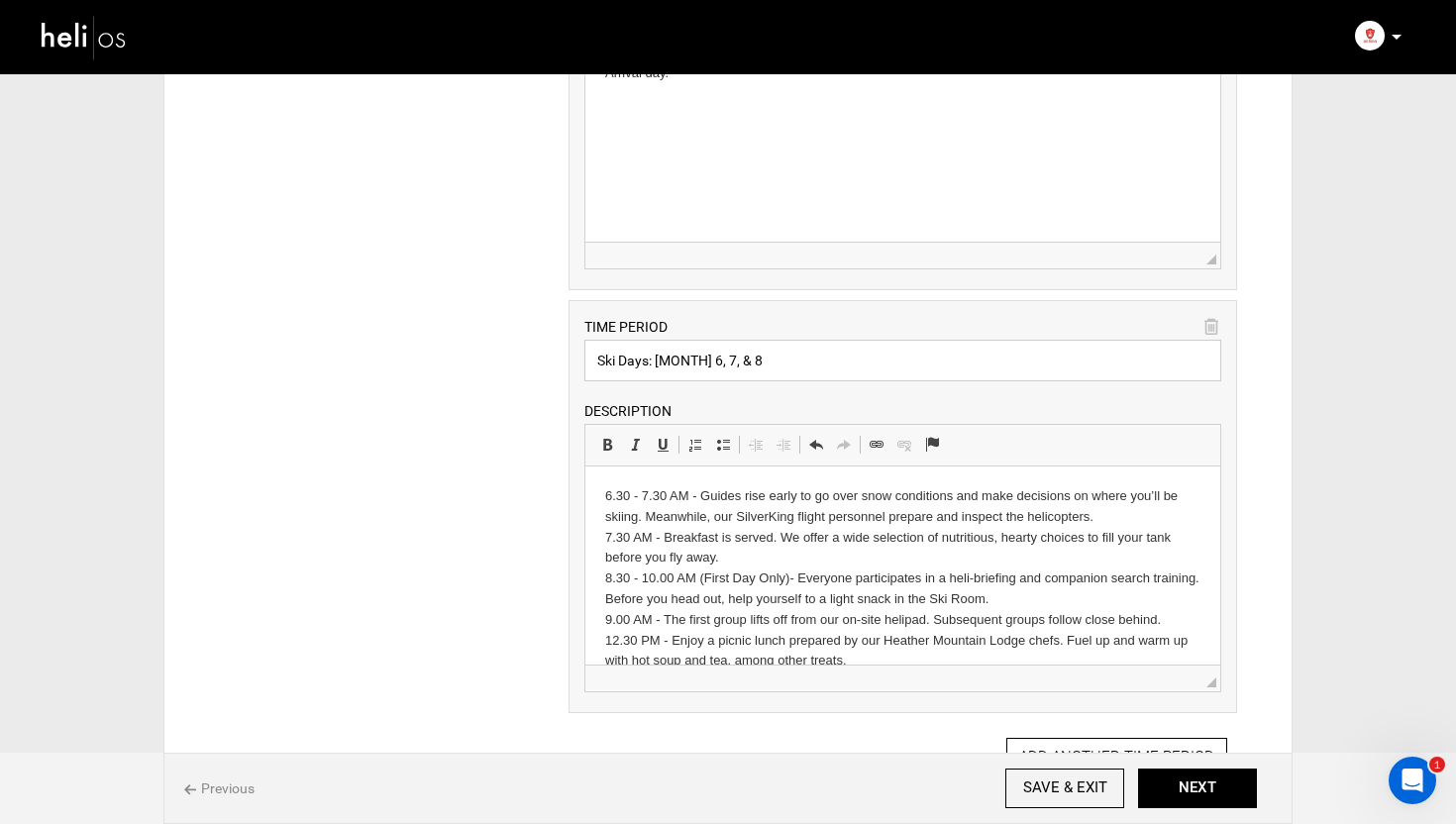 click on "Ski Days: [MONTH] 6, 7, & 8" at bounding box center (902, 360) 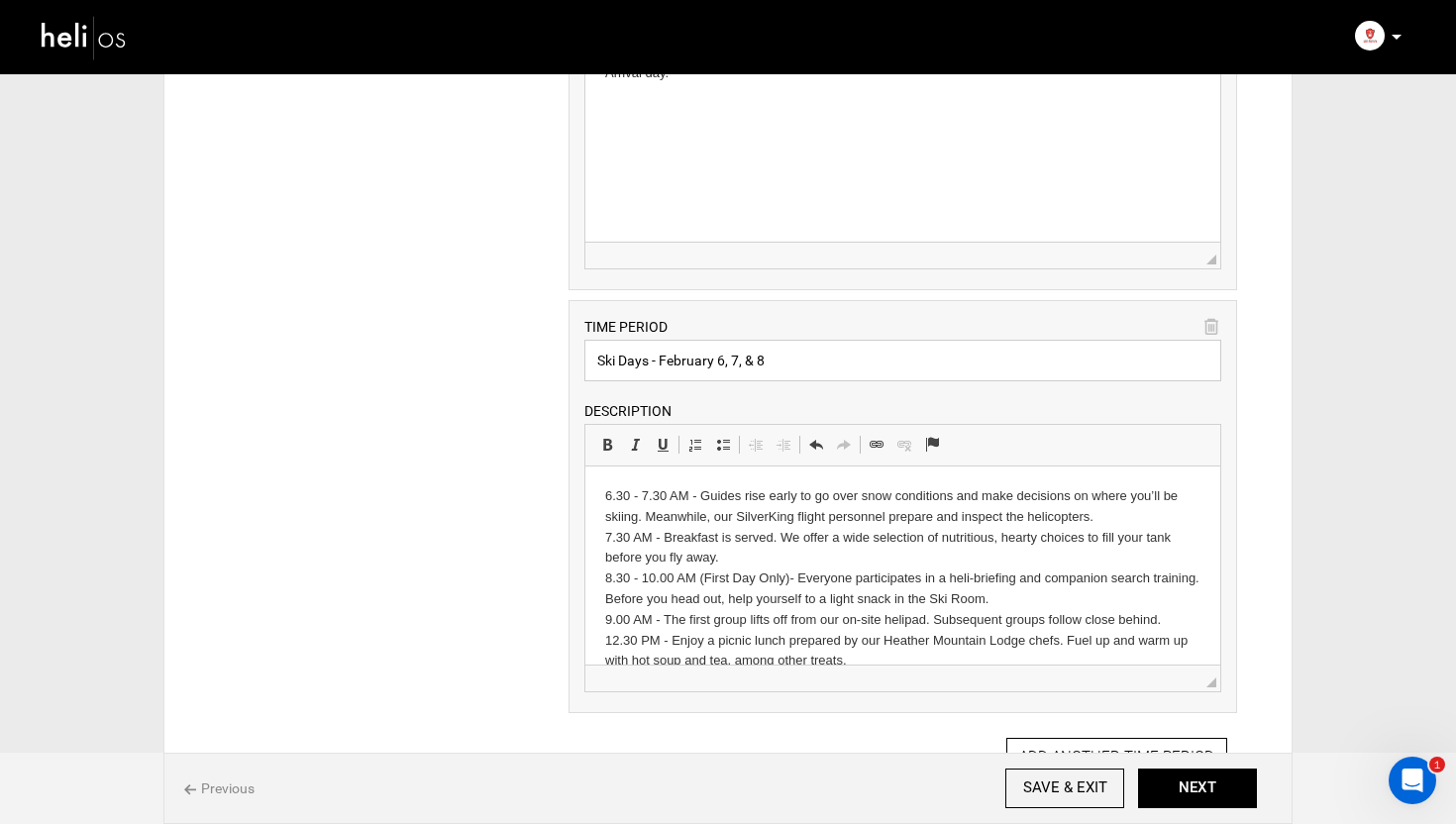click on "Ski Days - February 6, 7, & 8" at bounding box center (902, 360) 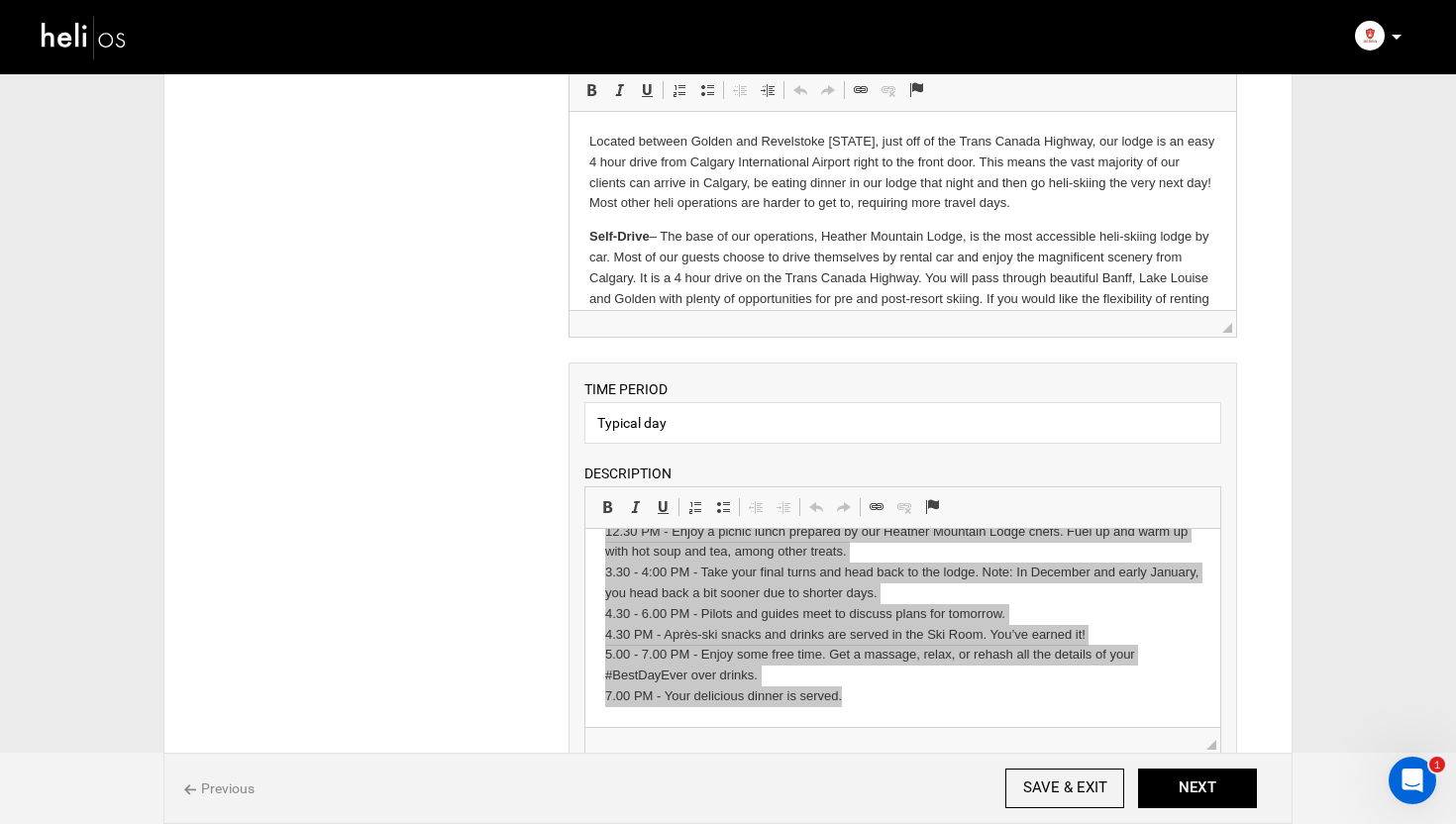 scroll, scrollTop: 159, scrollLeft: 0, axis: vertical 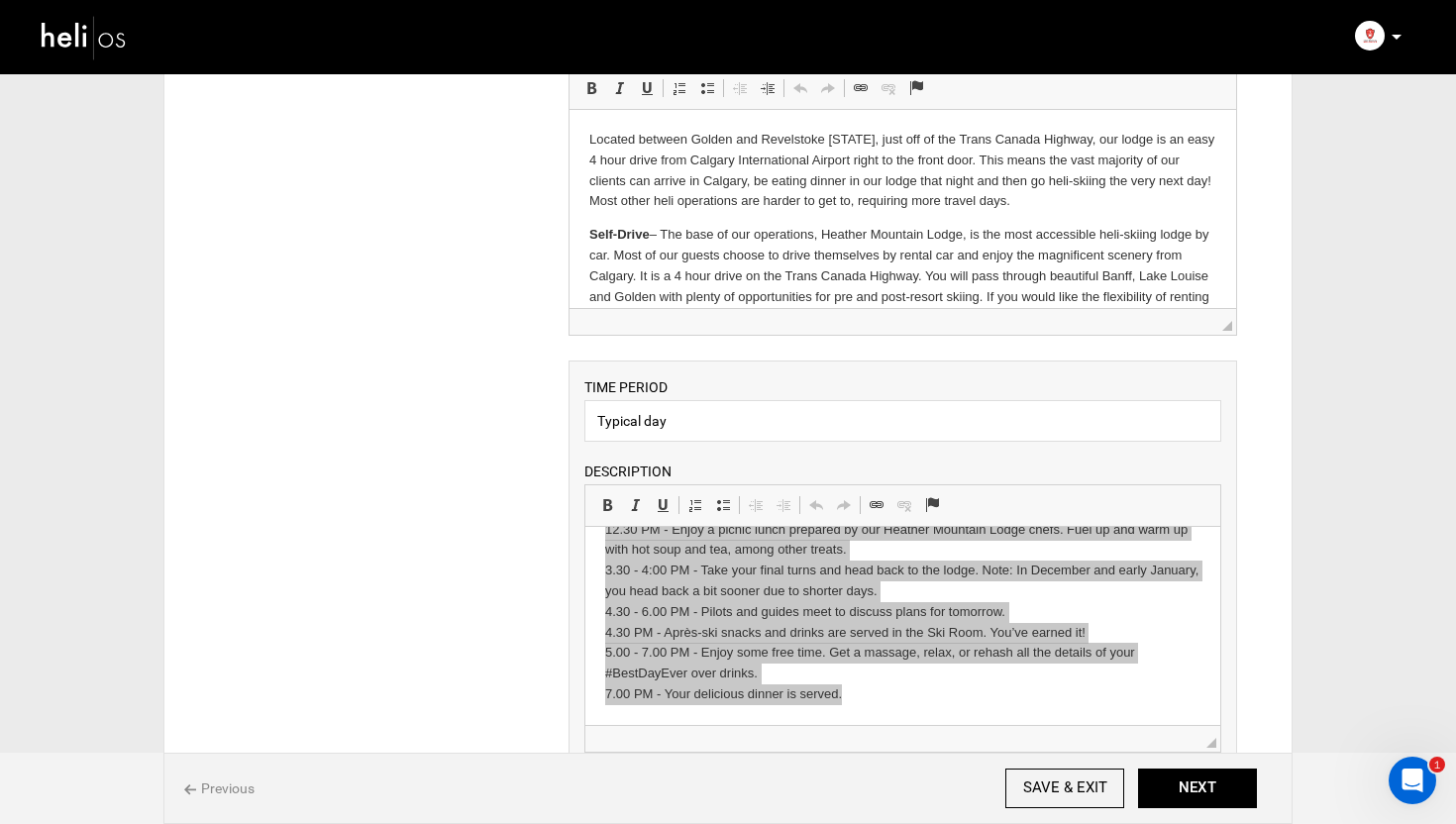 type on "Ski Days - February 6, 7, & 8" 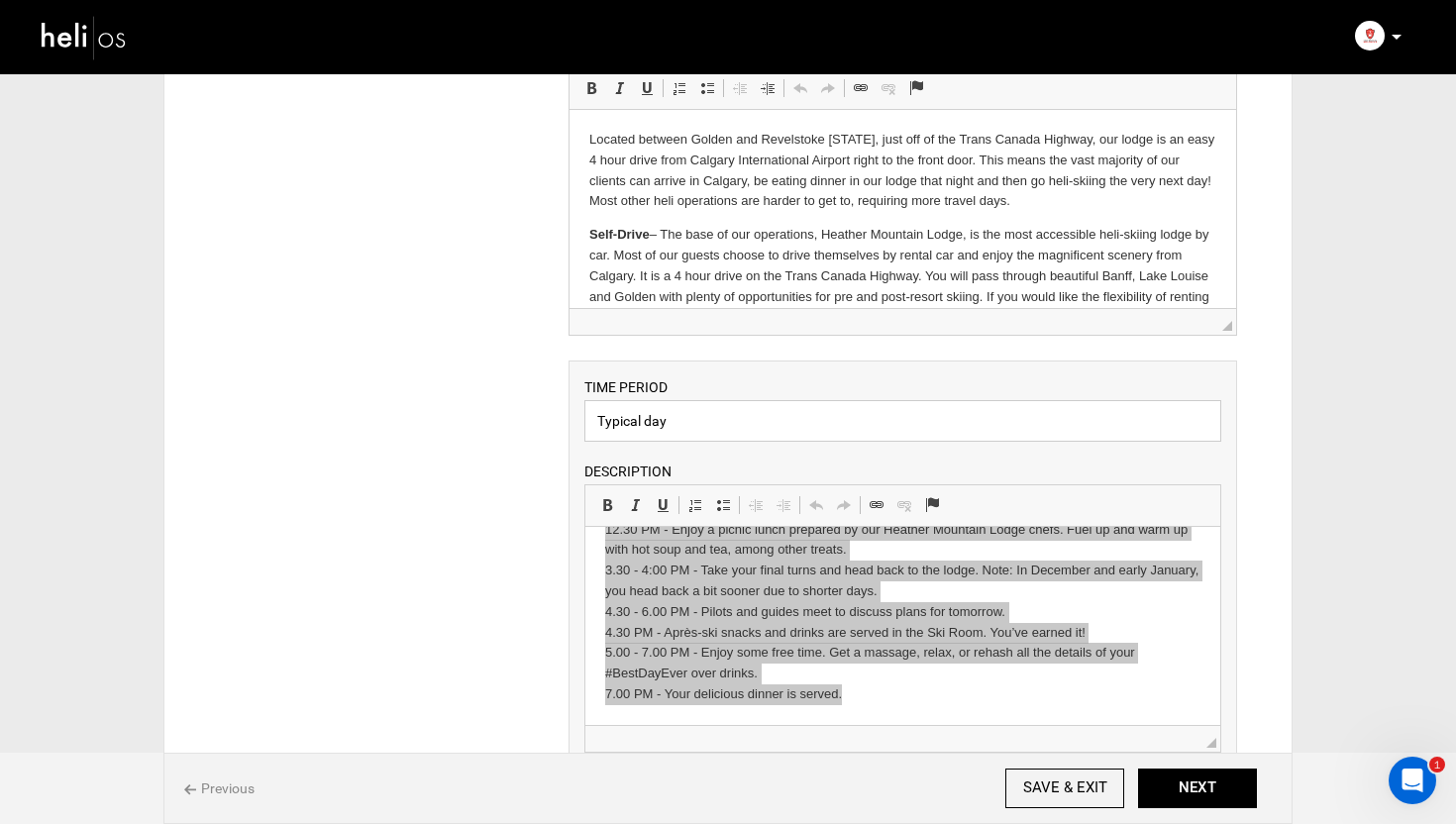 click on "Typical day" at bounding box center [902, 421] 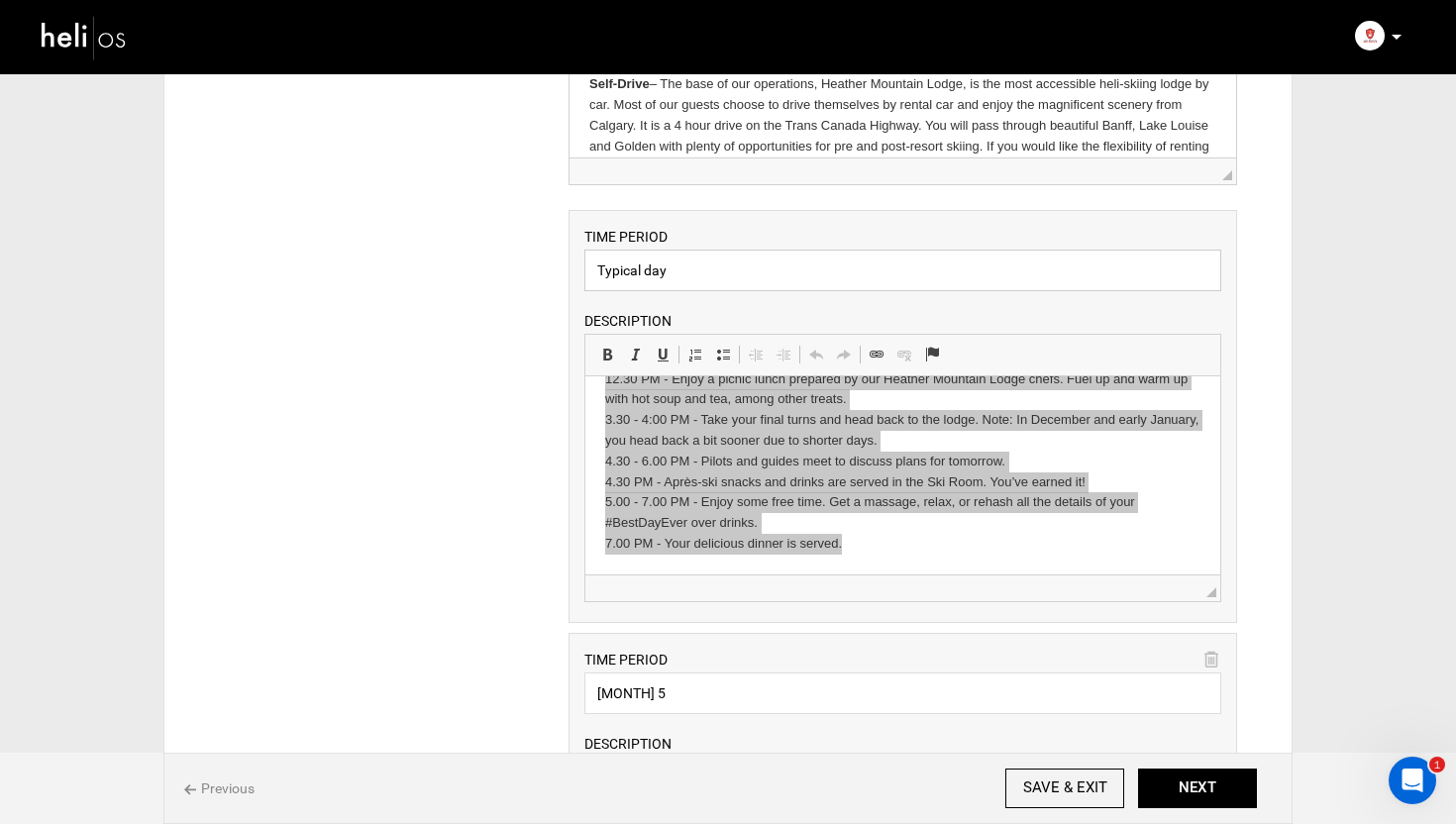 scroll, scrollTop: 612, scrollLeft: 0, axis: vertical 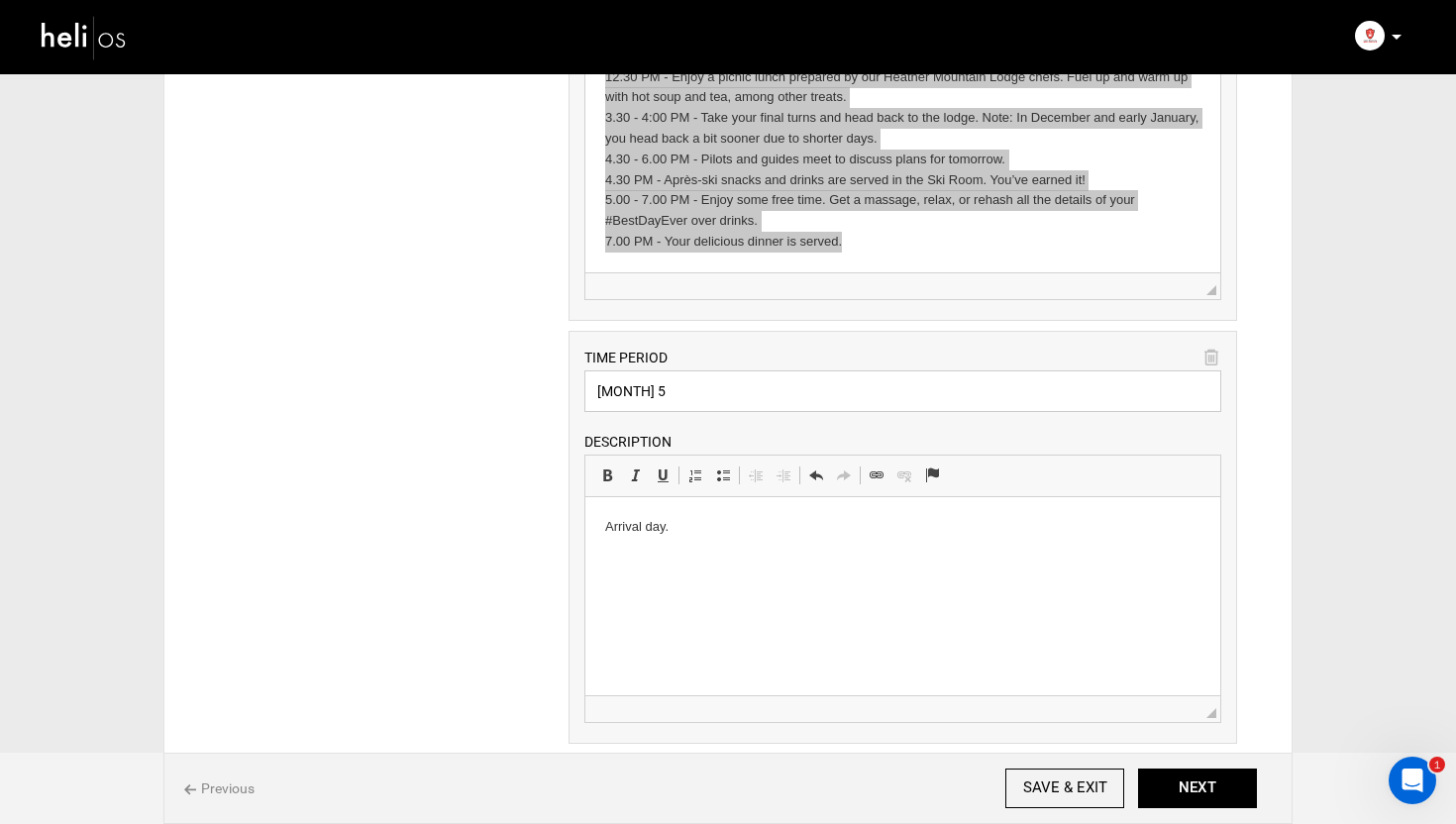 click on "[MONTH] 5" at bounding box center [902, 391] 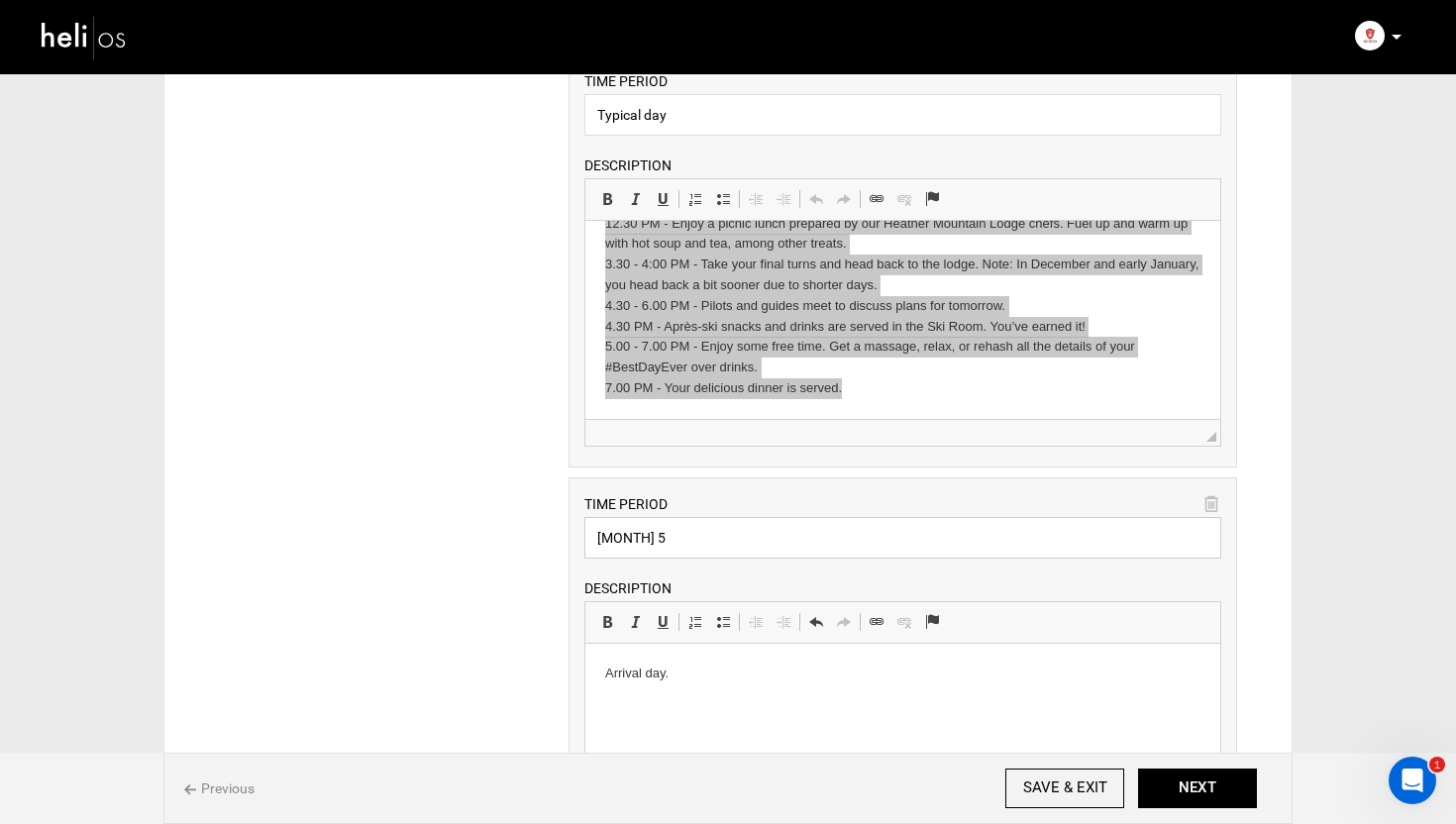 scroll, scrollTop: 286, scrollLeft: 0, axis: vertical 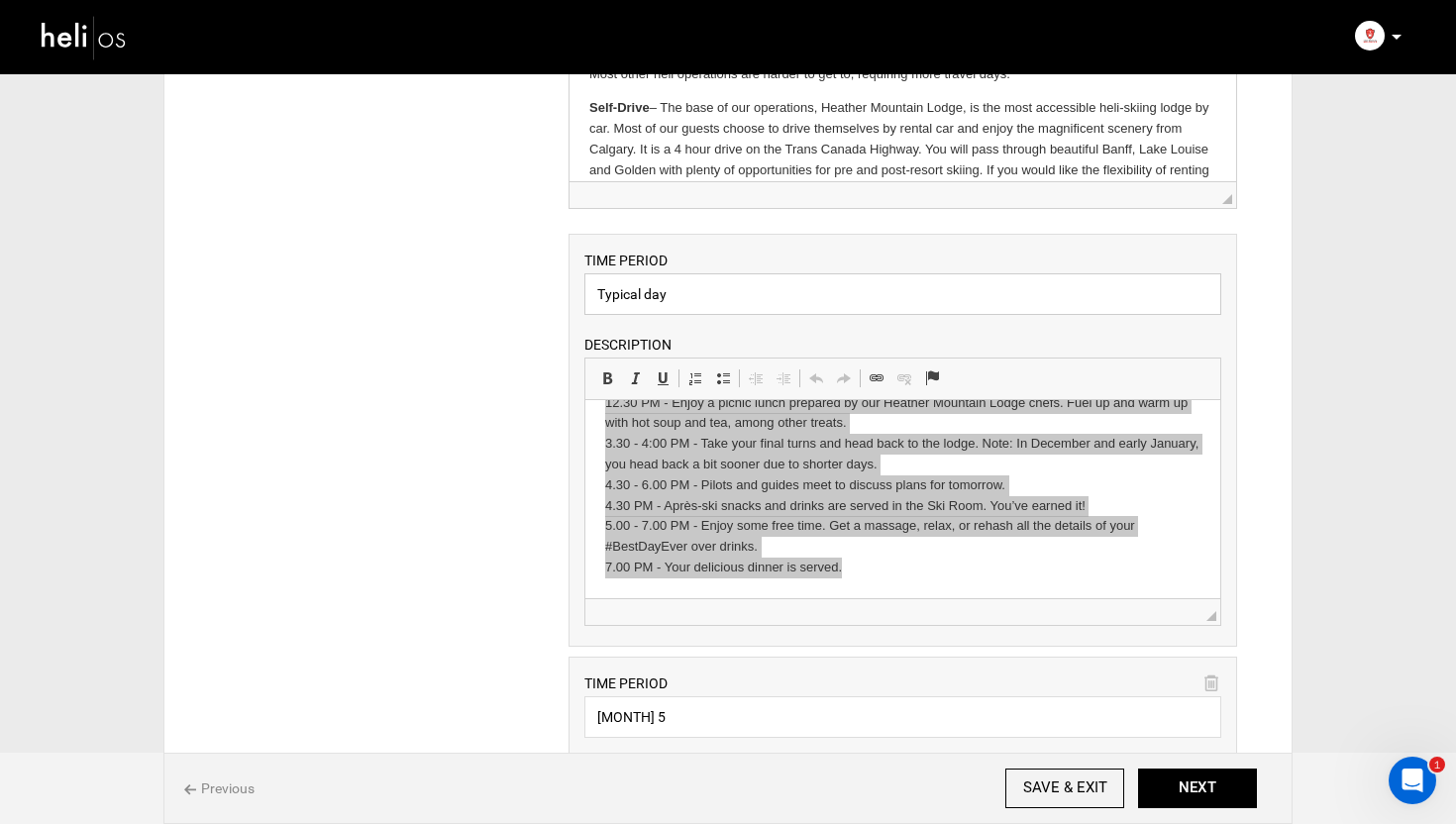 click on "Typical day" at bounding box center [902, 294] 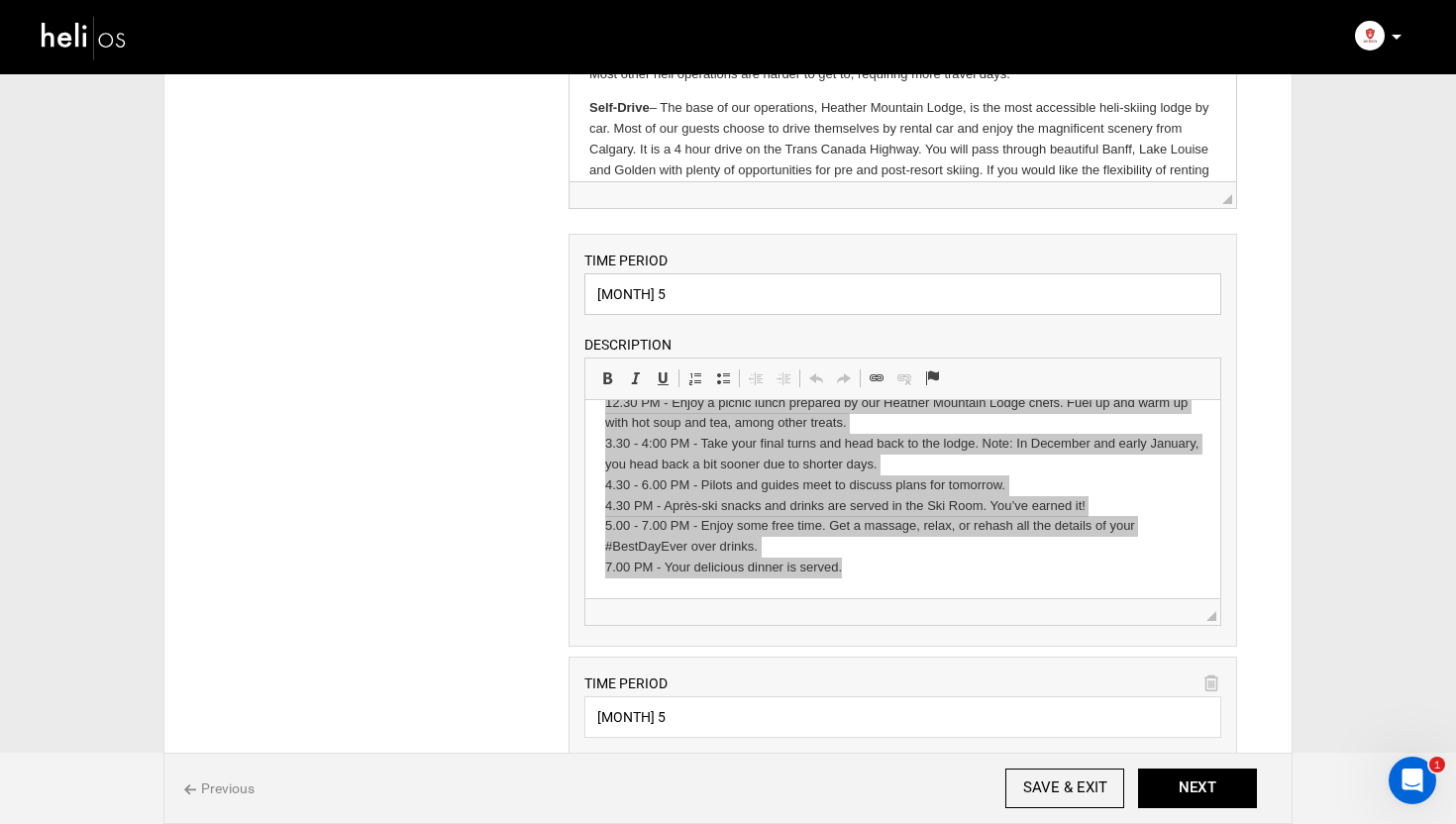 type on "[MONTH] 5" 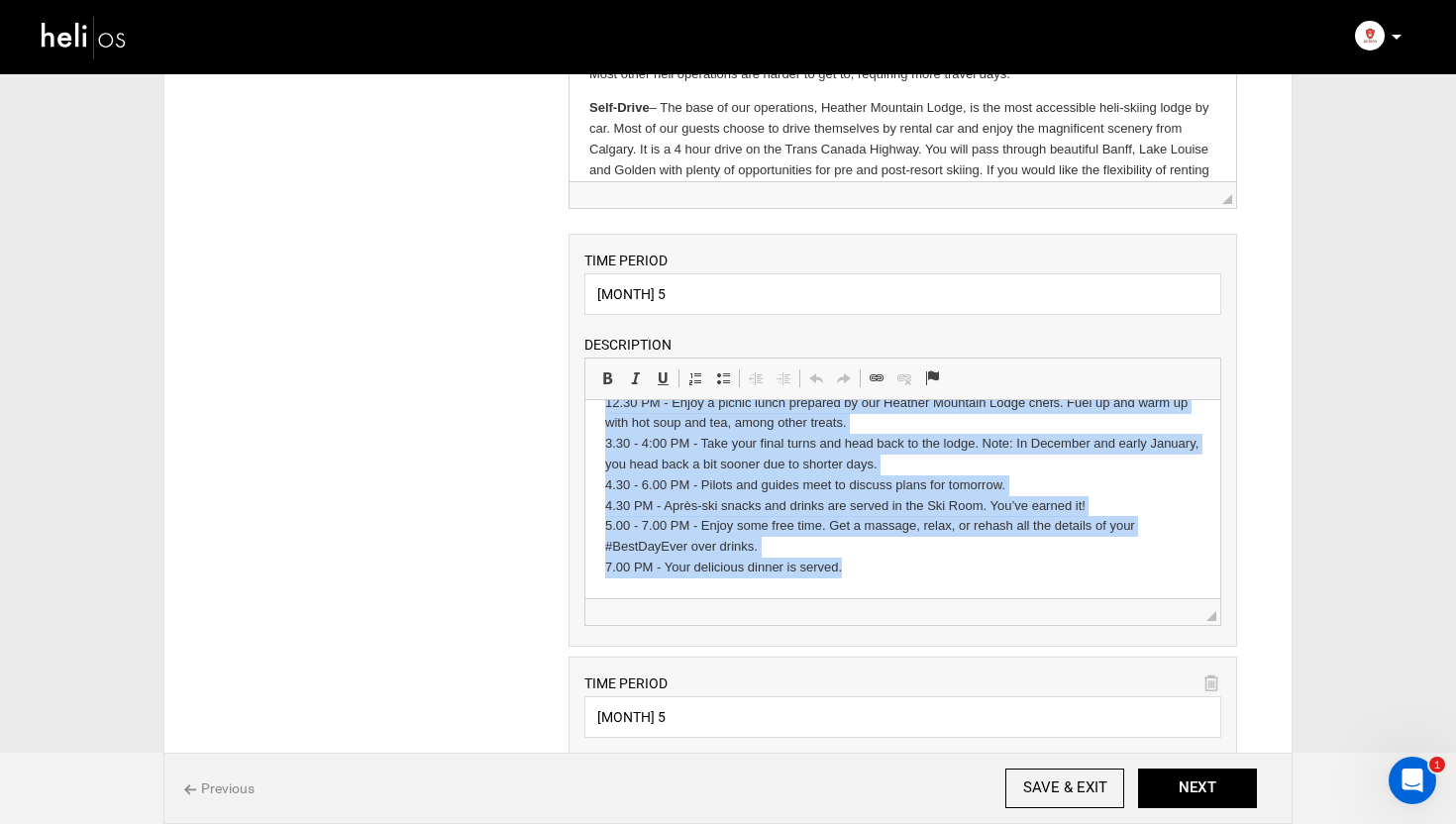 click on "6.30 - 7.30 AM - Guides rise early to go over snow conditions and make decisions on where you’ll be skiing. Meanwhile, our SilverKing flight personnel prepare and inspect the helicopters. 7.30 AM - Breakfast is served. We offer a wide selection of nutritious, hearty choices to fill your tank before you fly away. 8.30 - 10.00 AM (First Day Only)- Everyone participates in a heli-briefing and companion search training. Before you head out, help yourself to a light snack in the Ski Room. 9.00 AM - The first group lifts off from our on-site helipad. Subsequent groups follow close behind. 12.30 PM - Enjoy a picnic lunch prepared by our Heather Mountain Lodge chefs. Fuel up and warm up with hot soup and tea, among other treats. 3.30 - 4:00 PM - Take your final turns and head back to the lodge. Note: In December and early January, you head back a bit sooner due to shorter days. 4.30 - 6.00 PM - Pilots and guides meet to discuss plans for tomorrow. 7.00 PM - Your delicious dinner is served." at bounding box center [901, 413] 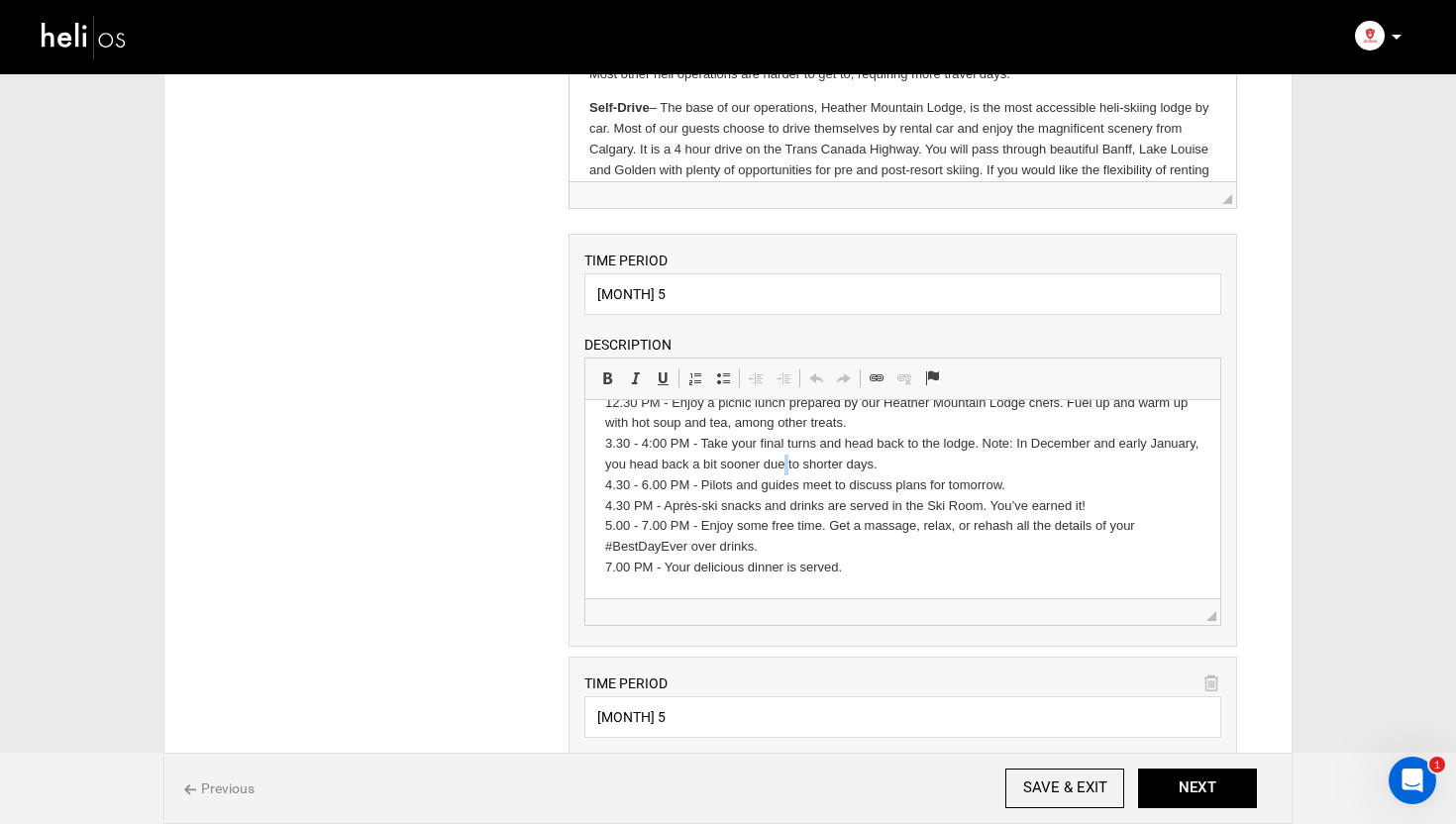 click on "6.30 - 7.30 AM - Guides rise early to go over snow conditions and make decisions on where you’ll be skiing. Meanwhile, our SilverKing flight personnel prepare and inspect the helicopters. 7.30 AM - Breakfast is served. We offer a wide selection of nutritious, hearty choices to fill your tank before you fly away. 8.30 - 10.00 AM (First Day Only)- Everyone participates in a heli-briefing and companion search training. Before you head out, help yourself to a light snack in the Ski Room. 9.00 AM - The first group lifts off from our on-site helipad. Subsequent groups follow close behind. 12.30 PM - Enjoy a picnic lunch prepared by our Heather Mountain Lodge chefs. Fuel up and warm up with hot soup and tea, among other treats. 3.30 - 4:00 PM - Take your final turns and head back to the lodge. Note: In December and early January, you head back a bit sooner due to shorter days. 4.30 - 6.00 PM - Pilots and guides meet to discuss plans for tomorrow. 7.00 PM - Your delicious dinner is served." at bounding box center (901, 413) 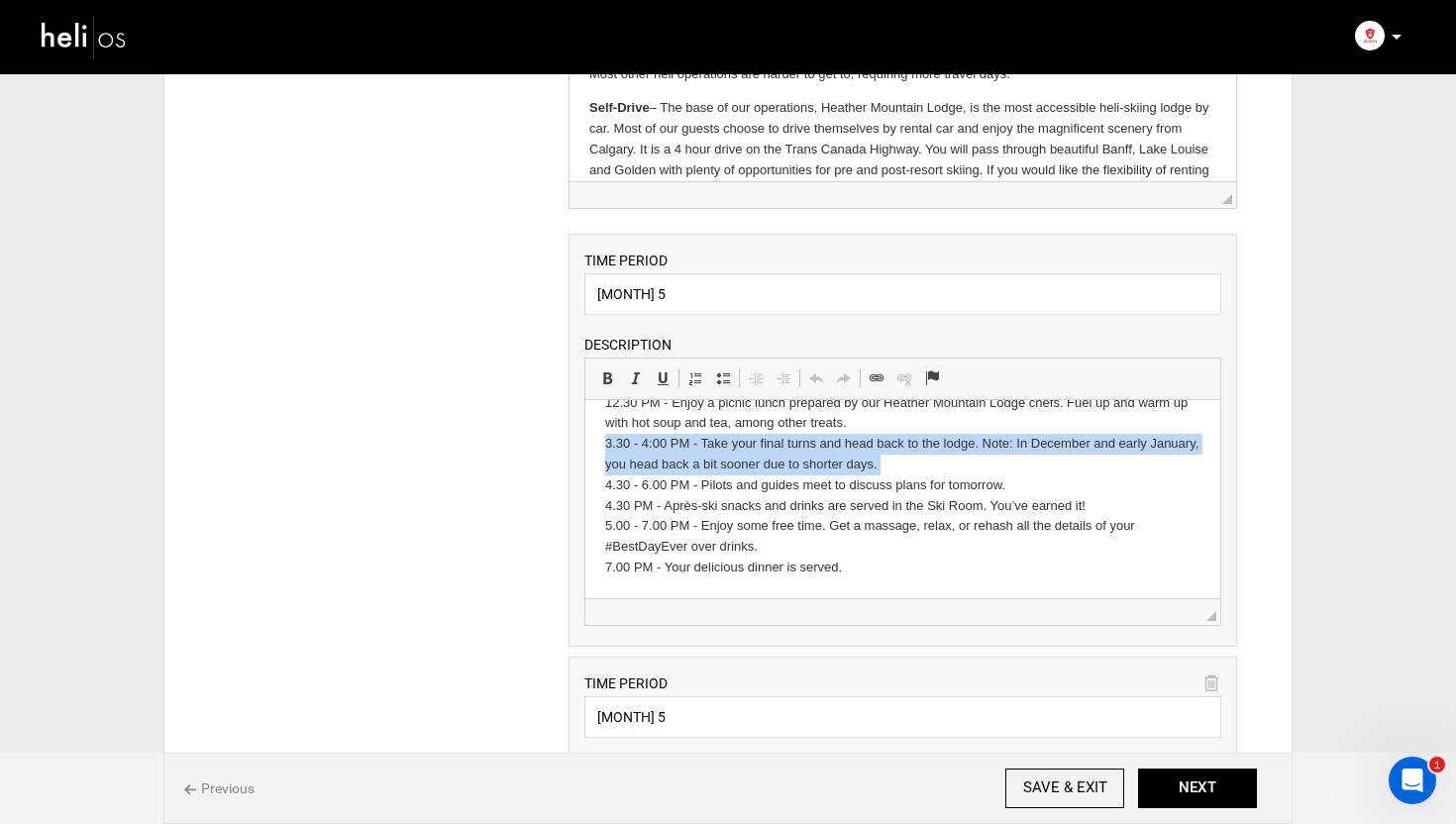 click on "6.30 - 7.30 AM - Guides rise early to go over snow conditions and make decisions on where you’ll be skiing. Meanwhile, our SilverKing flight personnel prepare and inspect the helicopters. 7.30 AM - Breakfast is served. We offer a wide selection of nutritious, hearty choices to fill your tank before you fly away. 8.30 - 10.00 AM (First Day Only)- Everyone participates in a heli-briefing and companion search training. Before you head out, help yourself to a light snack in the Ski Room. 9.00 AM - The first group lifts off from our on-site helipad. Subsequent groups follow close behind. 12.30 PM - Enjoy a picnic lunch prepared by our Heather Mountain Lodge chefs. Fuel up and warm up with hot soup and tea, among other treats. 3.30 - 4:00 PM - Take your final turns and head back to the lodge. Note: In December and early January, you head back a bit sooner due to shorter days. 4.30 - 6.00 PM - Pilots and guides meet to discuss plans for tomorrow. 7.00 PM - Your delicious dinner is served." at bounding box center [901, 413] 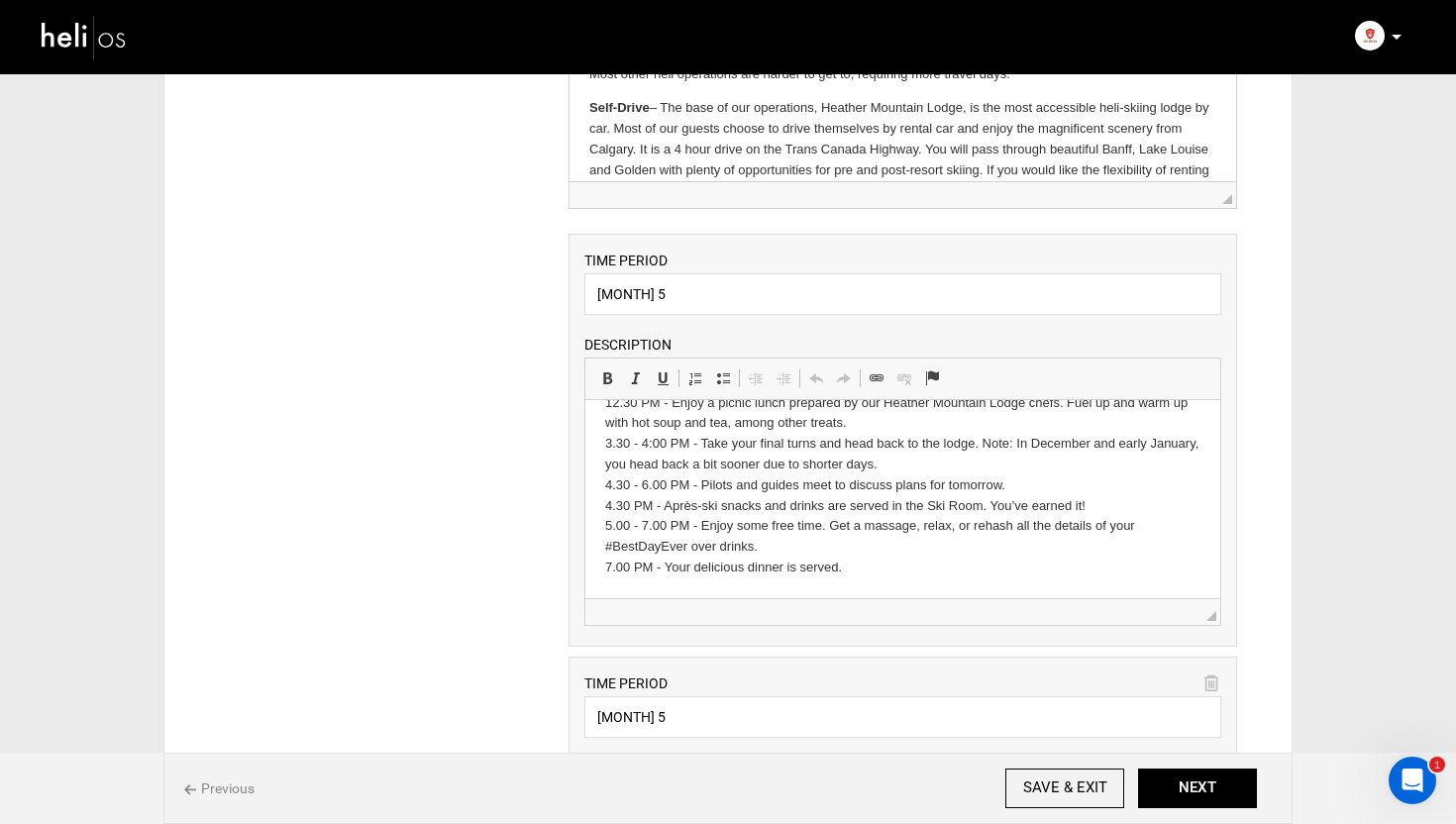 click on "6.30 - 7.30 AM - Guides rise early to go over snow conditions and make decisions on where you’ll be skiing. Meanwhile, our SilverKing flight personnel prepare and inspect the helicopters. 7.30 AM - Breakfast is served. We offer a wide selection of nutritious, hearty choices to fill your tank before you fly away. 8.30 - 10.00 AM (First Day Only)- Everyone participates in a heli-briefing and companion search training. Before you head out, help yourself to a light snack in the Ski Room. 9.00 AM - The first group lifts off from our on-site helipad. Subsequent groups follow close behind. 12.30 PM - Enjoy a picnic lunch prepared by our Heather Mountain Lodge chefs. Fuel up and warm up with hot soup and tea, among other treats. 3.30 - 4:00 PM - Take your final turns and head back to the lodge. Note: In December and early January, you head back a bit sooner due to shorter days. 4.30 - 6.00 PM - Pilots and guides meet to discuss plans for tomorrow. 7.00 PM - Your delicious dinner is served." at bounding box center (901, 413) 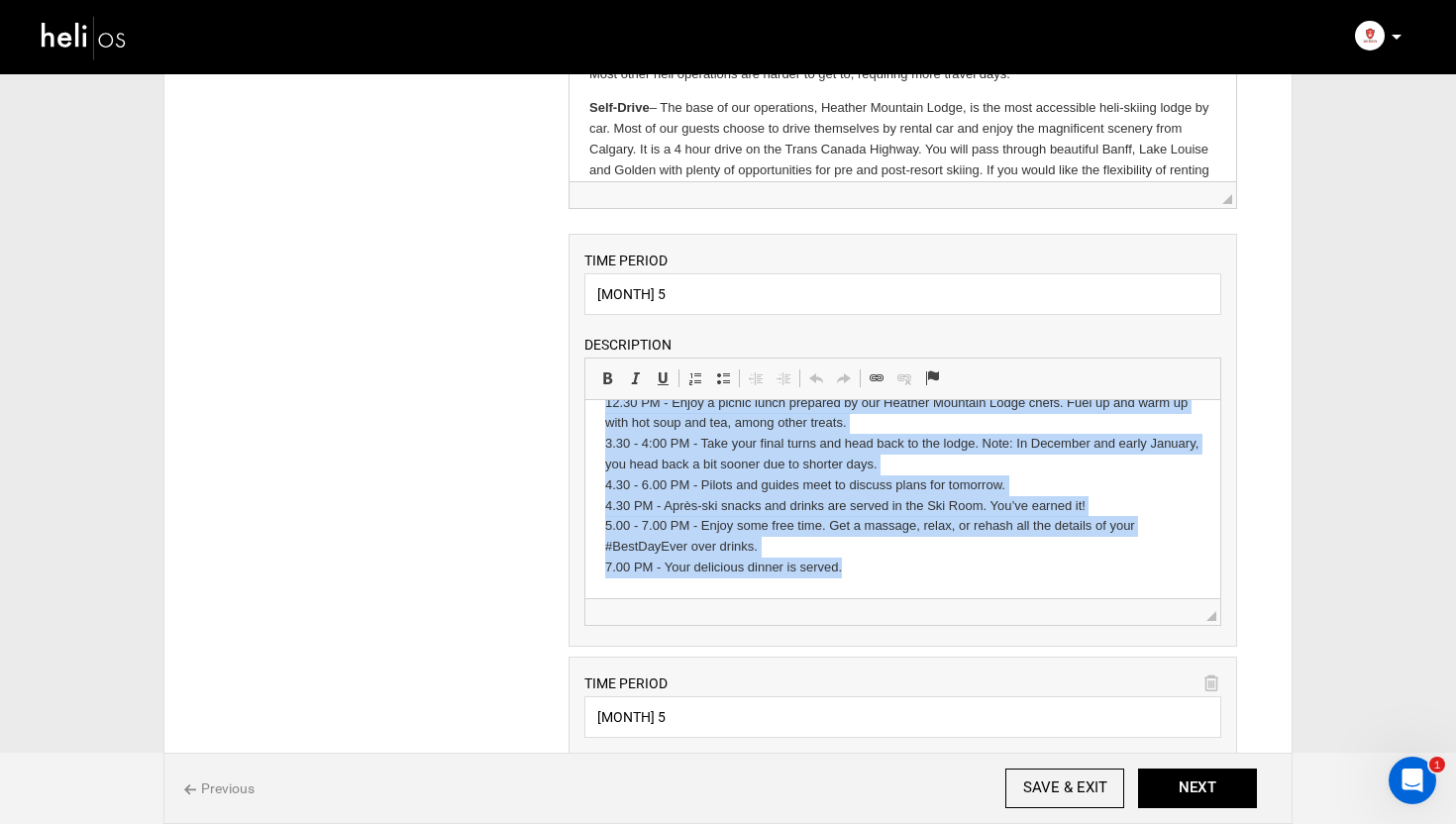 scroll, scrollTop: 0, scrollLeft: 0, axis: both 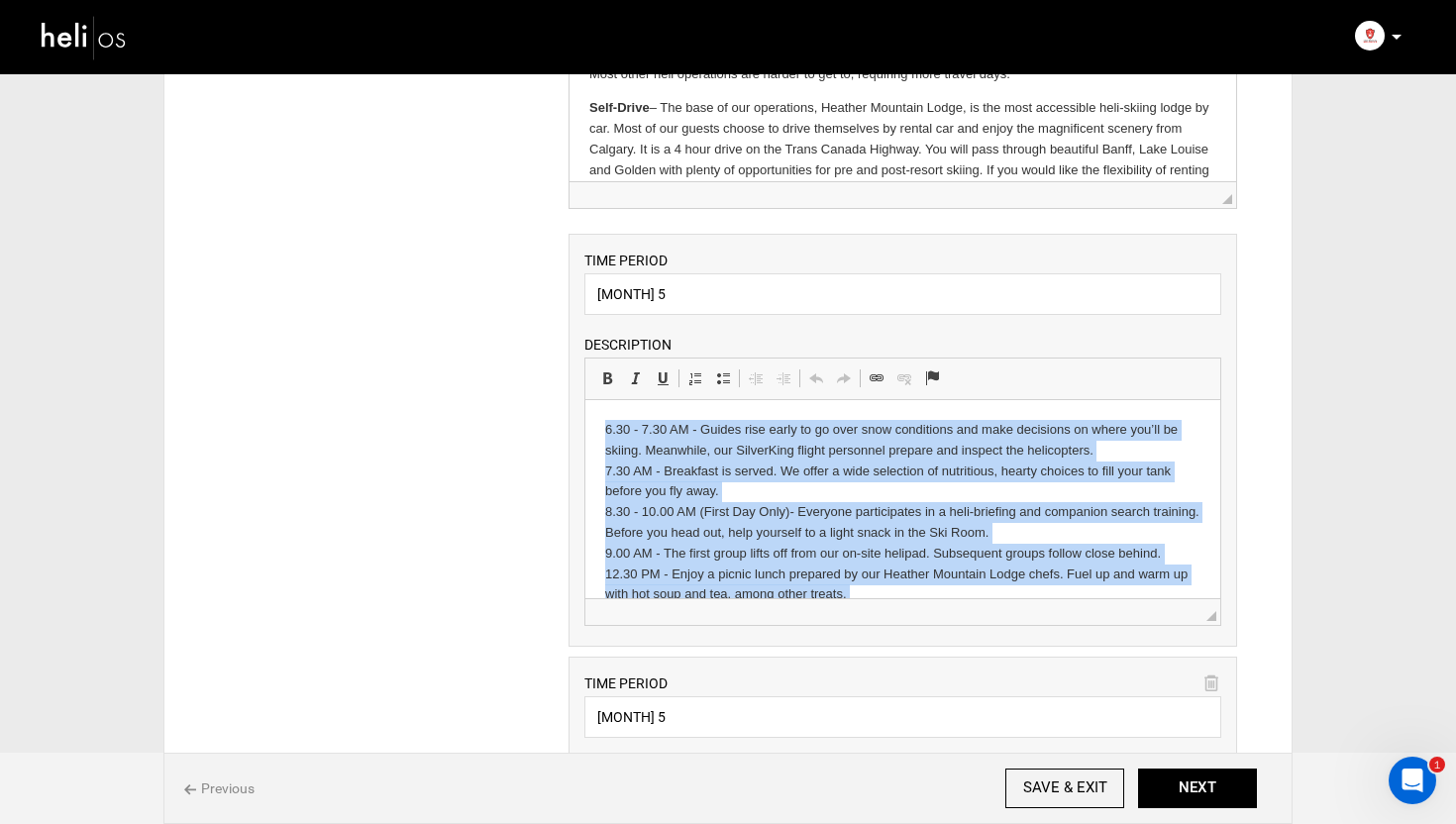 drag, startPoint x: 879, startPoint y: 580, endPoint x: 594, endPoint y: 356, distance: 362.49276 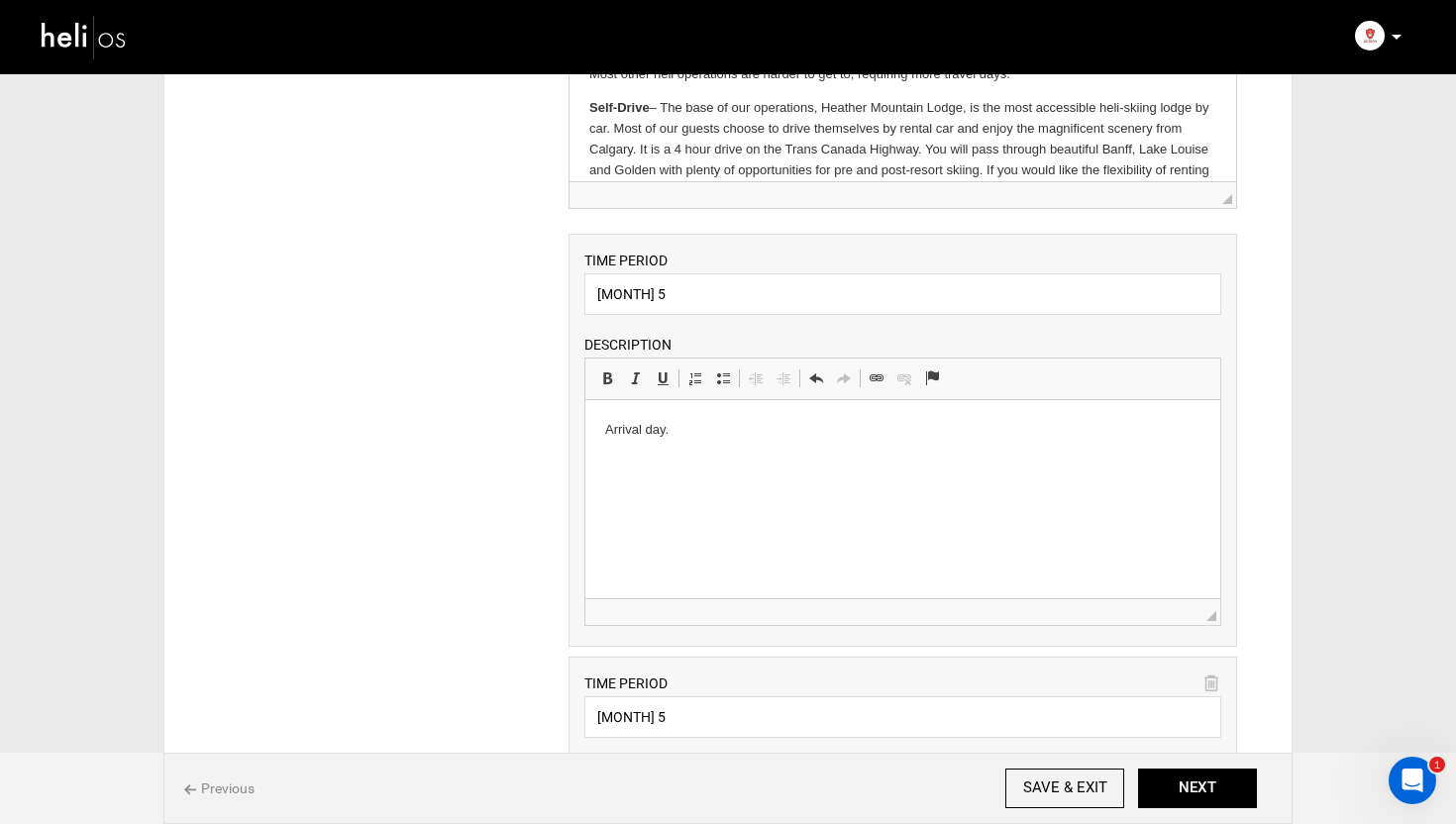scroll, scrollTop: 459, scrollLeft: 0, axis: vertical 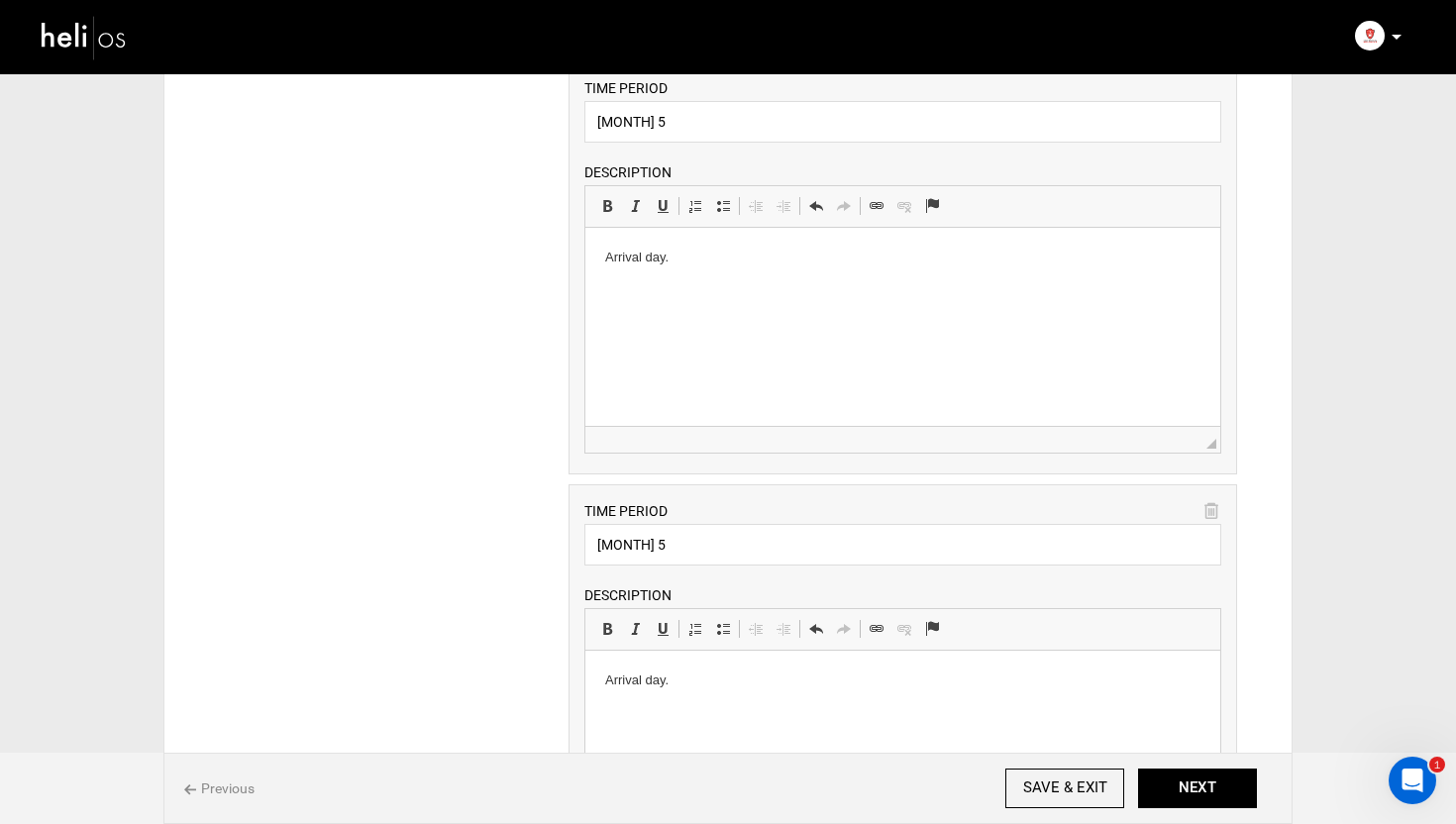 drag, startPoint x: 715, startPoint y: 692, endPoint x: 582, endPoint y: 681, distance: 133.45411 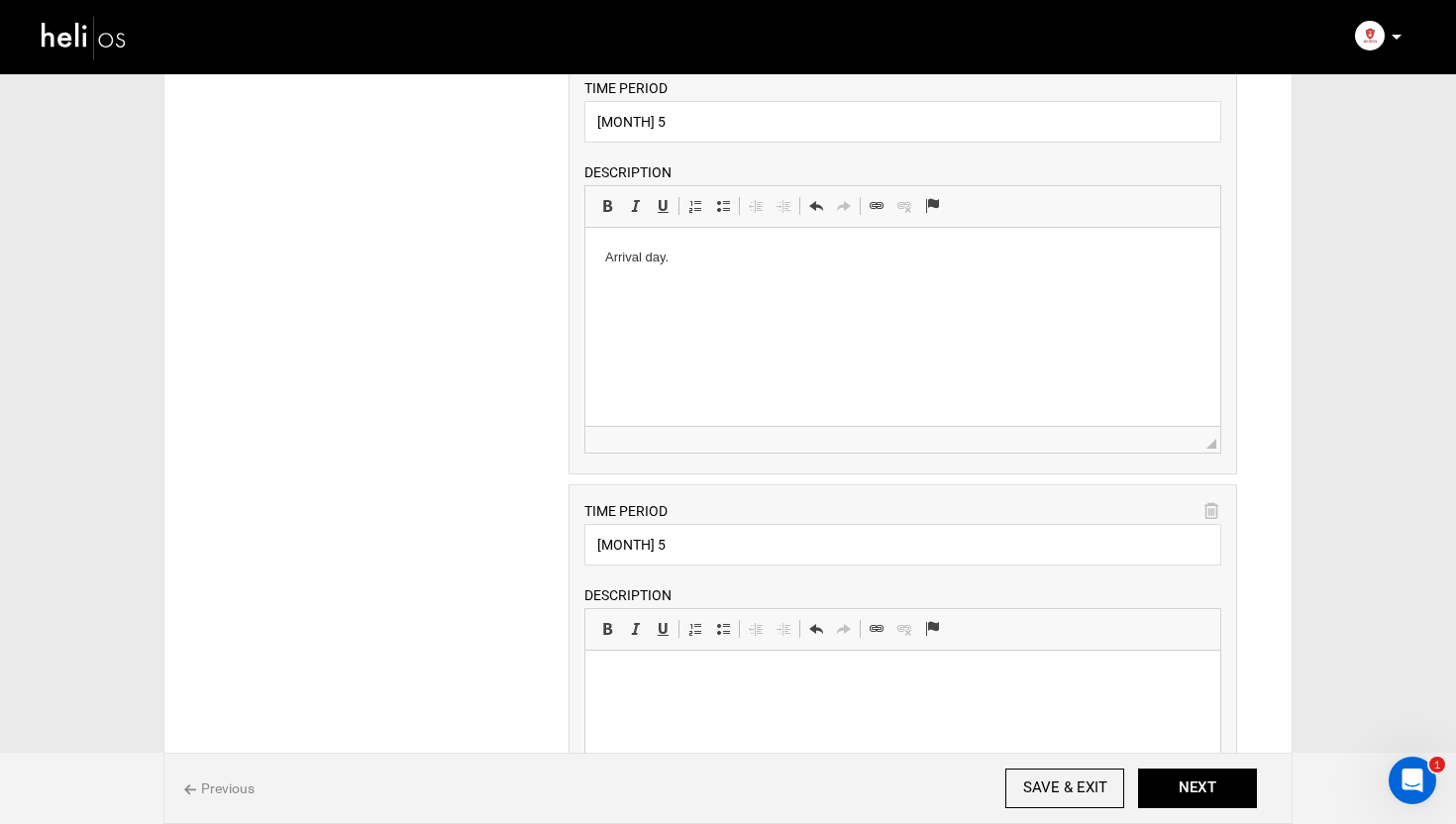 click at bounding box center (1211, 511) 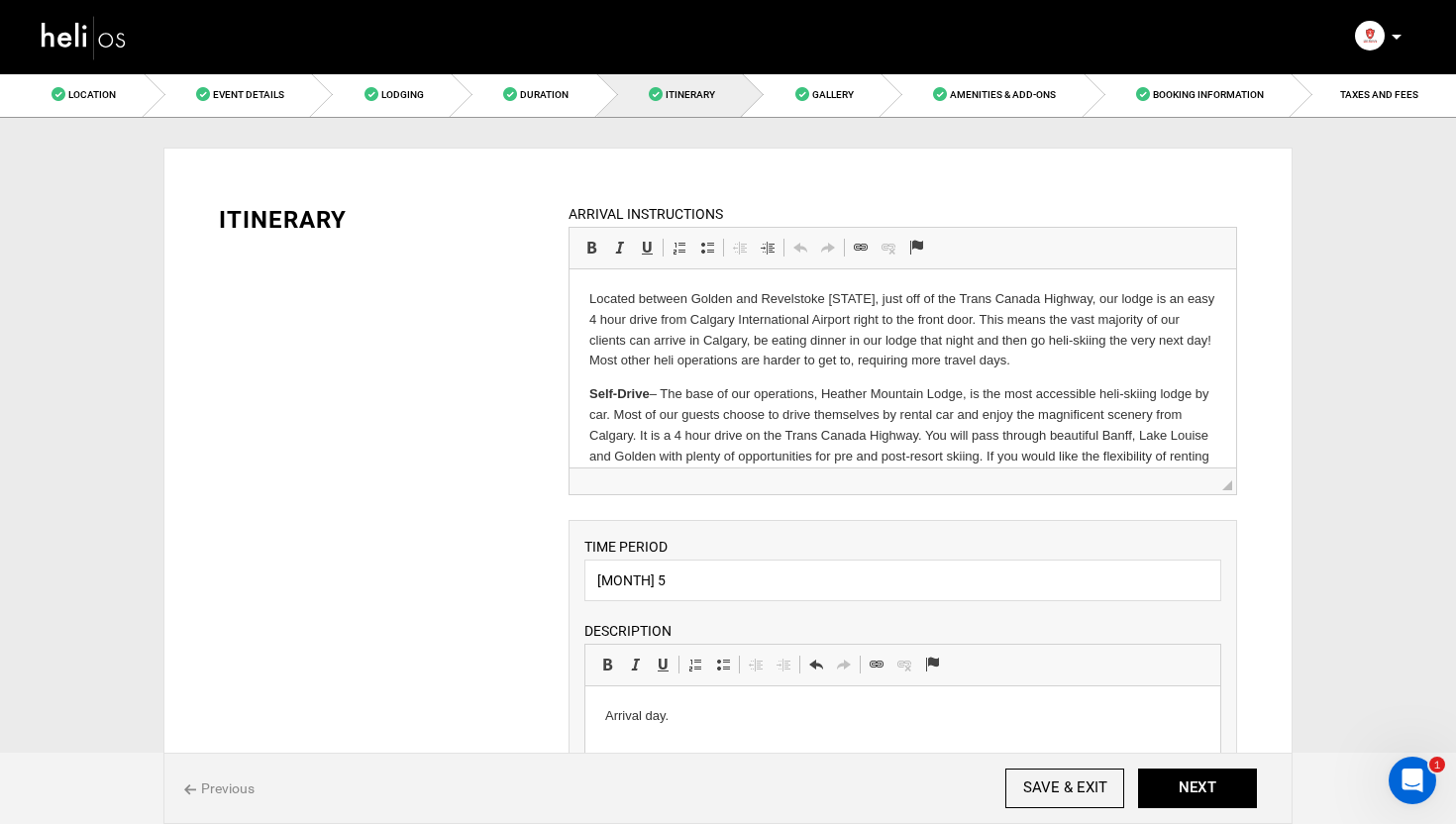 scroll, scrollTop: 127, scrollLeft: 0, axis: vertical 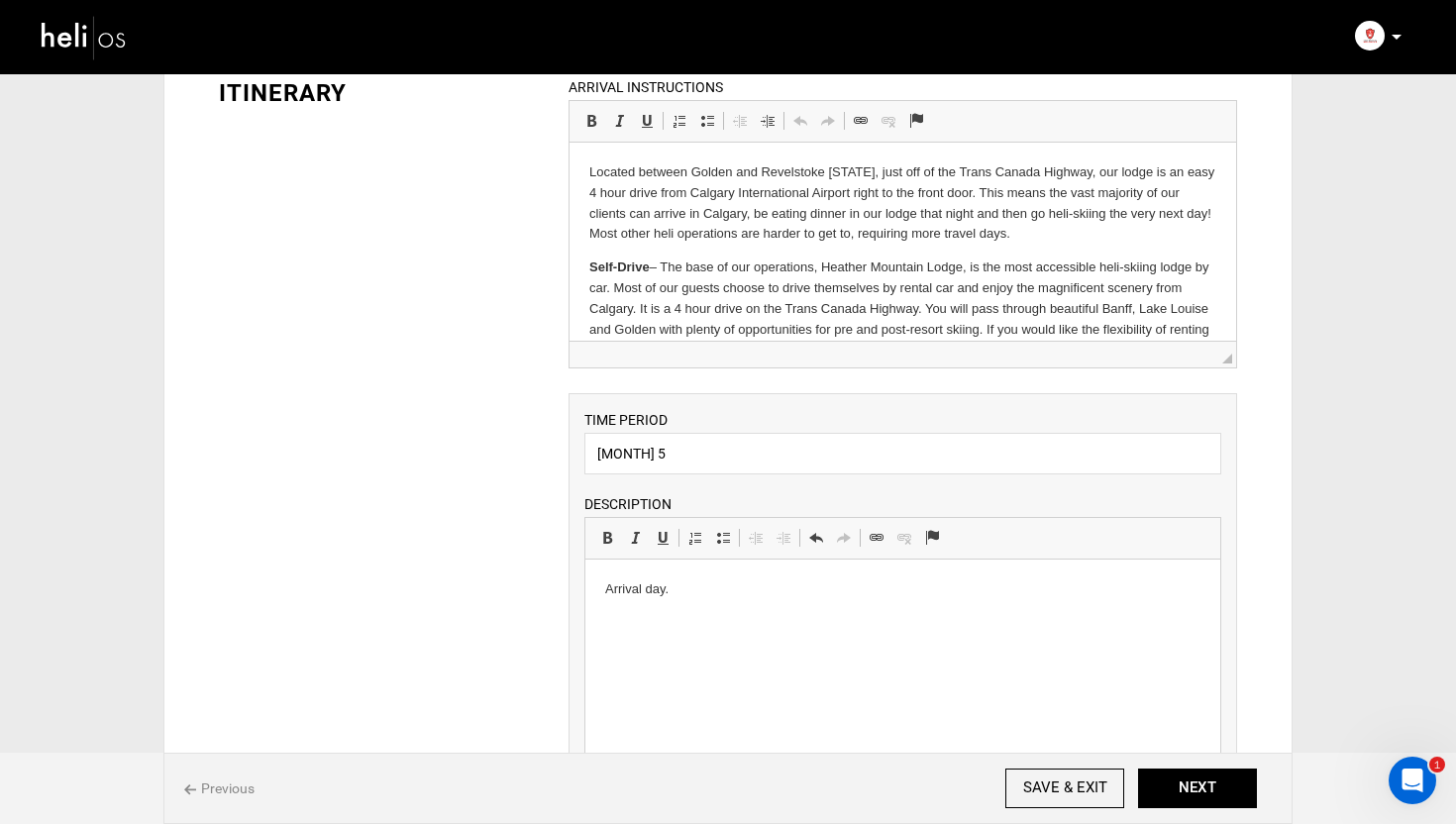 click on "Arrival day." at bounding box center (901, 589) 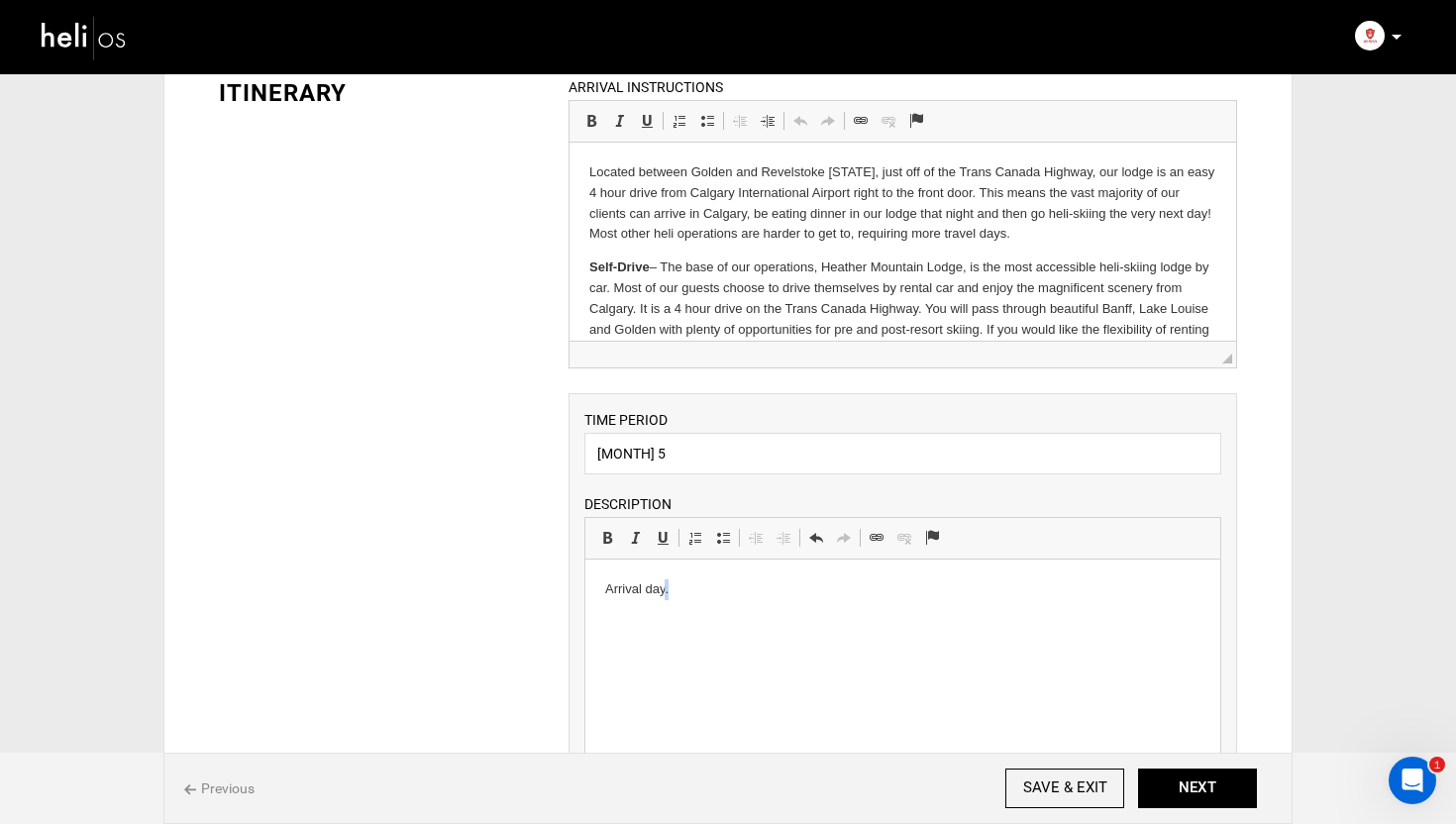 click on "Arrival day." at bounding box center [901, 589] 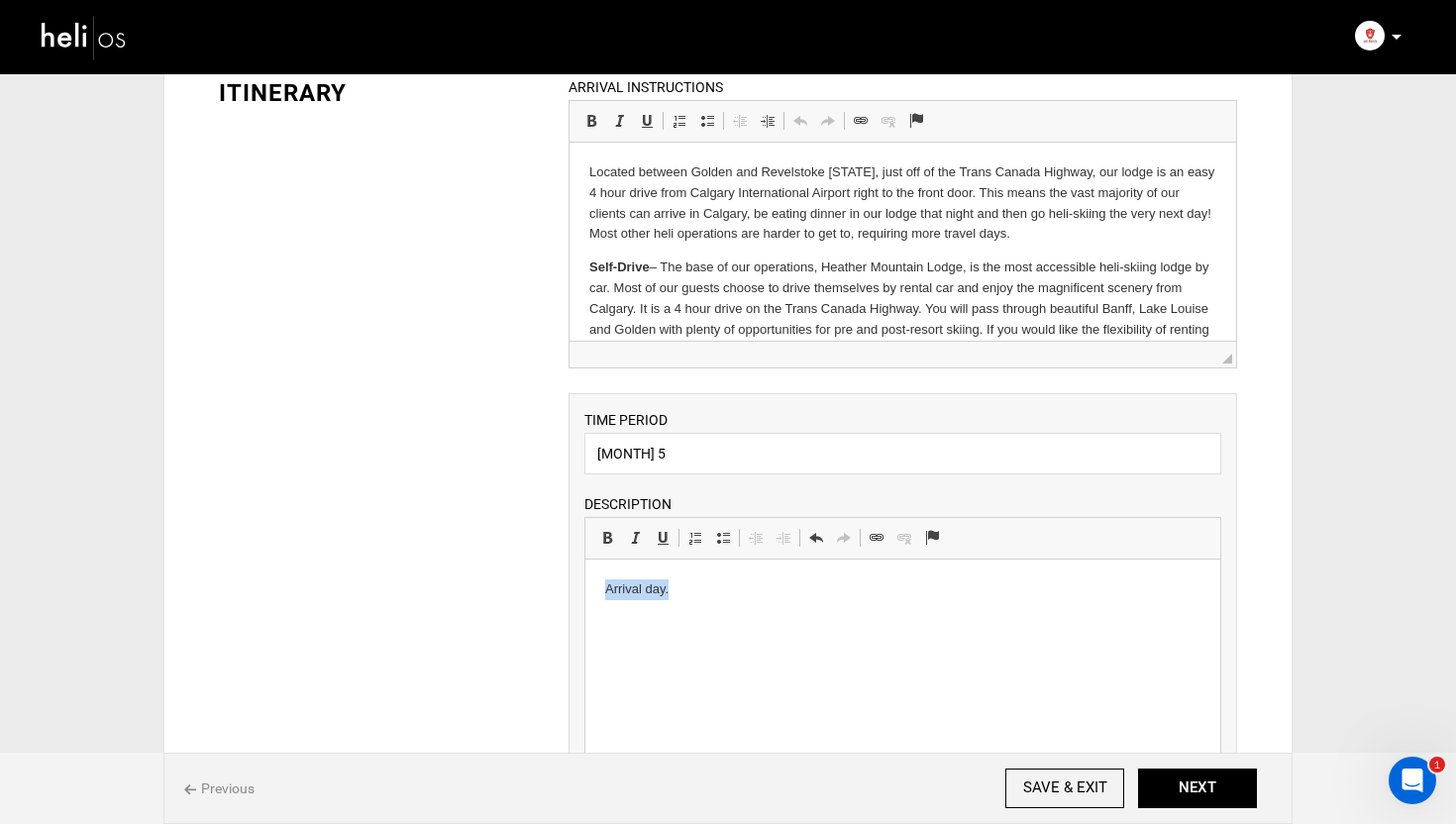 click on "Arrival day." at bounding box center [901, 589] 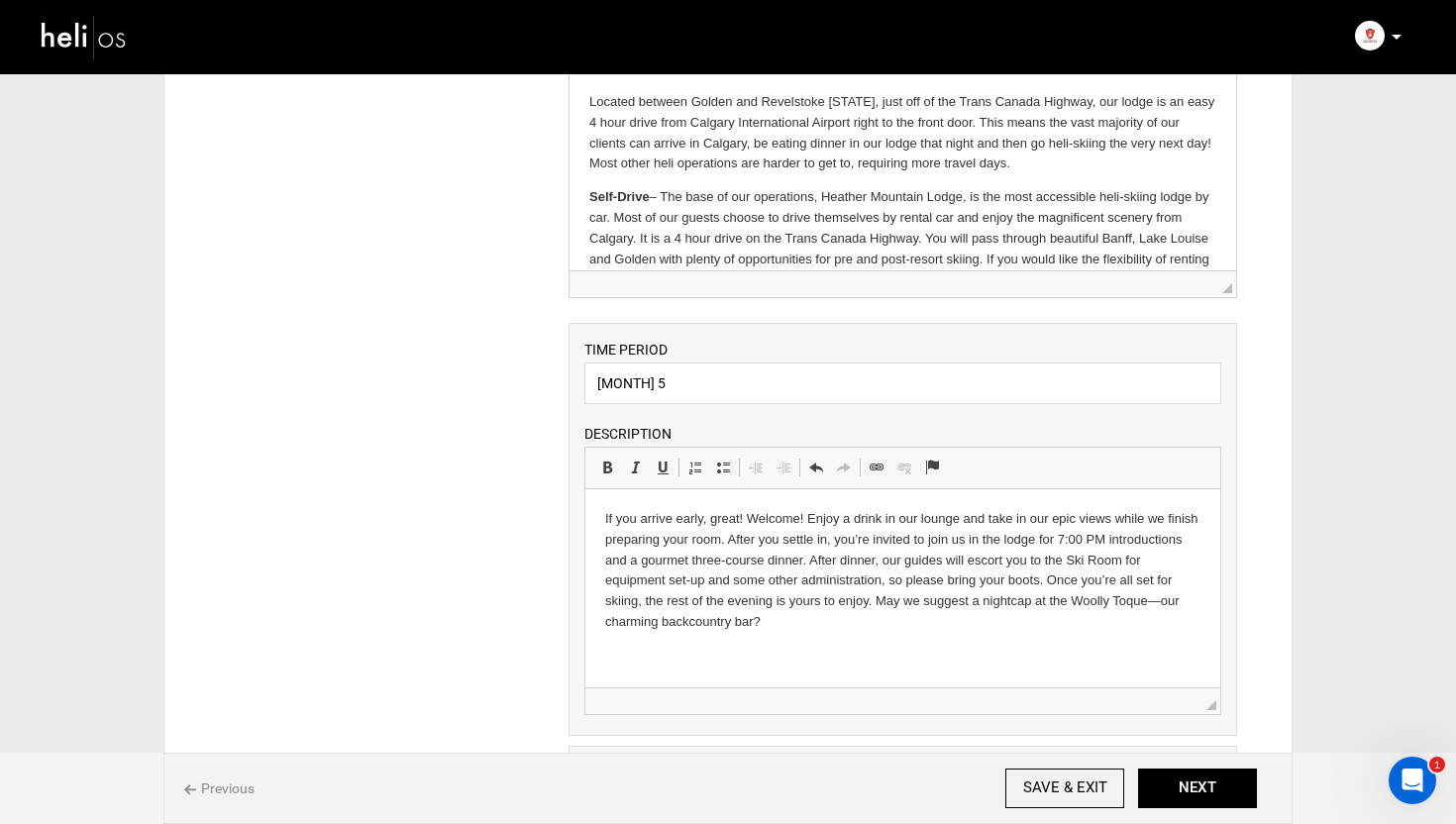scroll, scrollTop: 209, scrollLeft: 0, axis: vertical 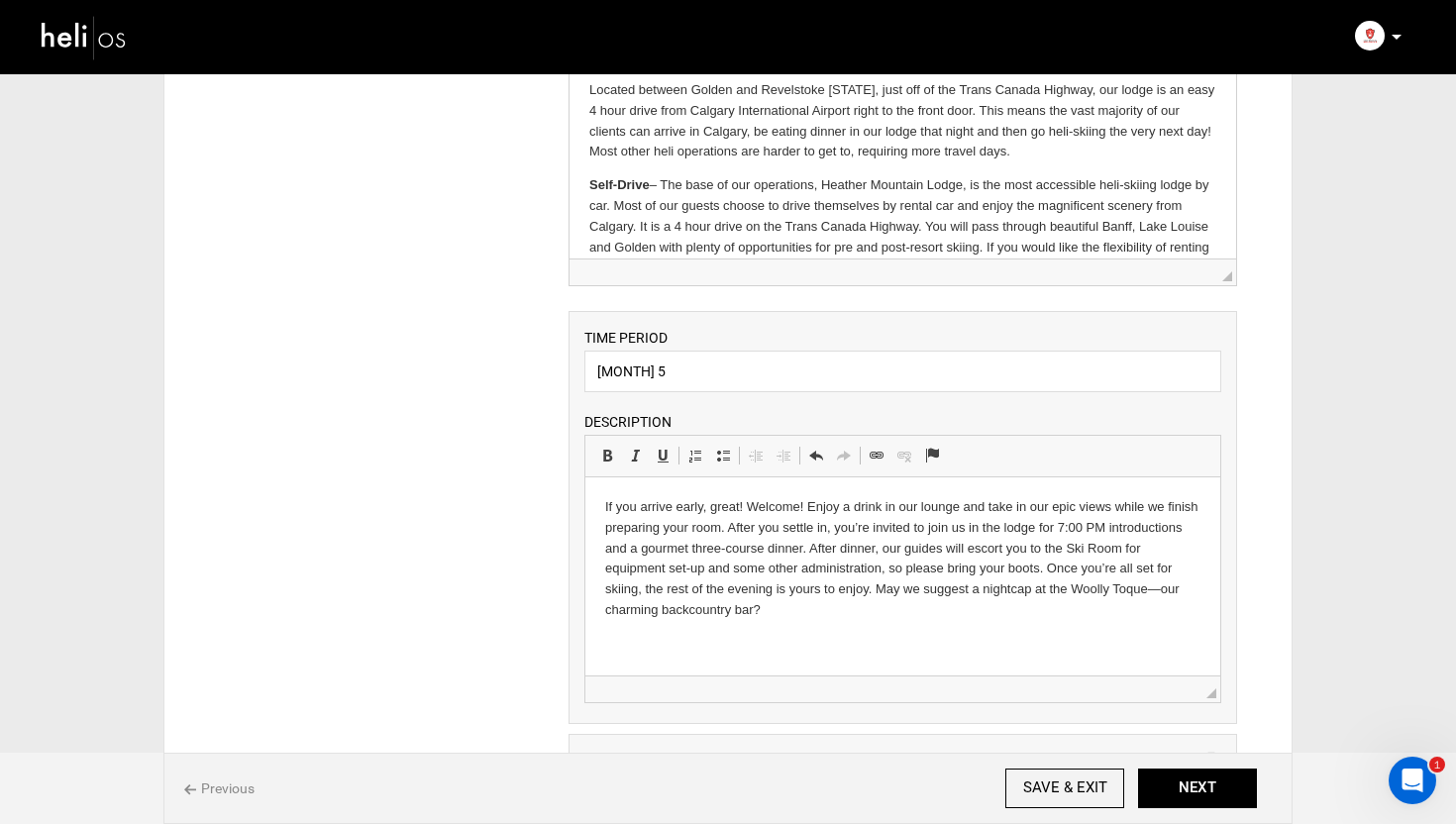click on "If you arrive early, great! Welcome! Enjoy a drink in our lounge and take in our epic views while we finish preparing your room. After you settle in, you’re invited to join us in the lodge for 7:00 PM introductions and a gourmet three-course dinner. After dinner, our guides will escort you to the Ski Room for equipment set-up and some other administration, so please bring your boots. Once you’re all set for skiing, the rest of the evening is yours to enjoy. May we suggest a nightcap at the Woolly Toque—our charming backcountry bar?" at bounding box center (901, 559) 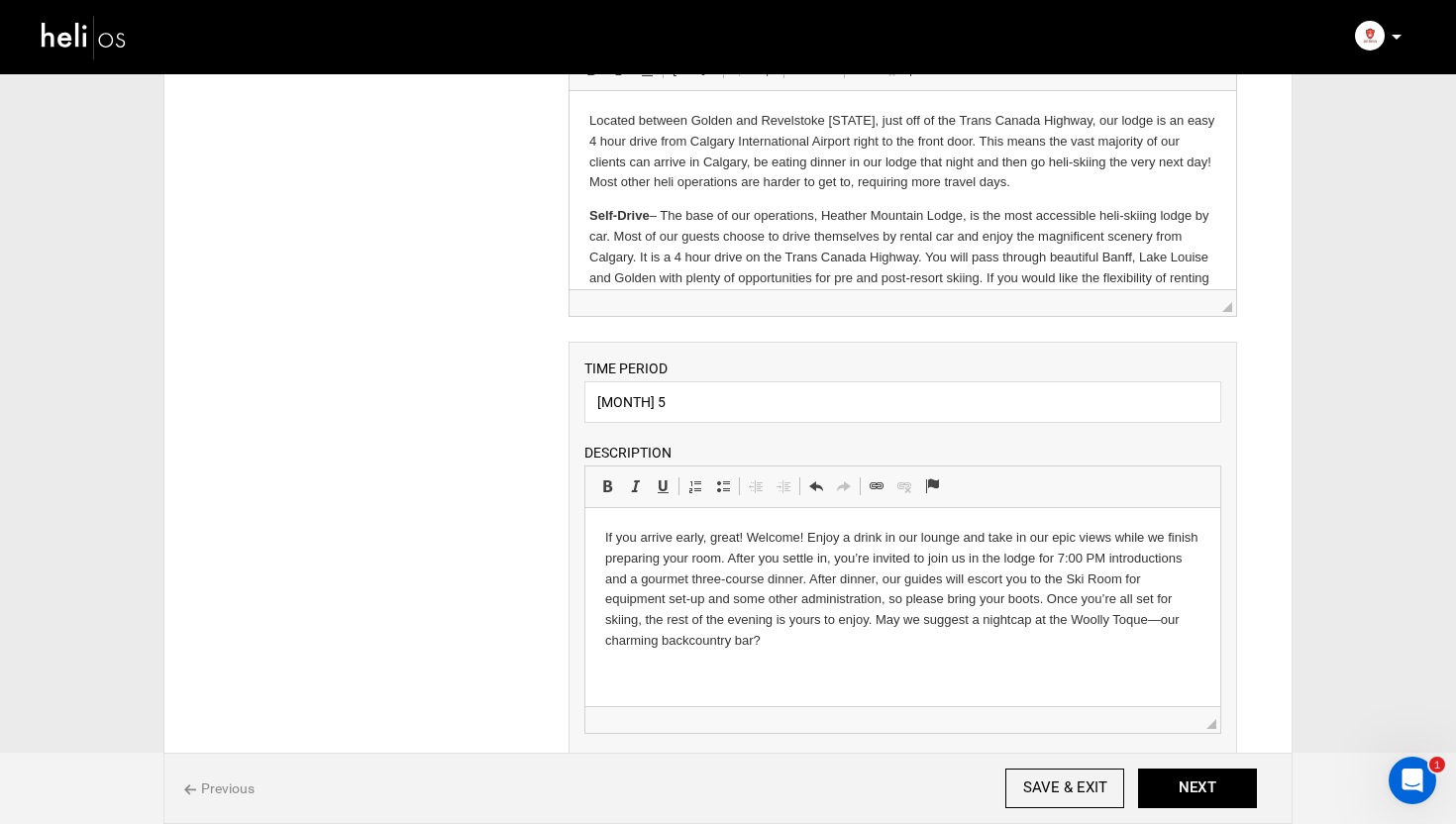 scroll, scrollTop: 0, scrollLeft: 0, axis: both 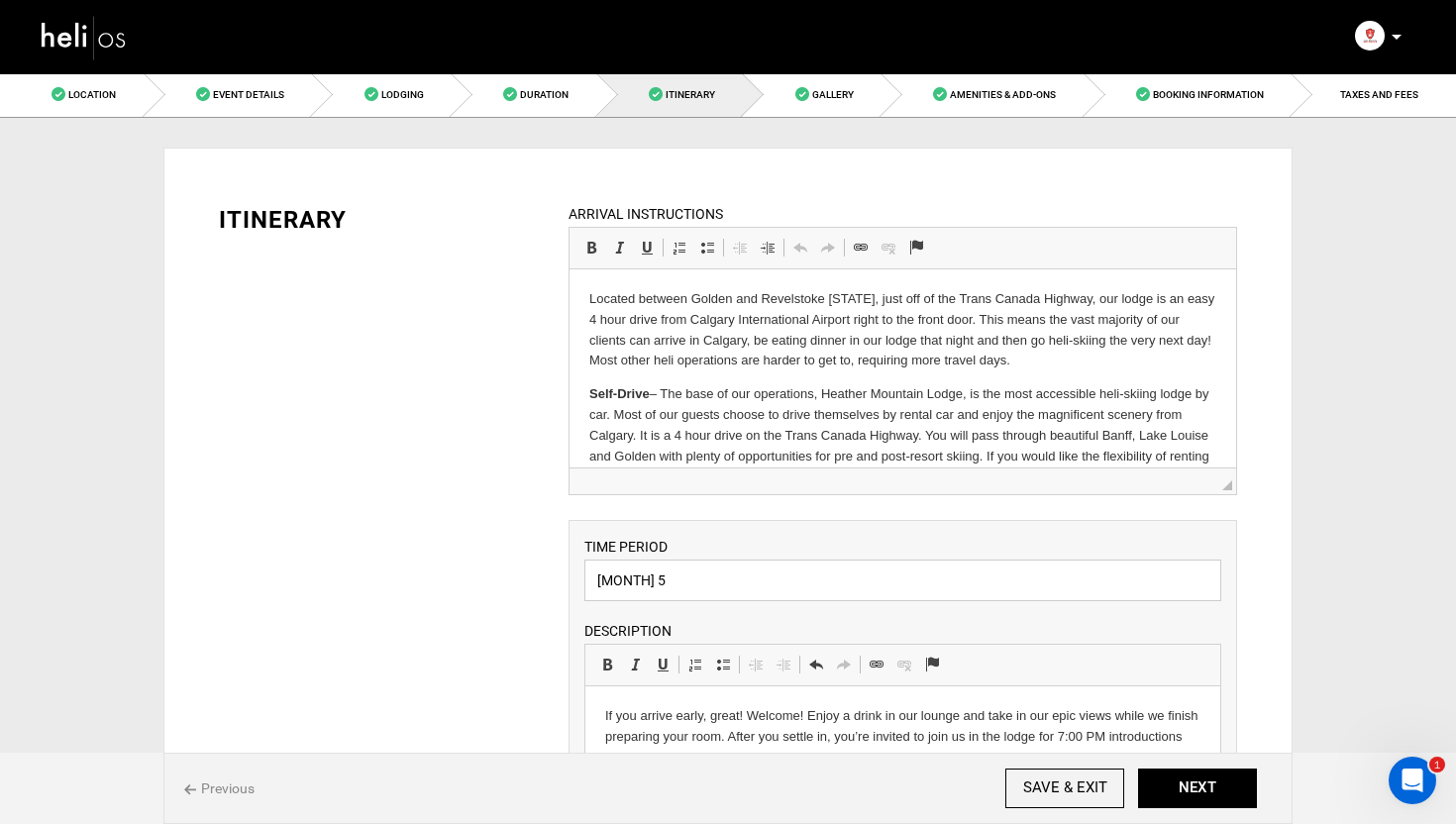 click on "[MONTH] 5" at bounding box center [902, 580] 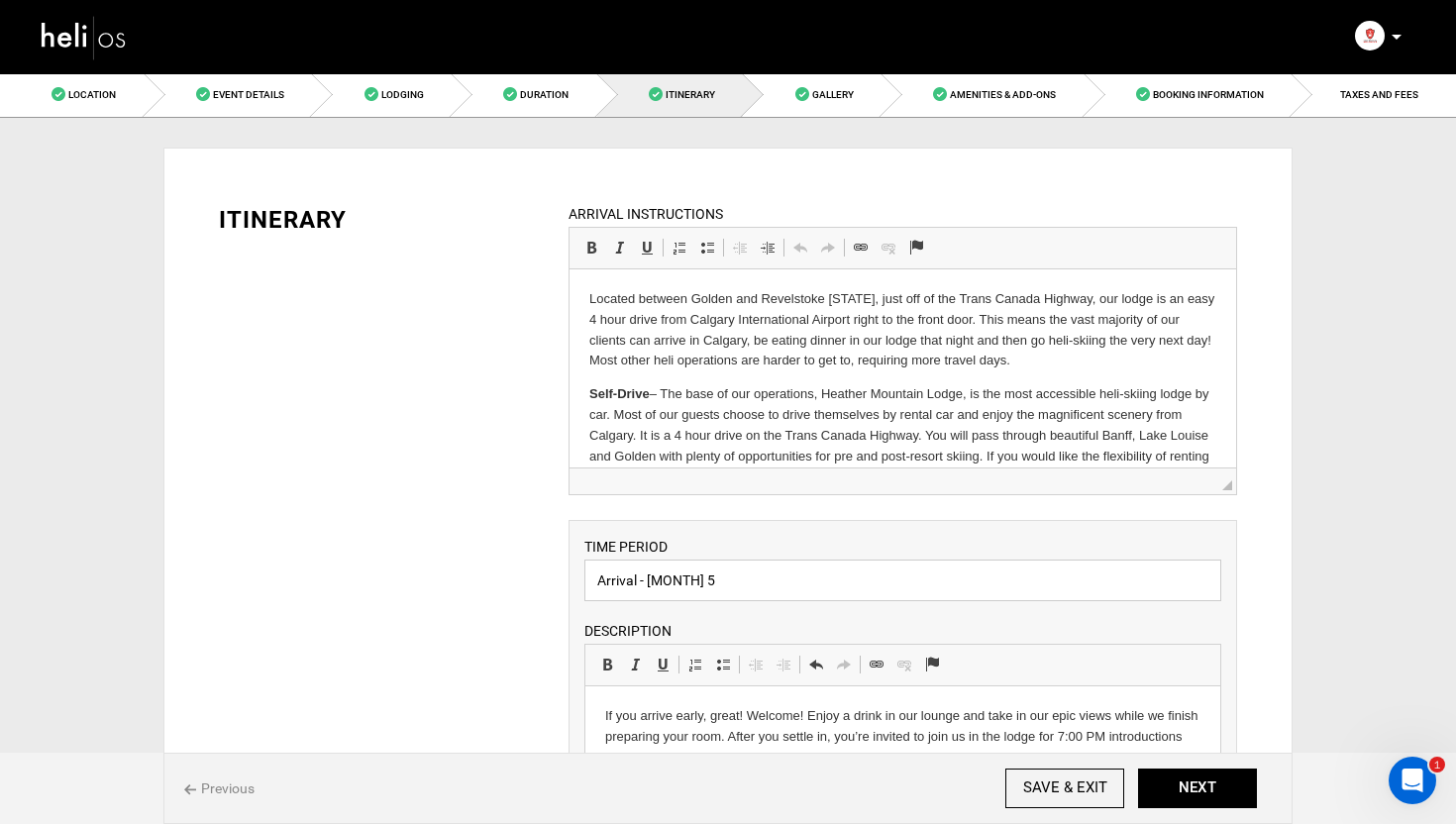 type on "Arrival - [MONTH] 5" 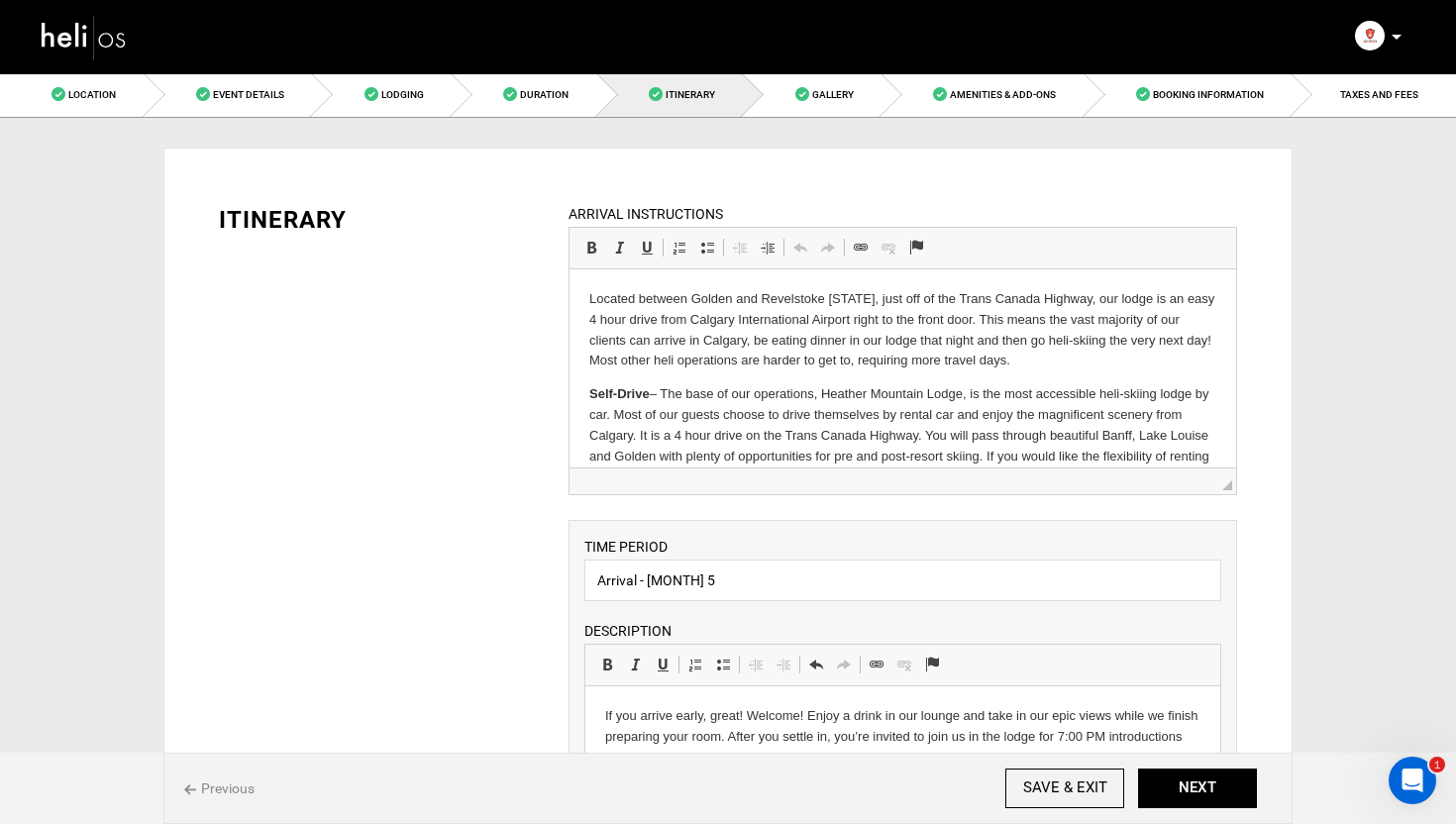 click on "ITINERARY
ARRIVAL INSTRUCTIONS
Rich Text Editor, editor15 Editor toolbars Basic Styles Bold Keyboard shortcut Command+B Italic Keyboard shortcut Command+I Underline Keyboard shortcut Command+U Paragraph Insert/Remove Numbered List Insert/Remove Bulleted List Decrease Indent Increase Indent Clipboard/Undo Undo Keyboard shortcut Command+Z Redo Keyboard shortcut Command+Y Links Link Keyboard shortcut Command+K Unlink Anchor Press ALT 0 for help ◢
Arrival instruction should be less than 5000 characters.
TIME PERIOD
Arrival - [MONTH] 5" at bounding box center [728, 1110] 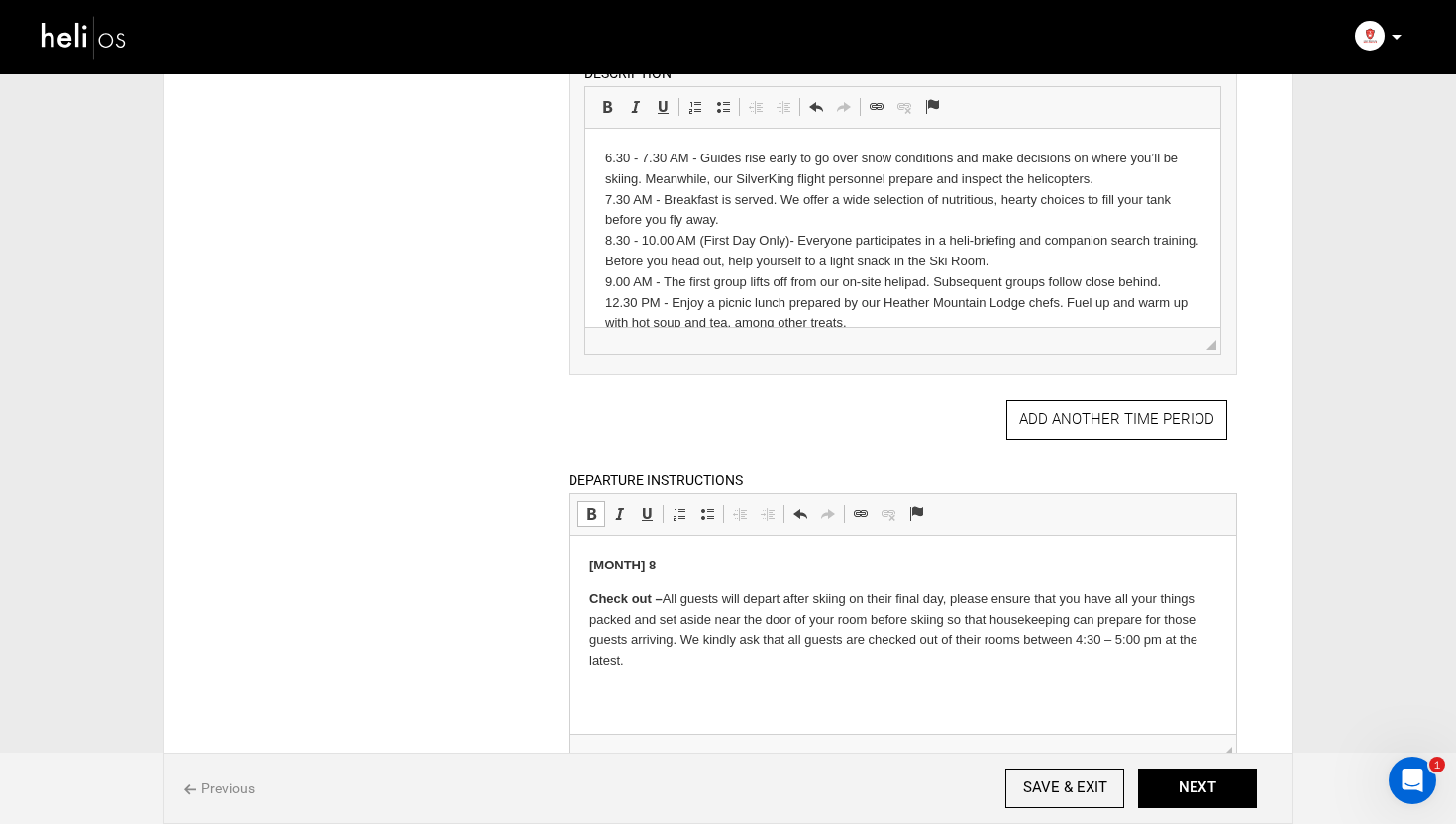 scroll, scrollTop: 1082, scrollLeft: 0, axis: vertical 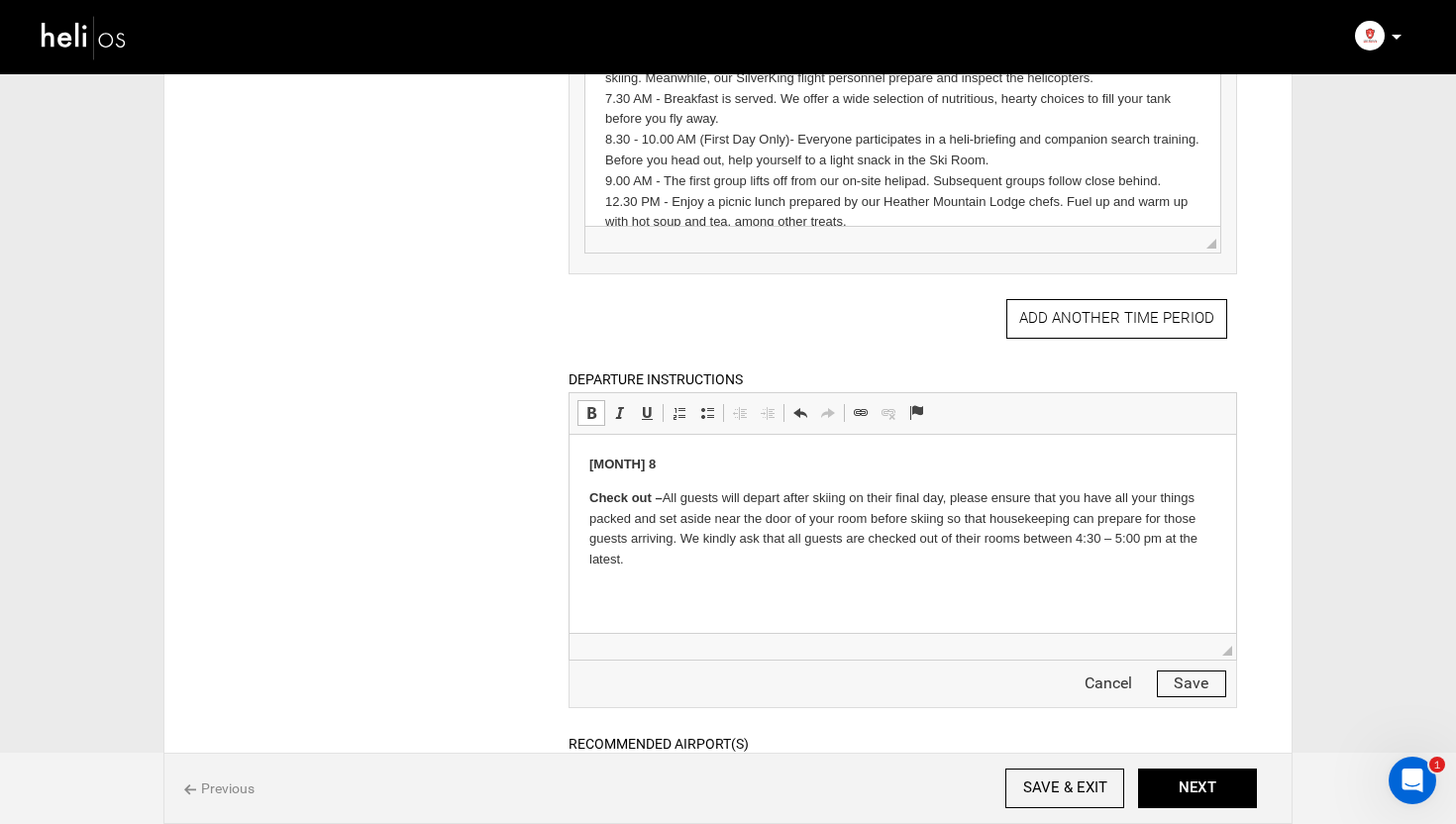 click on "[MONTH] 8" at bounding box center (901, 464) 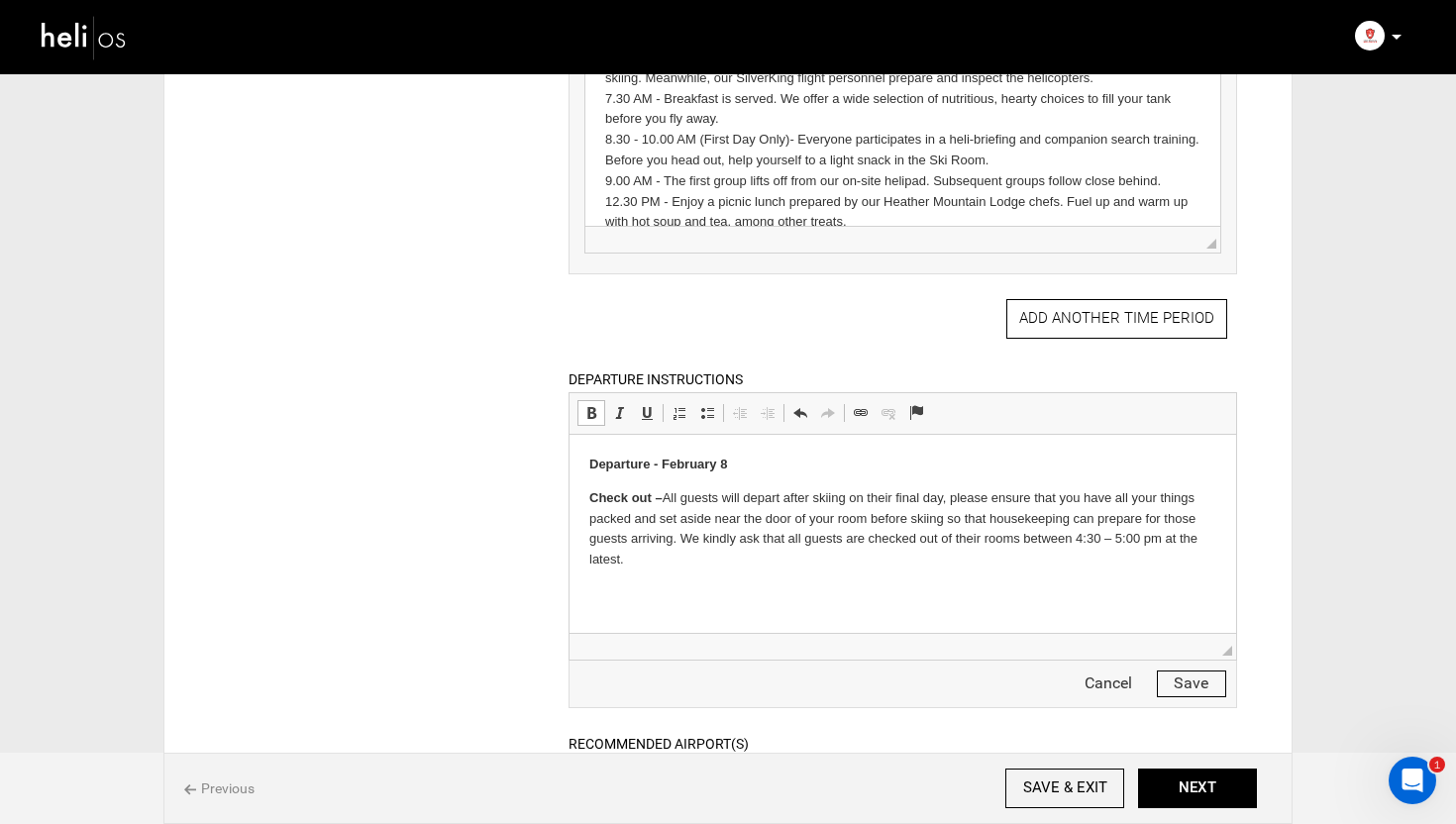 click on "Departure - February 8" at bounding box center (901, 464) 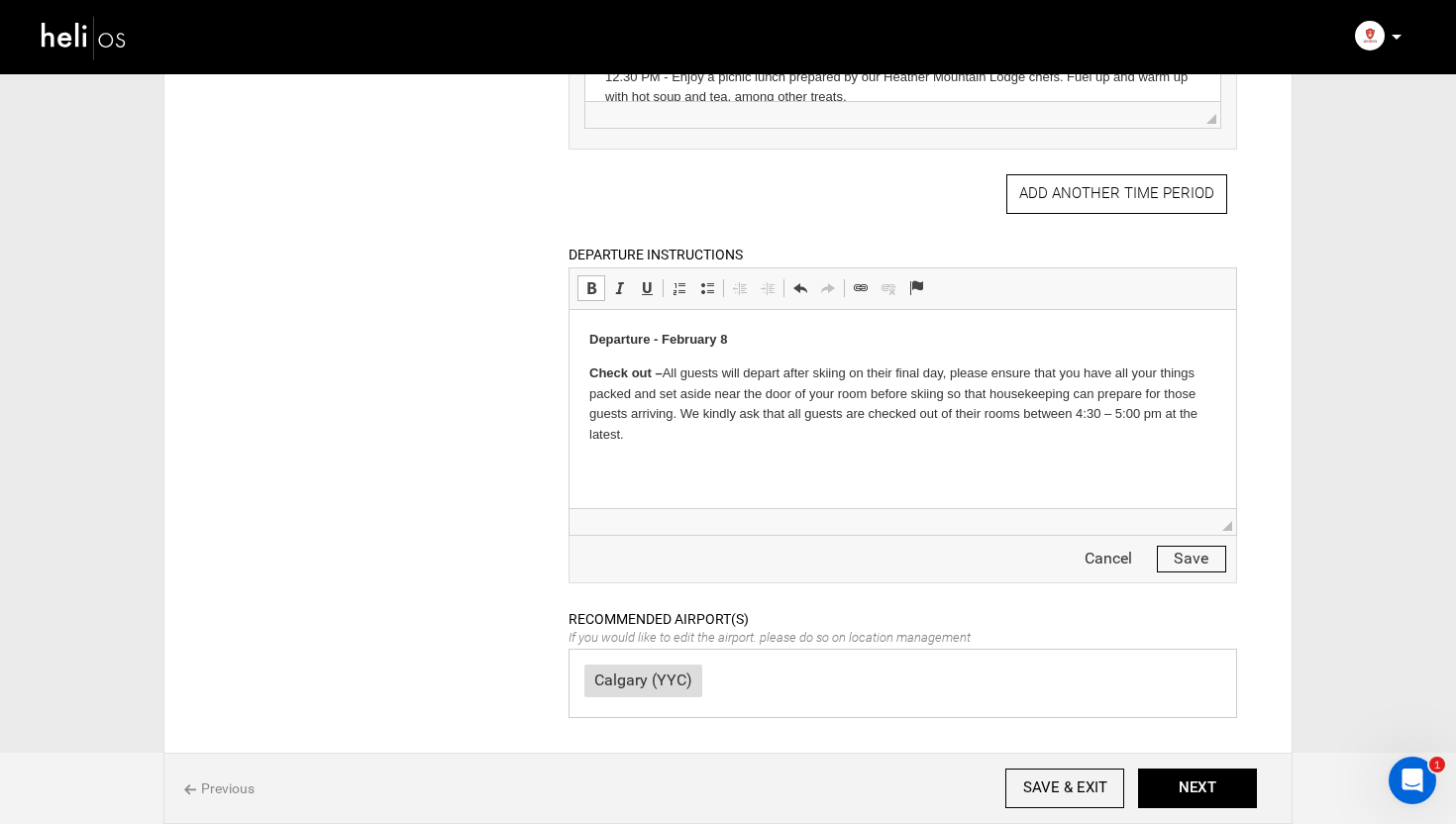 click on "ITINERARY
ARRIVAL INSTRUCTIONS
Rich Text Editor, editor15 Editor toolbars Basic Styles Bold Keyboard shortcut Command+B Italic Keyboard shortcut Command+I Underline Keyboard shortcut Command+U Paragraph Insert/Remove Numbered List Insert/Remove Bulleted List Decrease Indent Increase Indent Clipboard/Undo Undo Keyboard shortcut Command+Z Redo Keyboard shortcut Command+Y Links Link Keyboard shortcut Command+K Unlink Anchor Press ALT 0 for help ◢
Arrival instruction should be less than 5000 characters.
TIME PERIOD
Arrival - [MONTH] 5" at bounding box center [728, -96] 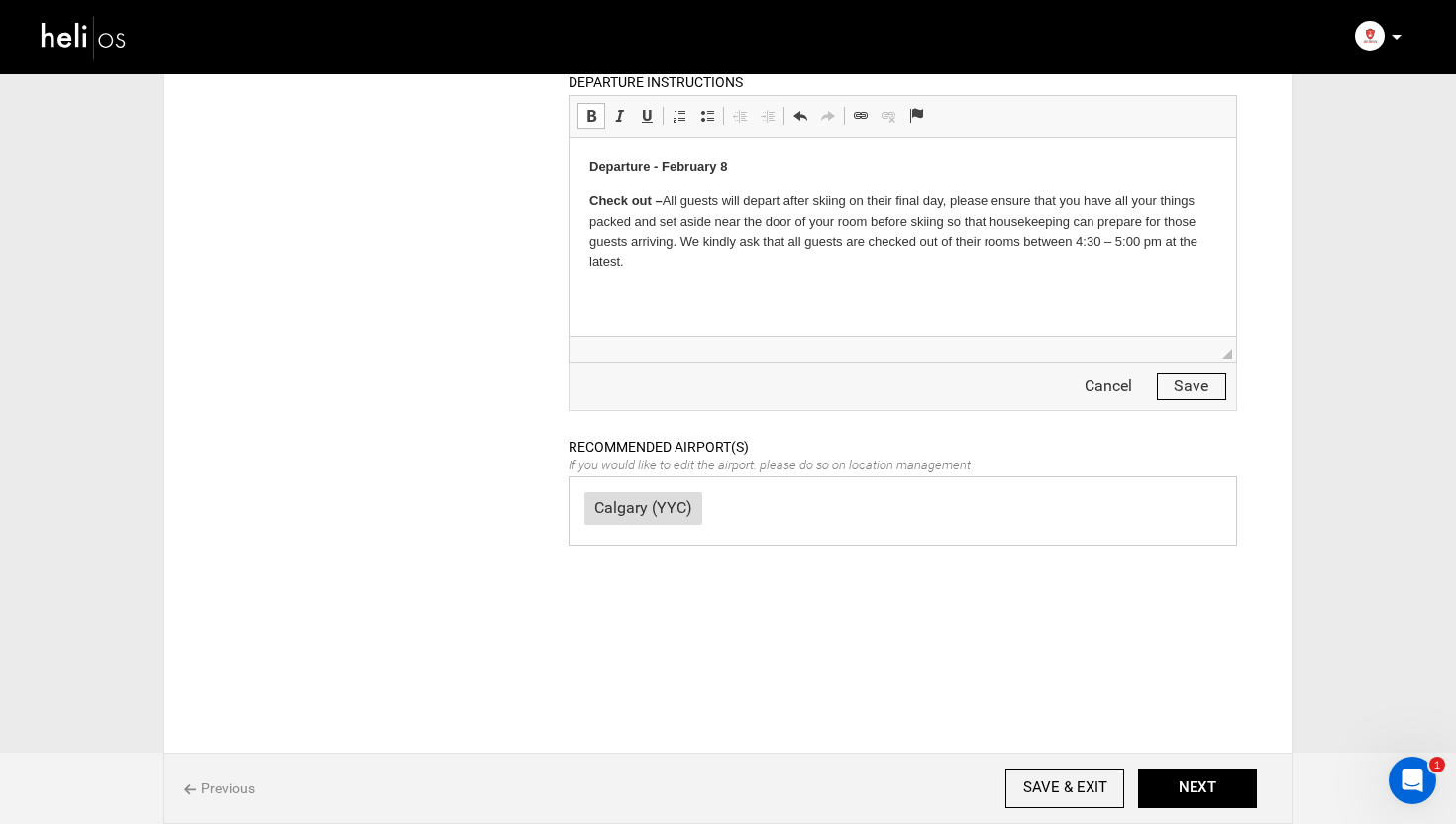 scroll, scrollTop: 1397, scrollLeft: 0, axis: vertical 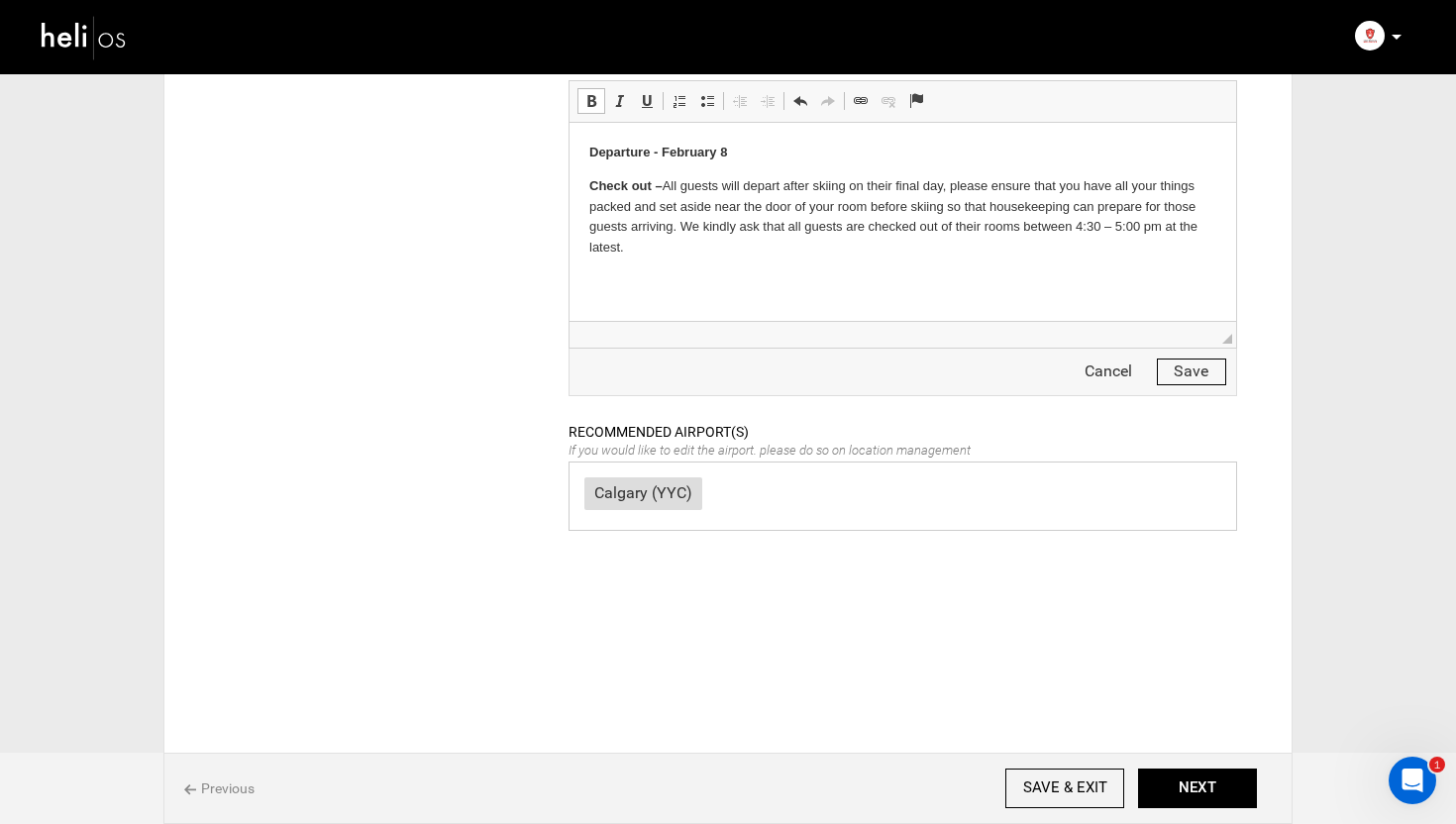 click on "Save" at bounding box center (1192, 371) 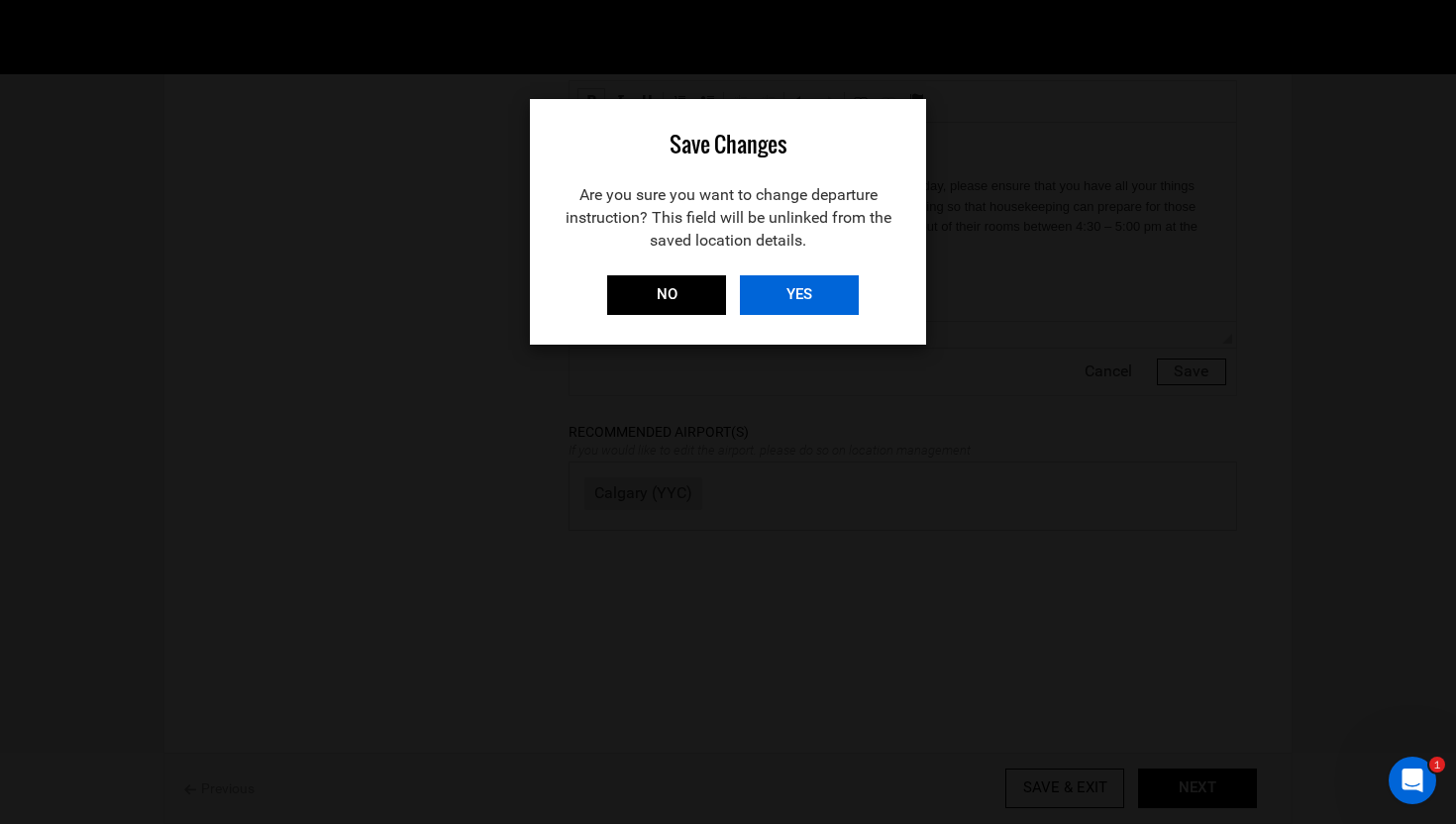 click on "YES" at bounding box center [799, 295] 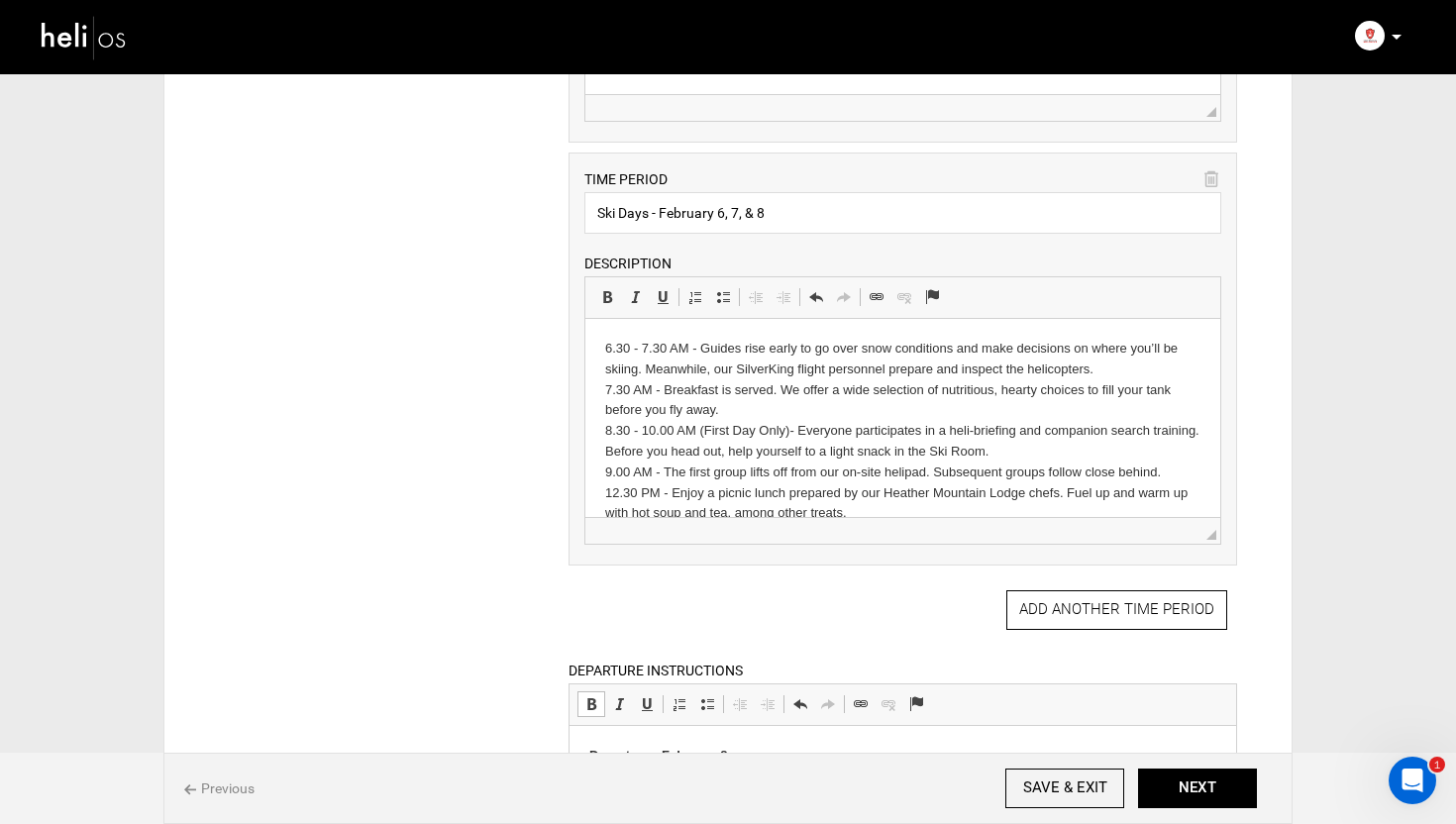 scroll, scrollTop: 787, scrollLeft: 0, axis: vertical 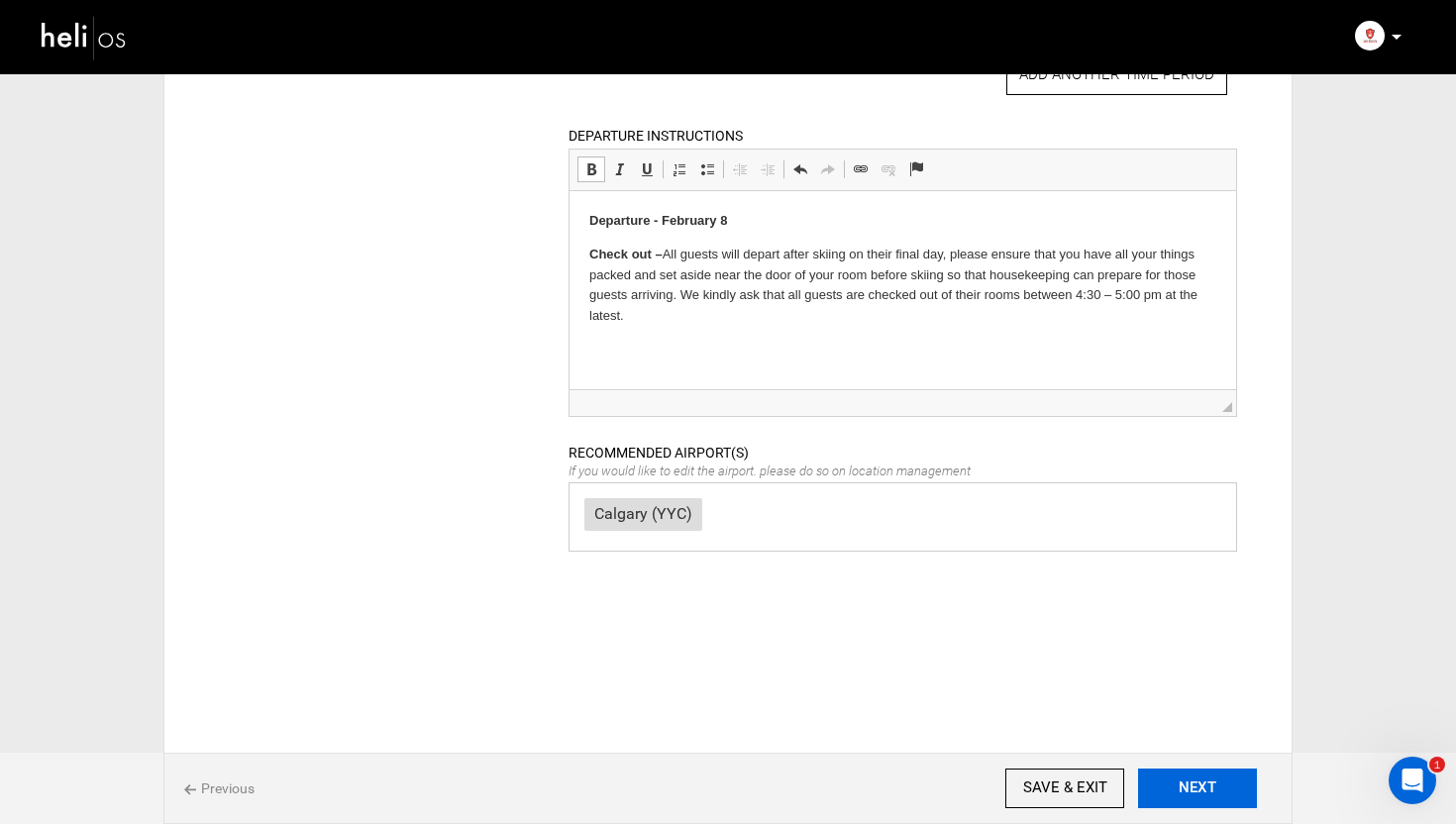 click on "NEXT" at bounding box center [1197, 788] 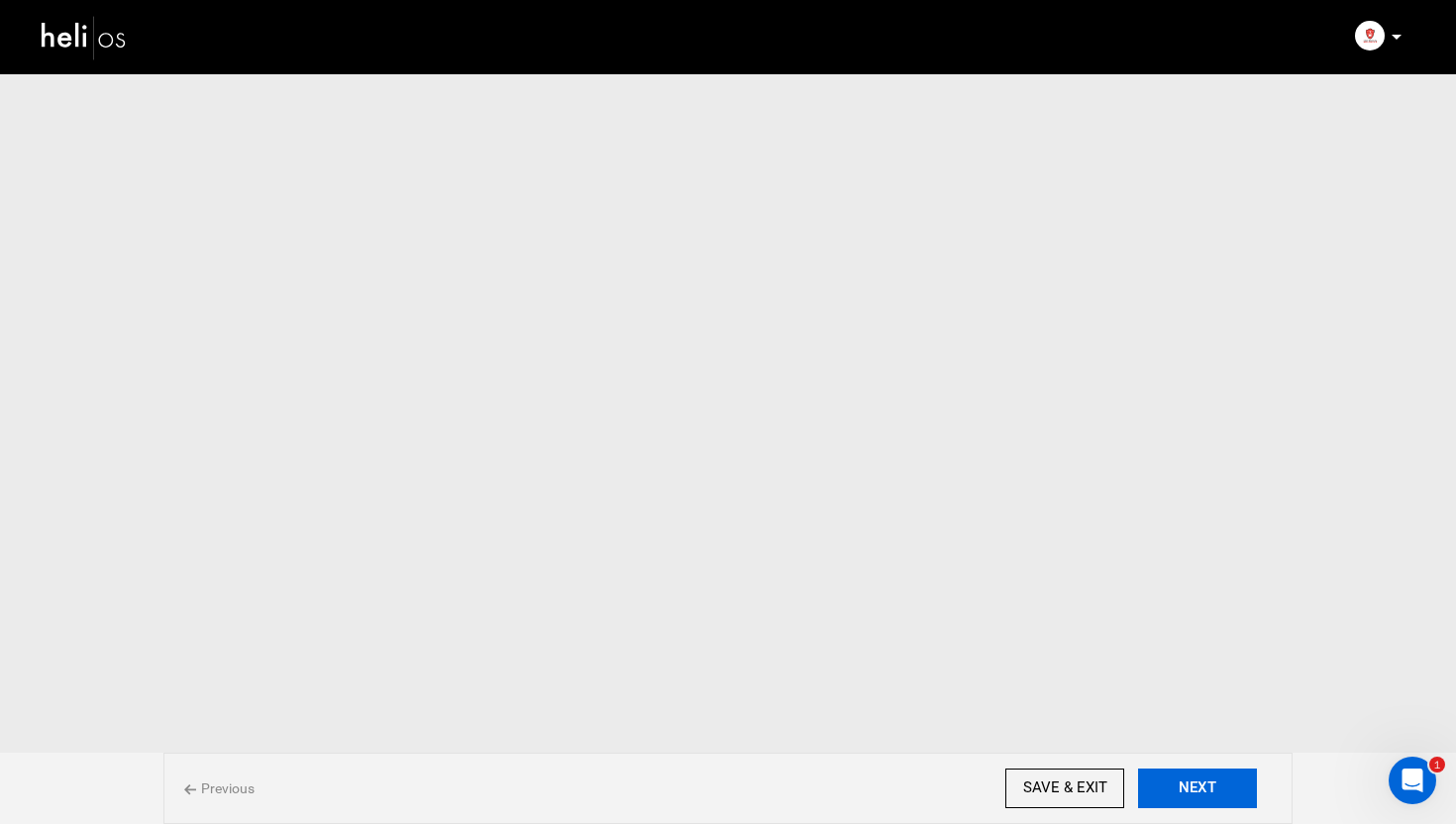 scroll, scrollTop: 0, scrollLeft: 0, axis: both 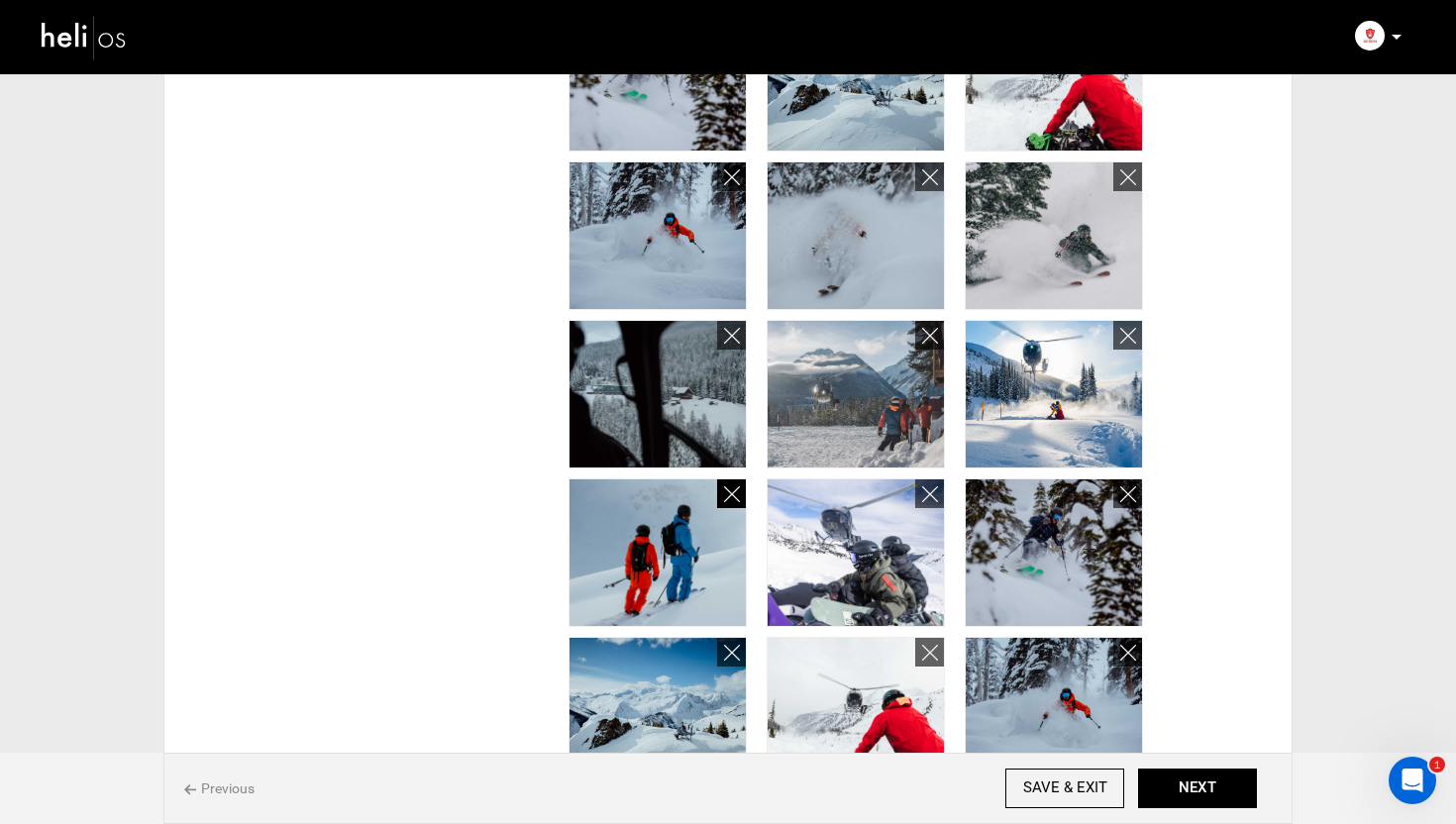 click at bounding box center (732, 494) 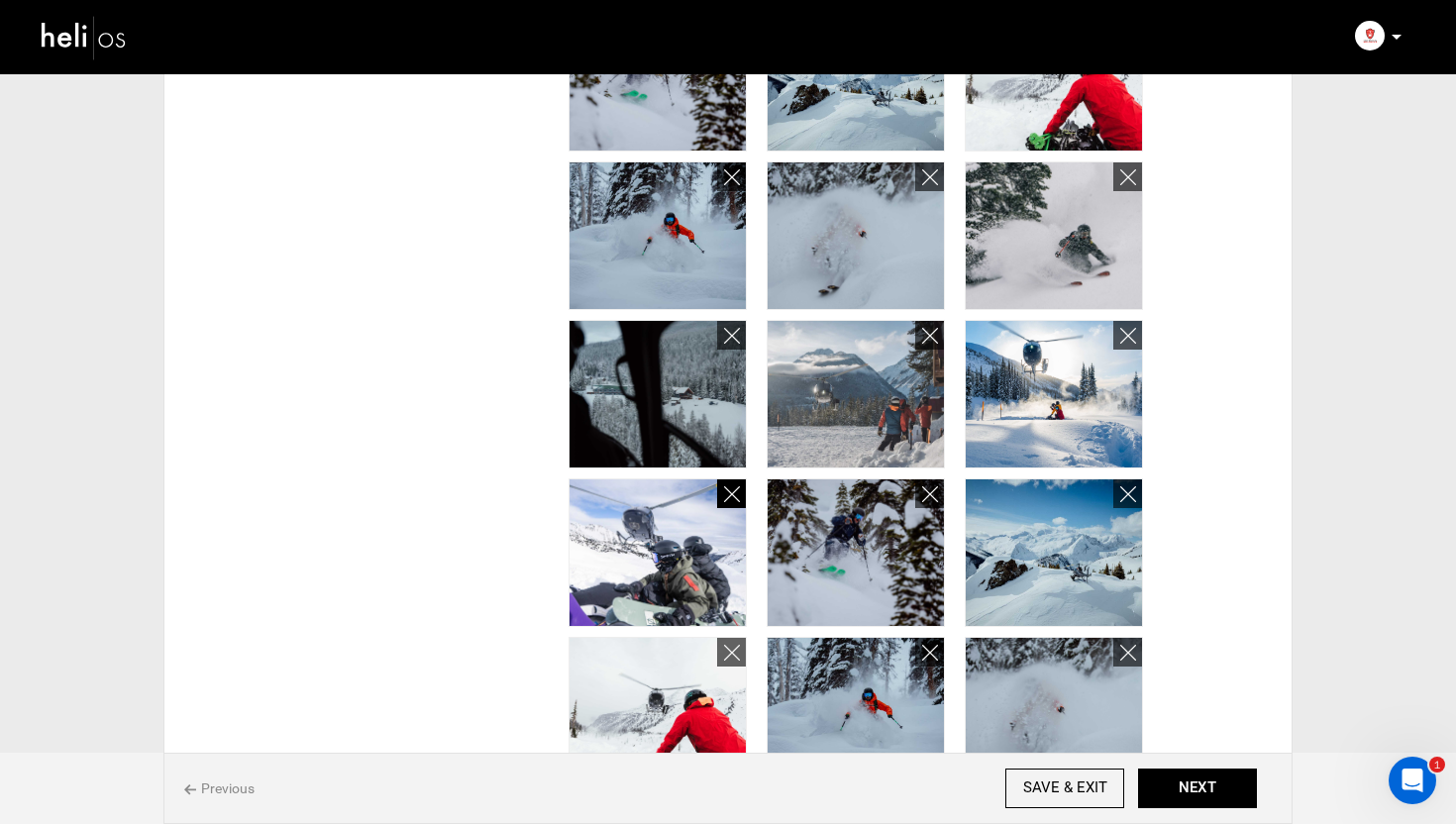 click at bounding box center (732, 494) 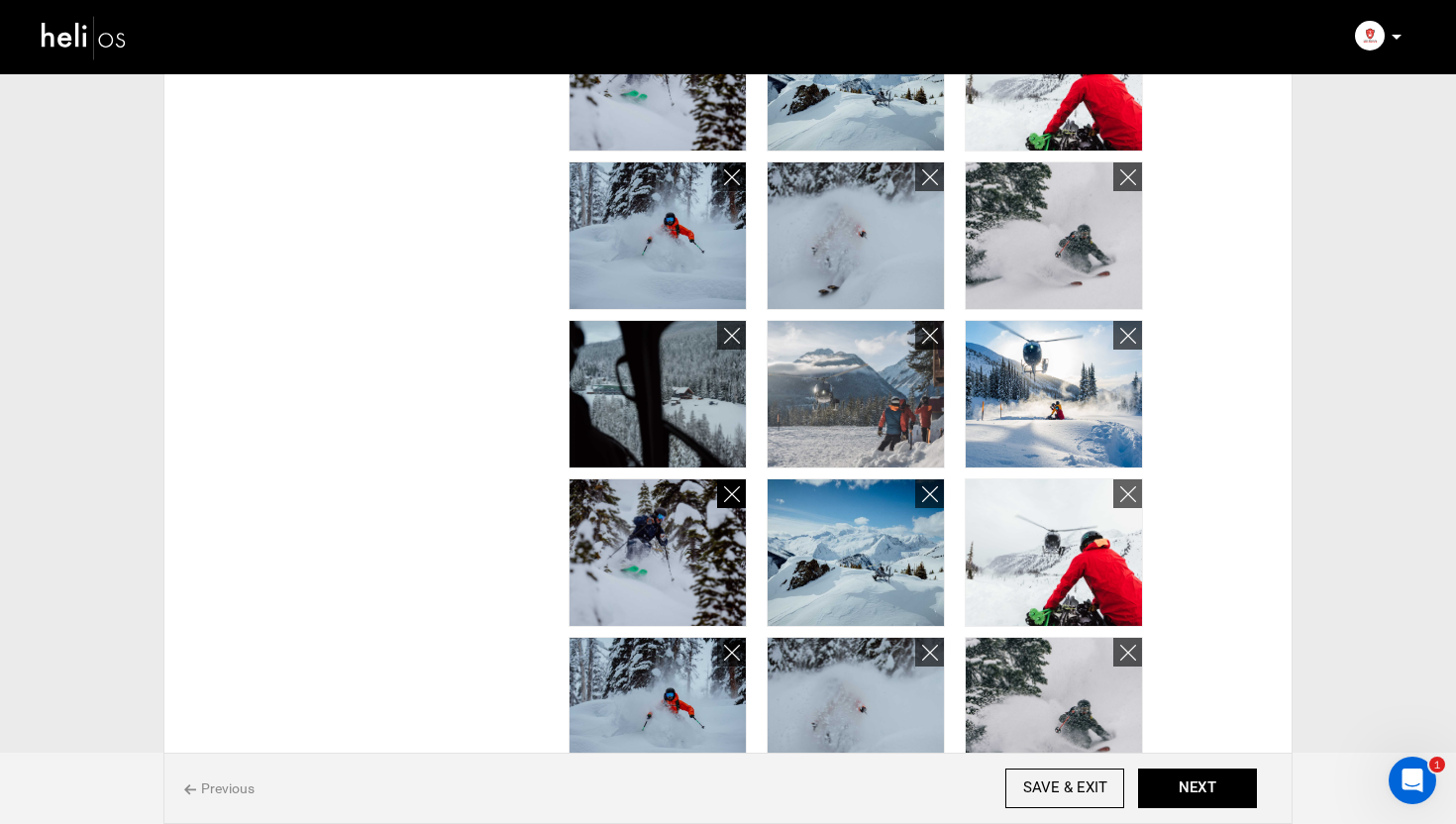 click at bounding box center [732, 494] 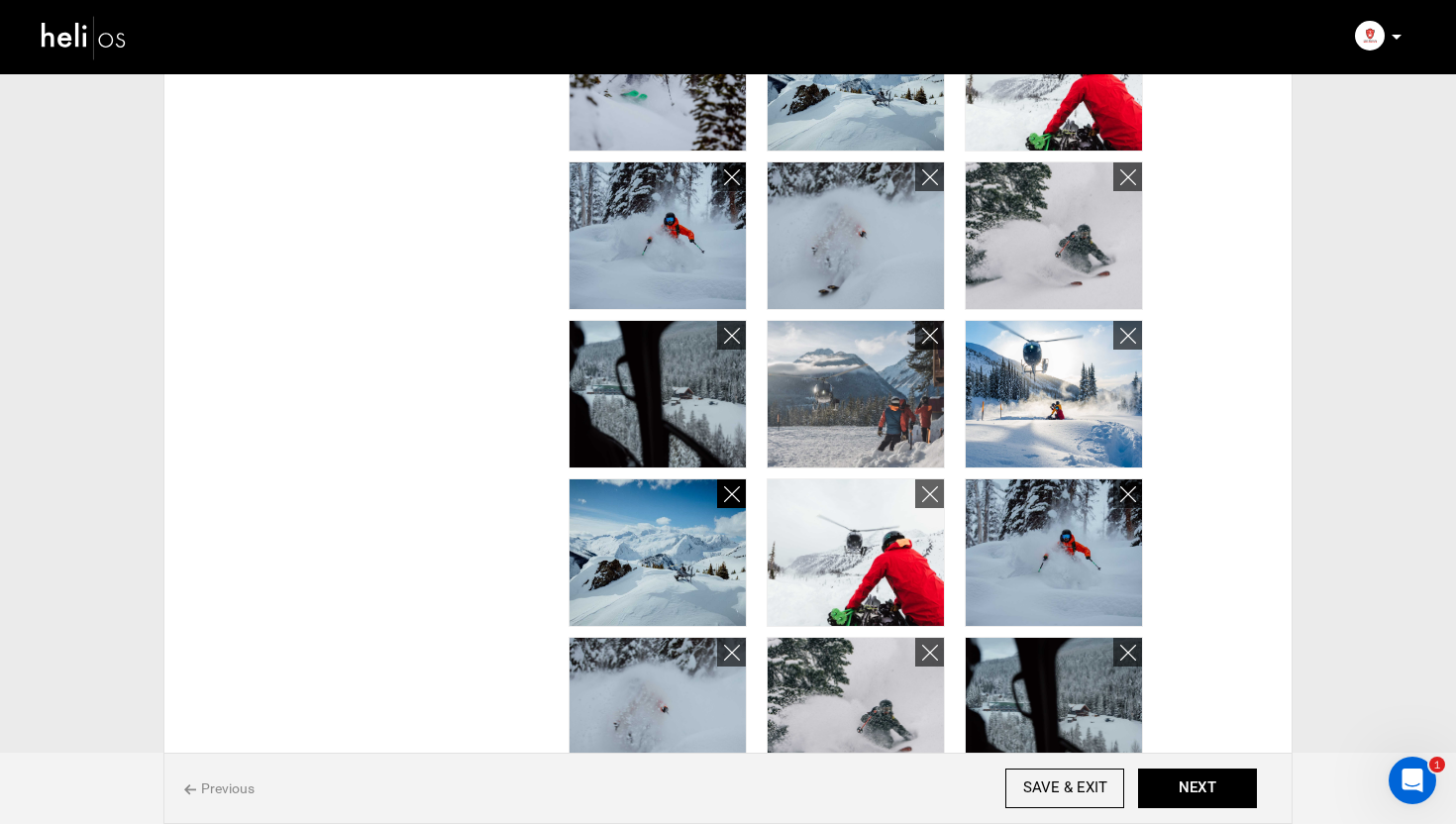 click at bounding box center (732, 494) 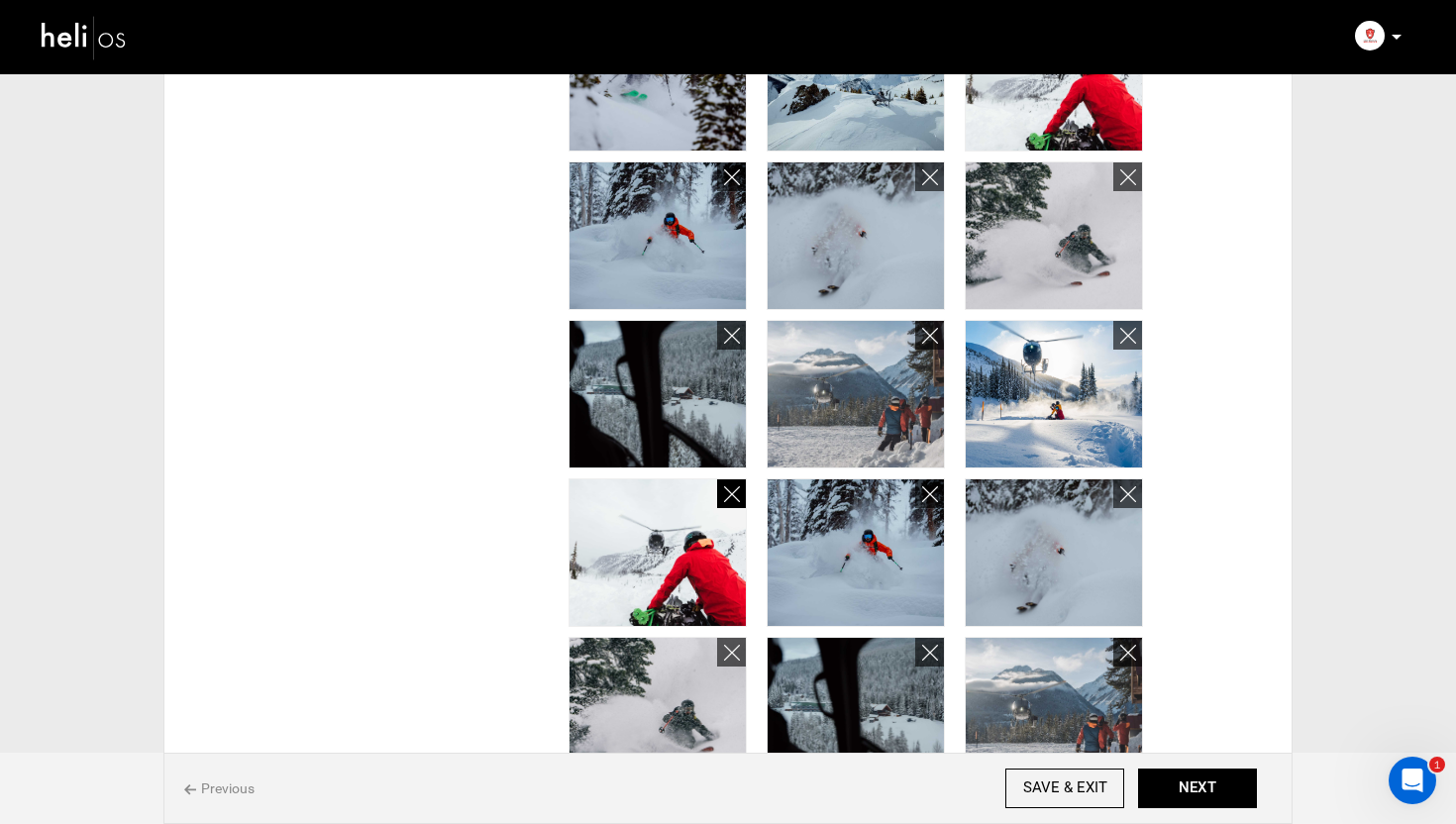 click at bounding box center [732, 494] 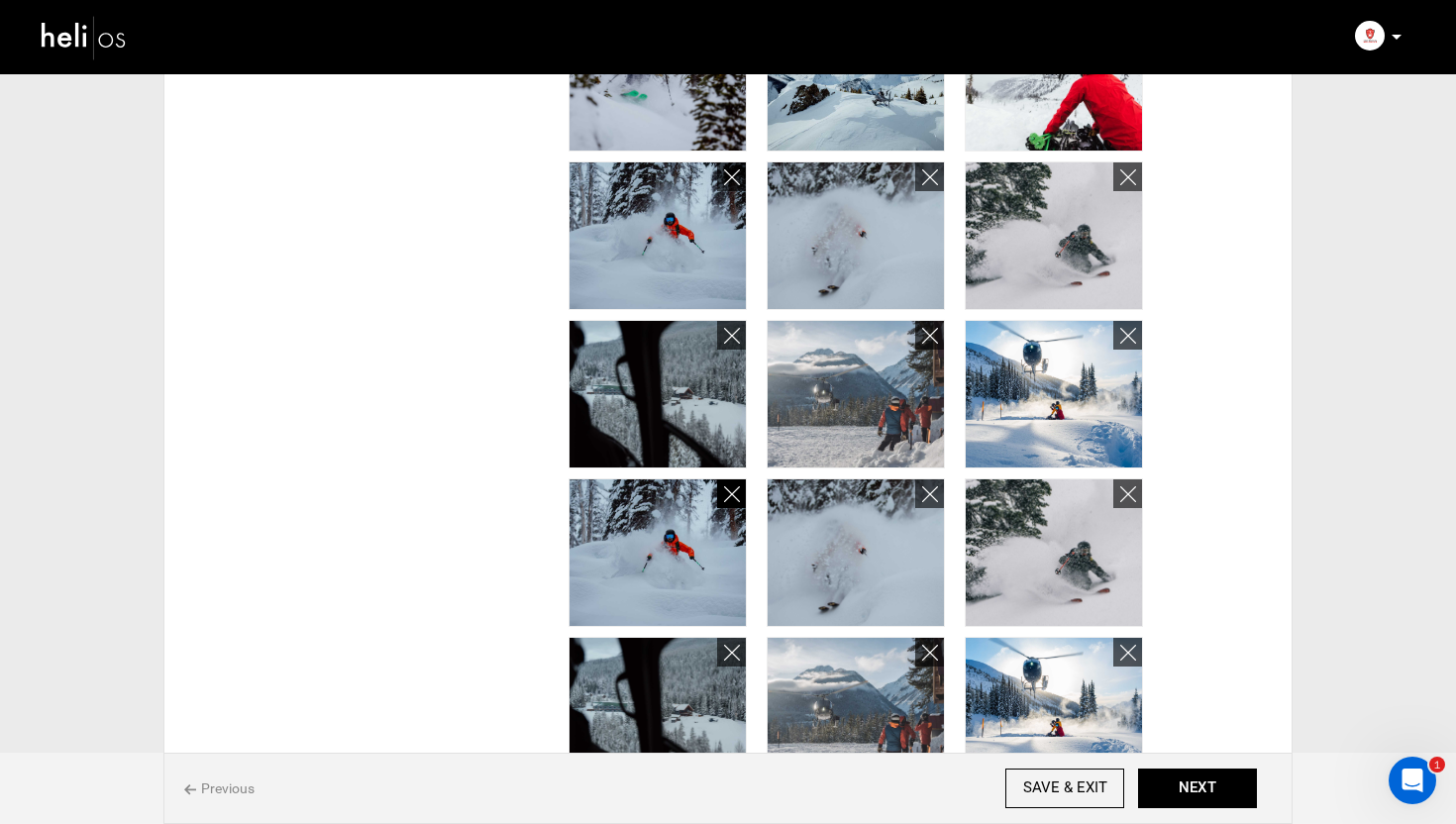 click at bounding box center [732, 494] 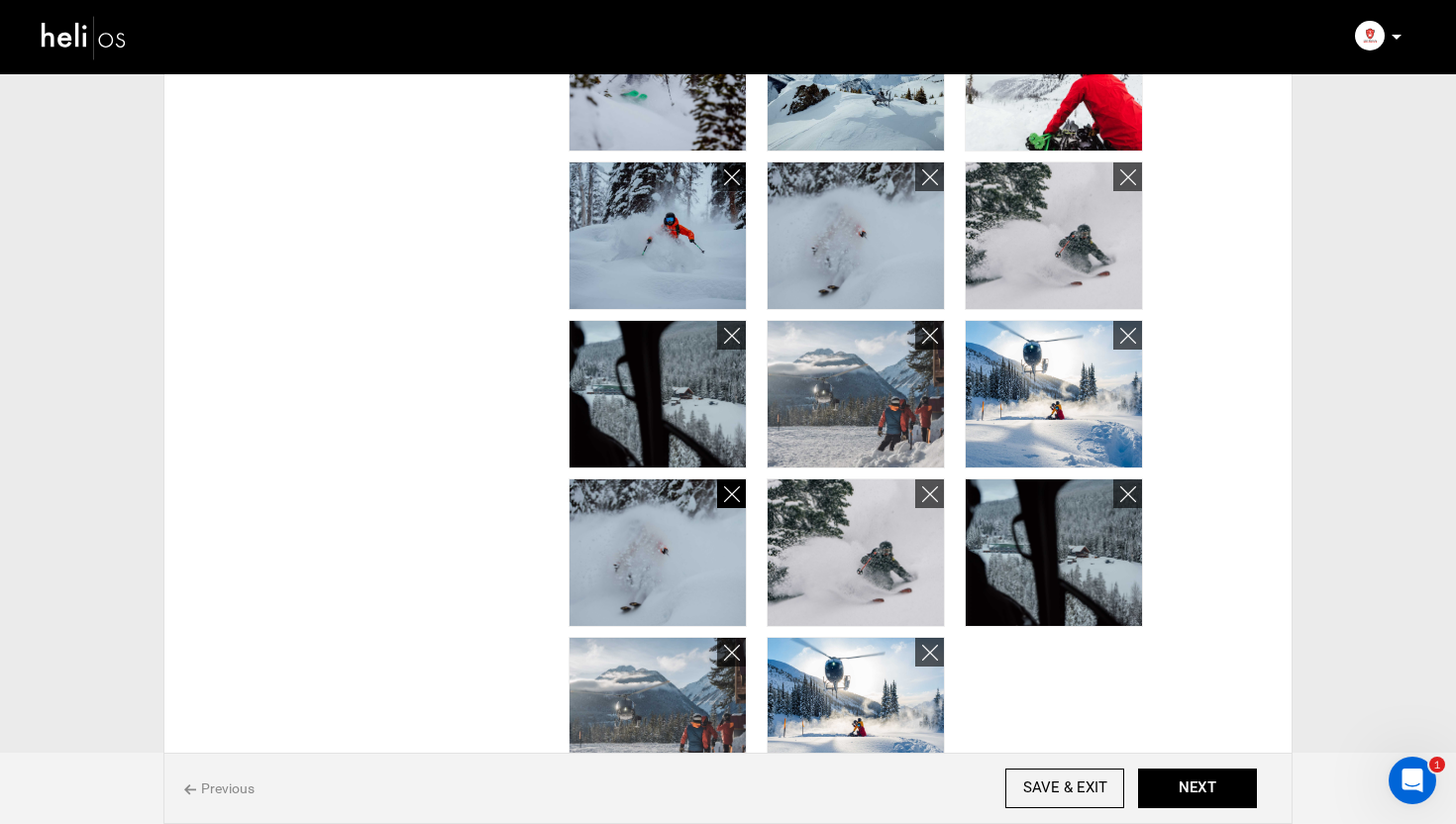 click at bounding box center [732, 494] 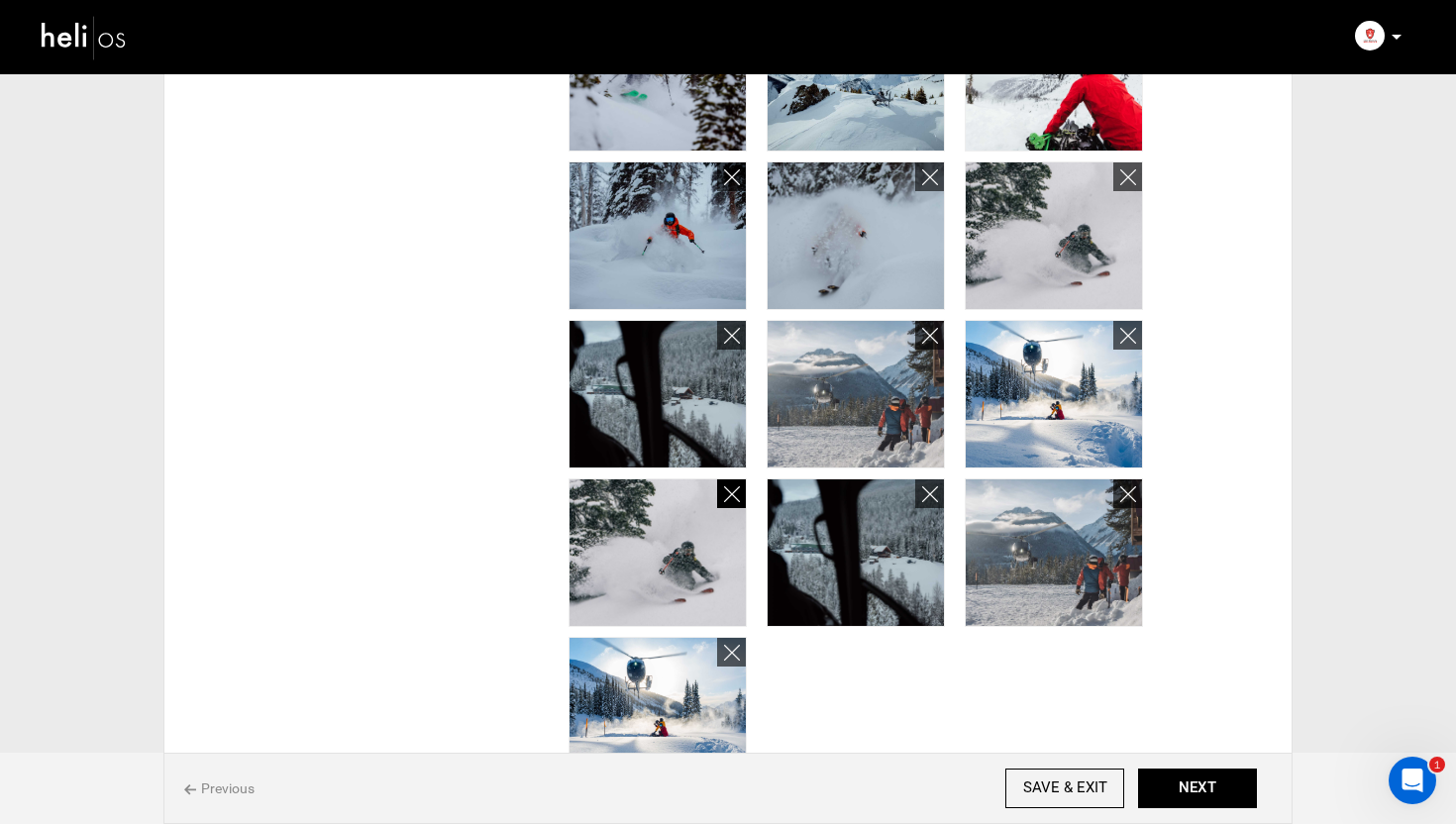 click at bounding box center [732, 494] 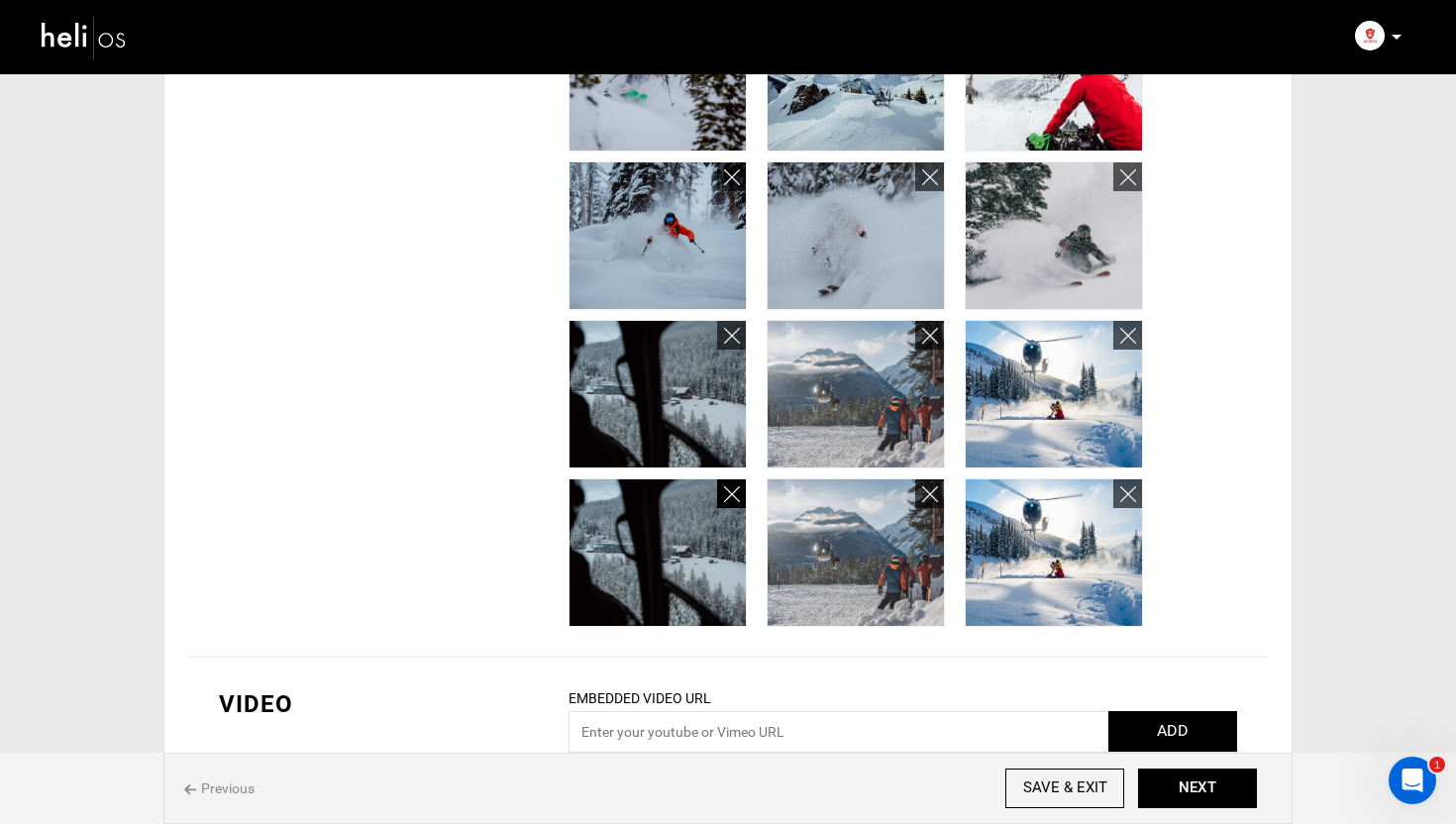 click at bounding box center [732, 494] 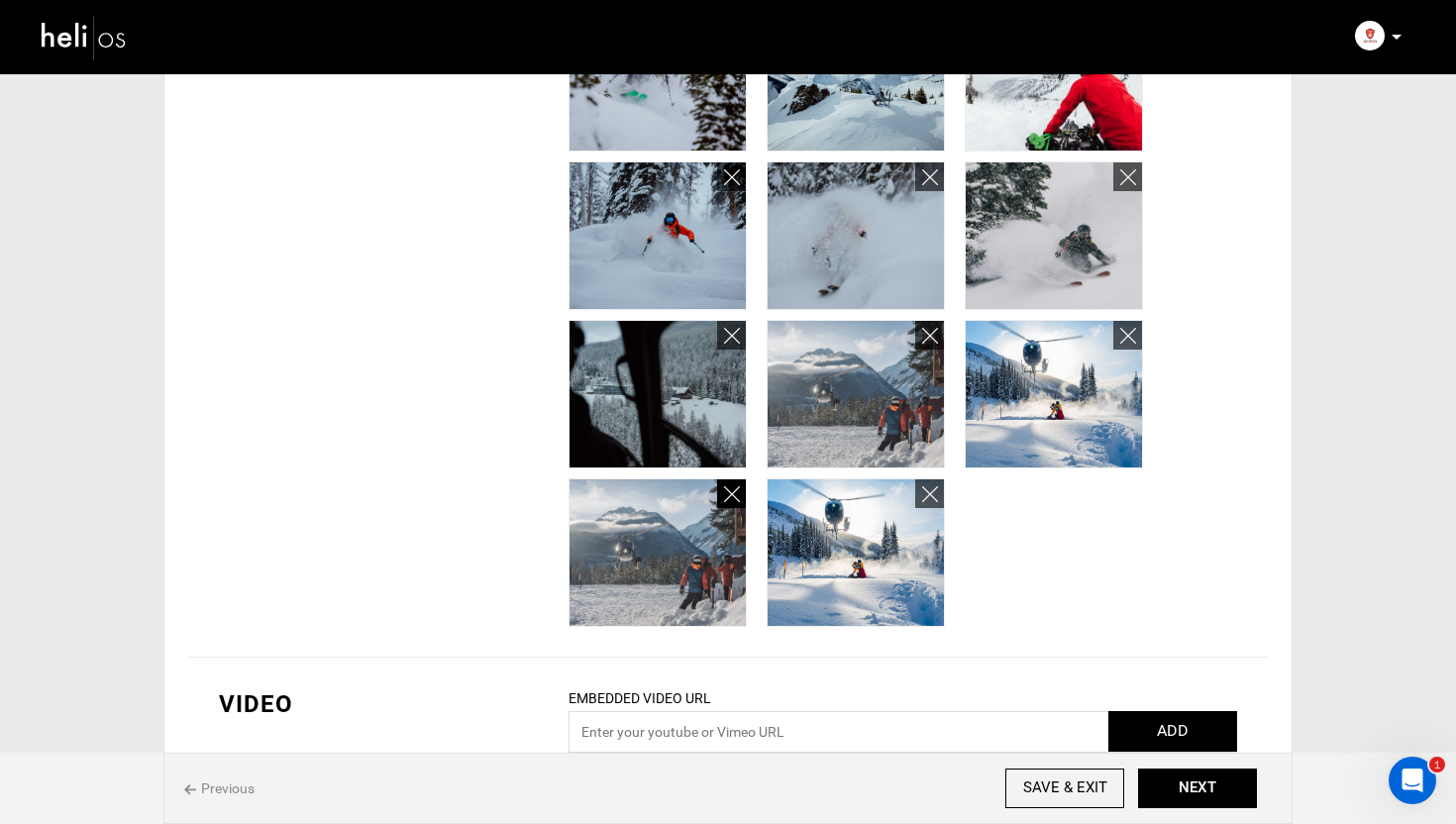 click at bounding box center [732, 494] 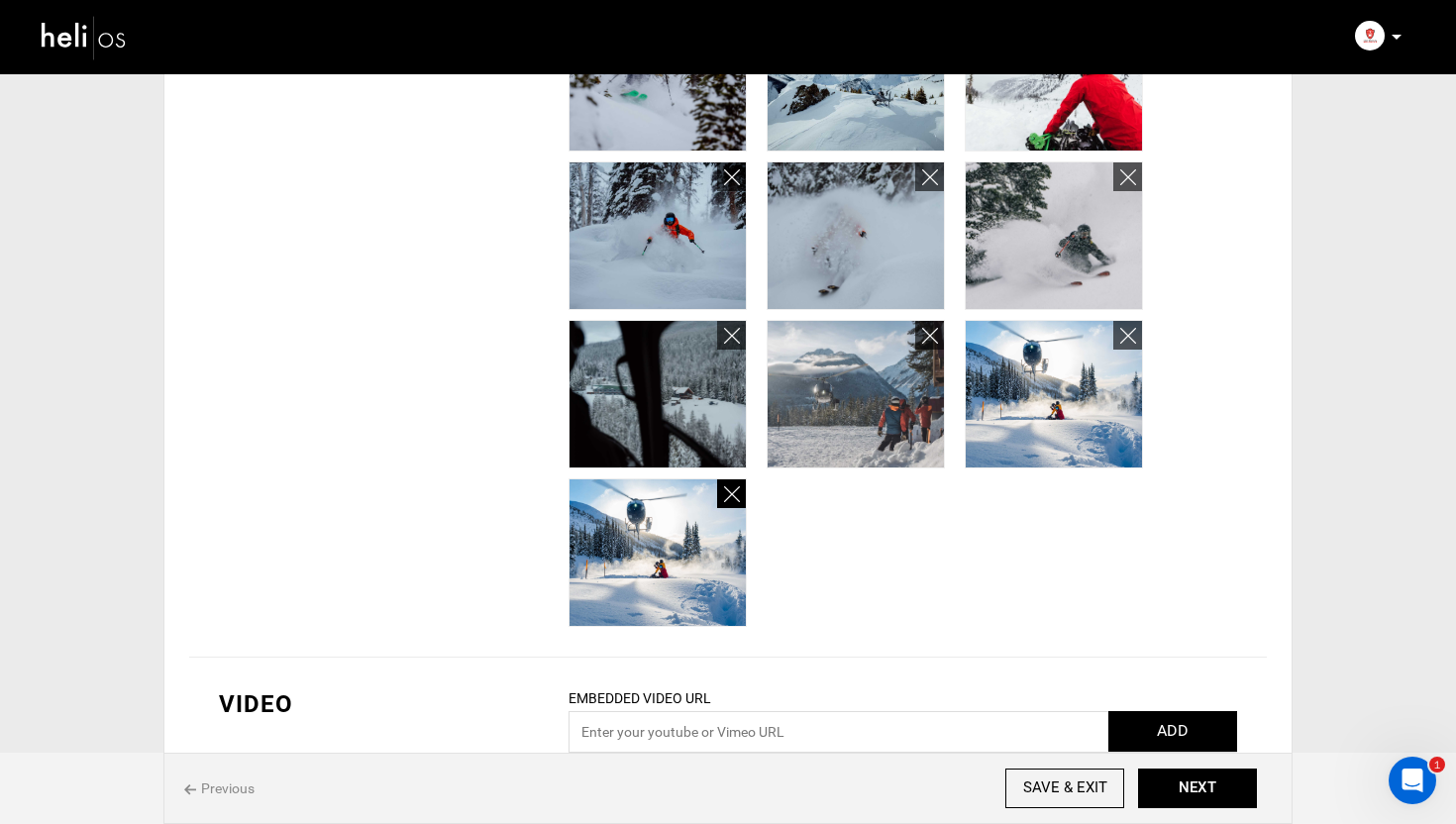 click at bounding box center (732, 494) 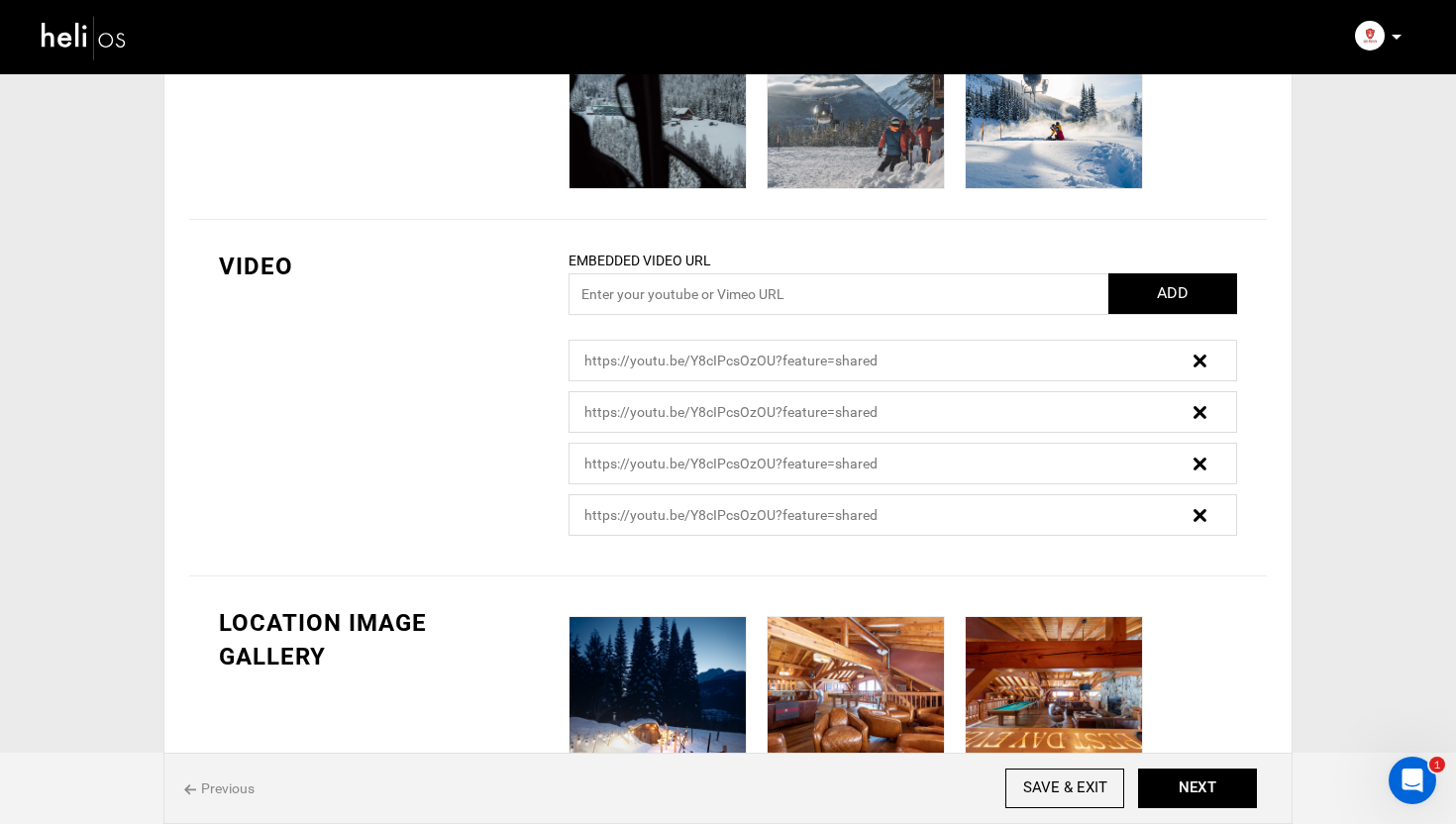 scroll, scrollTop: 1002, scrollLeft: 0, axis: vertical 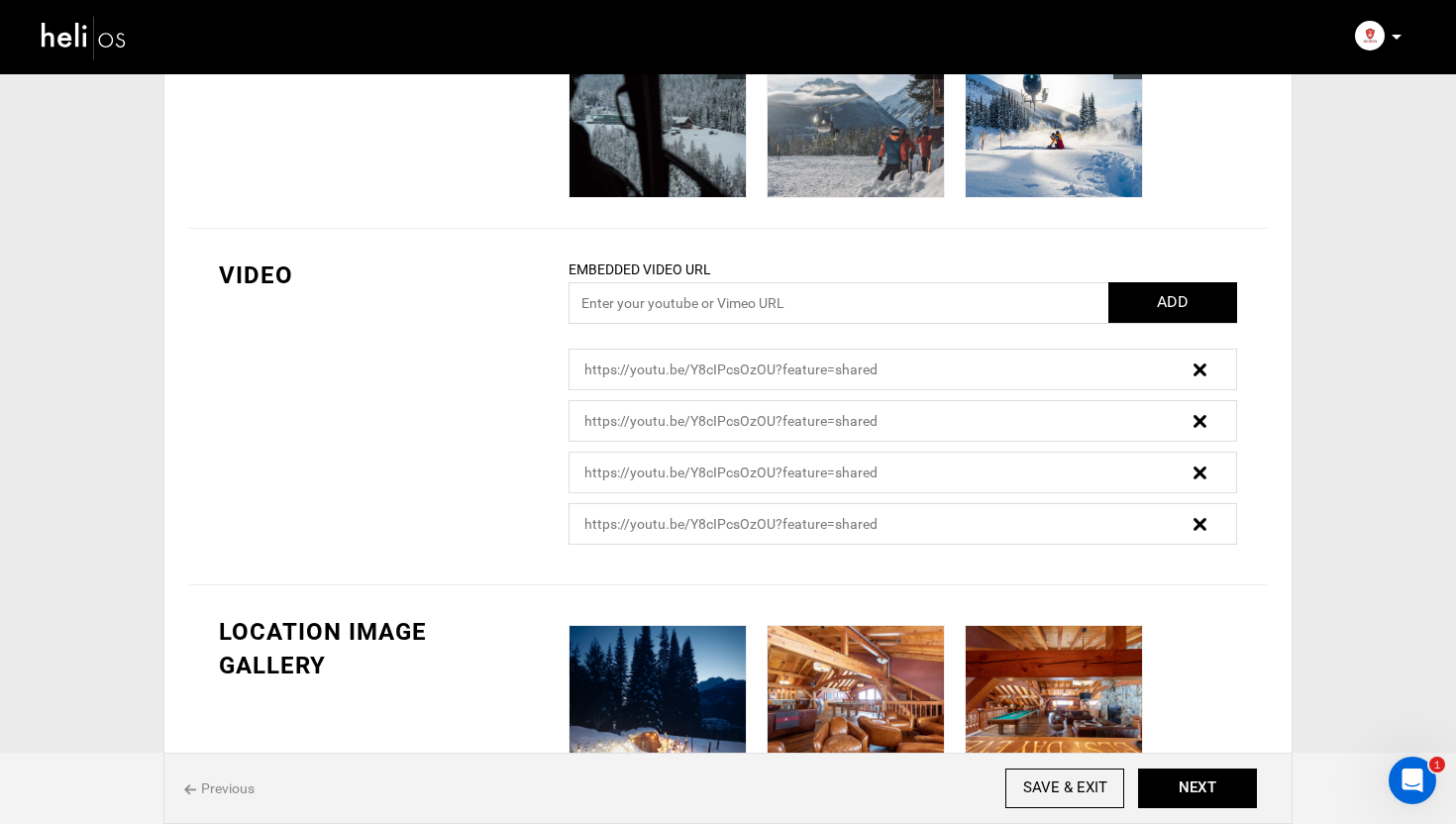 click at bounding box center [1199, 524] 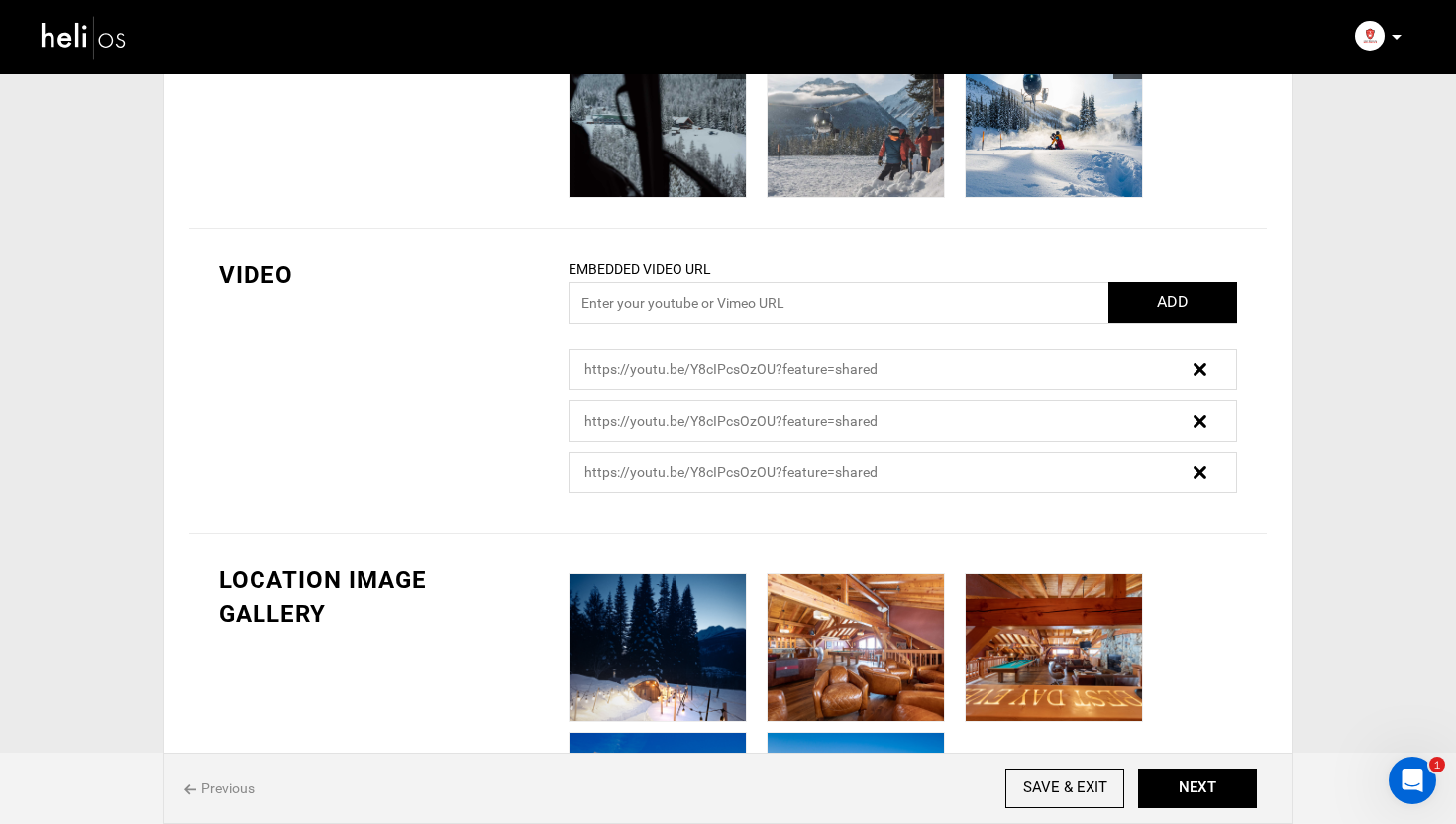 click at bounding box center [1199, 472] 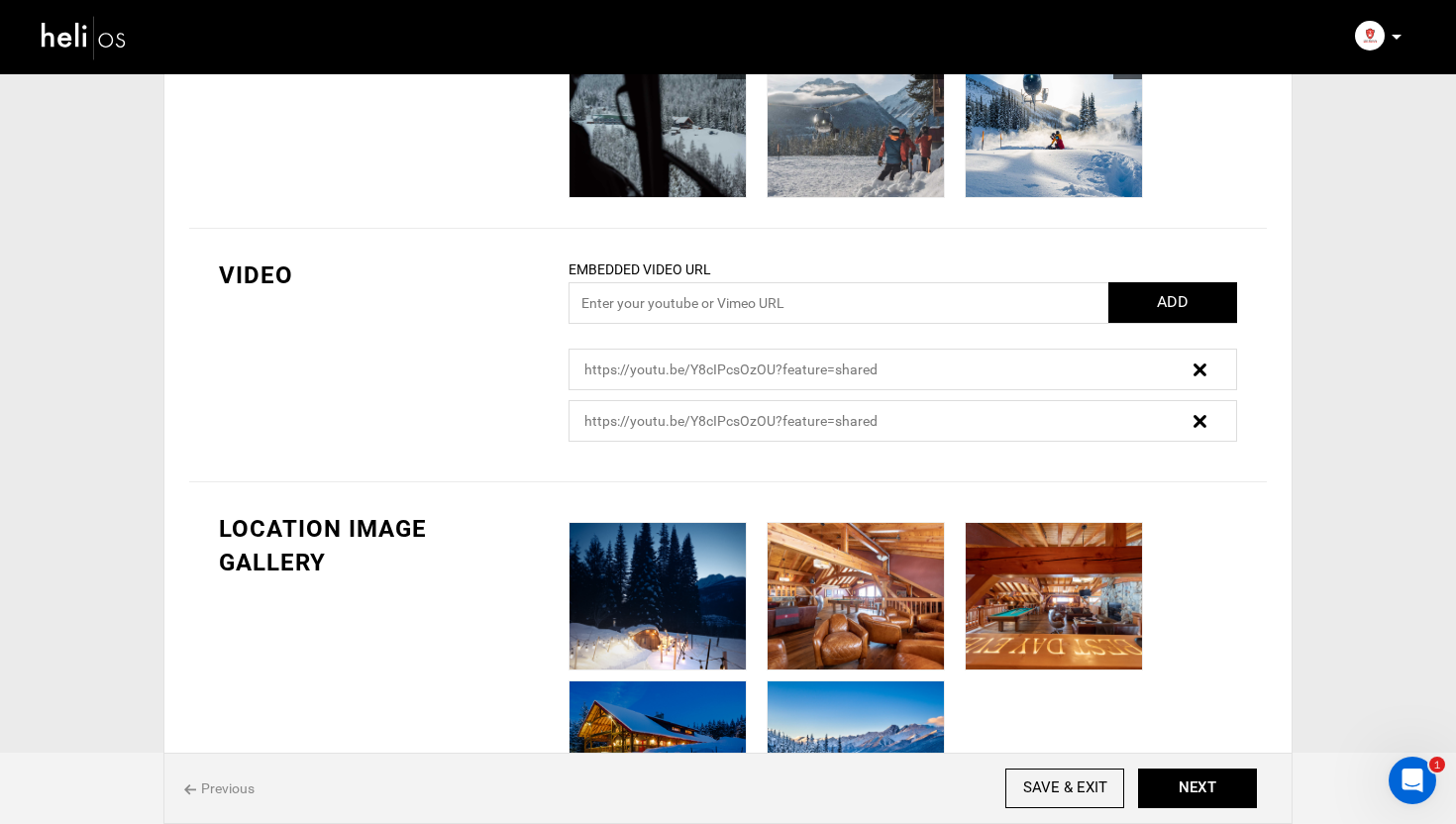 click at bounding box center [1199, 421] 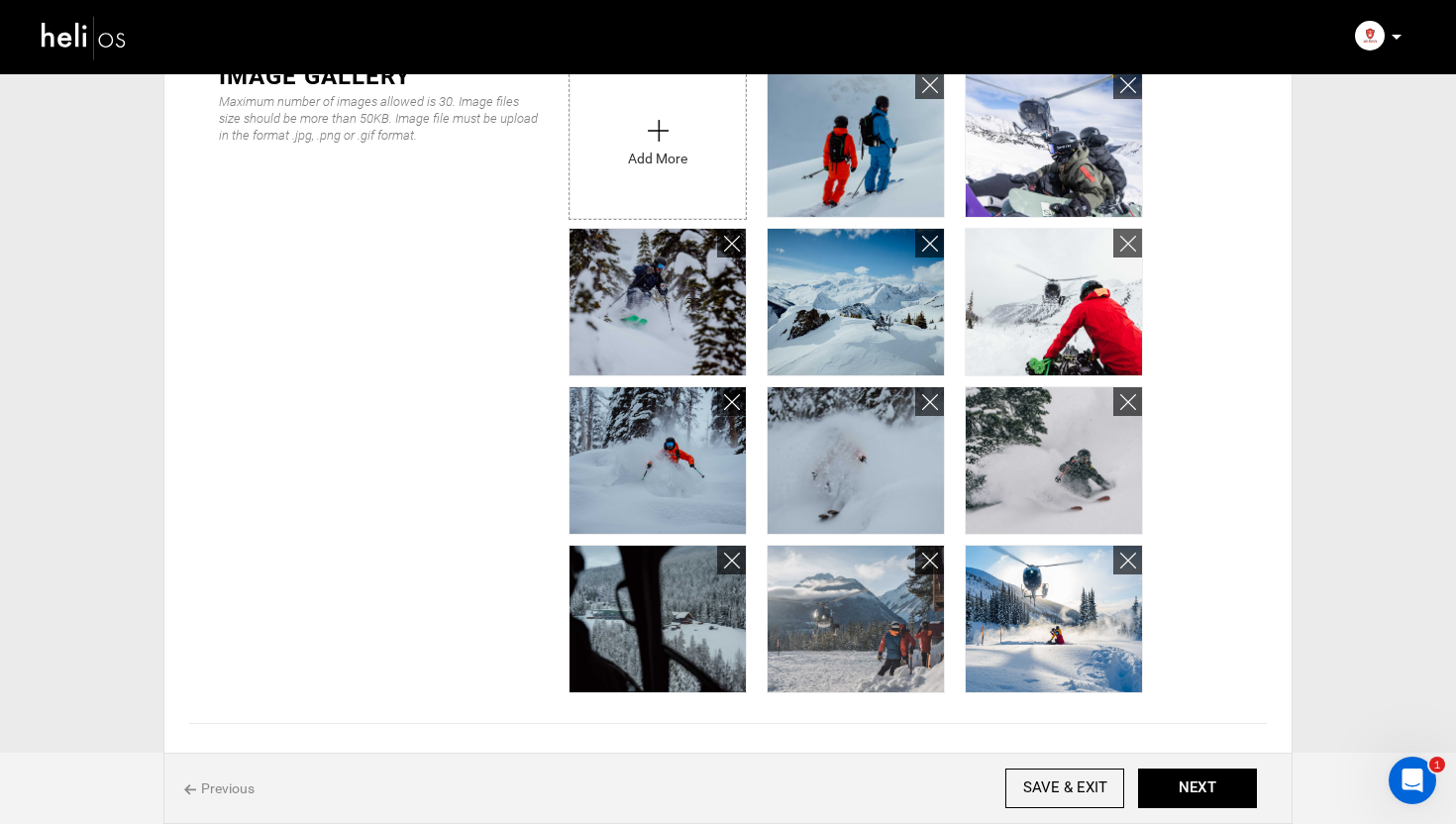 scroll, scrollTop: 0, scrollLeft: 0, axis: both 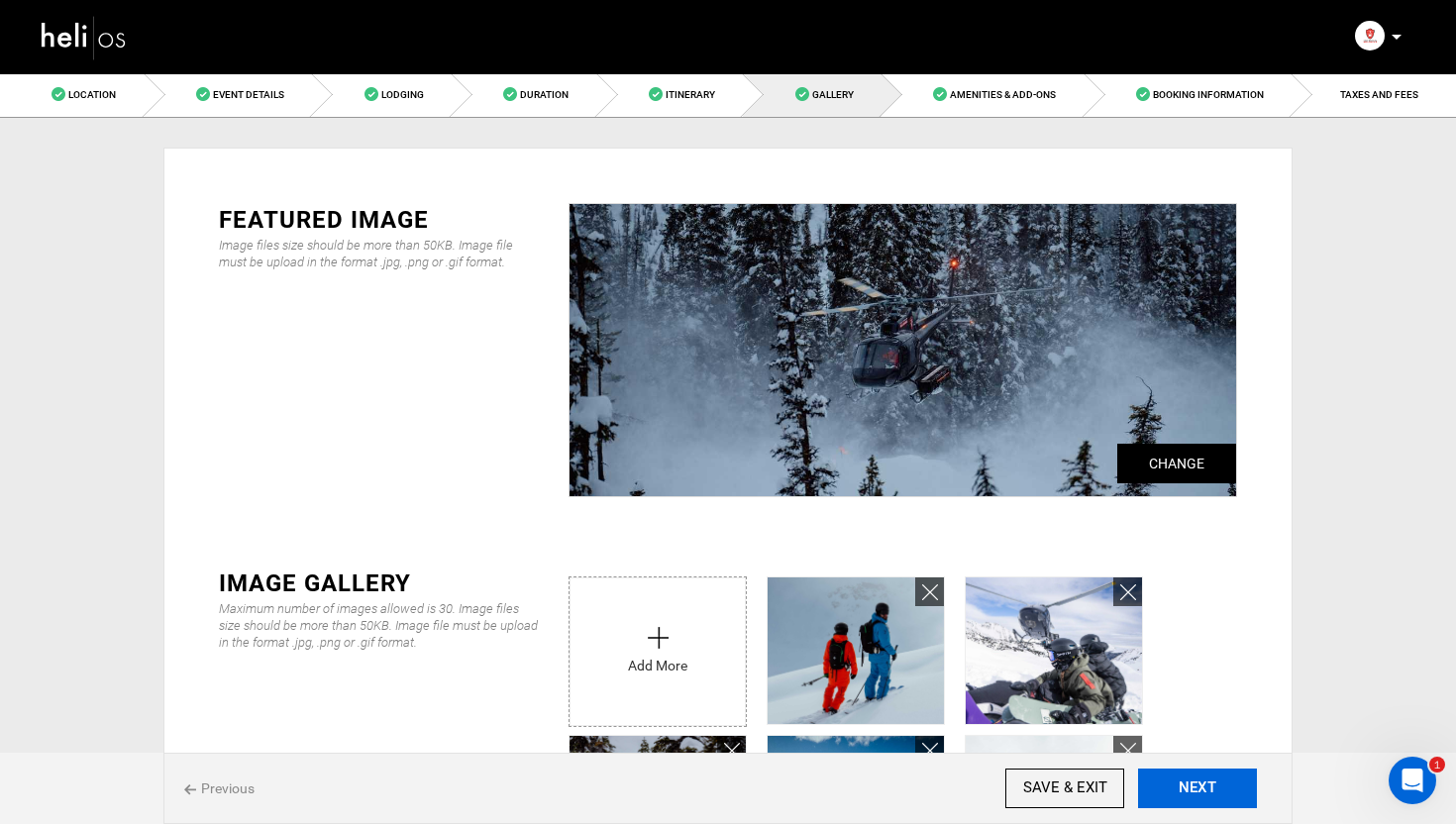click on "NEXT" at bounding box center [1197, 788] 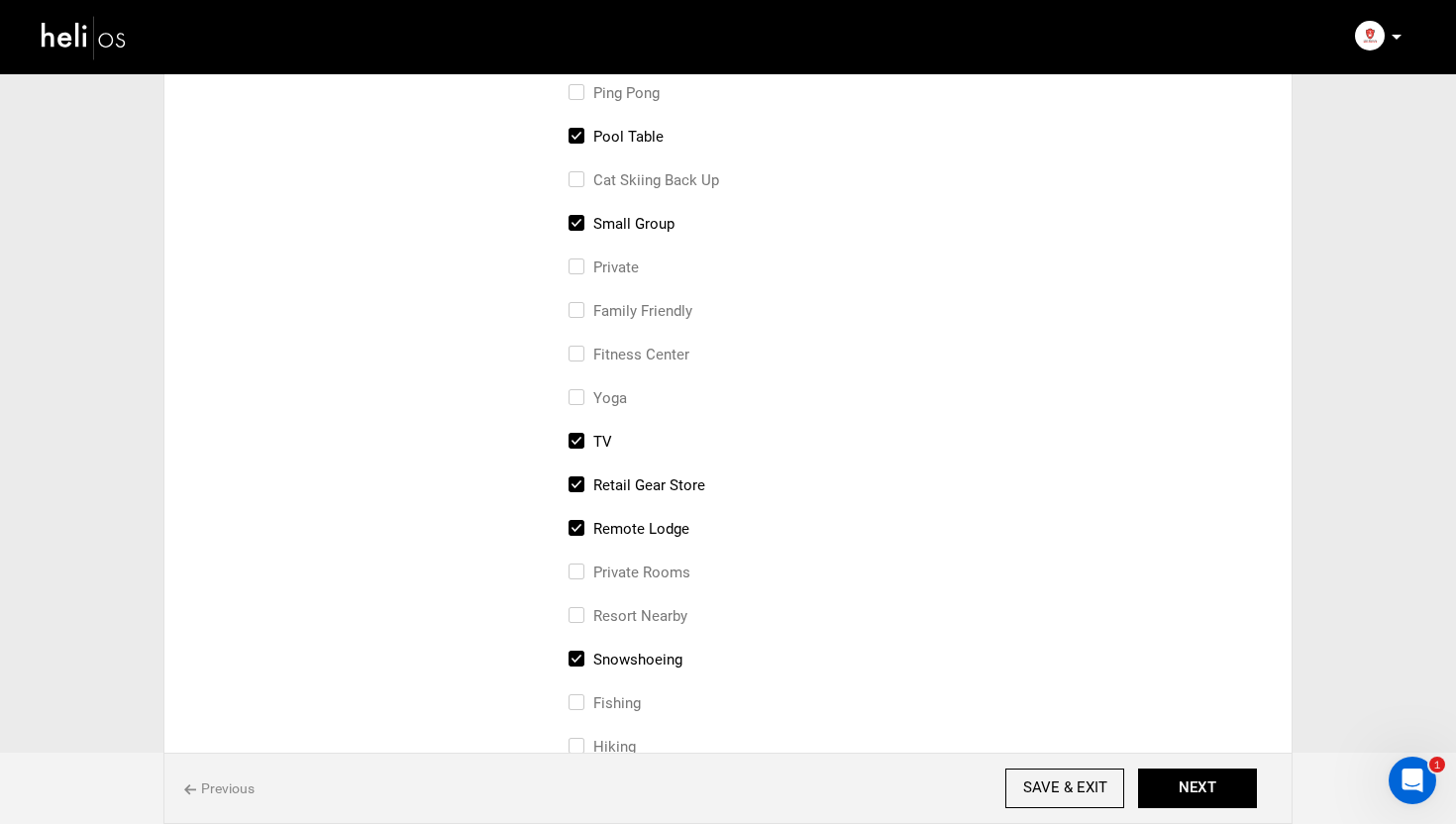 scroll, scrollTop: 566, scrollLeft: 0, axis: vertical 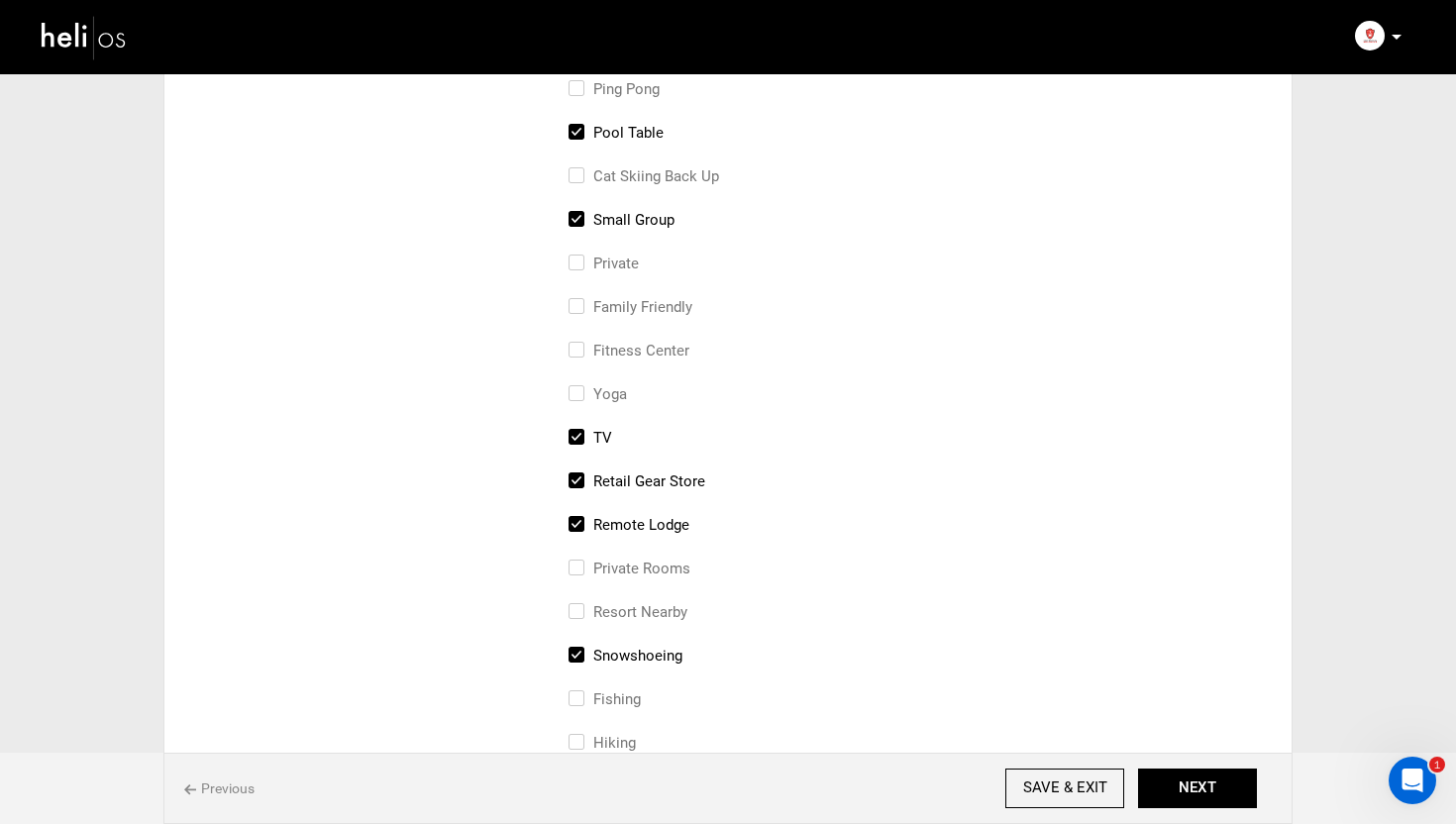 click on "Private Rooms" at bounding box center (574, 578) 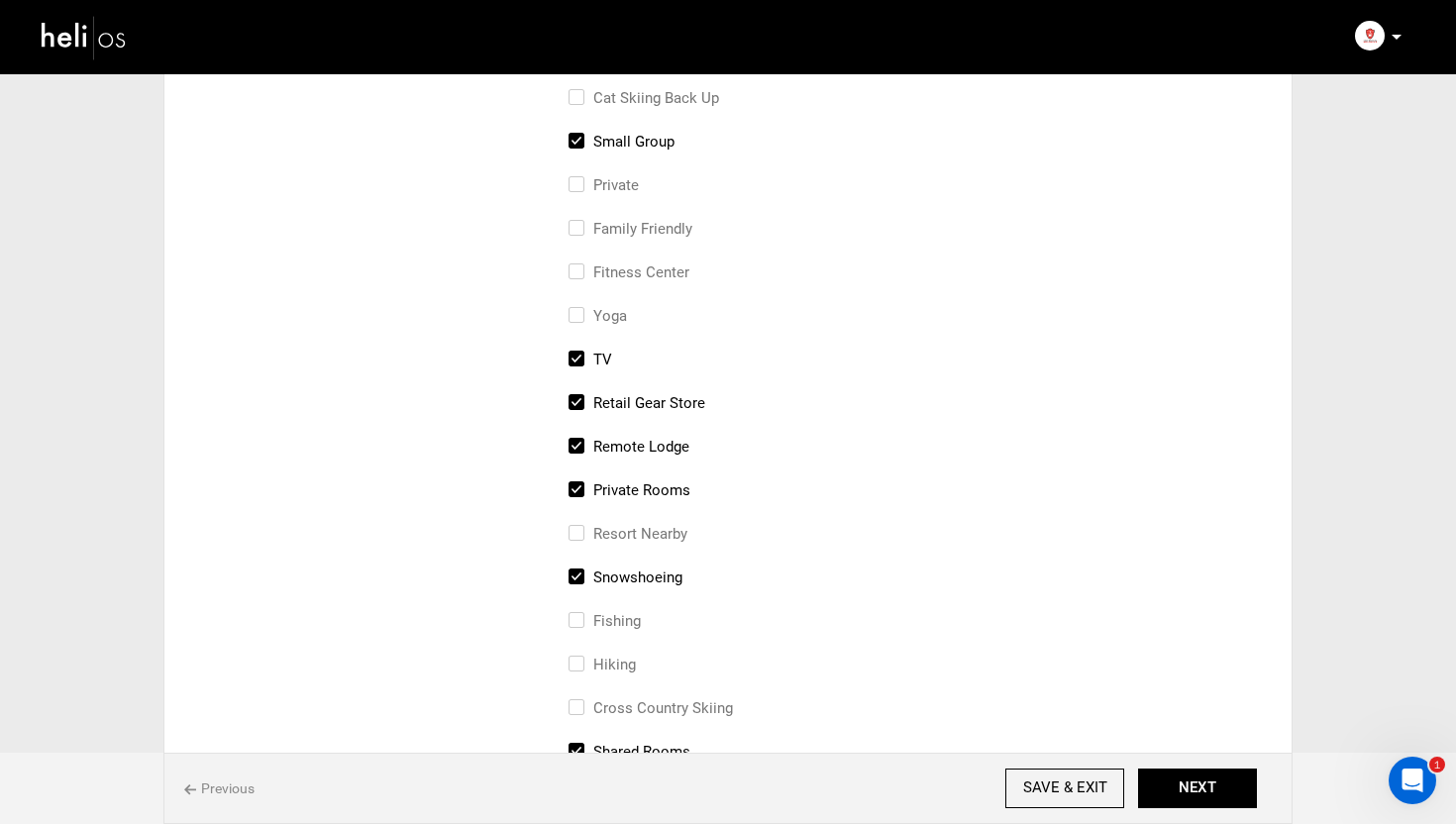 scroll, scrollTop: 773, scrollLeft: 0, axis: vertical 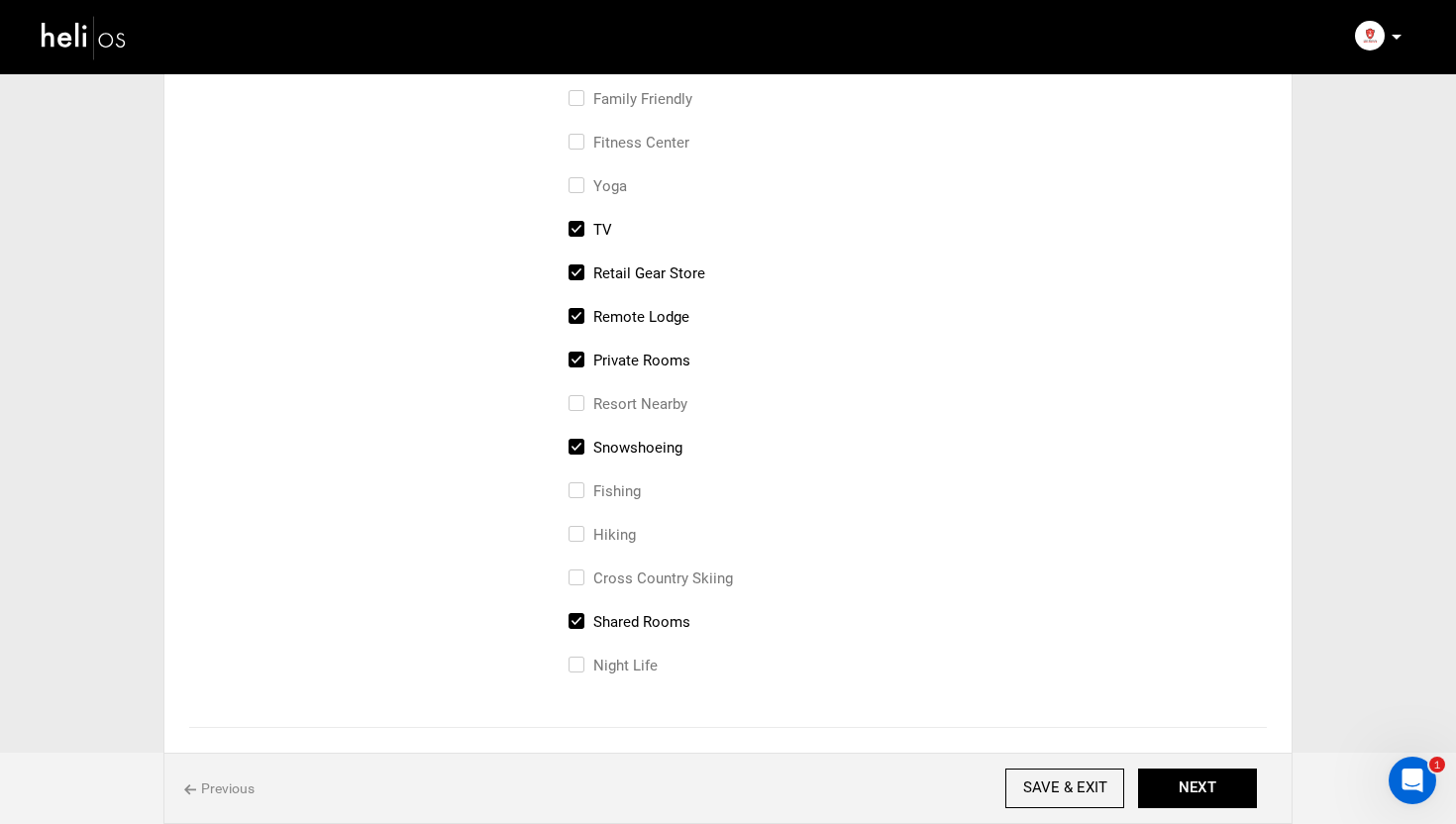 click on "Shared Rooms" at bounding box center [574, 632] 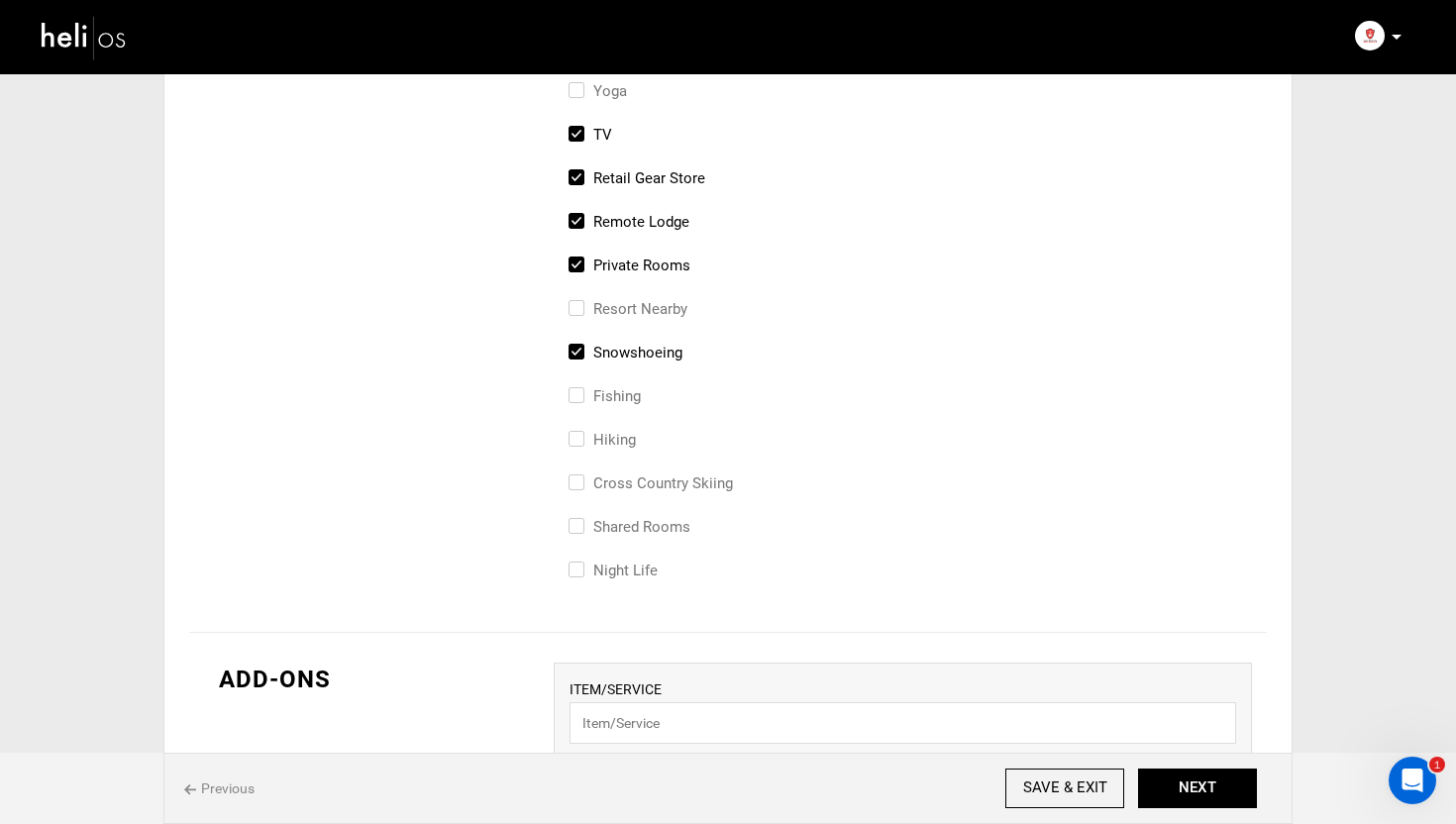 scroll, scrollTop: 751, scrollLeft: 0, axis: vertical 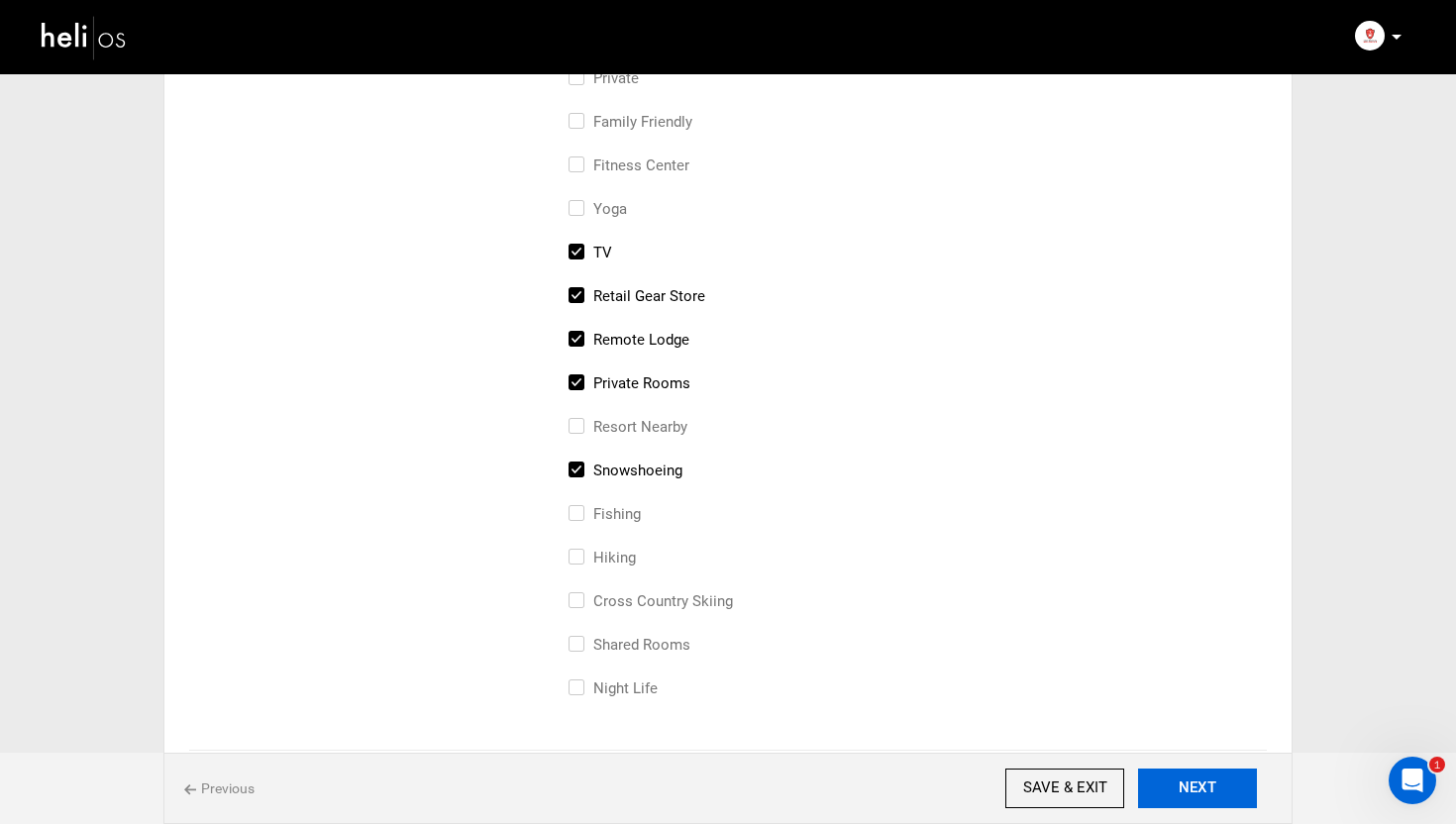 click on "NEXT" at bounding box center (1197, 788) 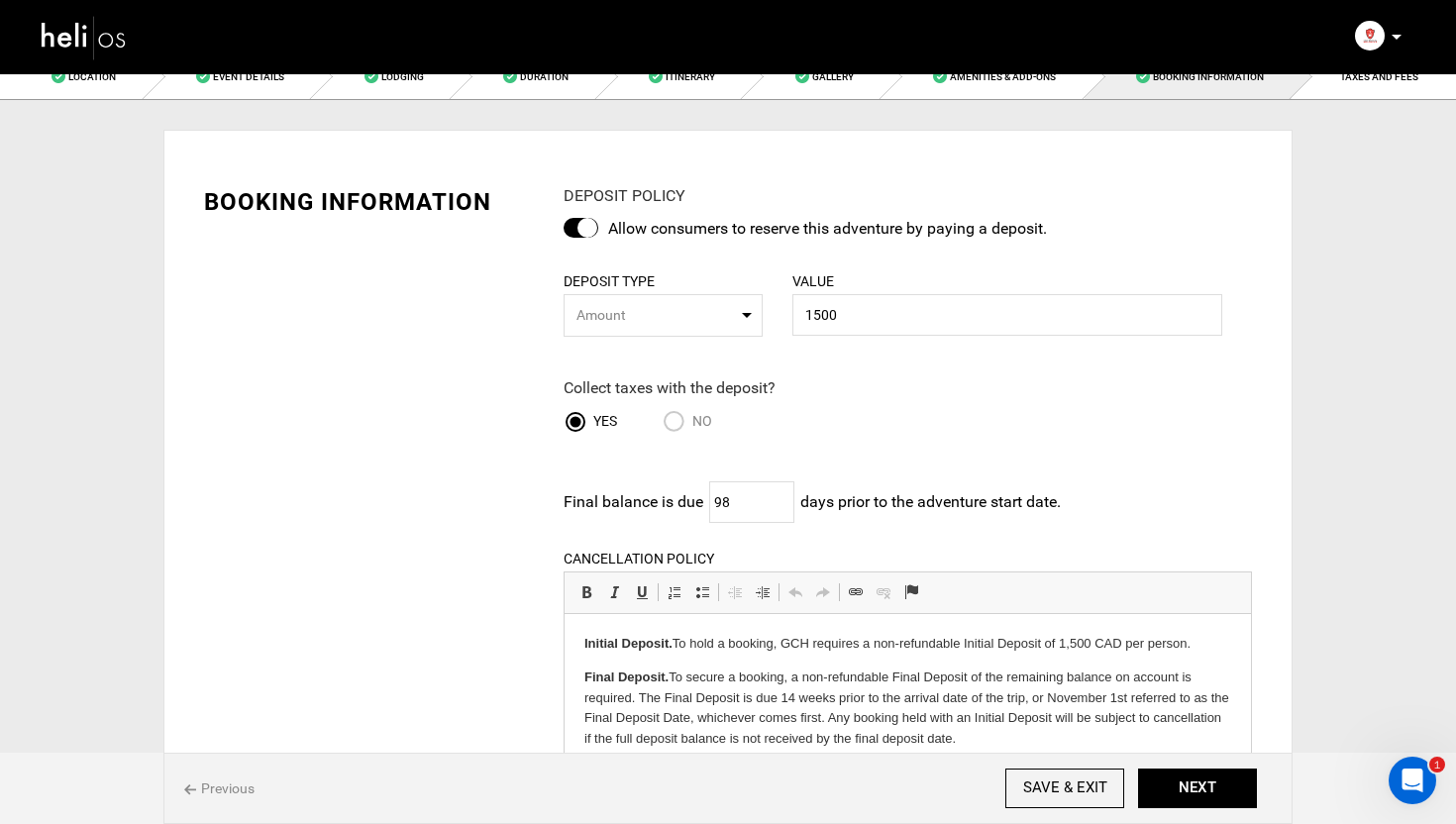 scroll, scrollTop: 21, scrollLeft: 0, axis: vertical 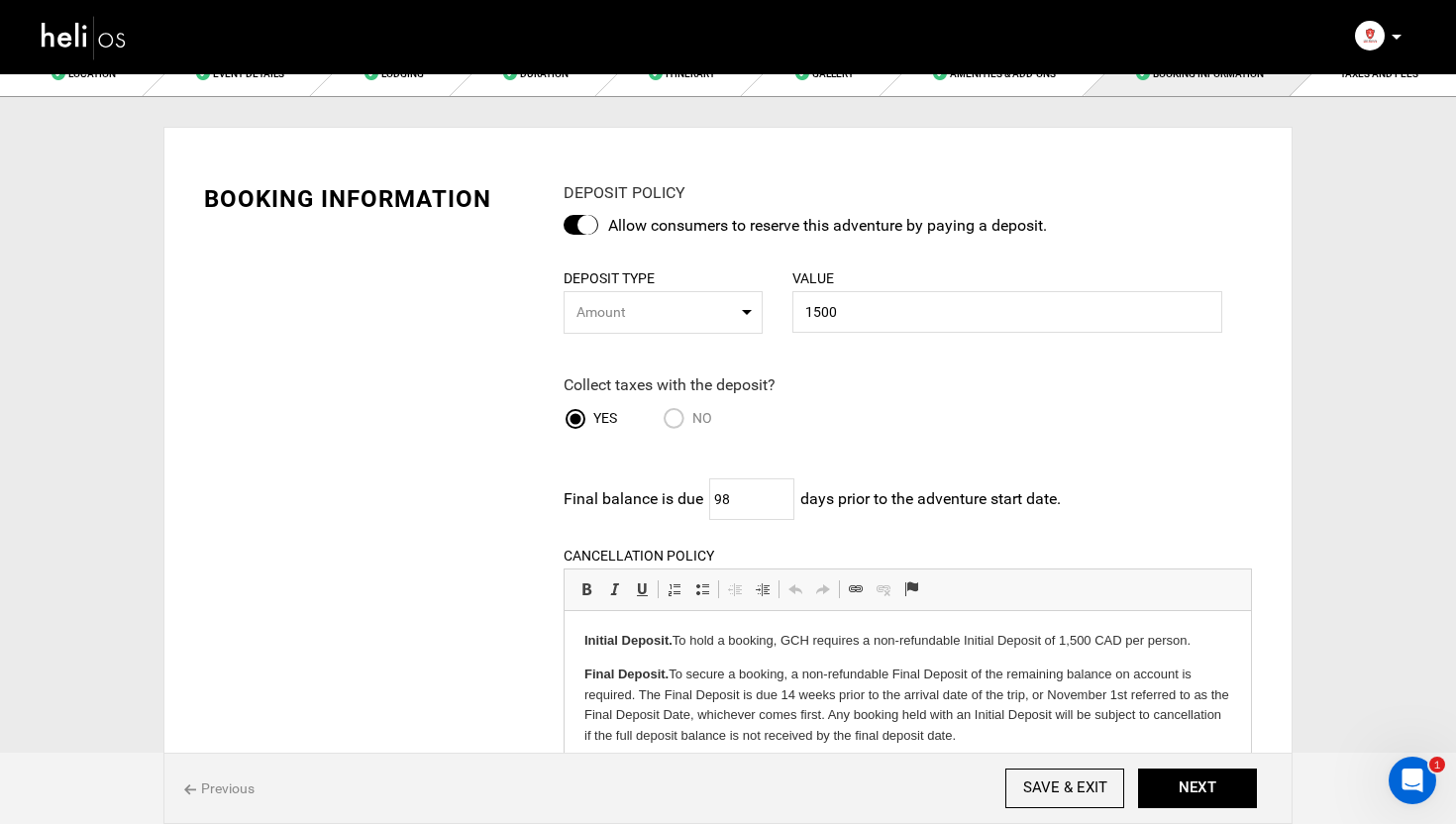 click at bounding box center (580, 225) 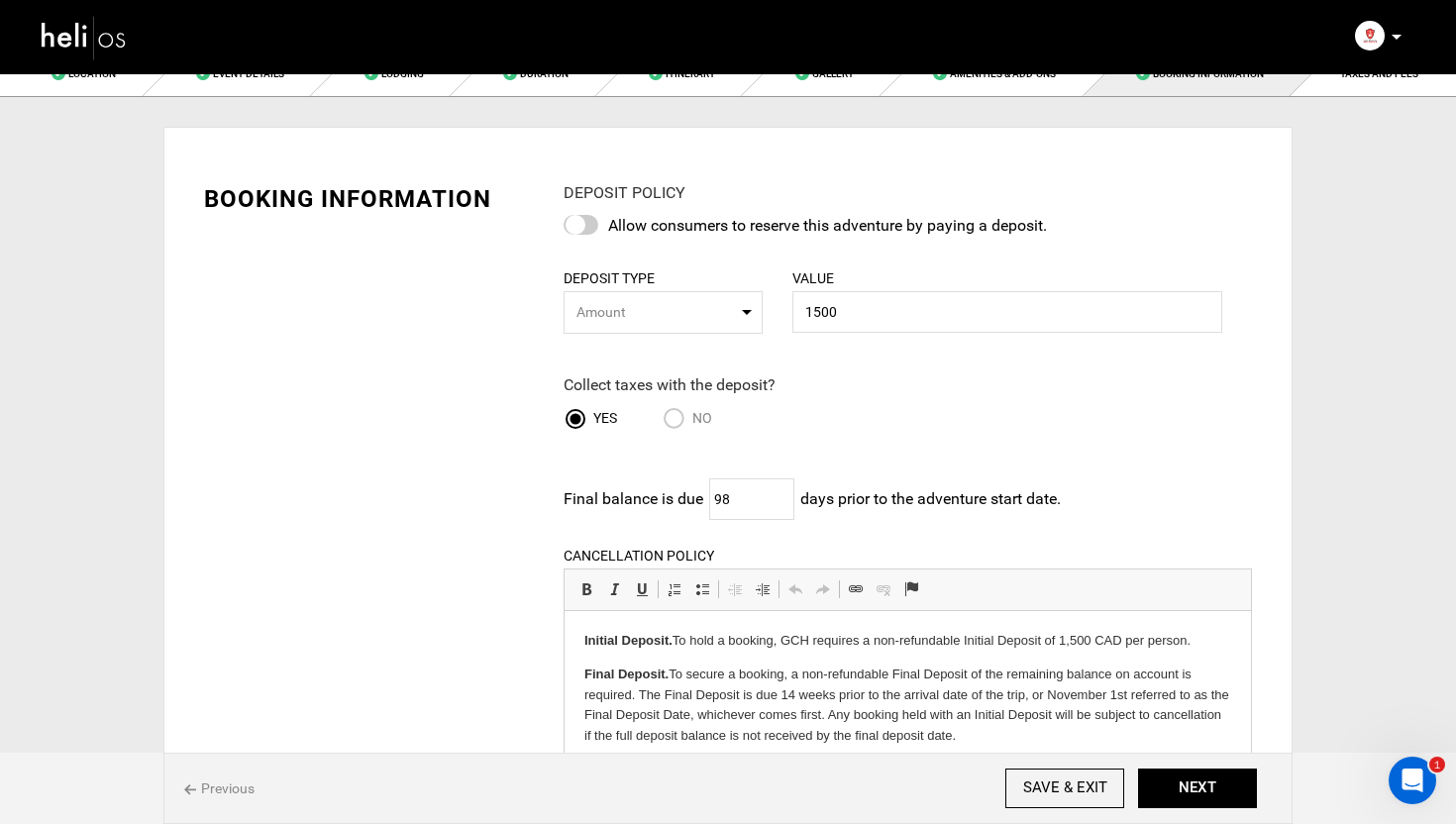 type 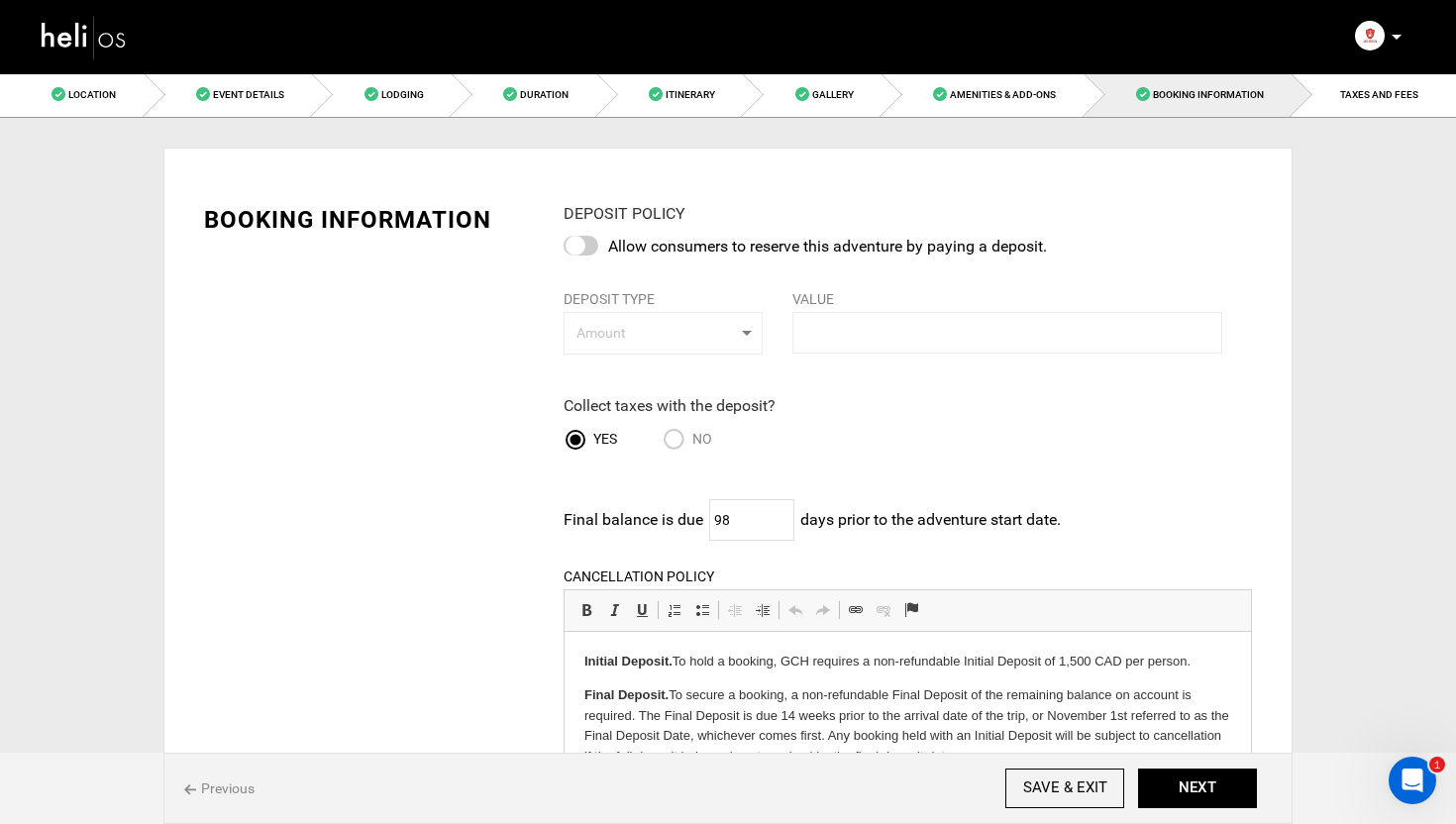 scroll, scrollTop: 76, scrollLeft: 0, axis: vertical 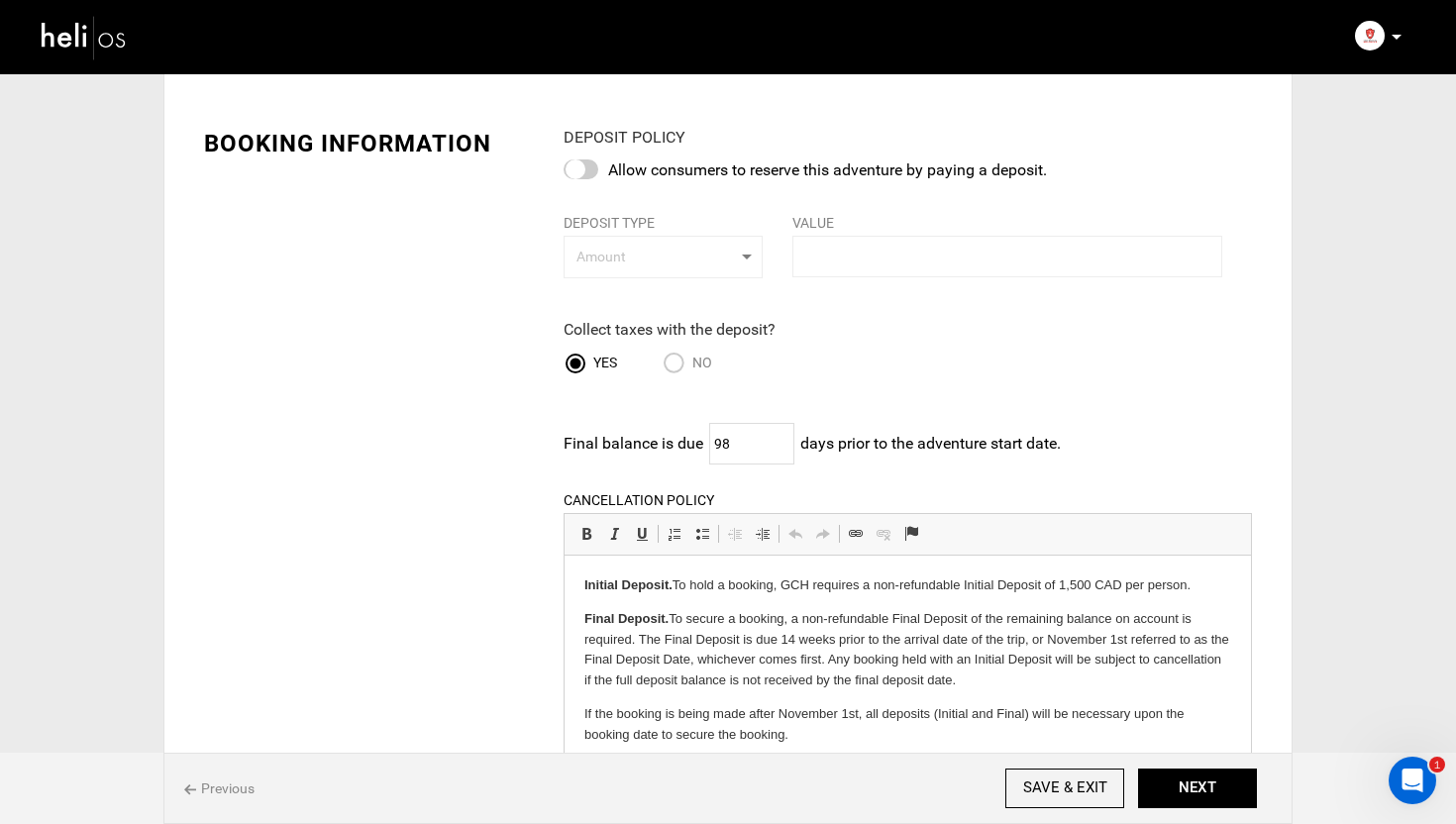click on "No" at bounding box center [677, 364] 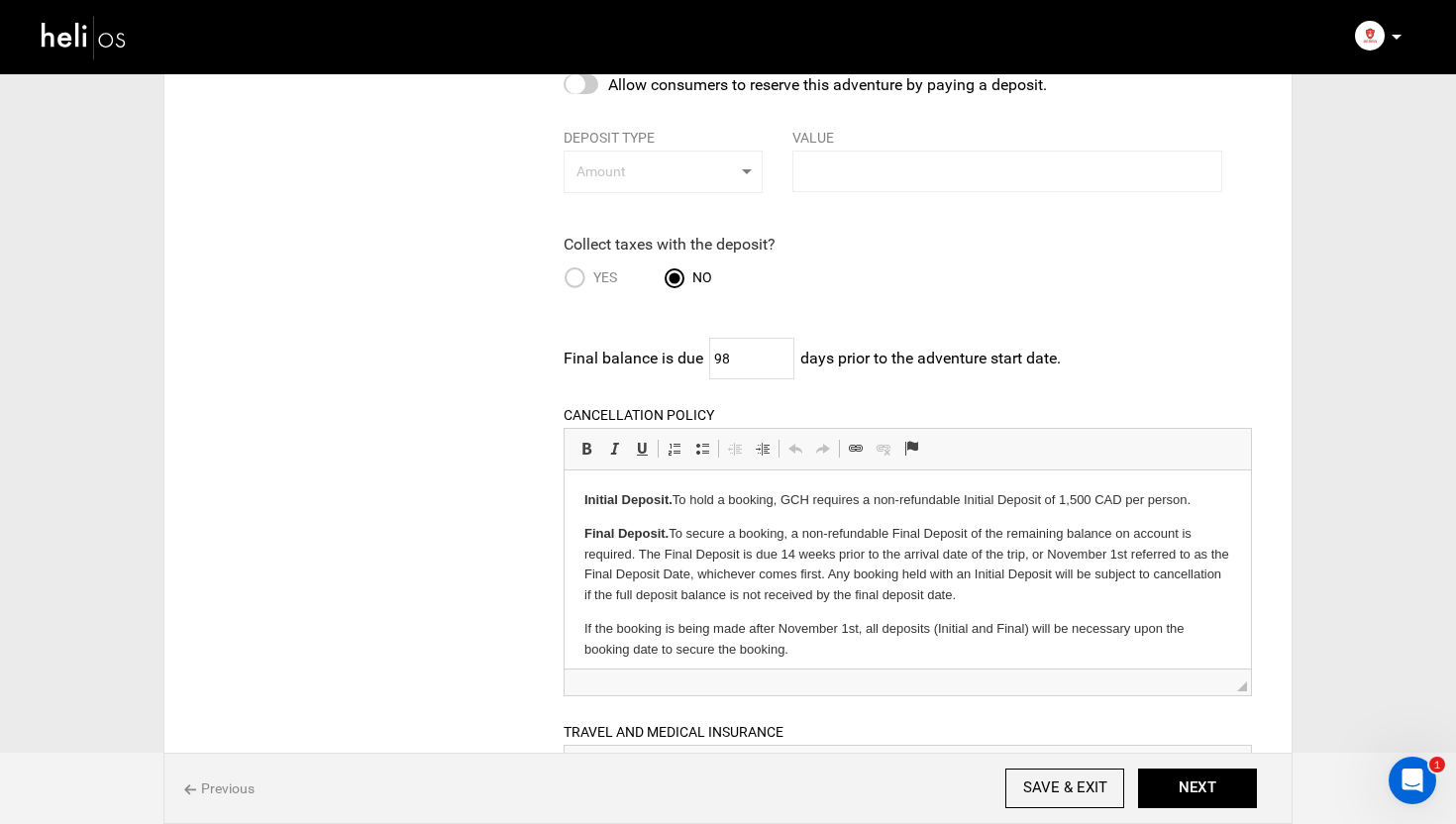 scroll, scrollTop: 189, scrollLeft: 0, axis: vertical 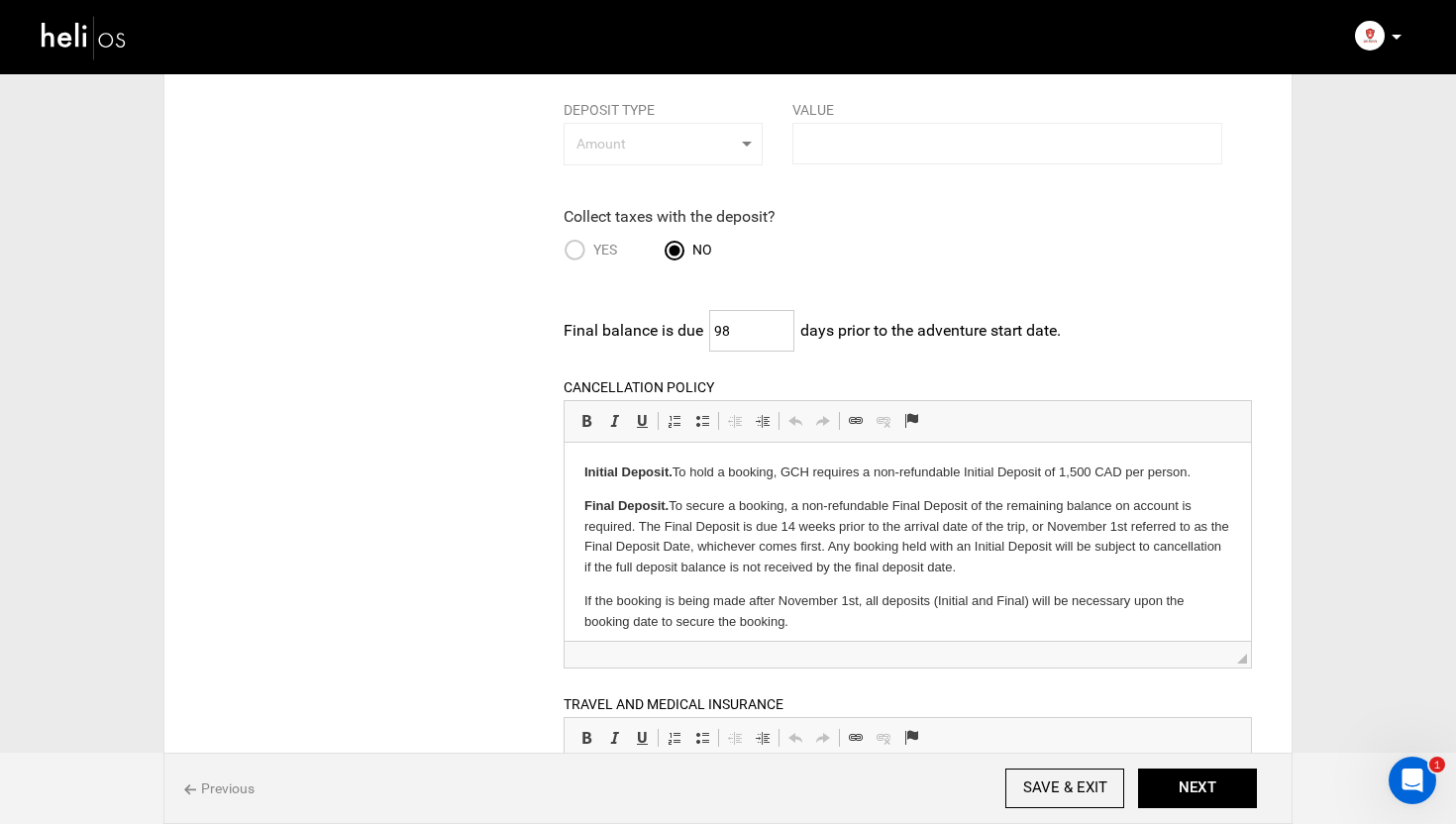 click on "98" at bounding box center (752, 331) 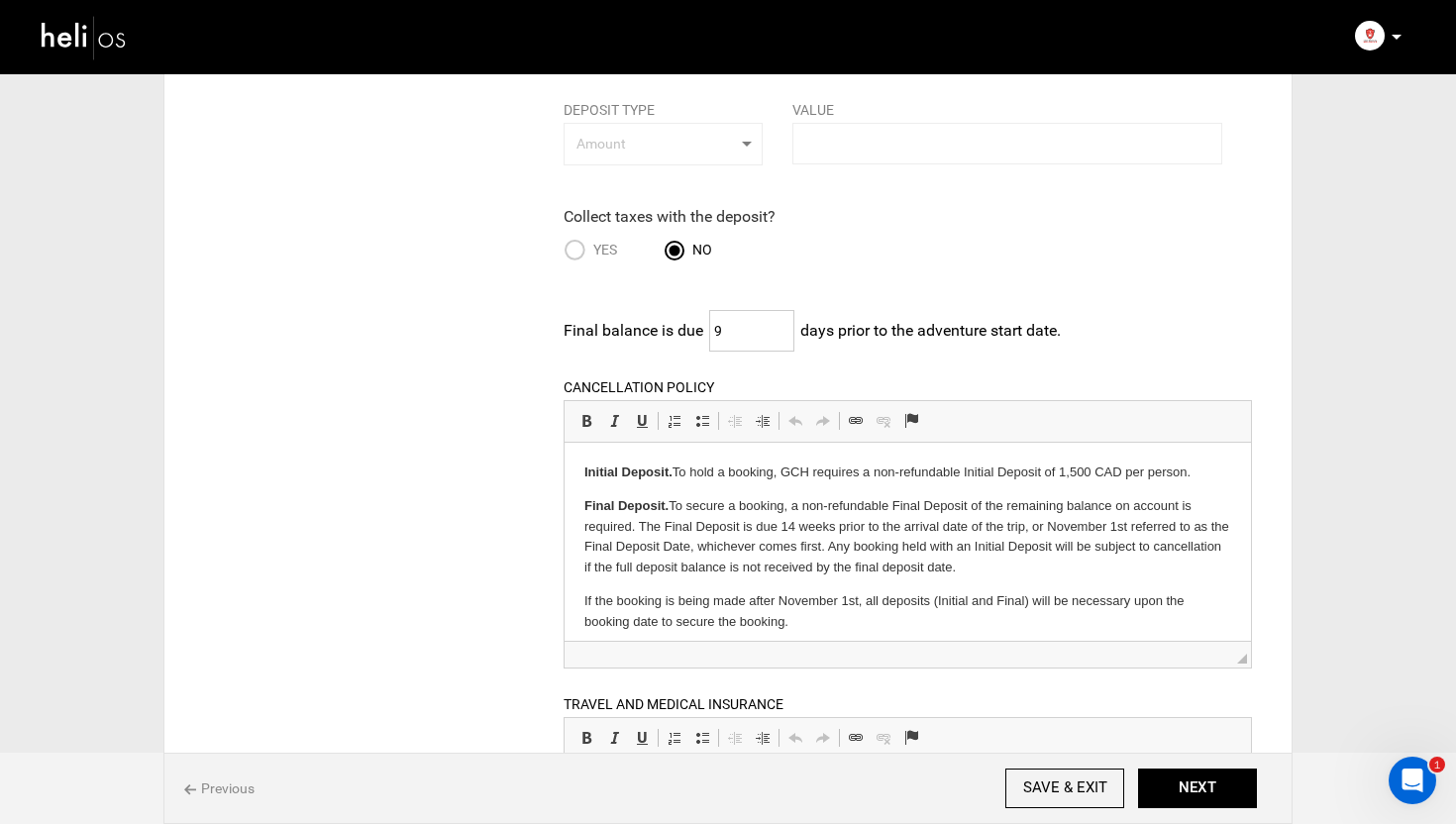 type on "98" 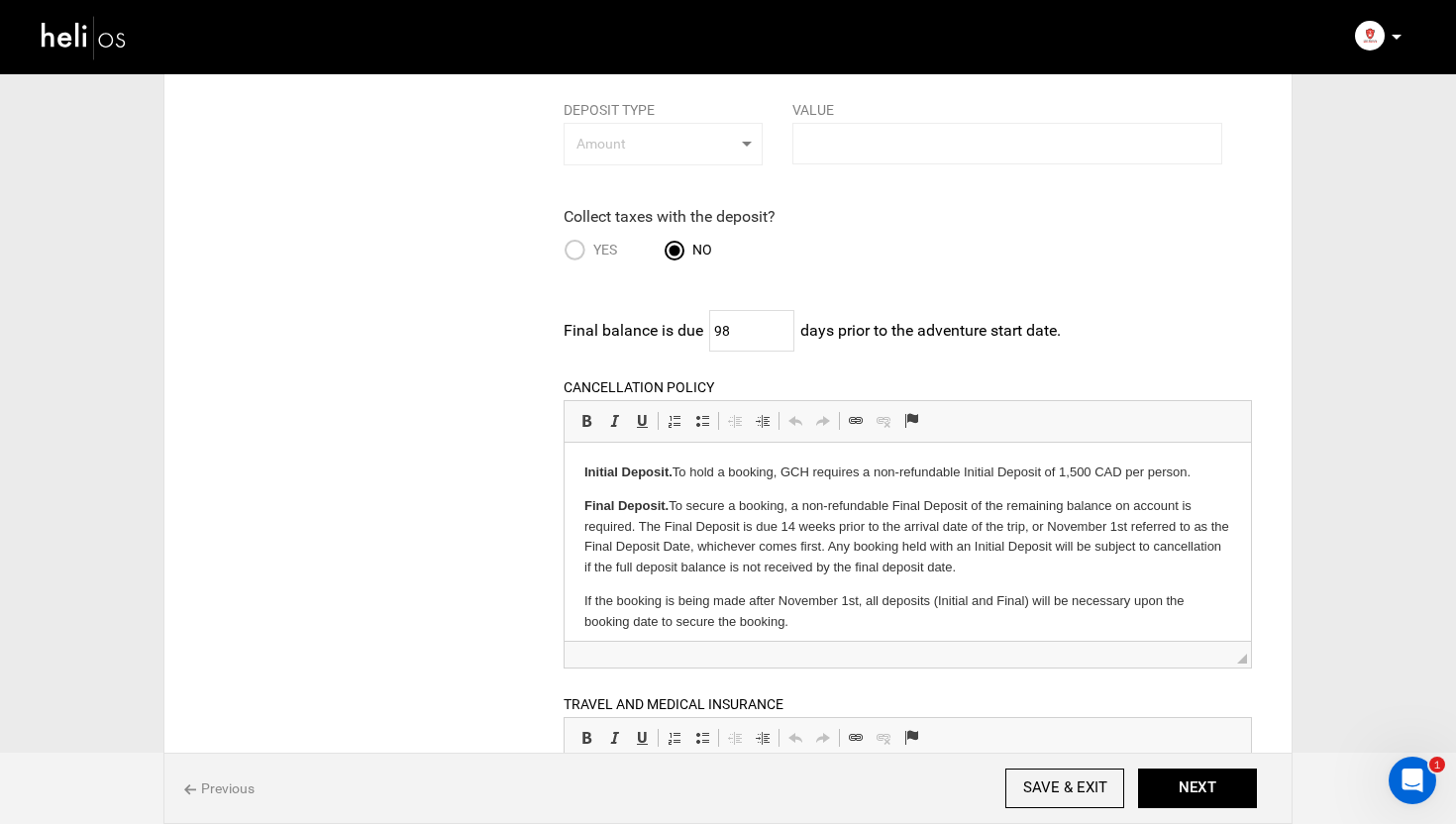 click on "BOOKING INFORMATION
DEPOSIT POLICY
Allow consumers to reserve this adventure by paying a deposit.
DEPOSIT TYPE
Amount   Percentage Amount
Percentage
Amount
VALUE
Please enter
numeric values only.
Initial deposit can not be more than
100%.
Yes" at bounding box center (728, 549) 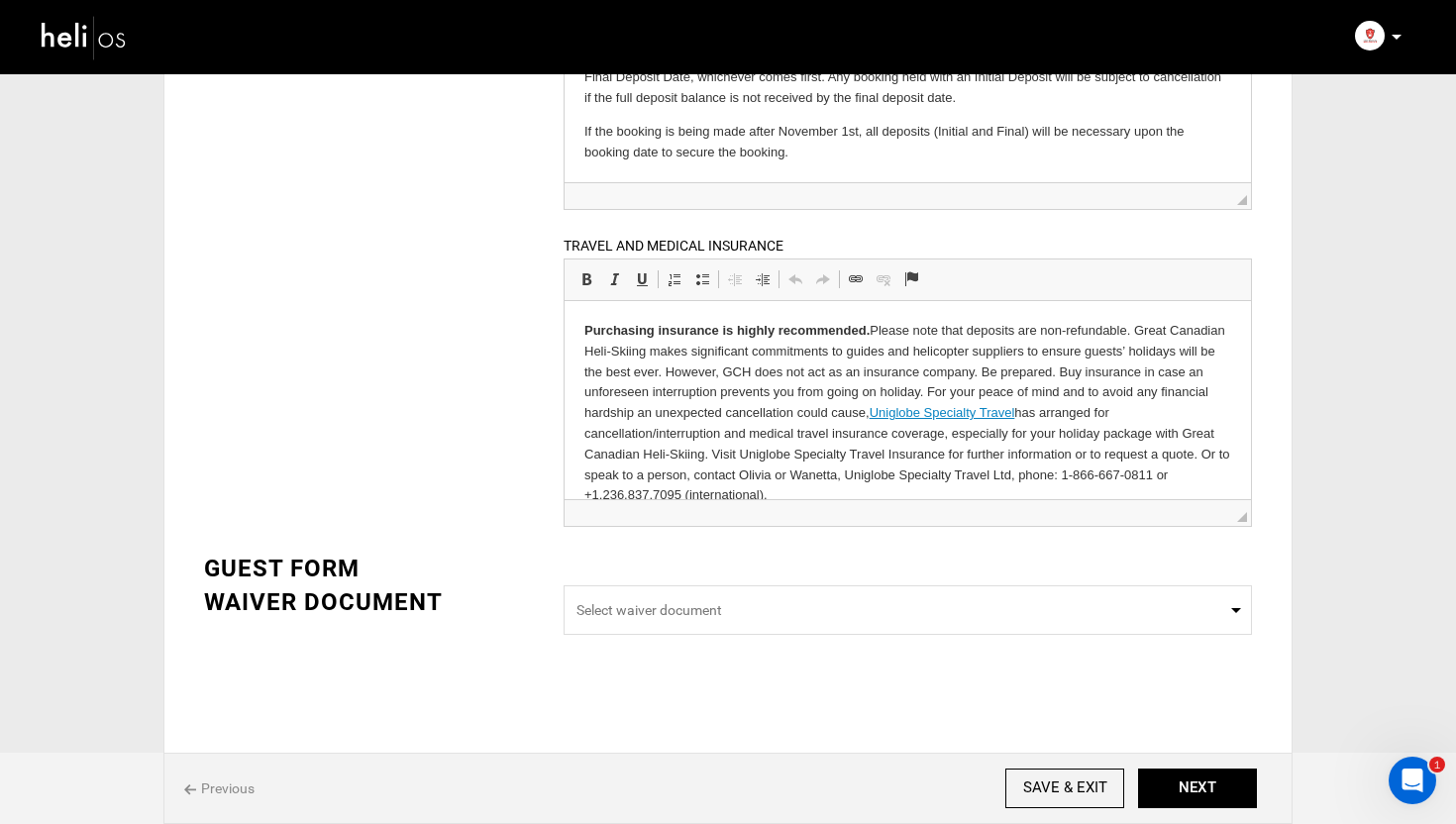 scroll, scrollTop: 0, scrollLeft: 0, axis: both 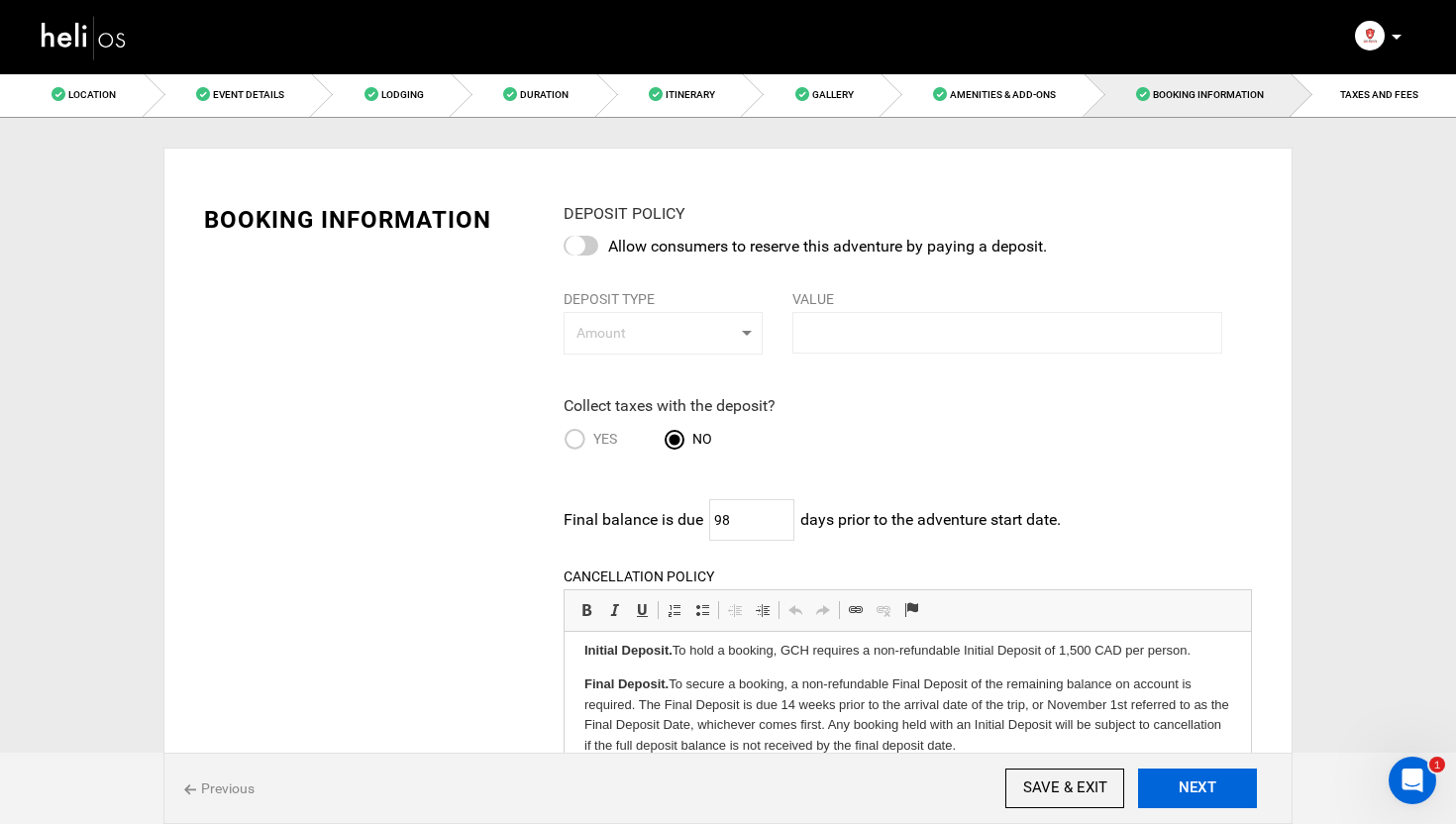 click on "NEXT" at bounding box center (1197, 788) 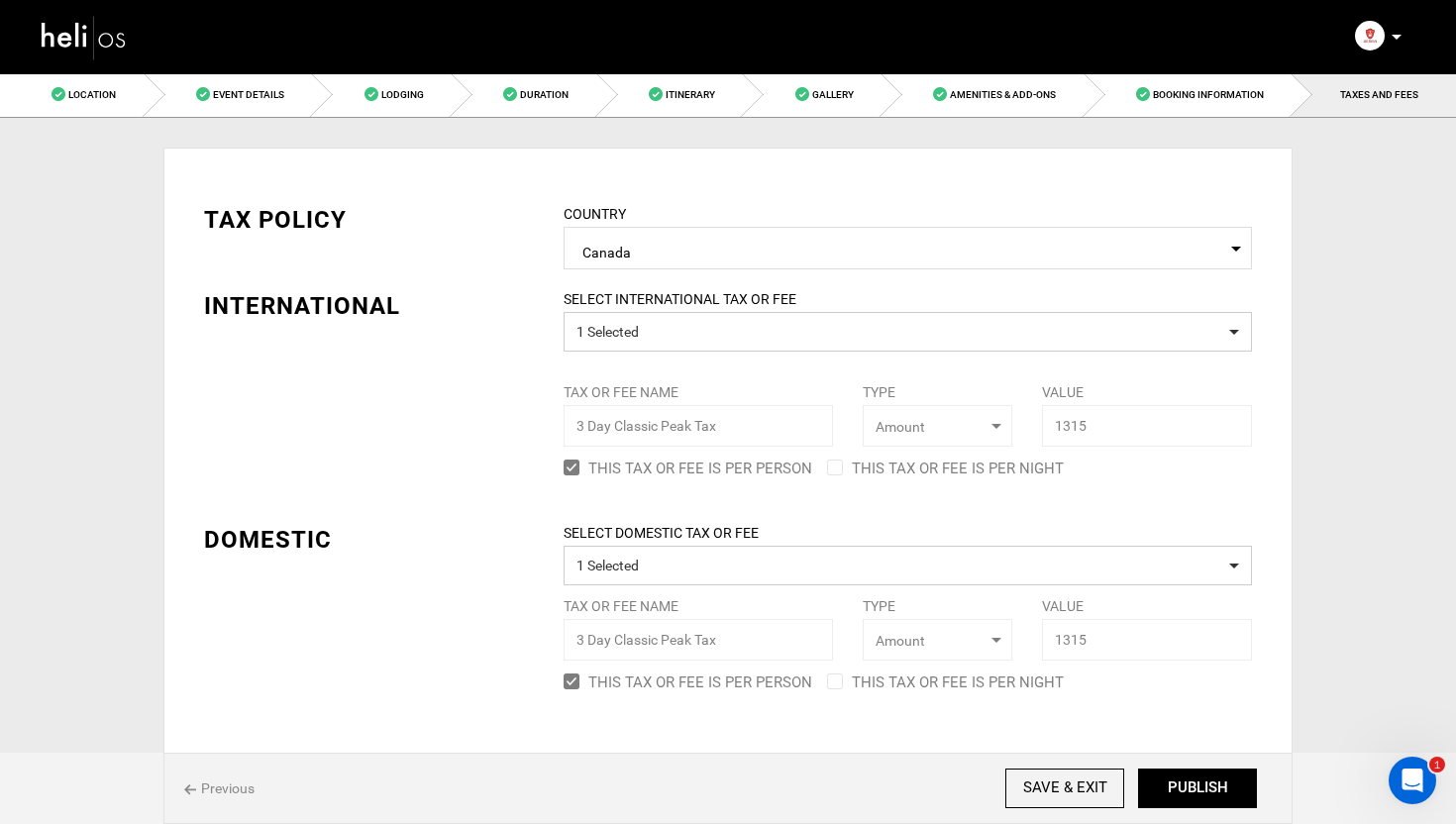 scroll, scrollTop: 0, scrollLeft: 0, axis: both 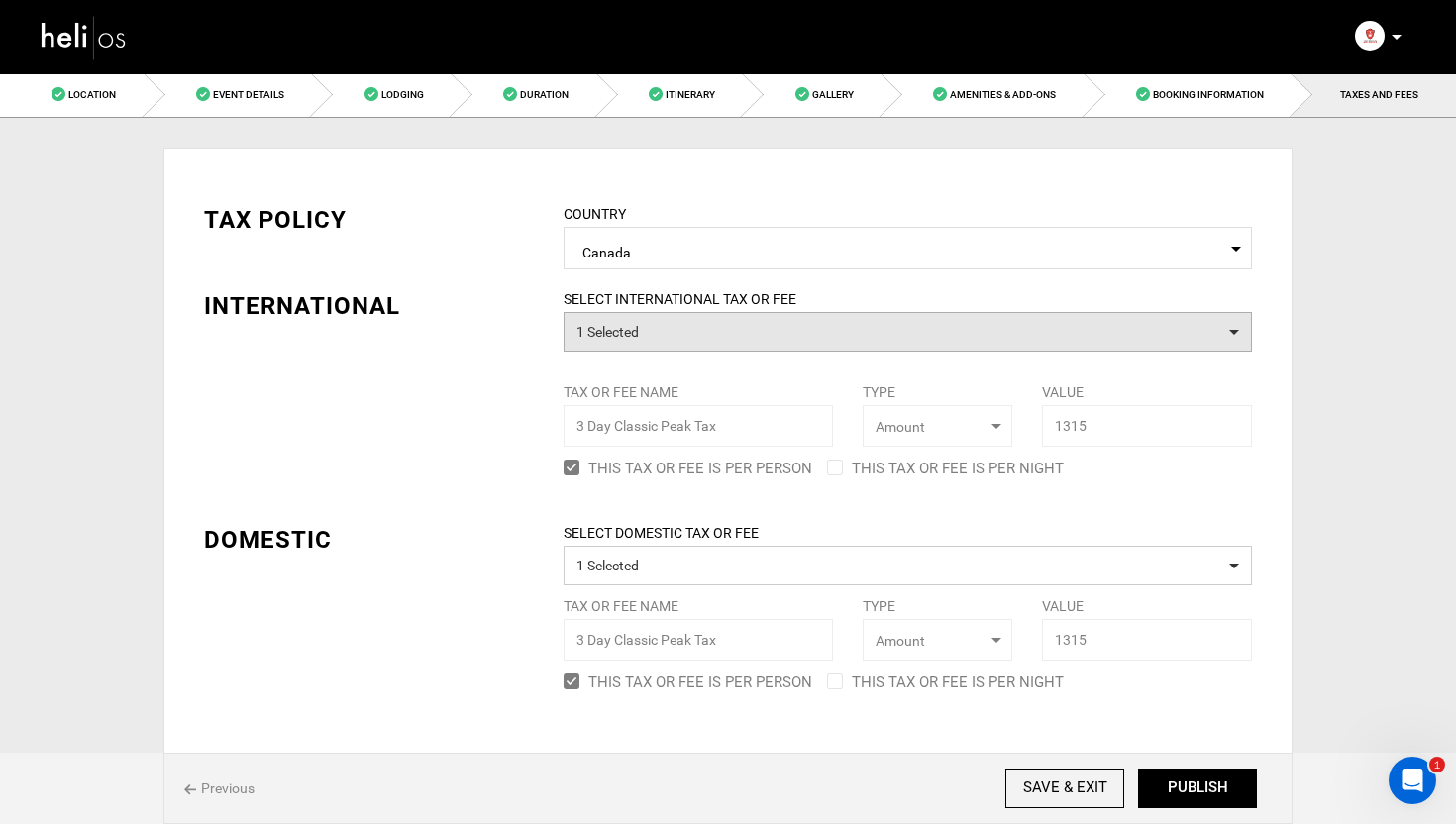 click on "1 Selected" at bounding box center [907, 332] 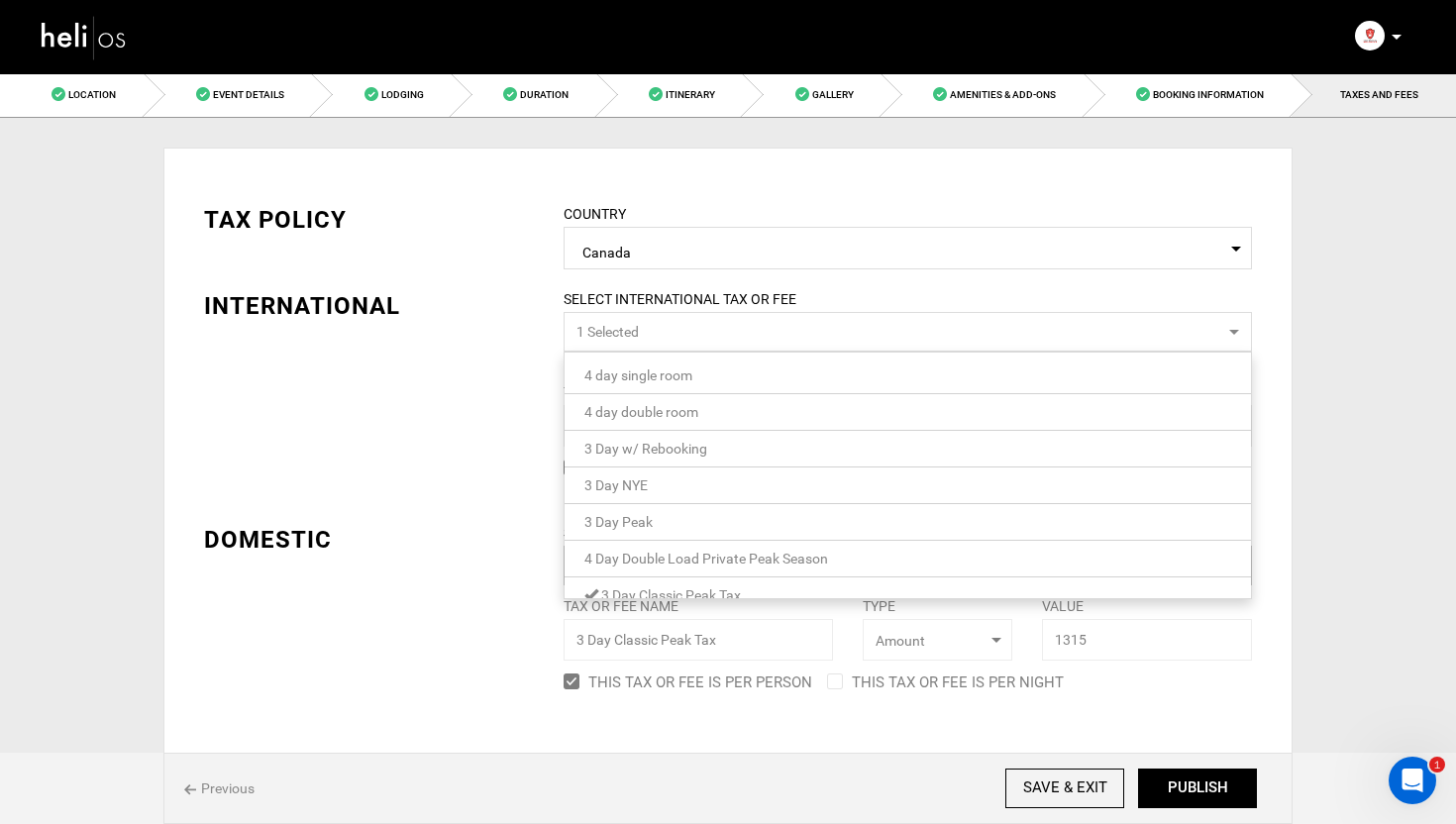 scroll, scrollTop: 21, scrollLeft: 0, axis: vertical 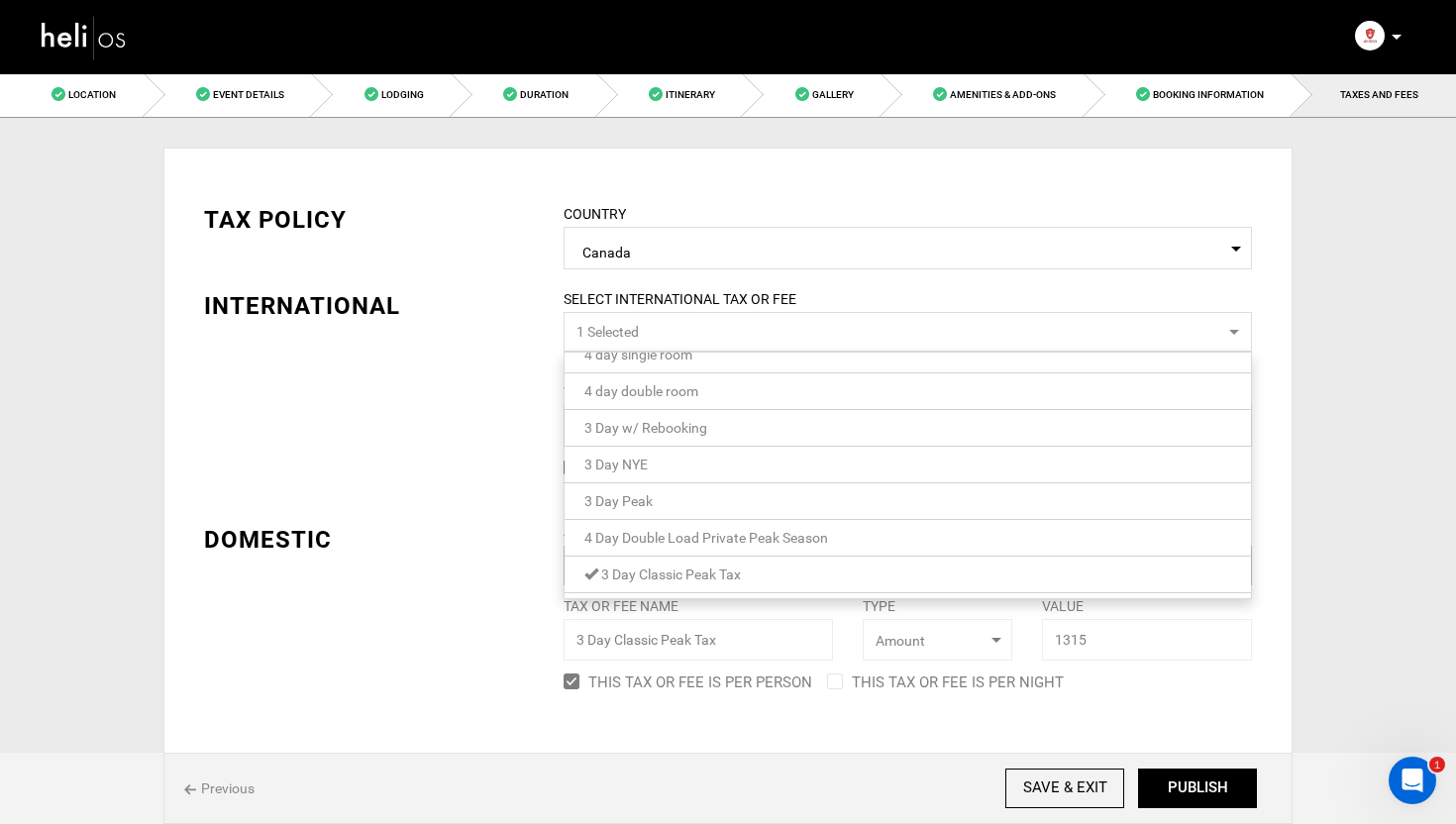 click on "3 Day Classic Peak Tax" at bounding box center [671, 574] 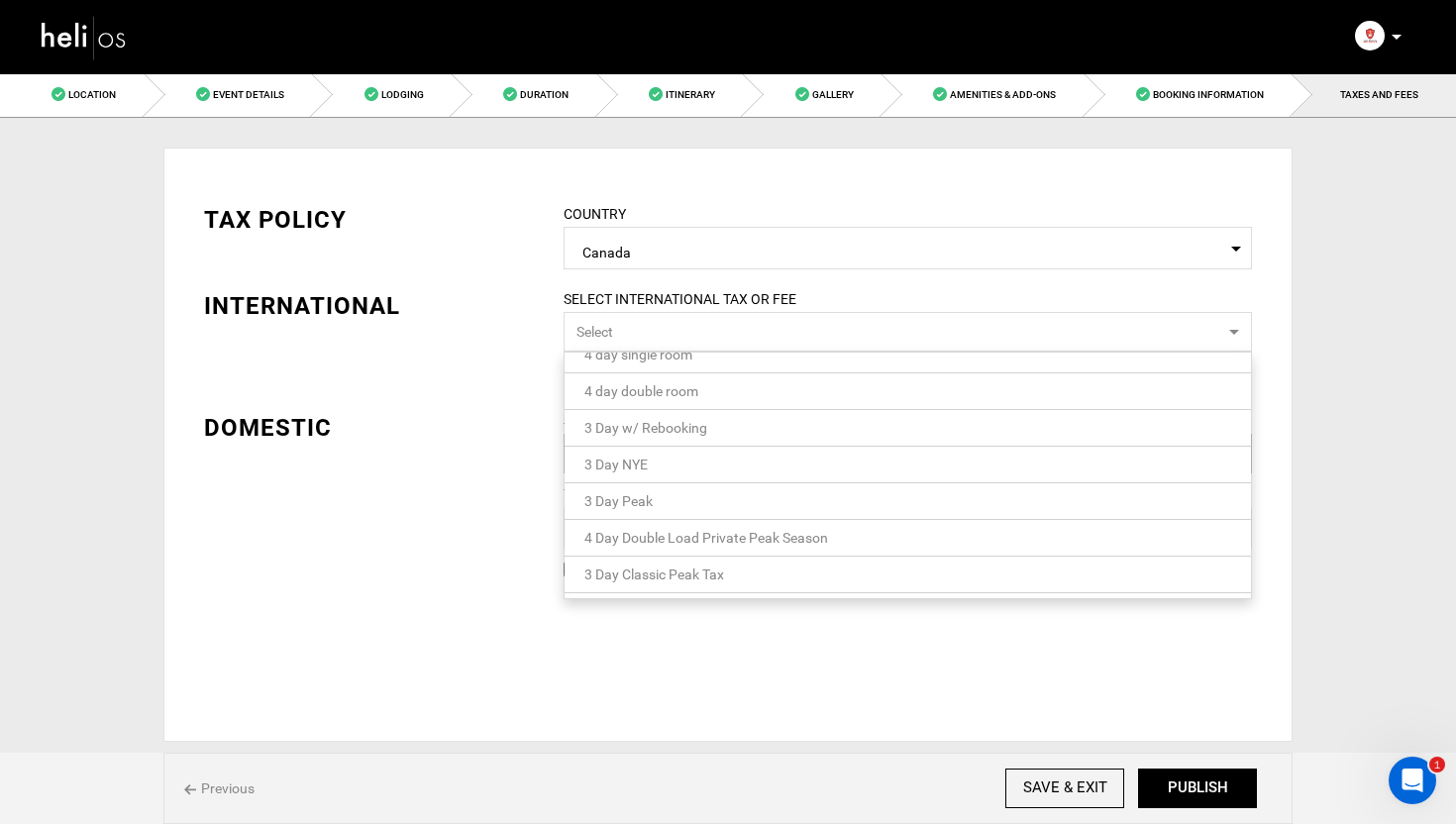 click on "TAX POLICY
COUNTRY
Select Country Canada
Please select a country.
INTERNATIONAL
SELECT INTERNATIONAL TAX OR FEE
Select 4 day single room 4 day double room 3 Day w/ Rebooking 3 Day NYE 3 Day Peak 4 Day Double Load Private Peak Season 3 Day Classic Peak Tax 0 / 0 checked
DOMESTIC
SELECT DOMESTIC TAX OR FEE
1 Selected
Tax or Fee Name Type" at bounding box center [728, 379] 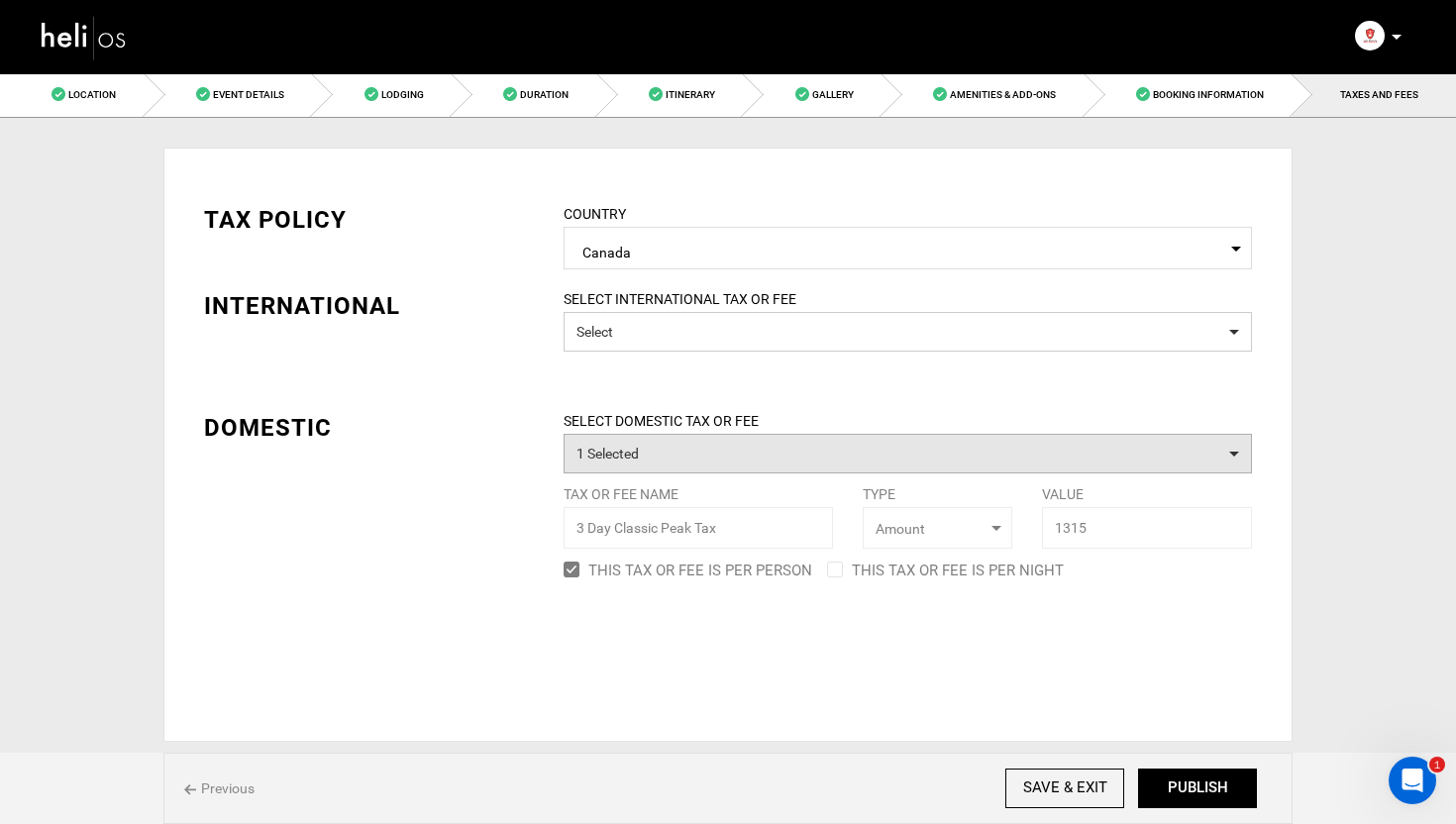 click on "1 Selected" at bounding box center [907, 454] 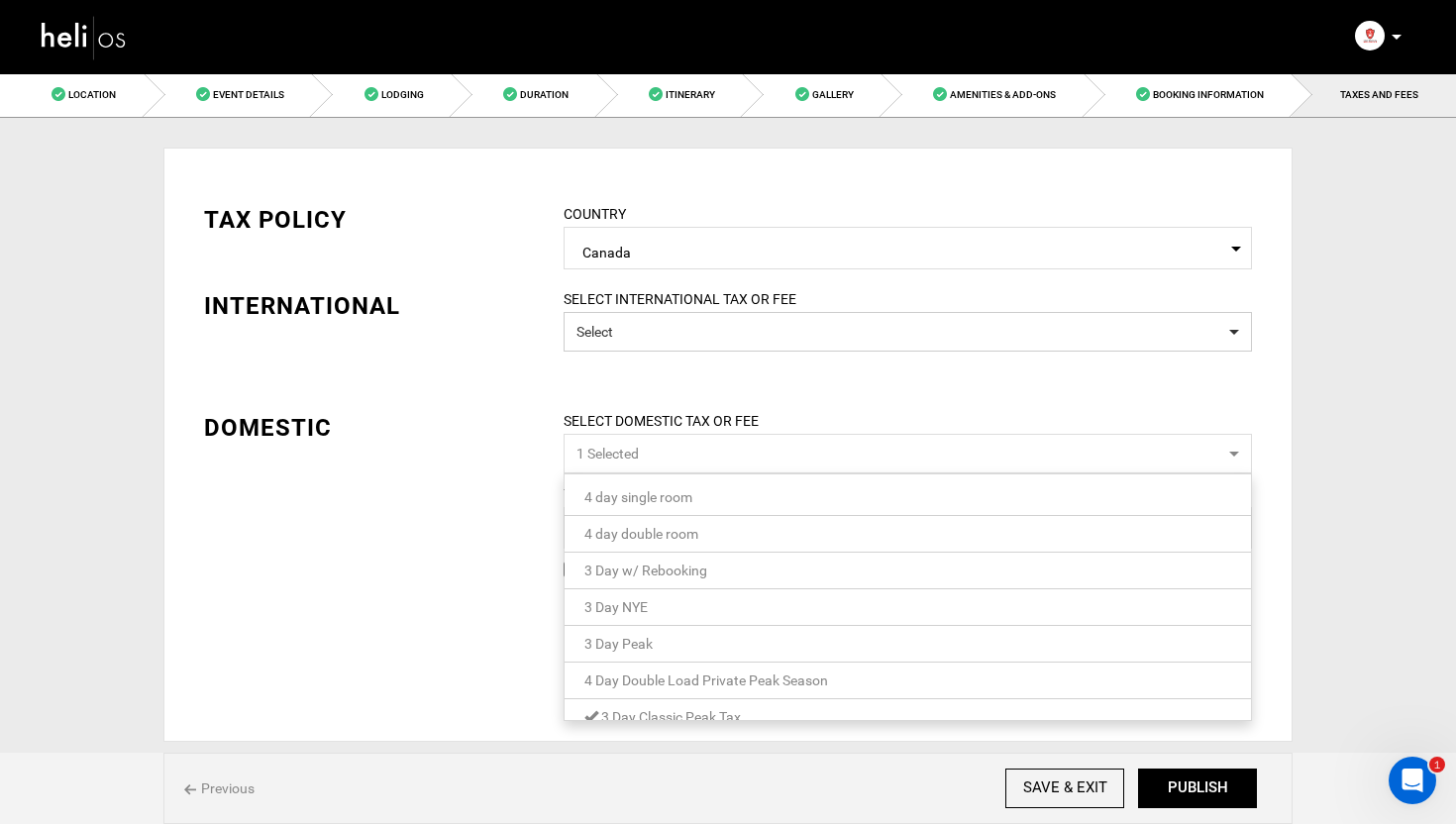 scroll, scrollTop: 21, scrollLeft: 0, axis: vertical 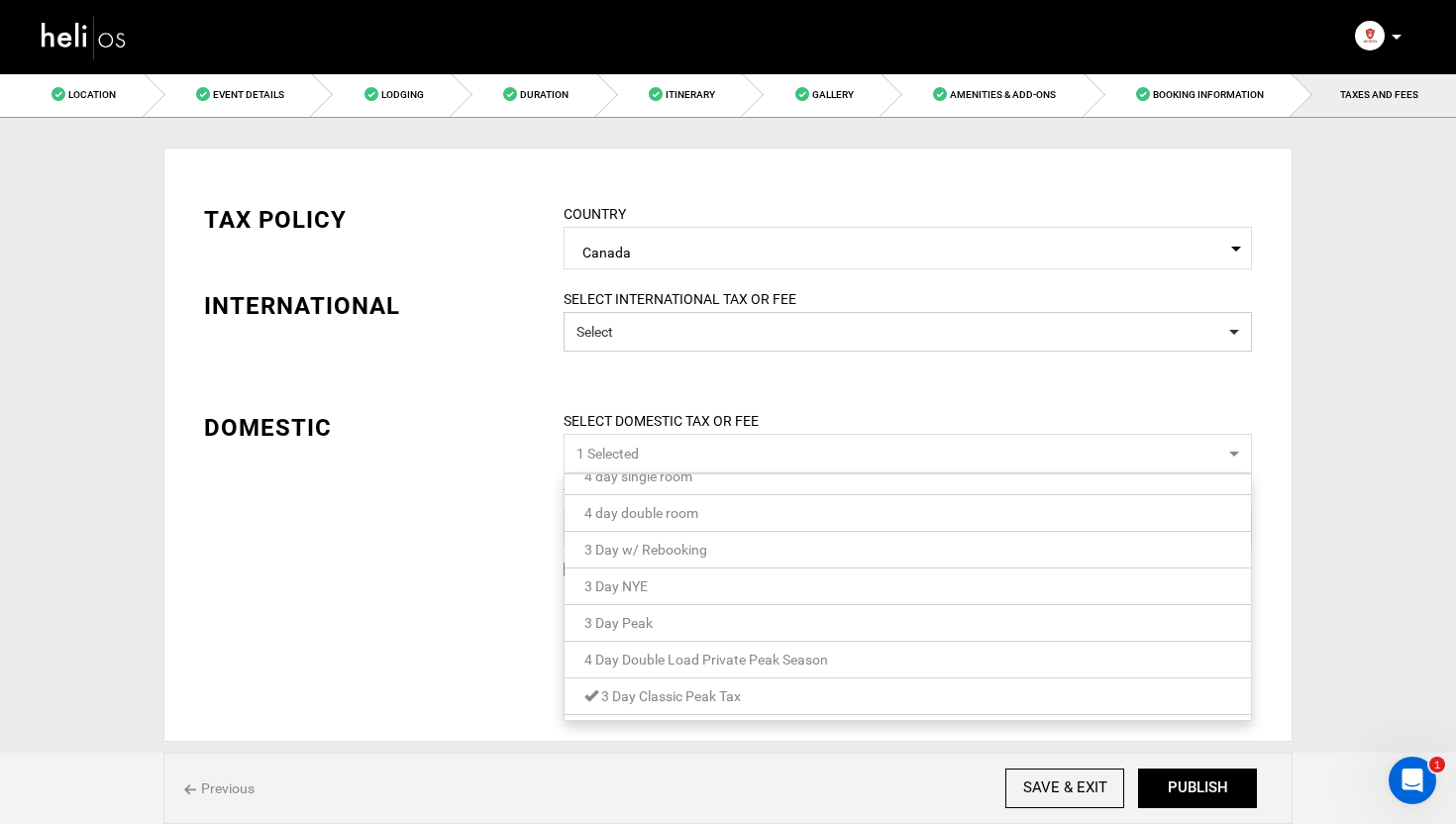 click on "3 Day Classic Peak Tax" at bounding box center [671, 696] 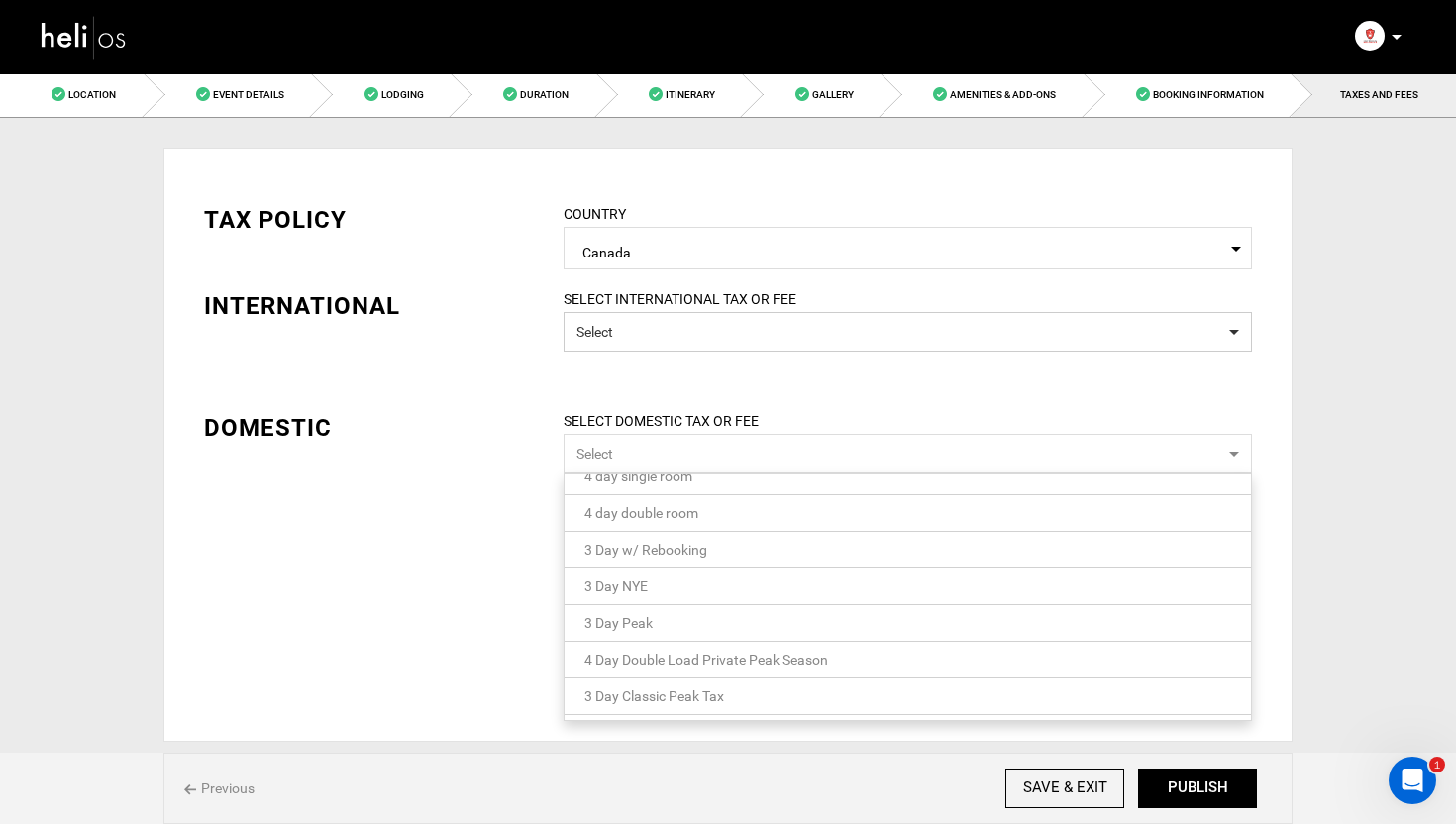 click on "TAX POLICY
COUNTRY
Select Country Canada
Please select a country.
INTERNATIONAL
SELECT INTERNATIONAL TAX OR FEE
Select
DOMESTIC
SELECT DOMESTIC TAX OR FEE
Select 4 day single room 4 day double room 3 Day w/ Rebooking 3 Day NYE 3 Day Peak 4 Day Double Load Private Peak Season 3 Day Classic Peak Tax [NUMBER] / [NUMBER] checked" at bounding box center [728, 445] 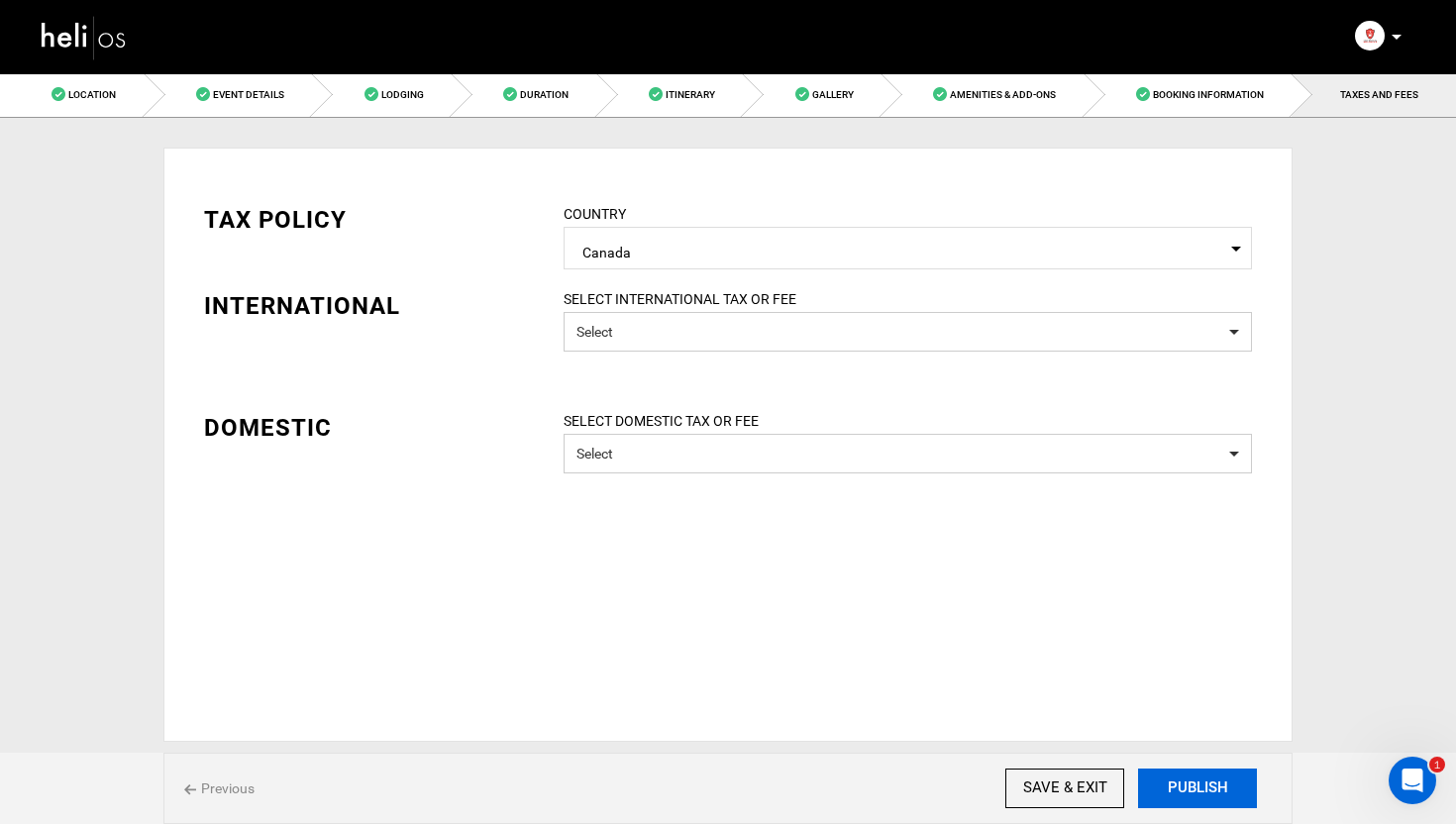 click on "PUBLISH" at bounding box center (1197, 788) 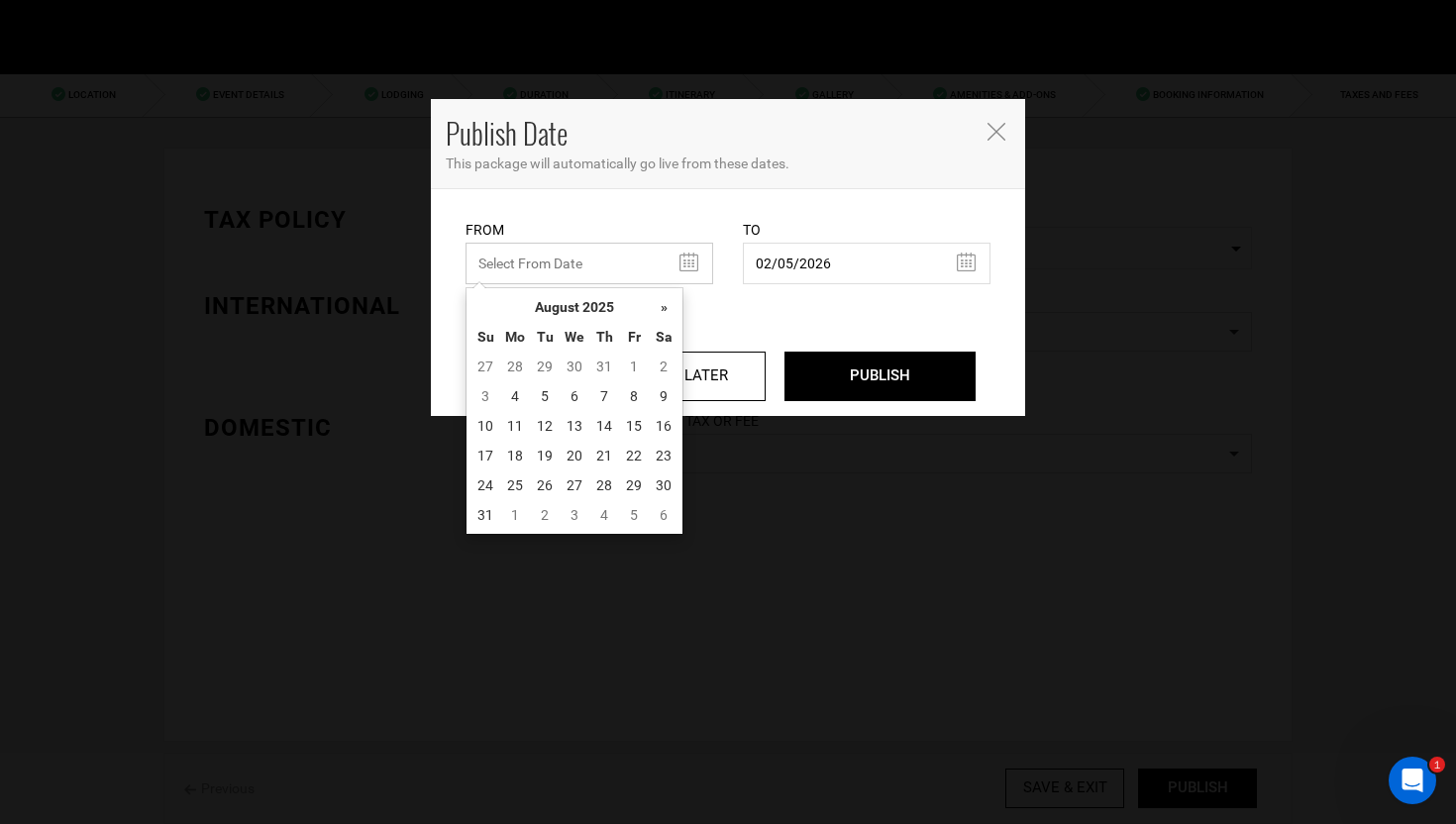click at bounding box center (589, 263) 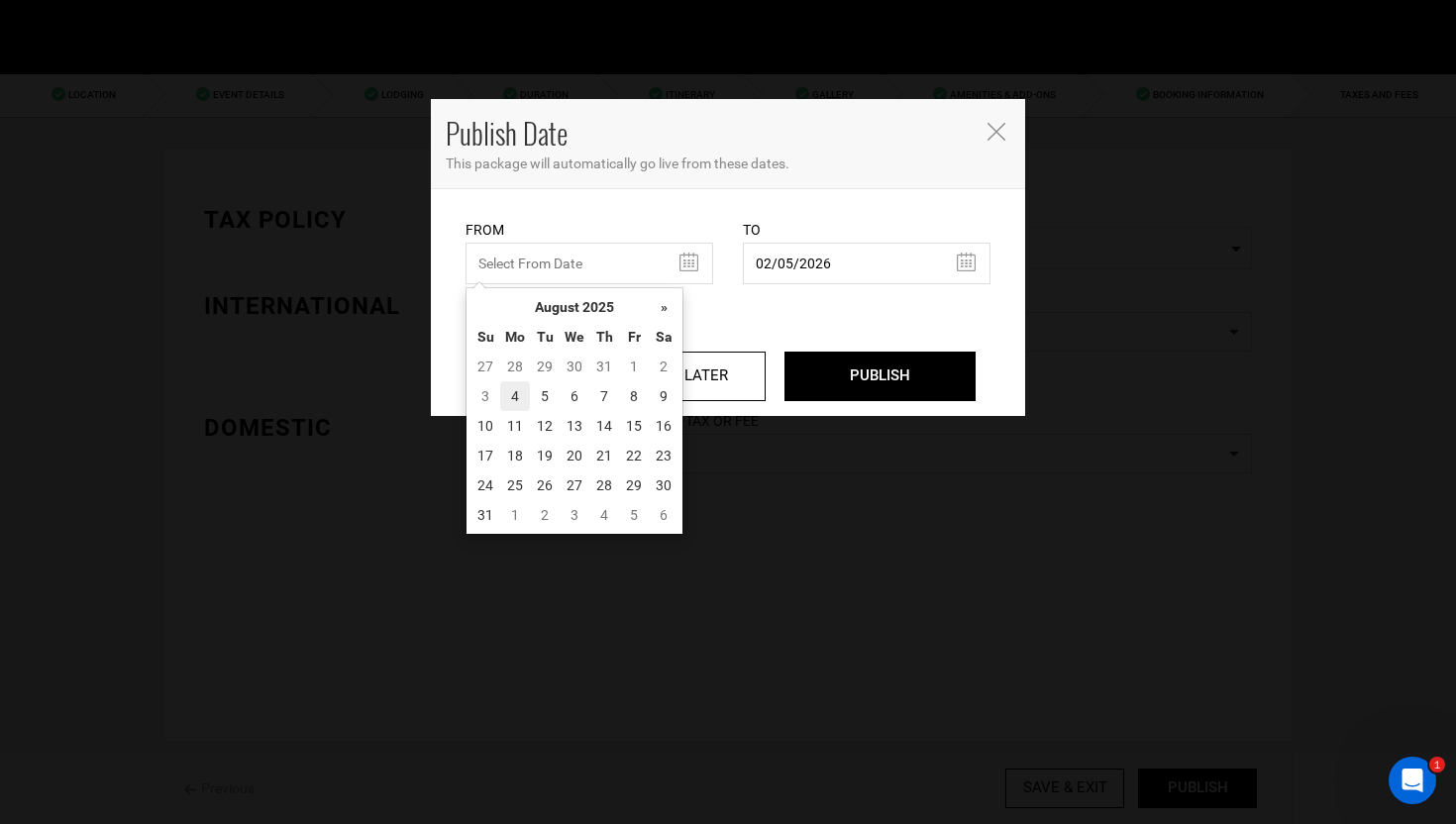 click on "4" at bounding box center [515, 396] 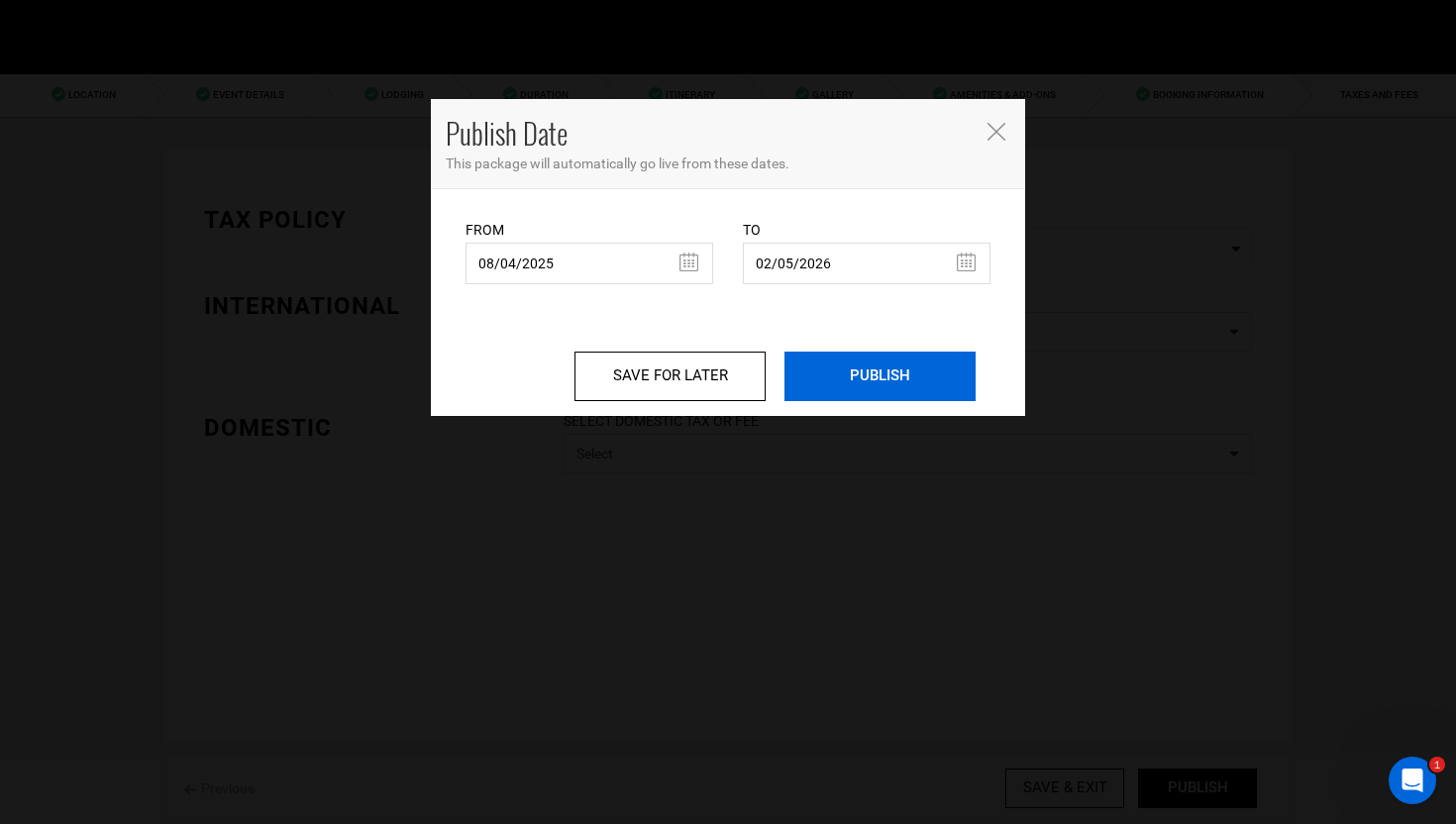 click on "PUBLISH" at bounding box center [880, 376] 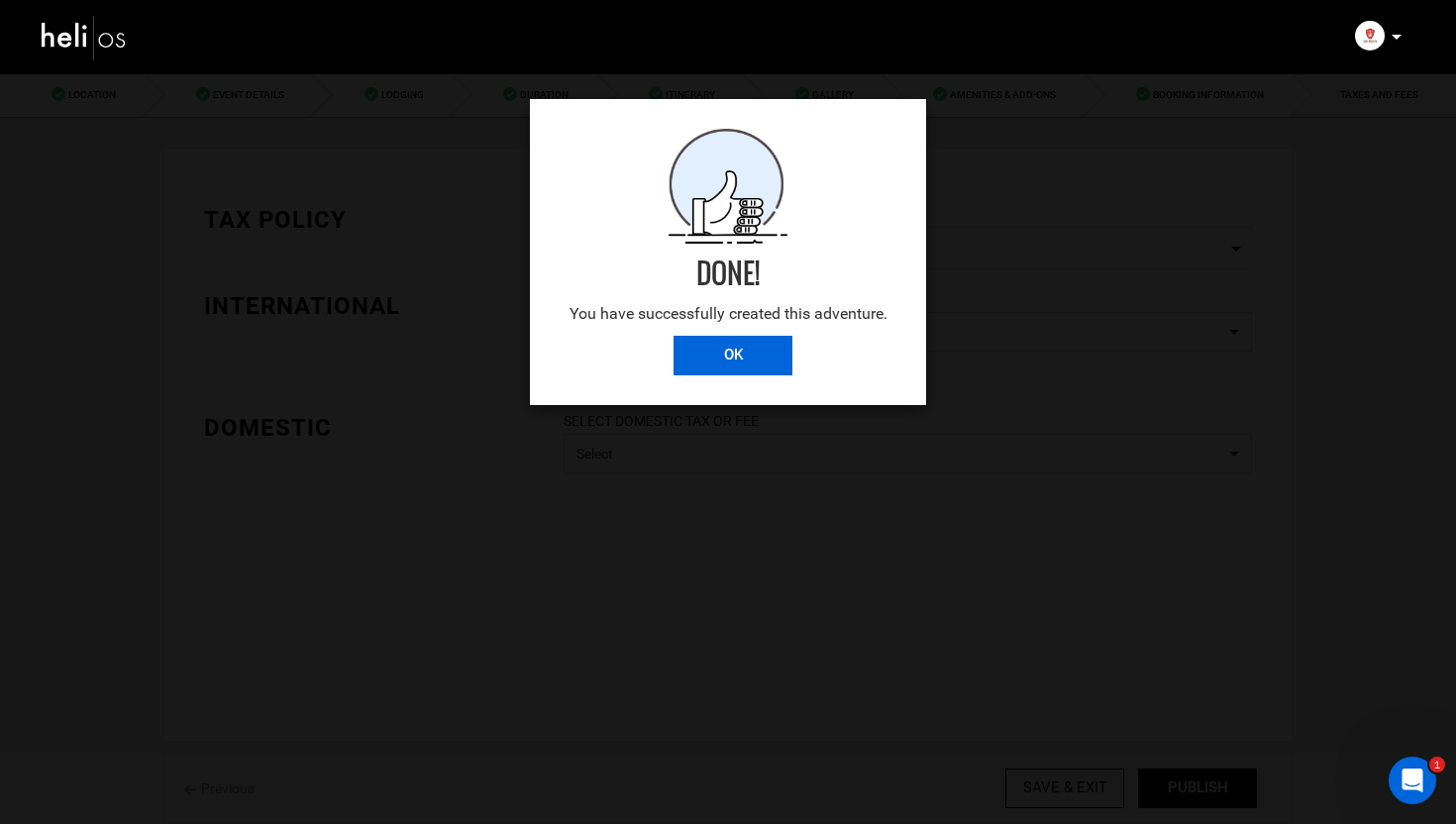 click on "OK" at bounding box center (733, 356) 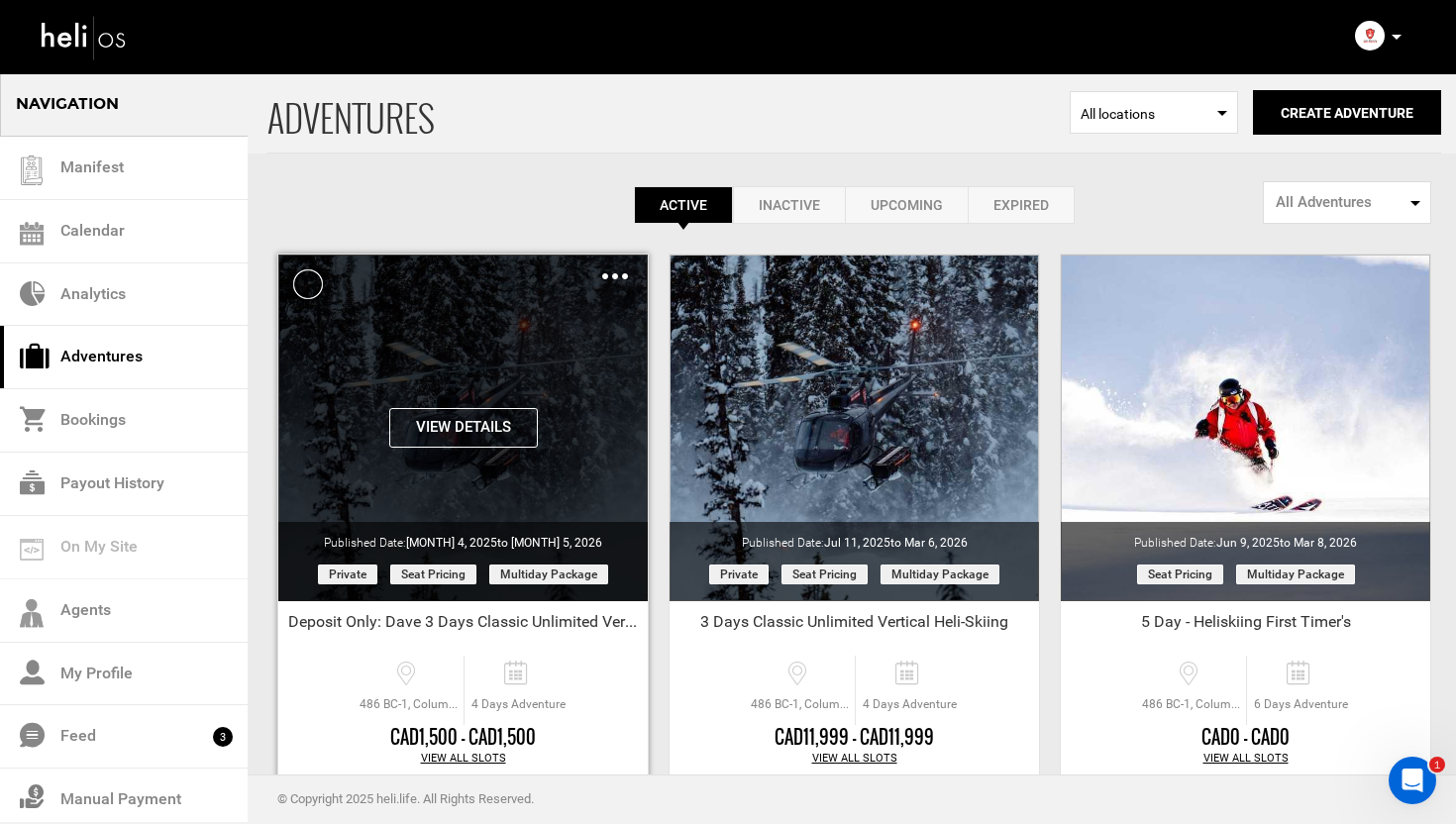 click at bounding box center (615, 276) 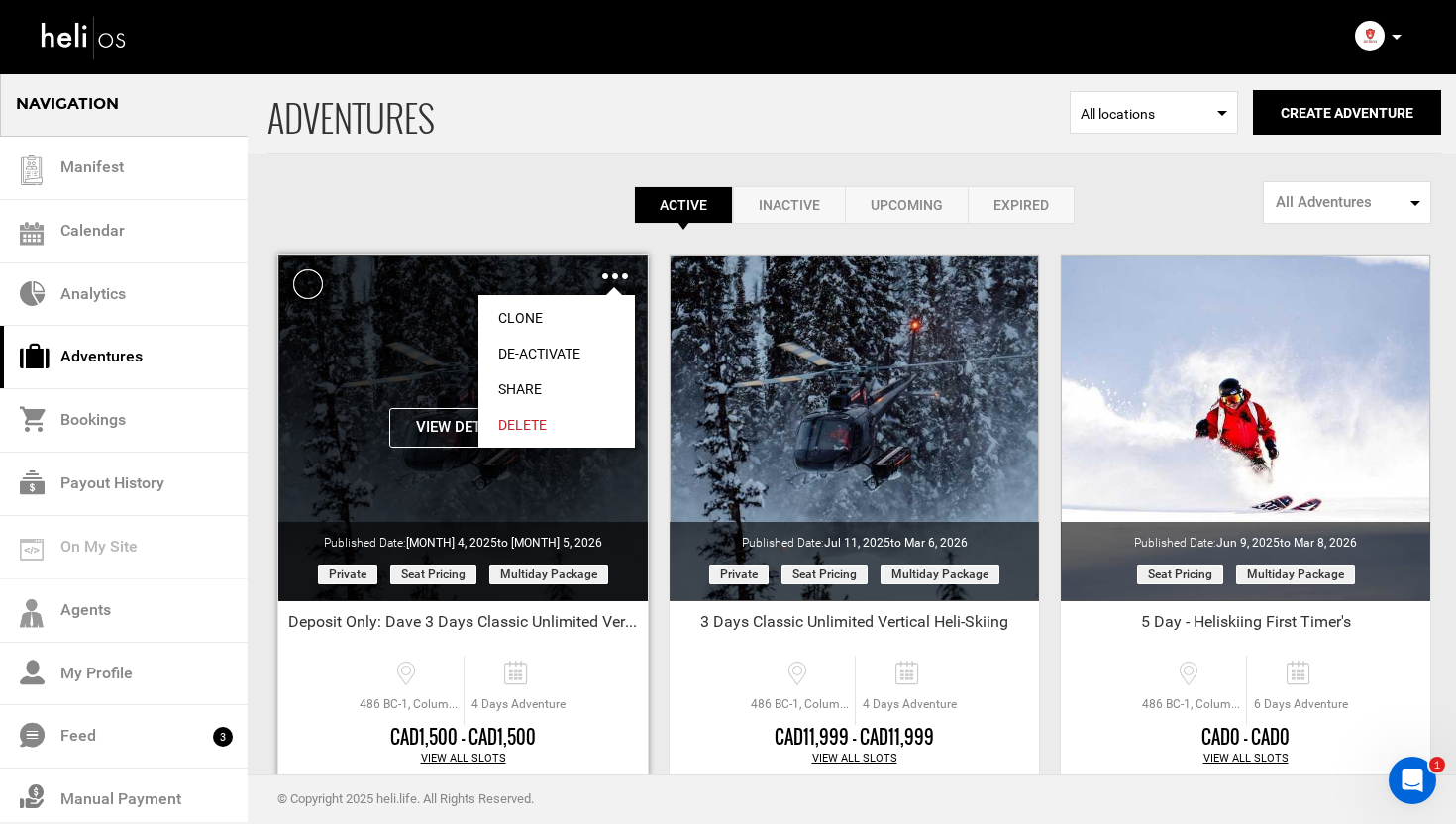 click on "Share" at bounding box center (557, 389) 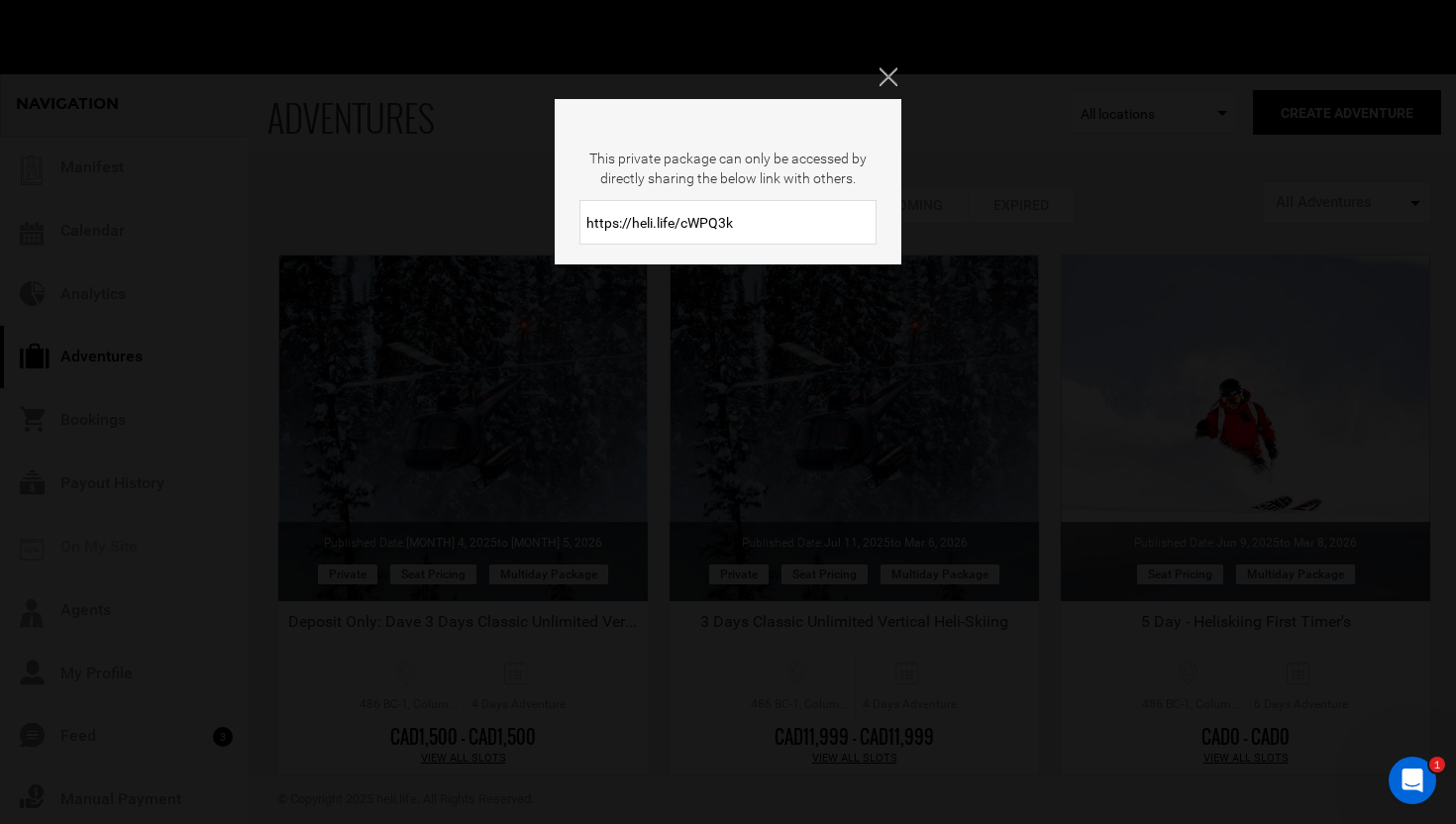click on "https://heli.life/cWPQ3k" at bounding box center (728, 222) 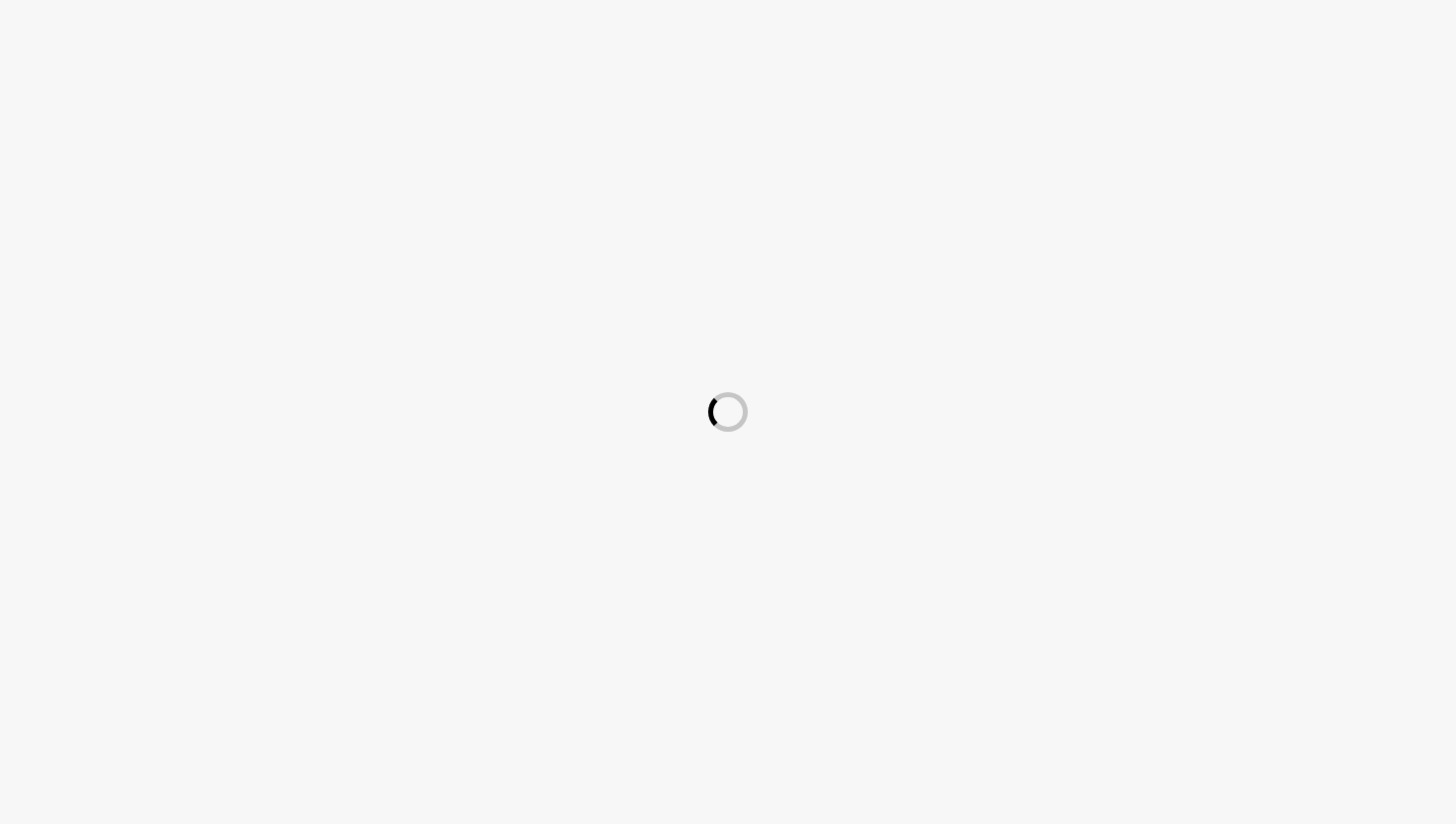 scroll, scrollTop: 0, scrollLeft: 0, axis: both 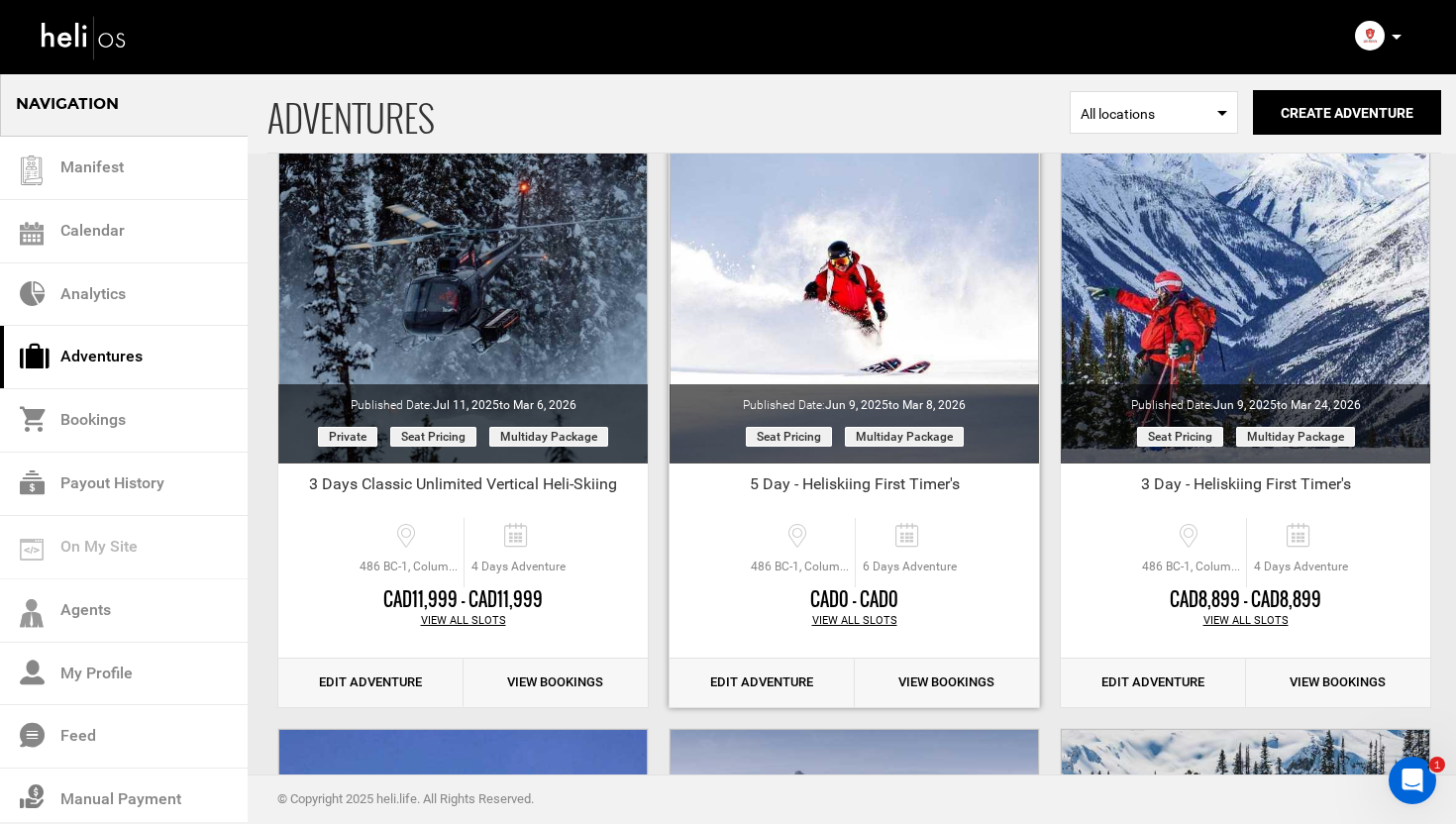 click on "Edit Adventure" at bounding box center [762, 682] 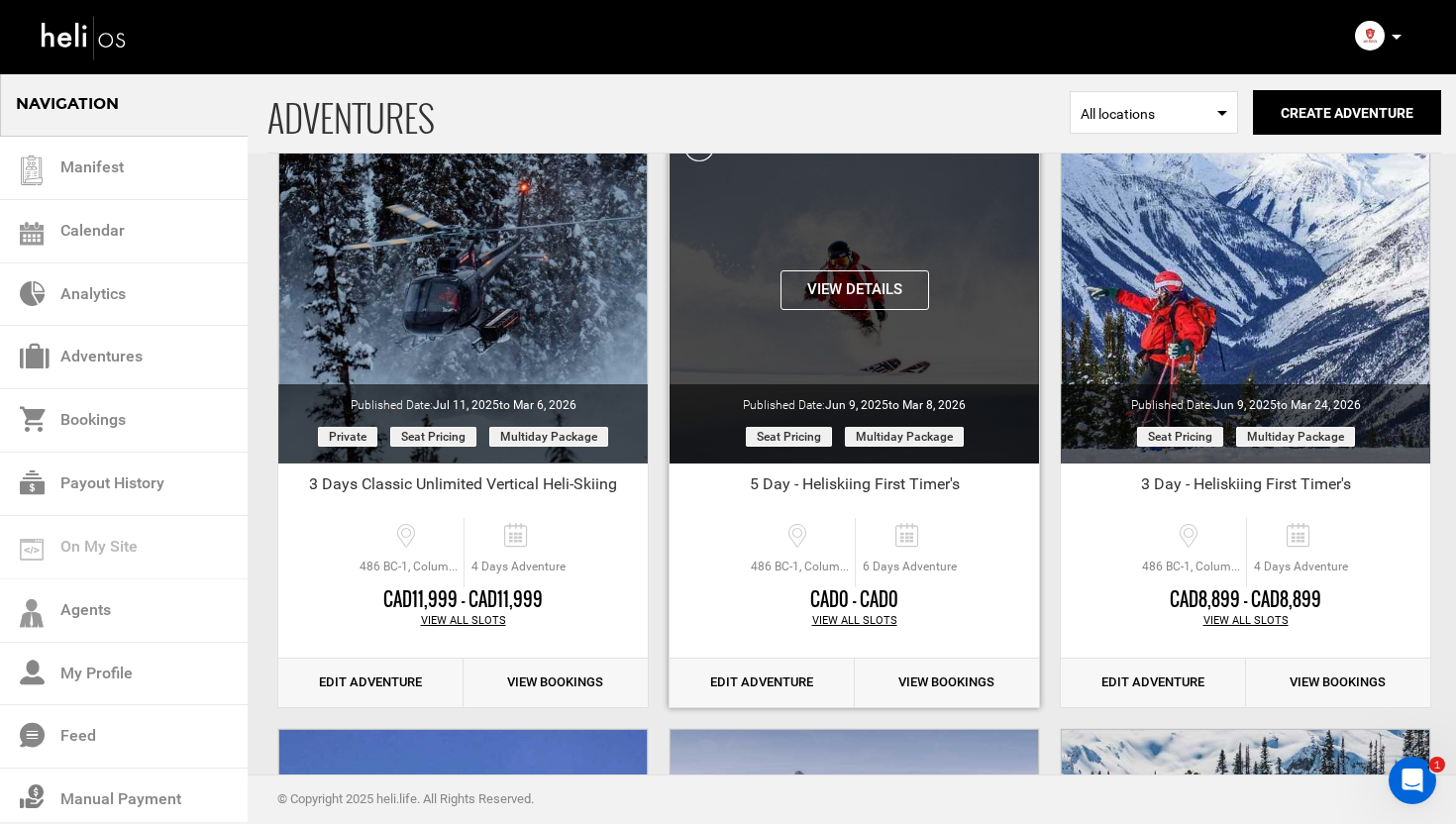 scroll, scrollTop: 0, scrollLeft: 0, axis: both 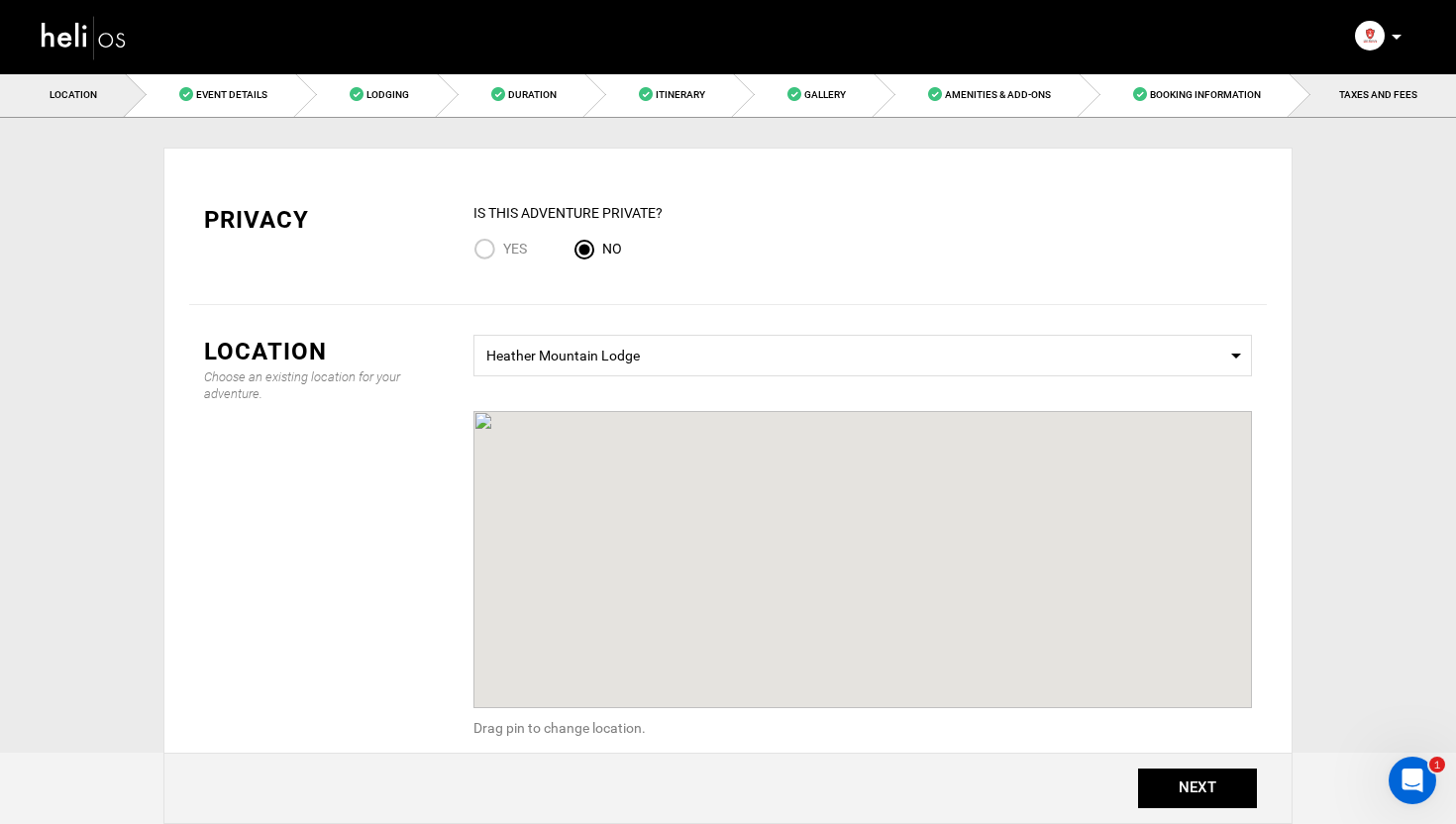 click on "TAXES AND FEES" at bounding box center [1373, 94] 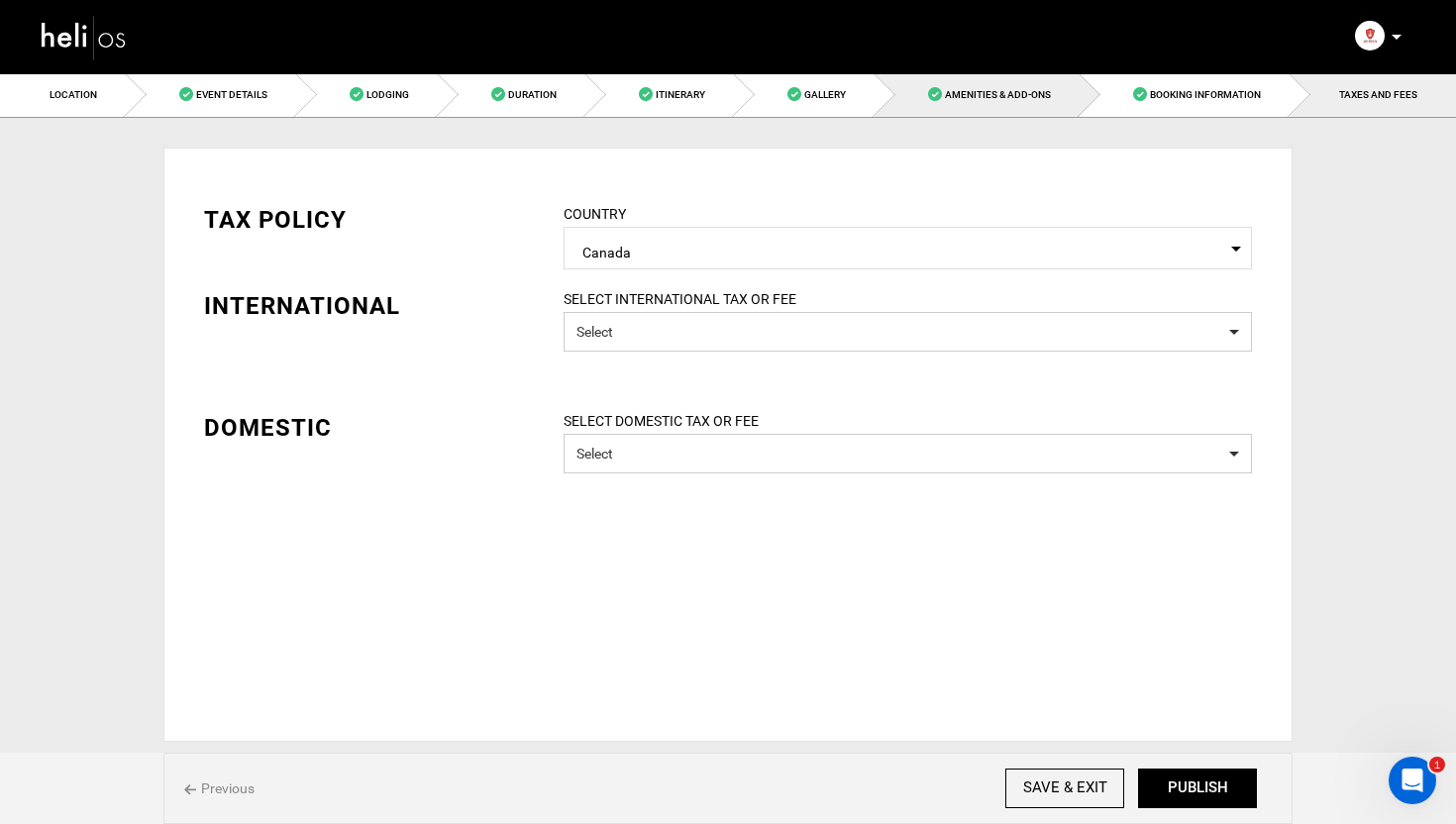 scroll, scrollTop: 0, scrollLeft: 0, axis: both 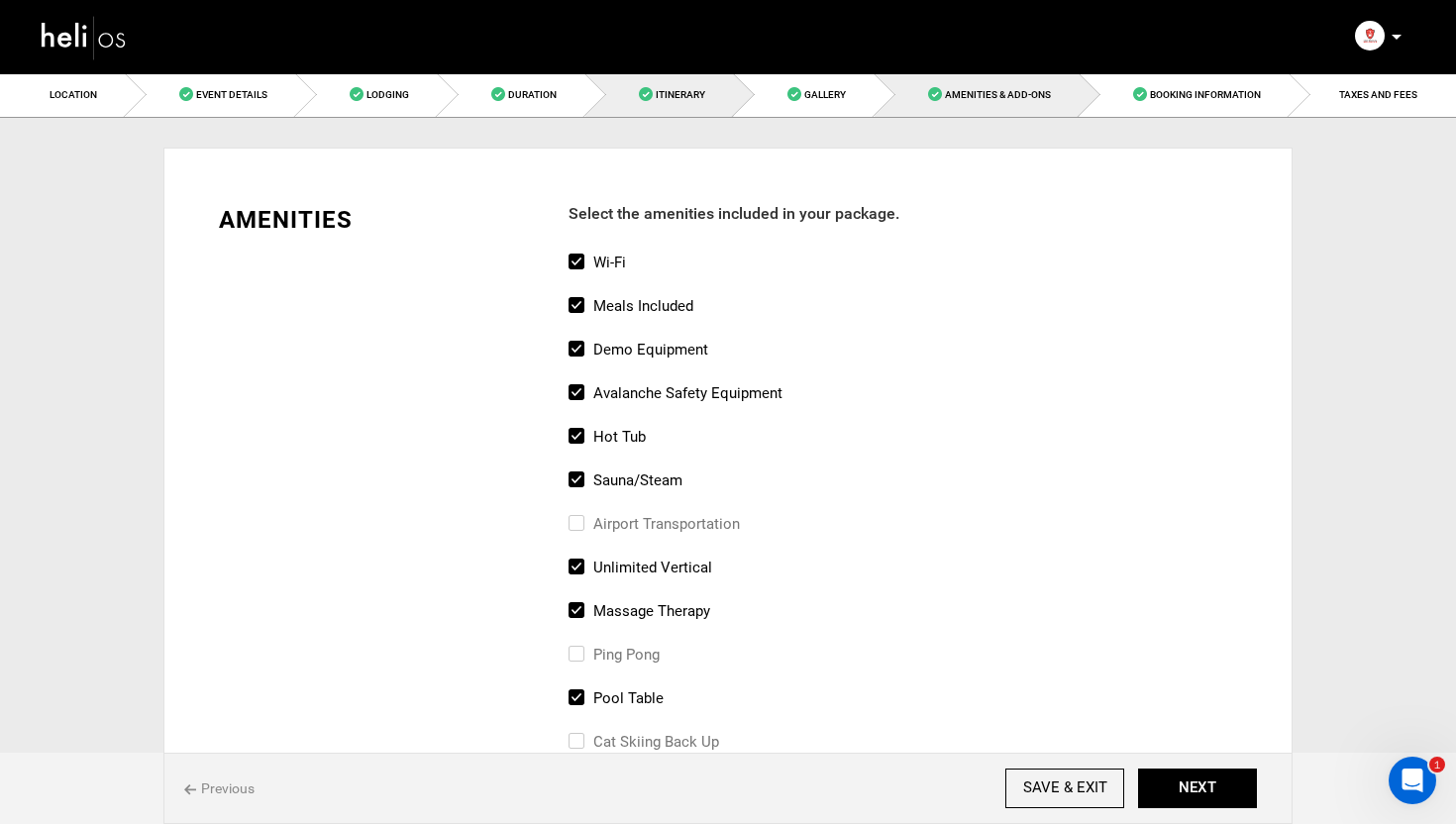 click on "Itinerary" at bounding box center [660, 94] 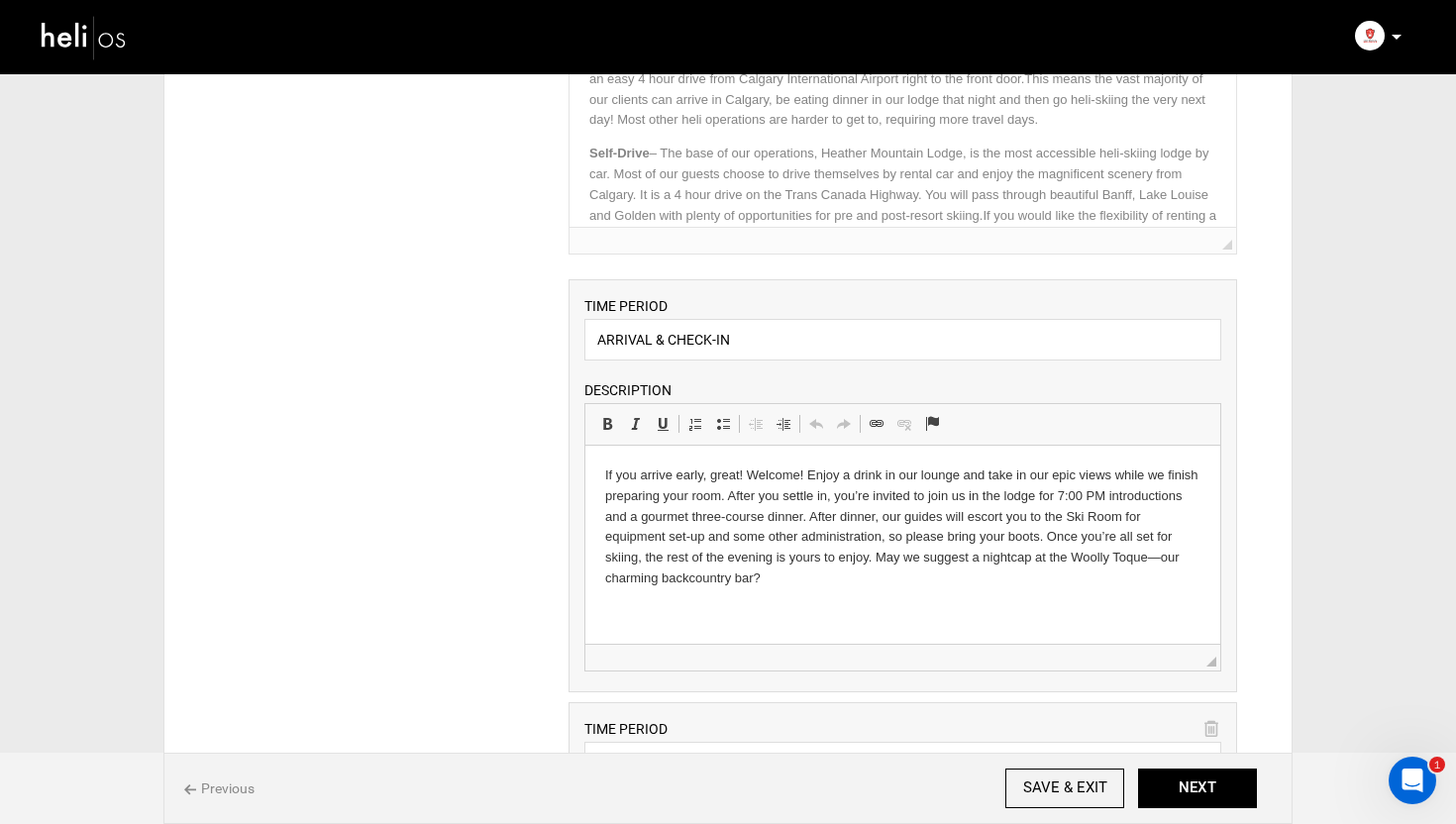 scroll, scrollTop: 245, scrollLeft: 0, axis: vertical 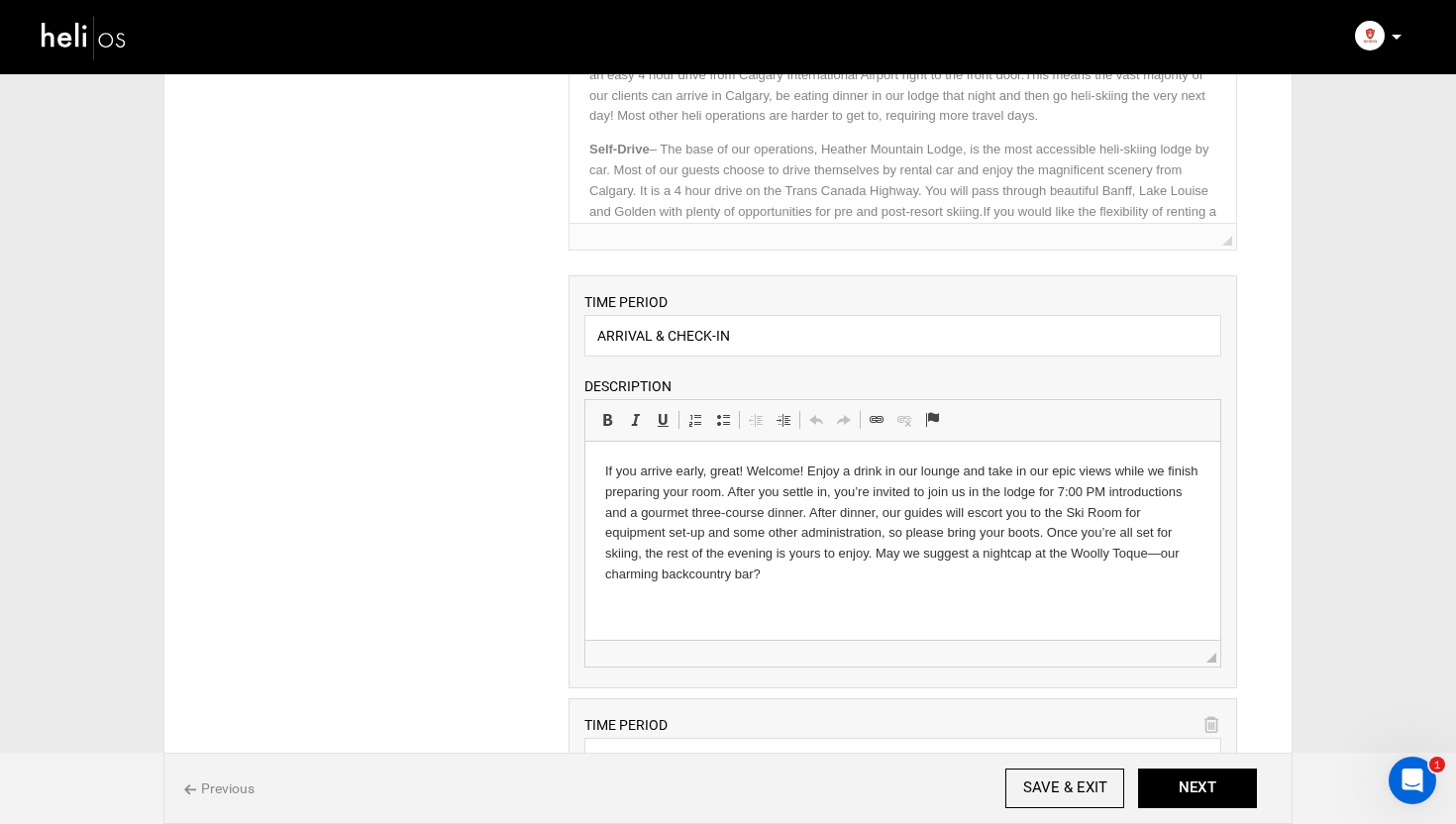 click on "If you arrive early, great! Welcome! Enjoy a drink in our lounge and take in our epic views while we finish preparing your room. After you settle in, you’re invited to join us in the lodge for 7:00 PM introductions and a gourmet three-course dinner. After dinner, our guides will escort you to the Ski Room for equipment set-up and some other administration, so please bring your boots. Once you’re all set for skiing, the rest of the evening is yours to enjoy. May we suggest a nightcap at the Woolly Toque—our charming backcountry bar?" at bounding box center [901, 523] 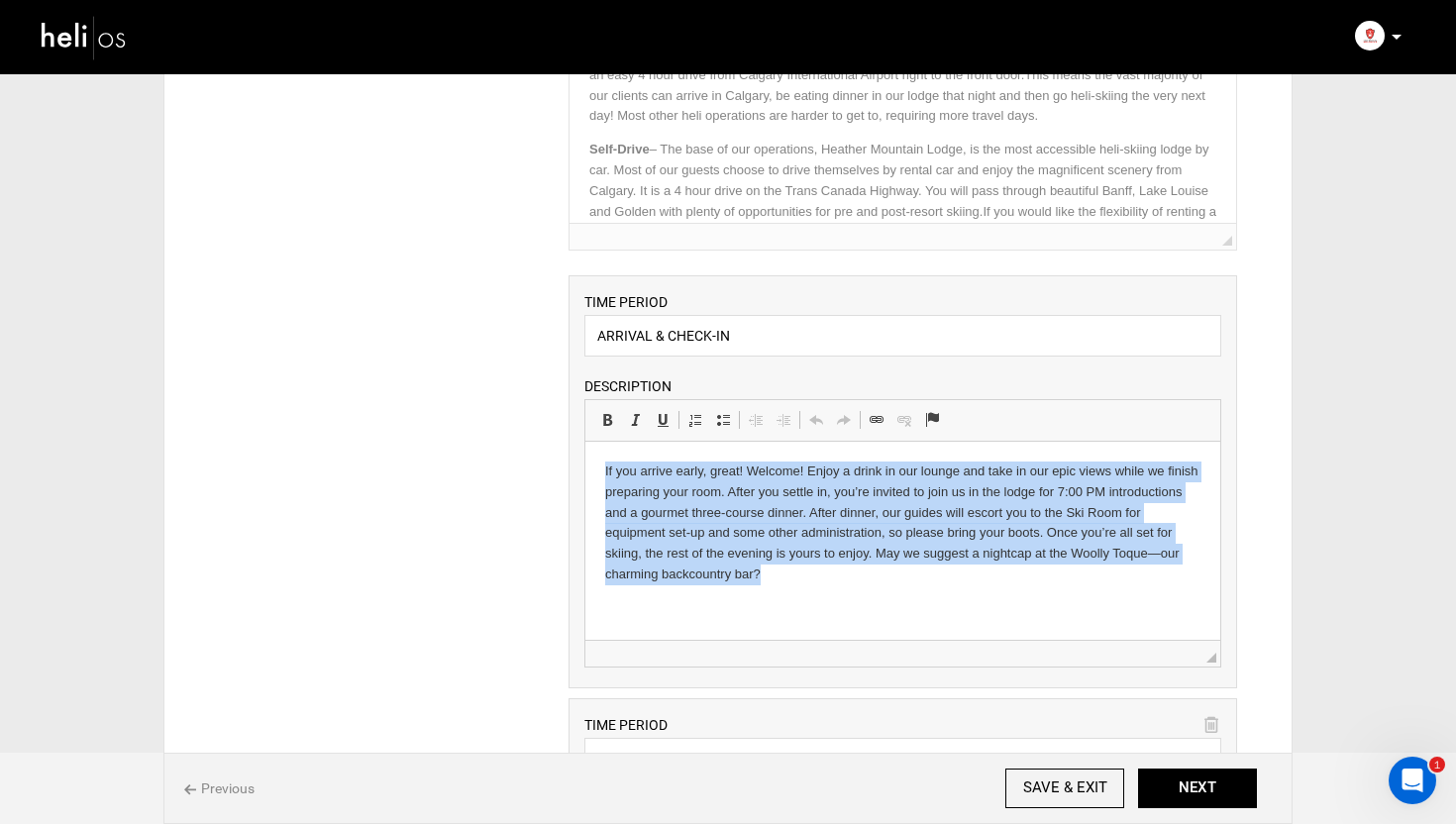 drag, startPoint x: 786, startPoint y: 575, endPoint x: 594, endPoint y: 469, distance: 219.31712 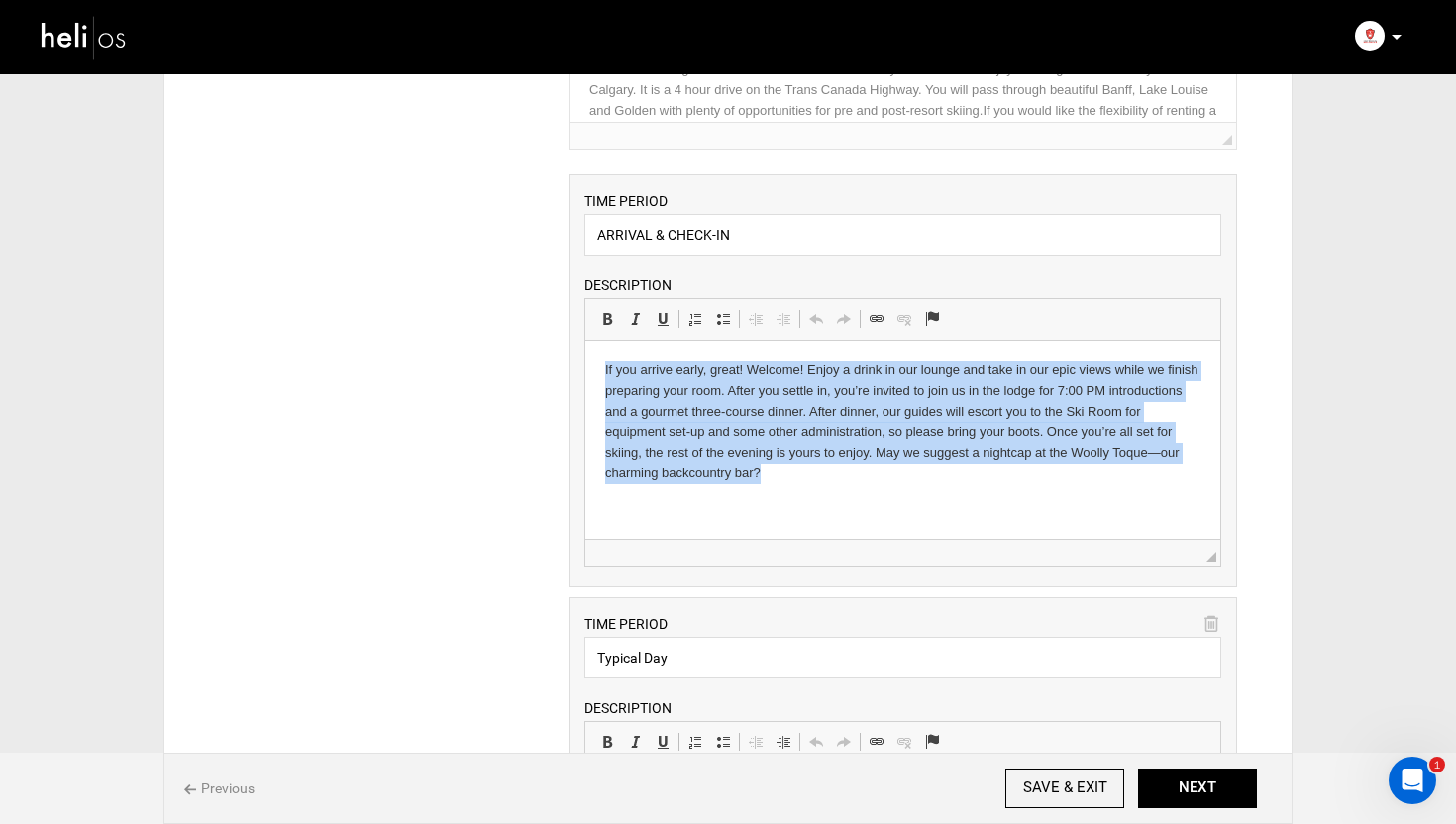 scroll, scrollTop: 0, scrollLeft: 0, axis: both 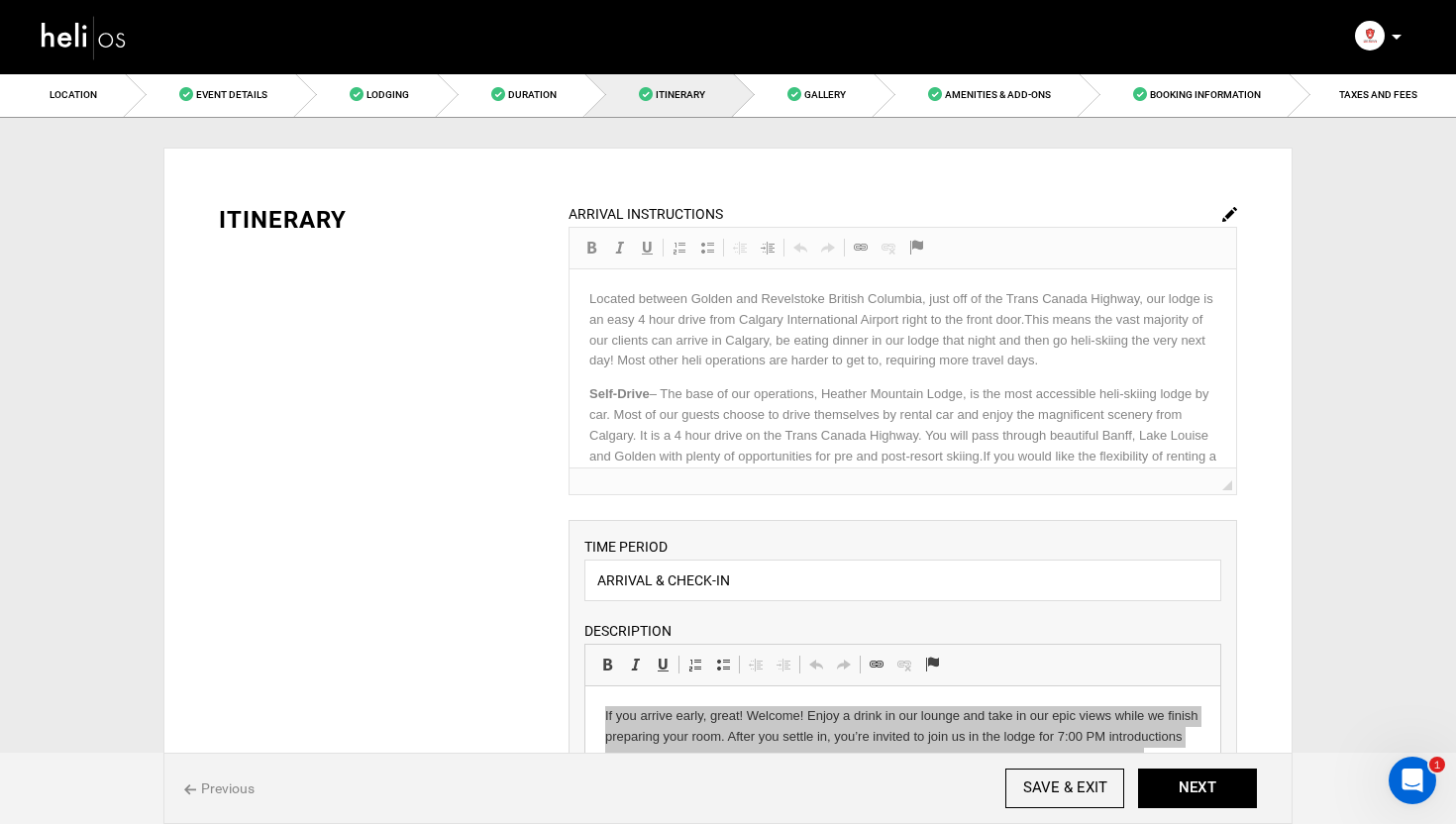 click at bounding box center [84, 37] 